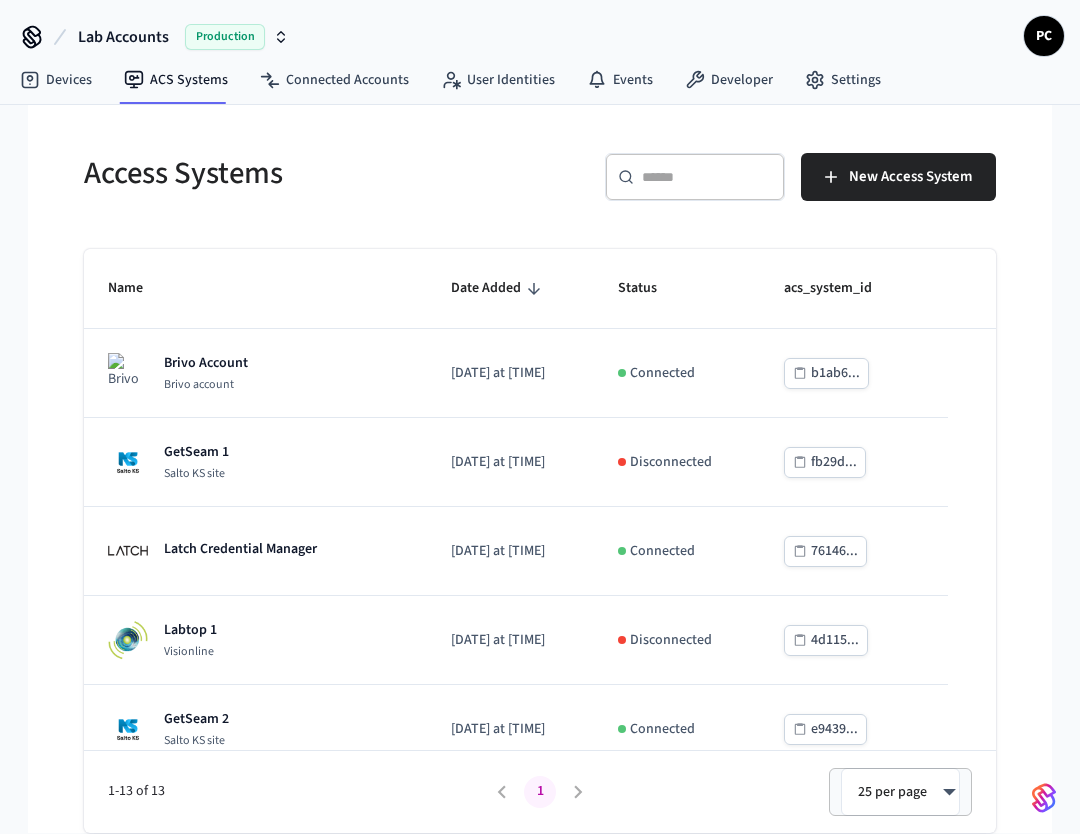 scroll, scrollTop: 0, scrollLeft: 0, axis: both 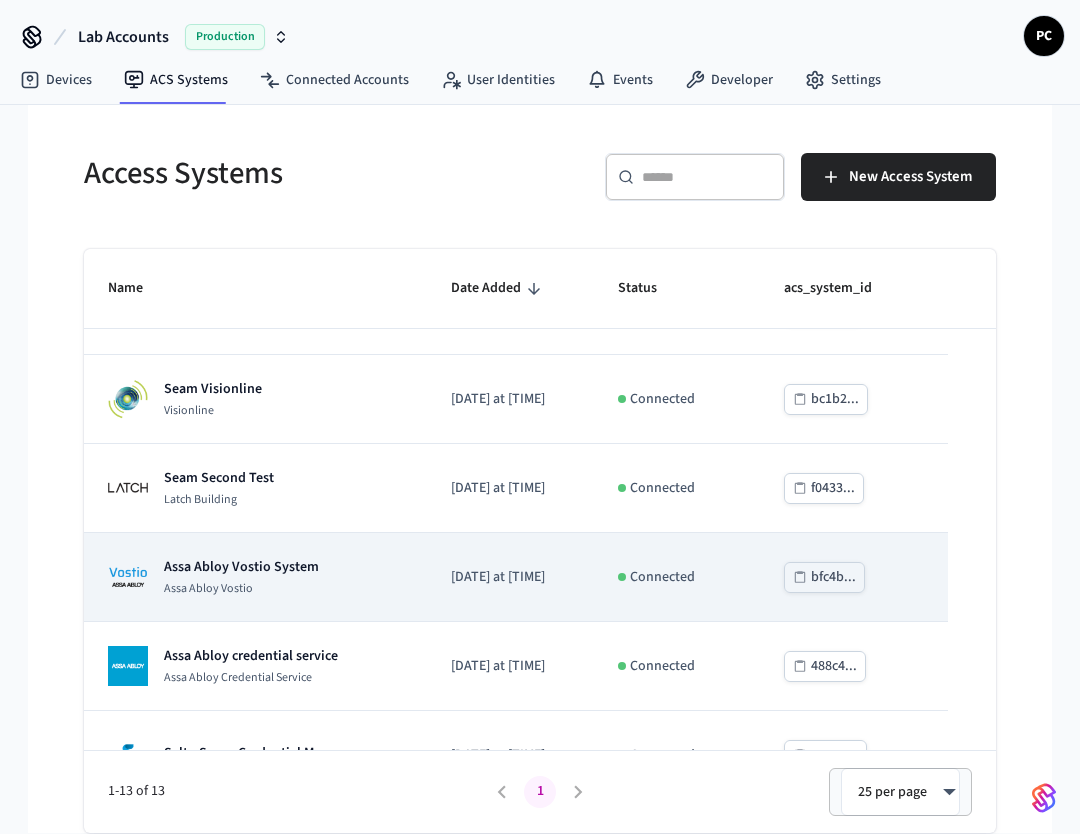 click on "Assa Abloy Vostio" at bounding box center (241, 589) 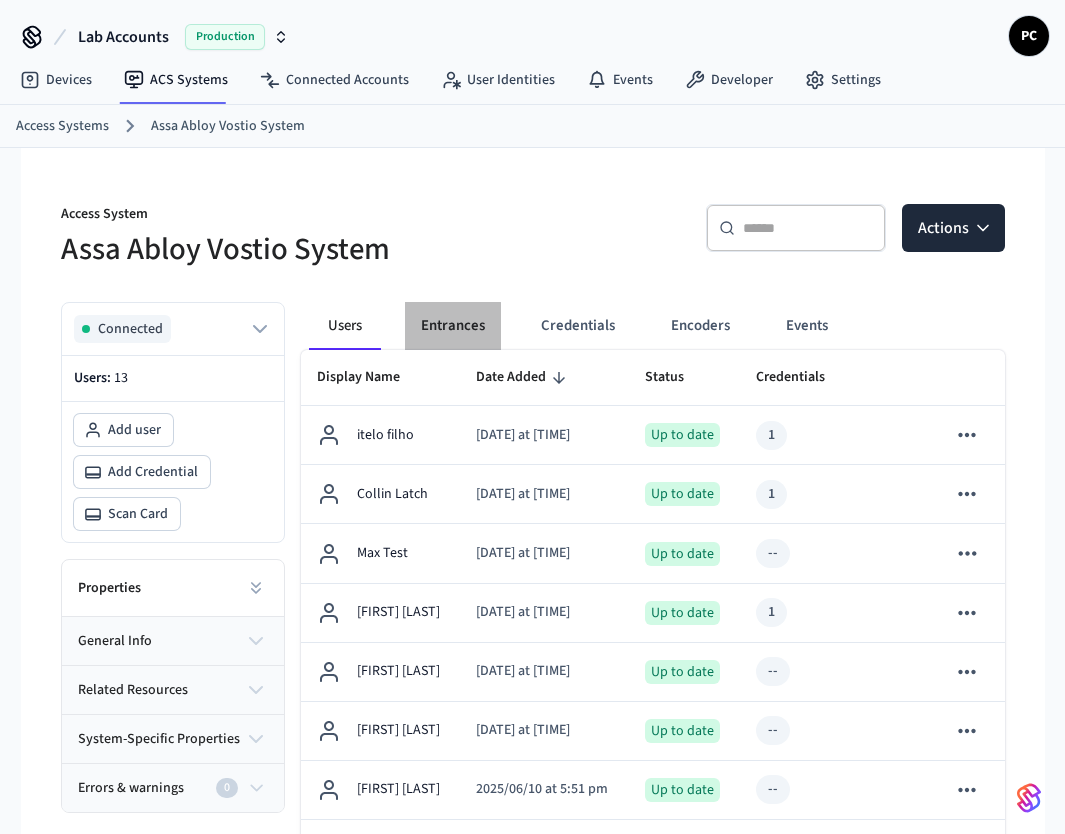 click on "Entrances" at bounding box center (453, 326) 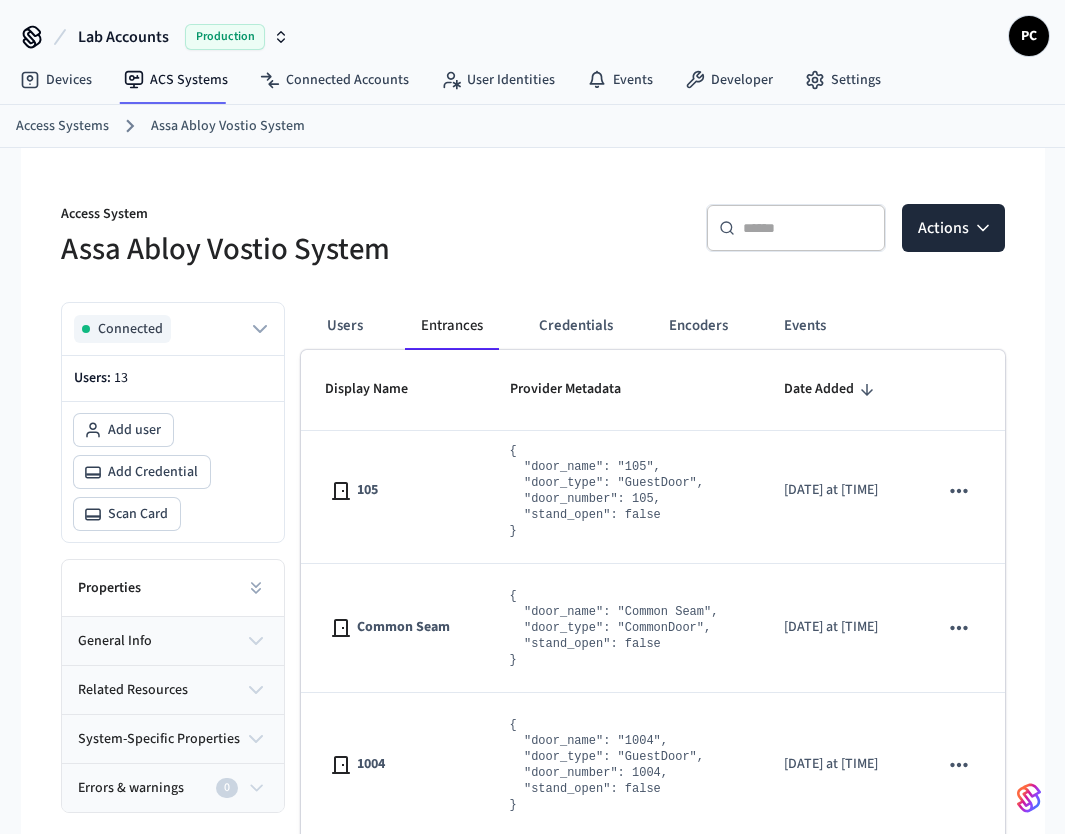 scroll, scrollTop: 624, scrollLeft: 0, axis: vertical 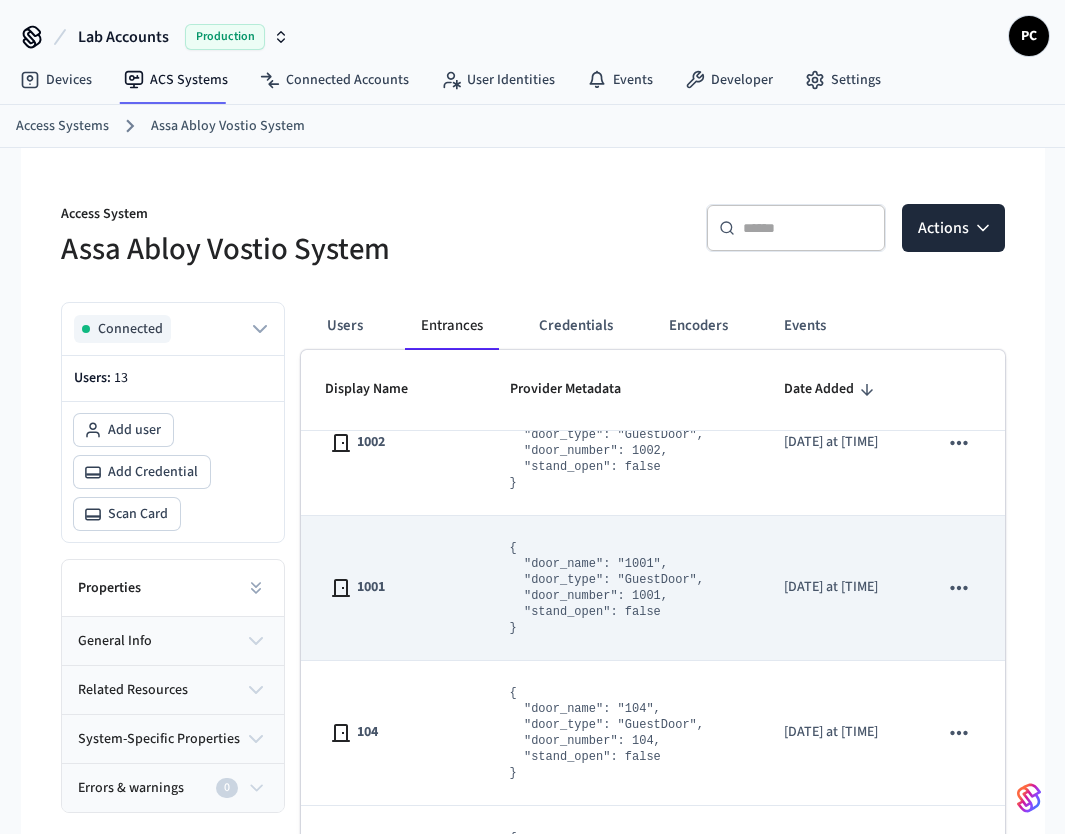 click on "{
"door_name": "1001",
"door_type": "GuestDoor",
"door_number": 1001,
"stand_open": false
}" at bounding box center (623, 588) 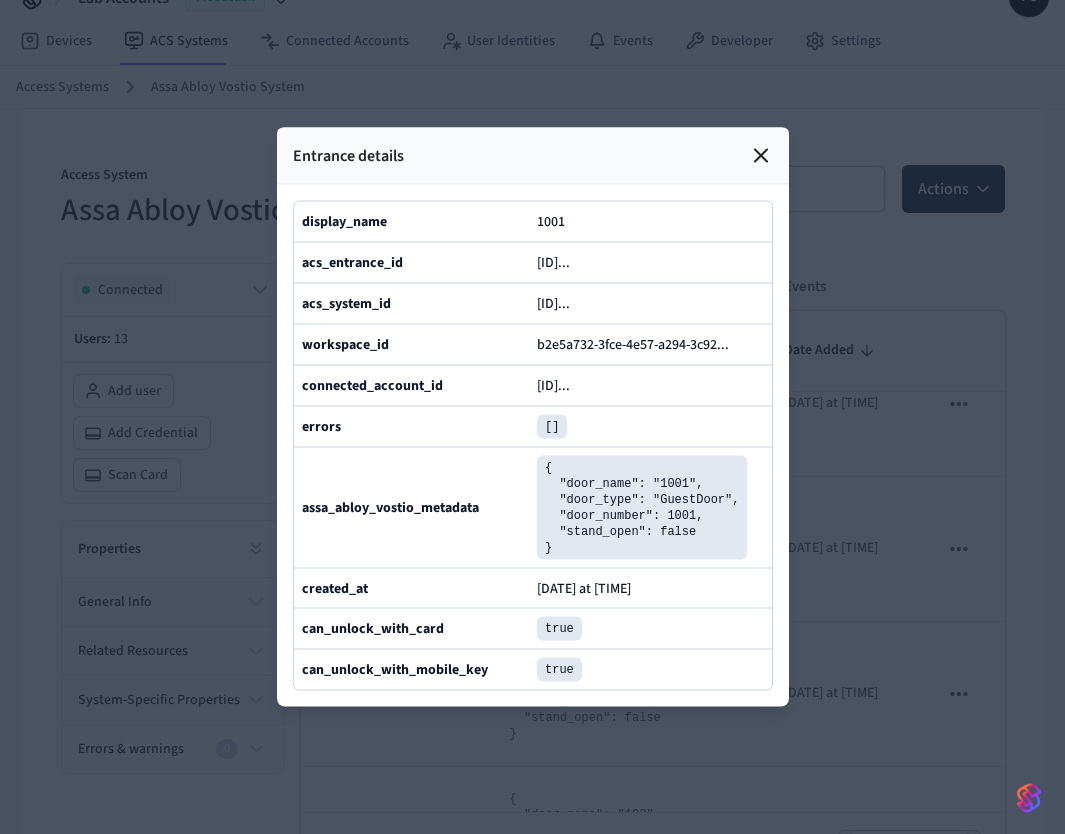 scroll, scrollTop: 100, scrollLeft: 0, axis: vertical 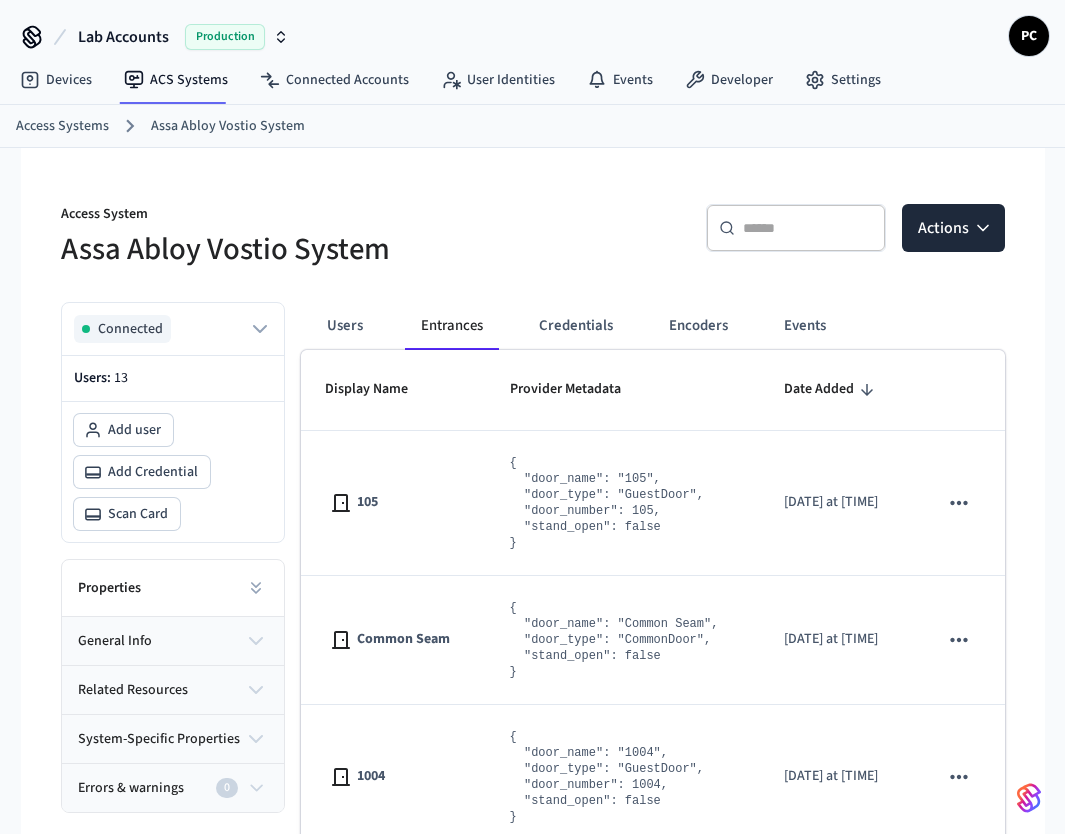 click on "Users Entrances Credentials Encoders Events" at bounding box center [587, 326] 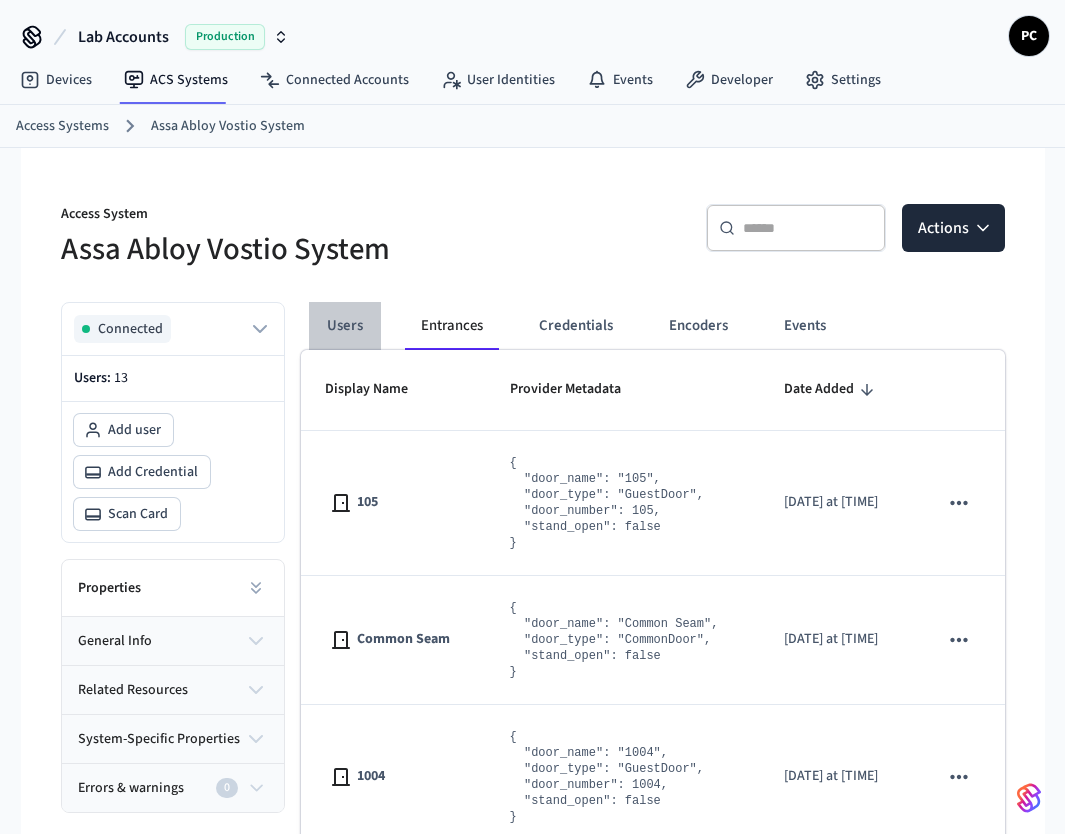 drag, startPoint x: 376, startPoint y: 336, endPoint x: 512, endPoint y: 289, distance: 143.89232 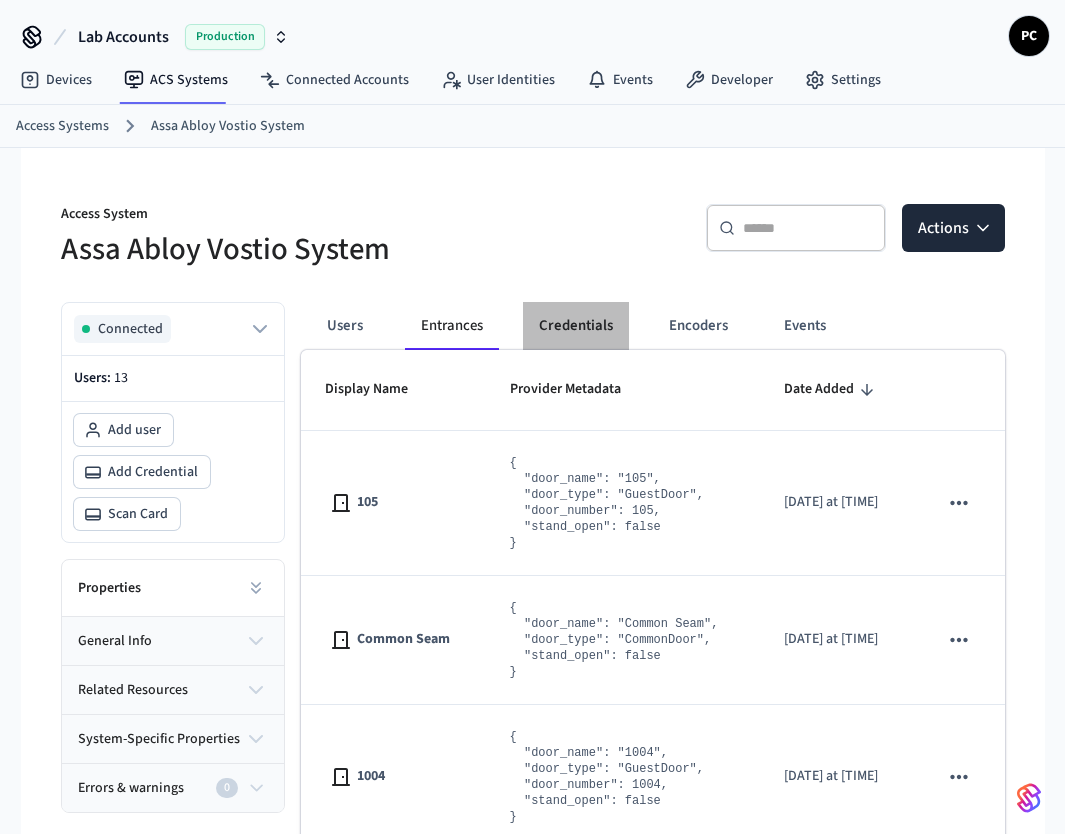 click on "Credentials" at bounding box center (576, 326) 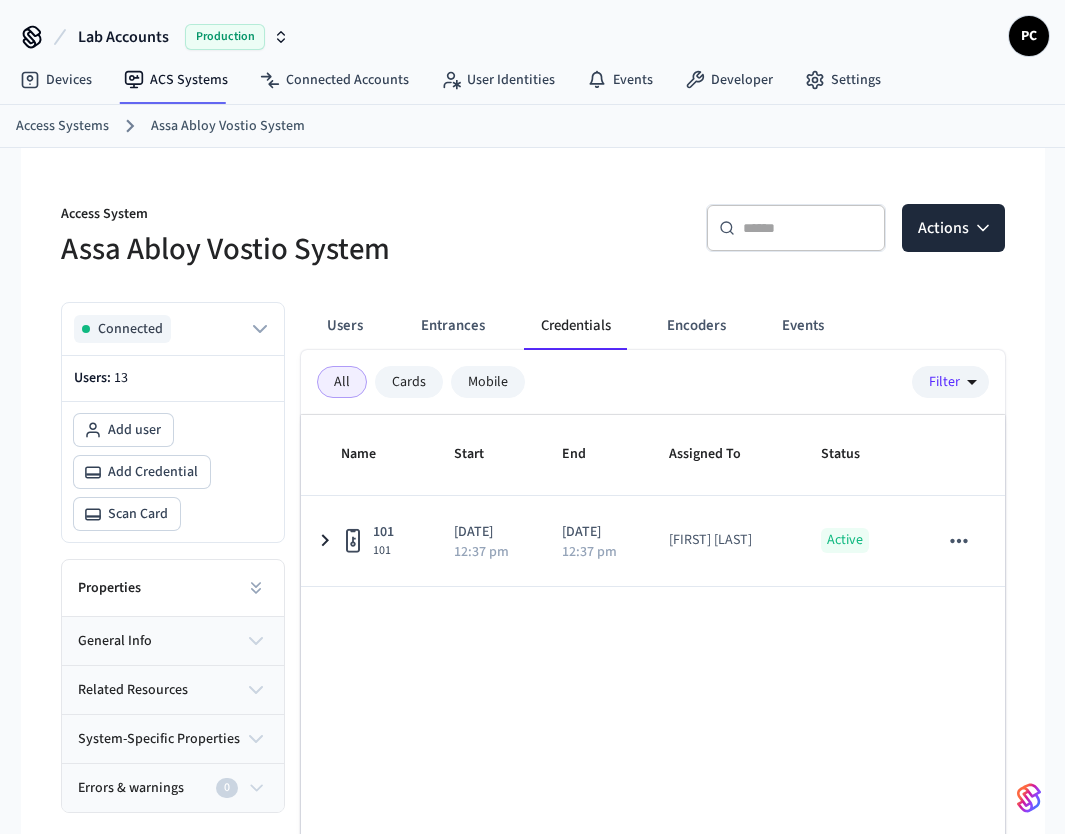 click on "All Cards Mobile Filter" at bounding box center (653, 382) 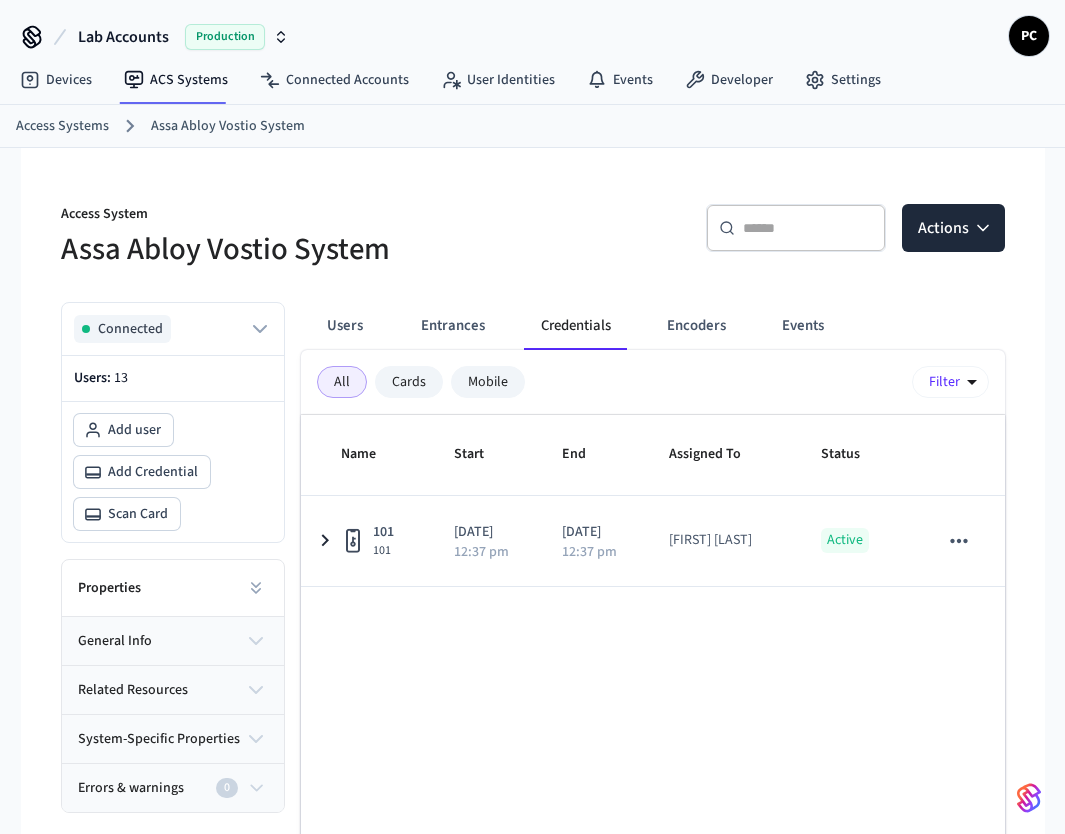 click 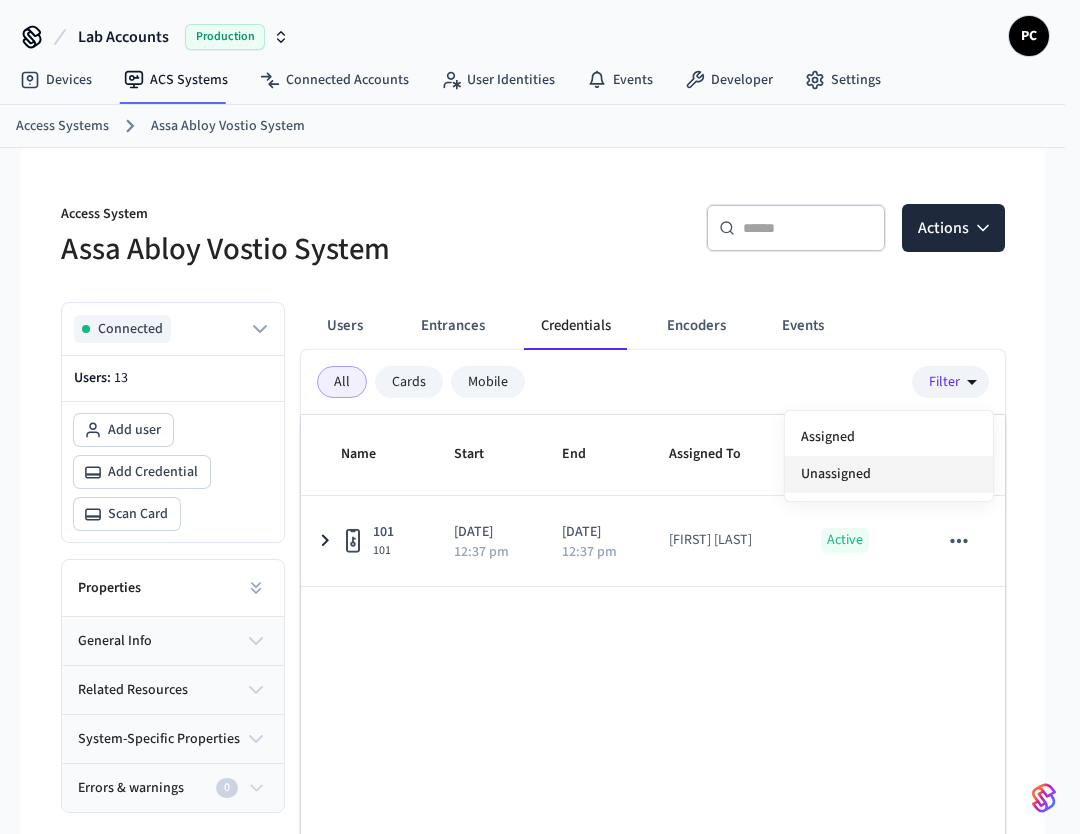 click on "Unassigned" at bounding box center (889, 474) 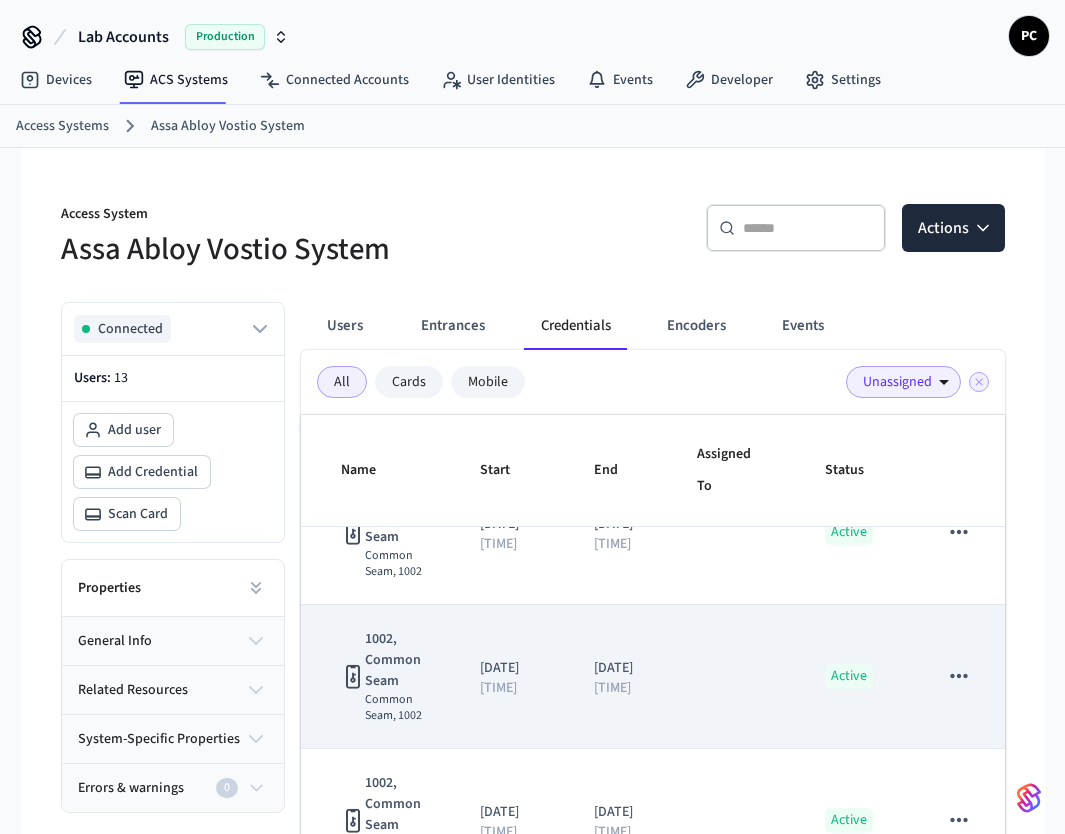 scroll, scrollTop: 216, scrollLeft: 0, axis: vertical 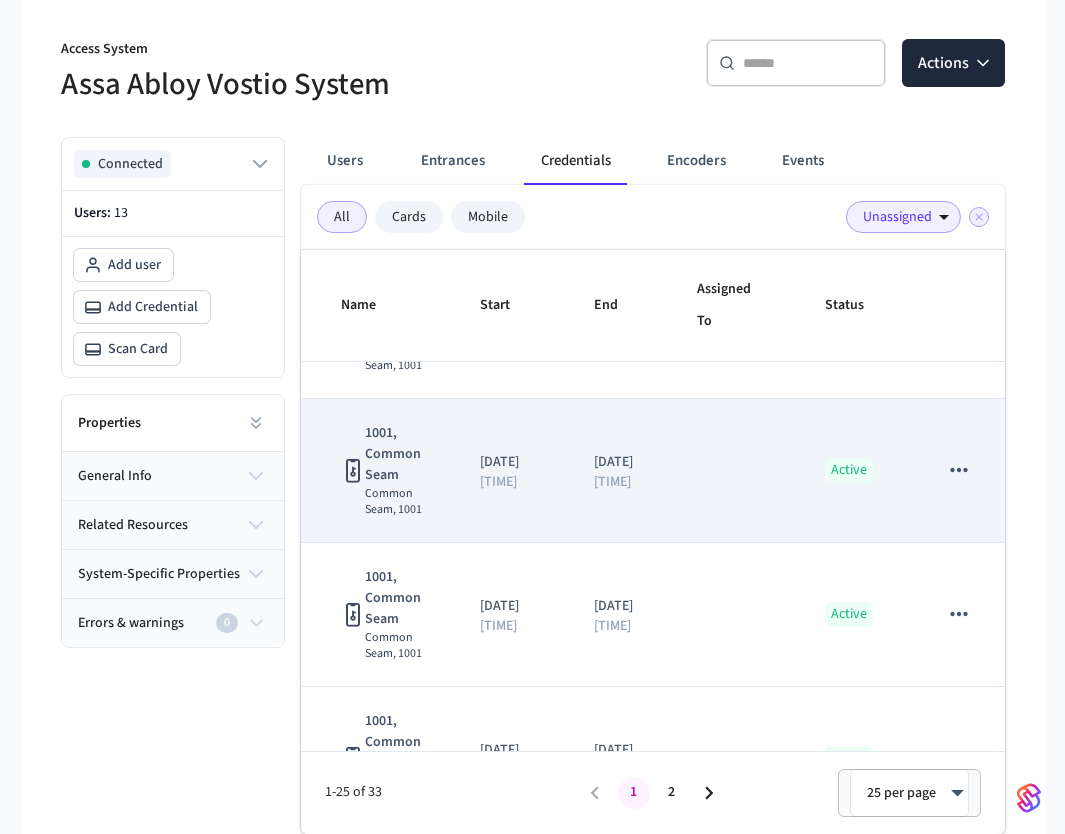click at bounding box center (737, 471) 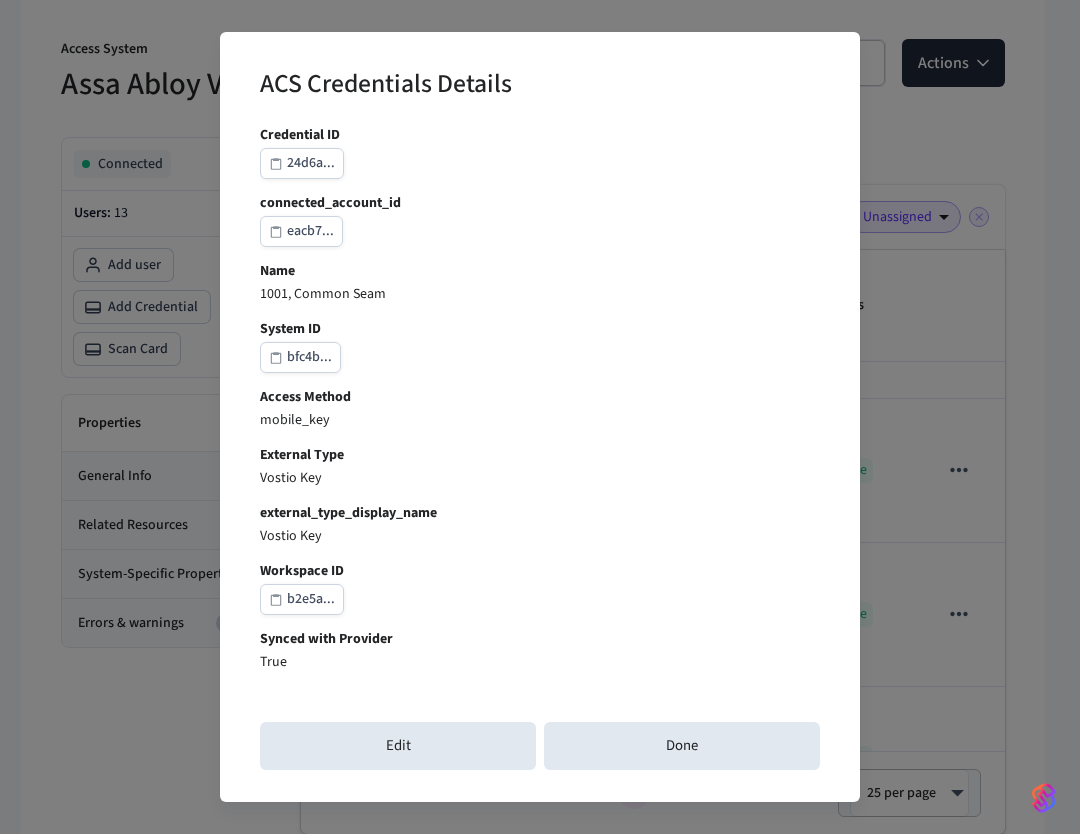 click on "Credential ID 24d6a... connected_account_id eacb7... Name 1001, Common Seam System ID bfc4b... Access Method mobile_key External Type Vostio Key external_type_display_name Vostio Key Workspace ID b2e5a... Synced with Provider True Last Synced at 2025/07/11 at 11:59 pm Added on 2025/07/11 at 11:59 pm Starts at 2025/07/11 at 9:47 pm Ends at 2025/07/31 at 6:50 am is_one_time_use False Multi-Phone Sync Credential False Assa Abloy Vostio Metadata {
"key_id": "00d2ba5c-18aa-4c8c-993e-16e02affb72c",
"door_names": [
"1001",
"Common Seam"
]
} is_managed True Entrances Common Seam   1001   Assigned To --" at bounding box center (540, 747) 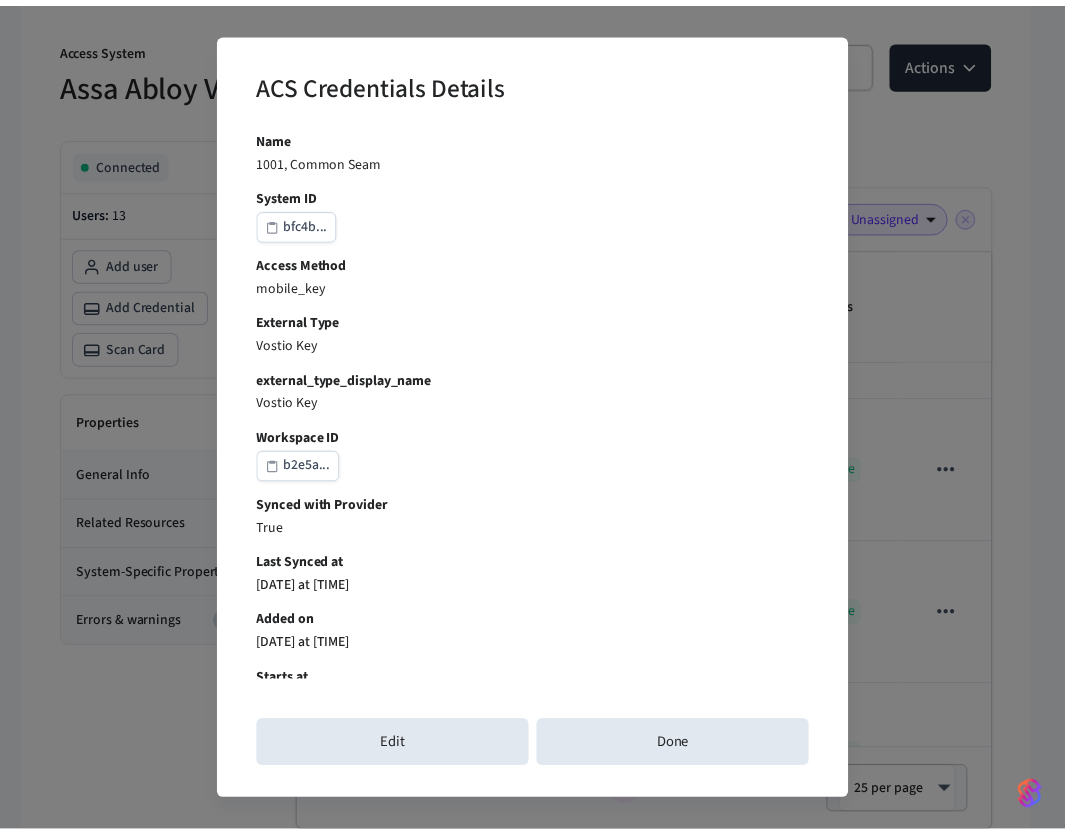 scroll, scrollTop: 0, scrollLeft: 0, axis: both 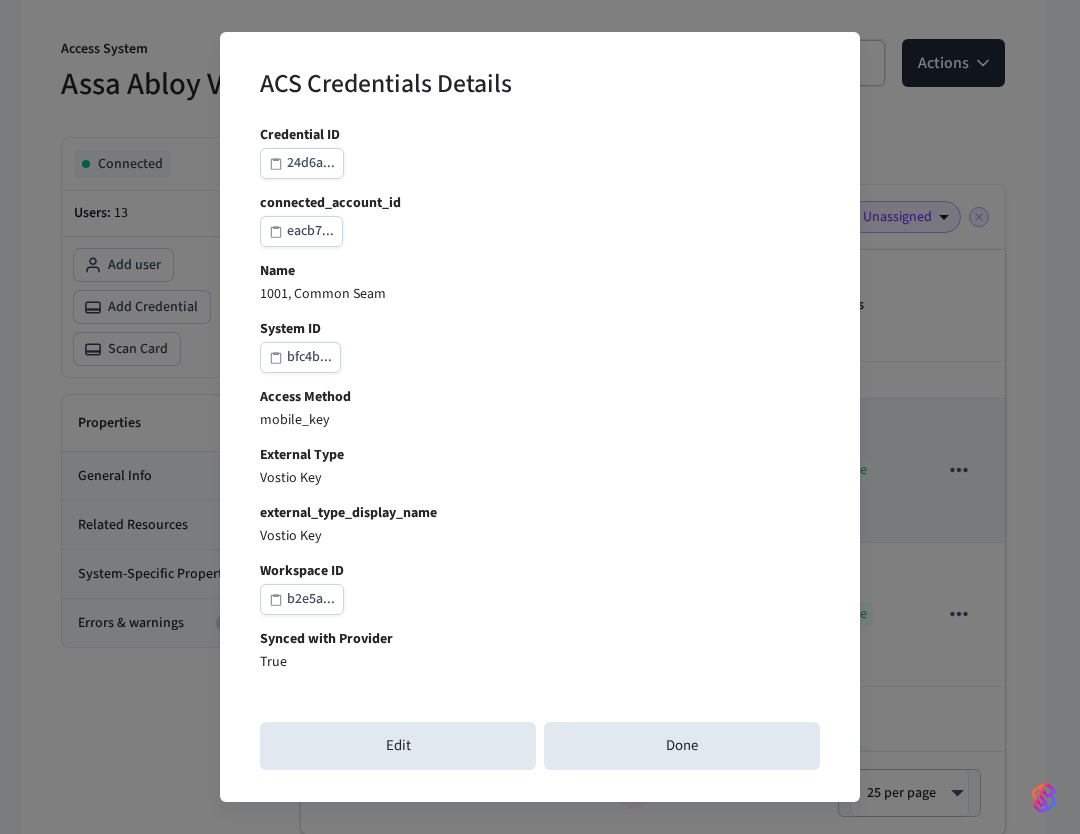 click on "ACS Credentials Details Credential ID 24d6a... connected_account_id eacb7... Name 1001, Common Seam System ID bfc4b... Access Method mobile_key External Type Vostio Key external_type_display_name Vostio Key Workspace ID b2e5a... Synced with Provider True Last Synced at 2025/07/11 at 11:59 pm Added on 2025/07/11 at 11:59 pm Starts at 2025/07/11 at 9:47 pm Ends at 2025/07/31 at 6:50 am is_one_time_use False Multi-Phone Sync Credential False Assa Abloy Vostio Metadata {
"key_id": "00d2ba5c-18aa-4c8c-993e-16e02affb72c",
"door_names": [
"1001",
"Common Seam"
]
} is_managed True Entrances Common Seam   1001   Assigned To -- Edit Done" at bounding box center (540, 417) 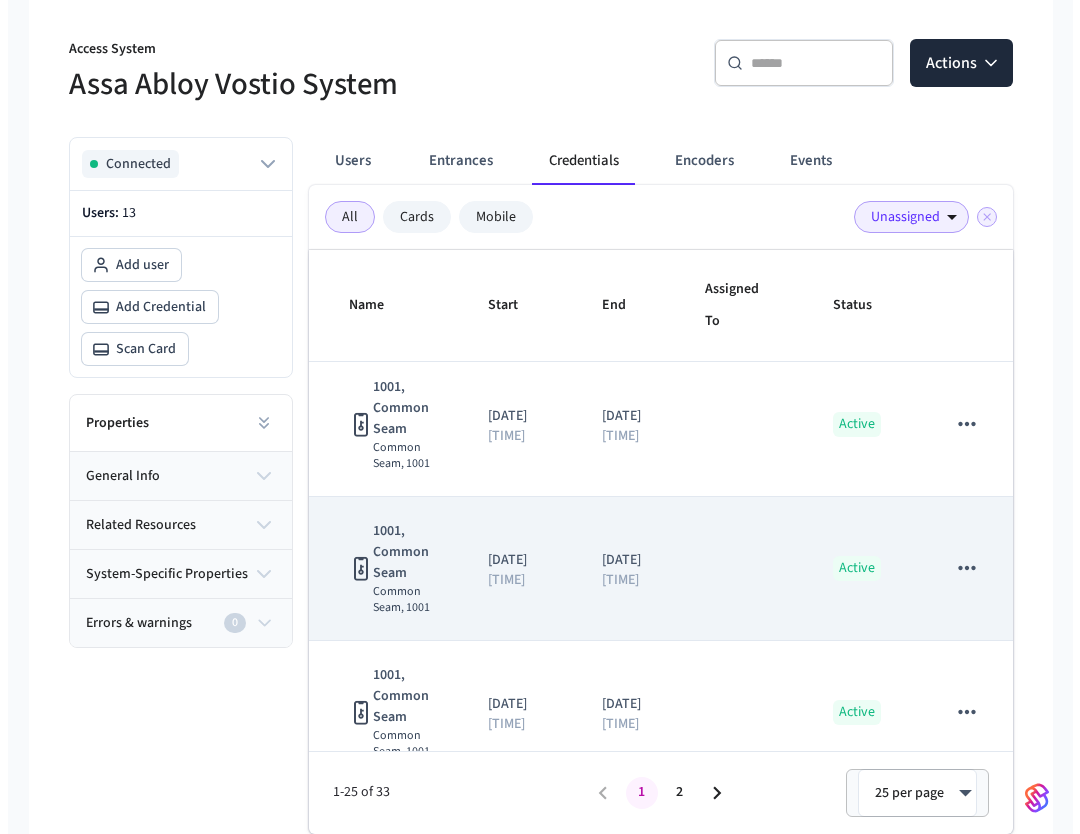 scroll, scrollTop: 1750, scrollLeft: 0, axis: vertical 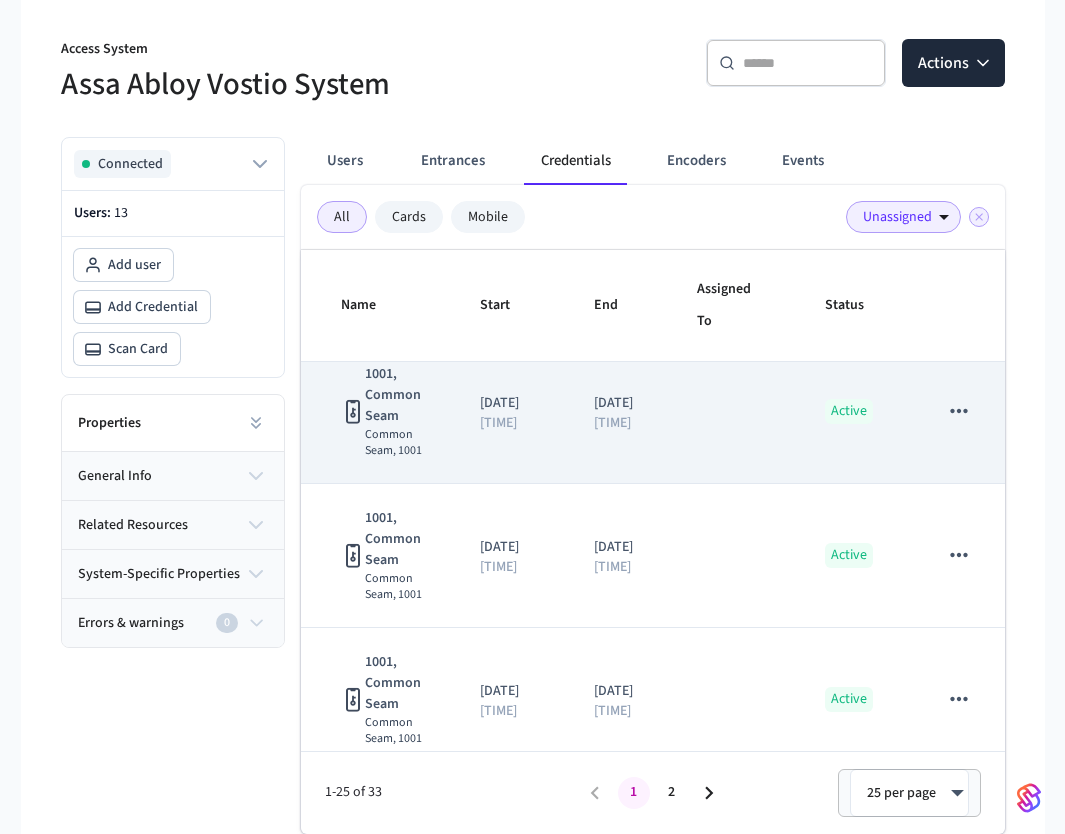 click on "2025/07/31 6:50 am" at bounding box center (621, 412) 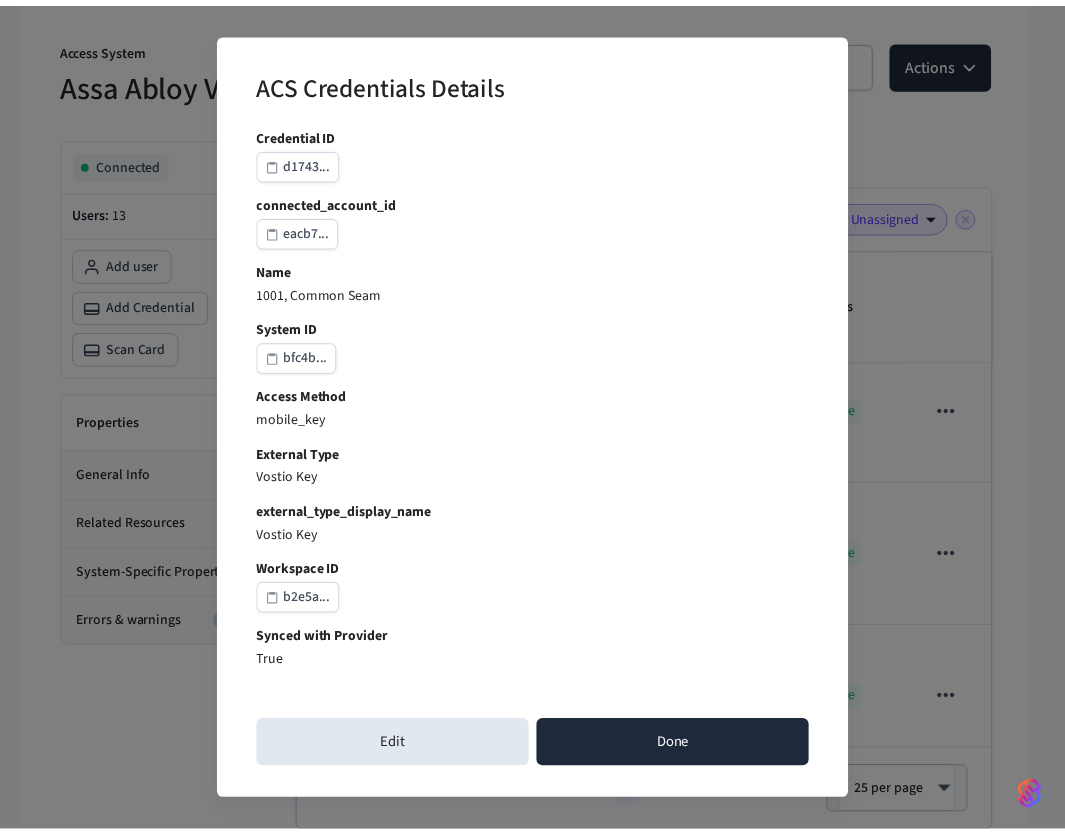 scroll, scrollTop: 26, scrollLeft: 0, axis: vertical 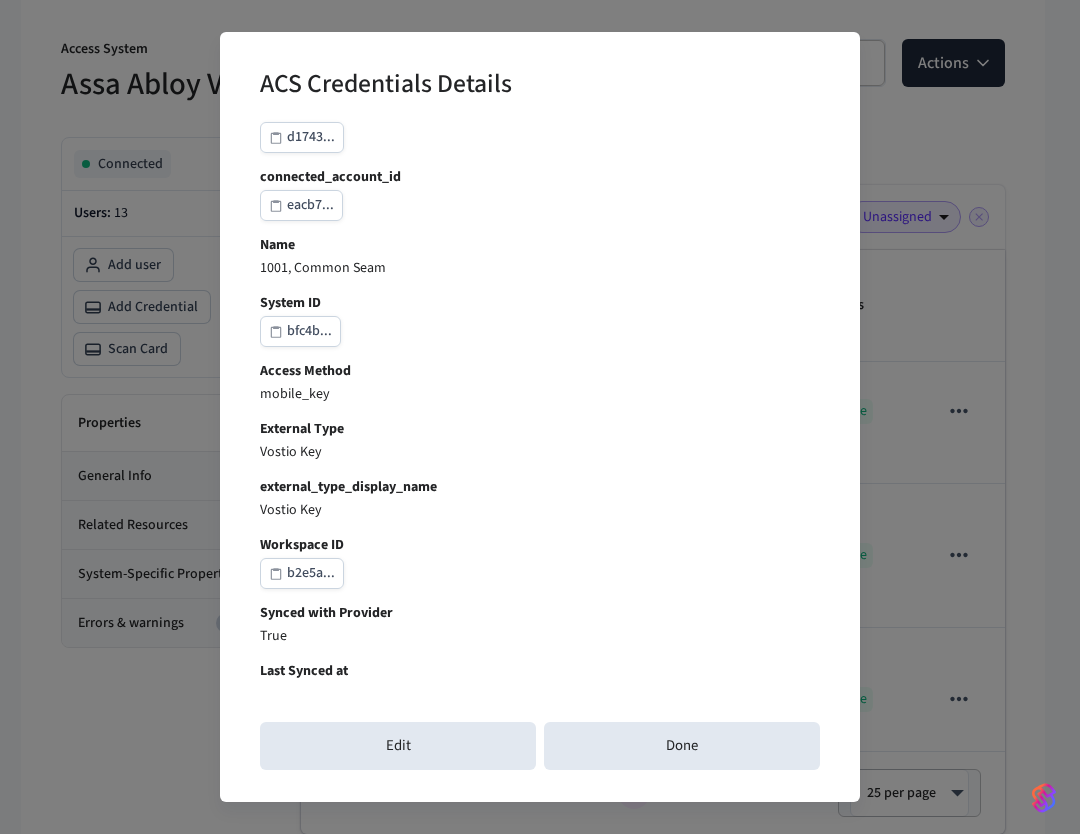 click on "Edit Done" at bounding box center (540, 746) 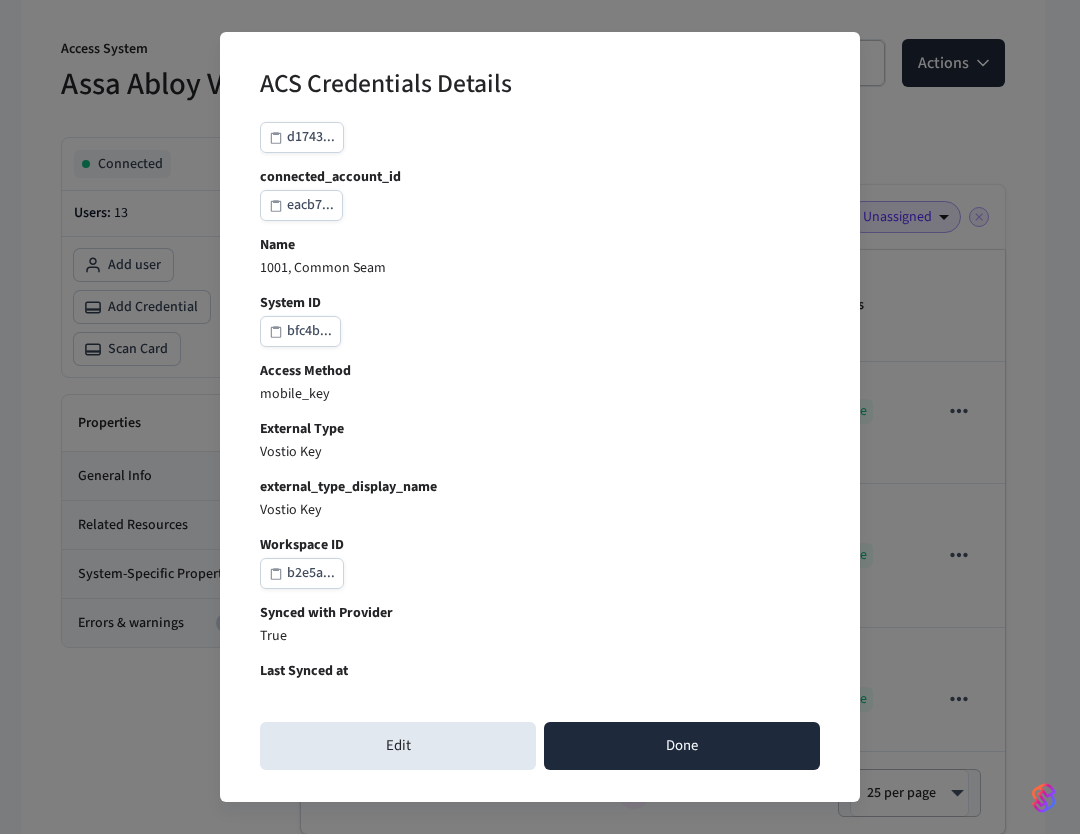 click on "Done" at bounding box center (682, 746) 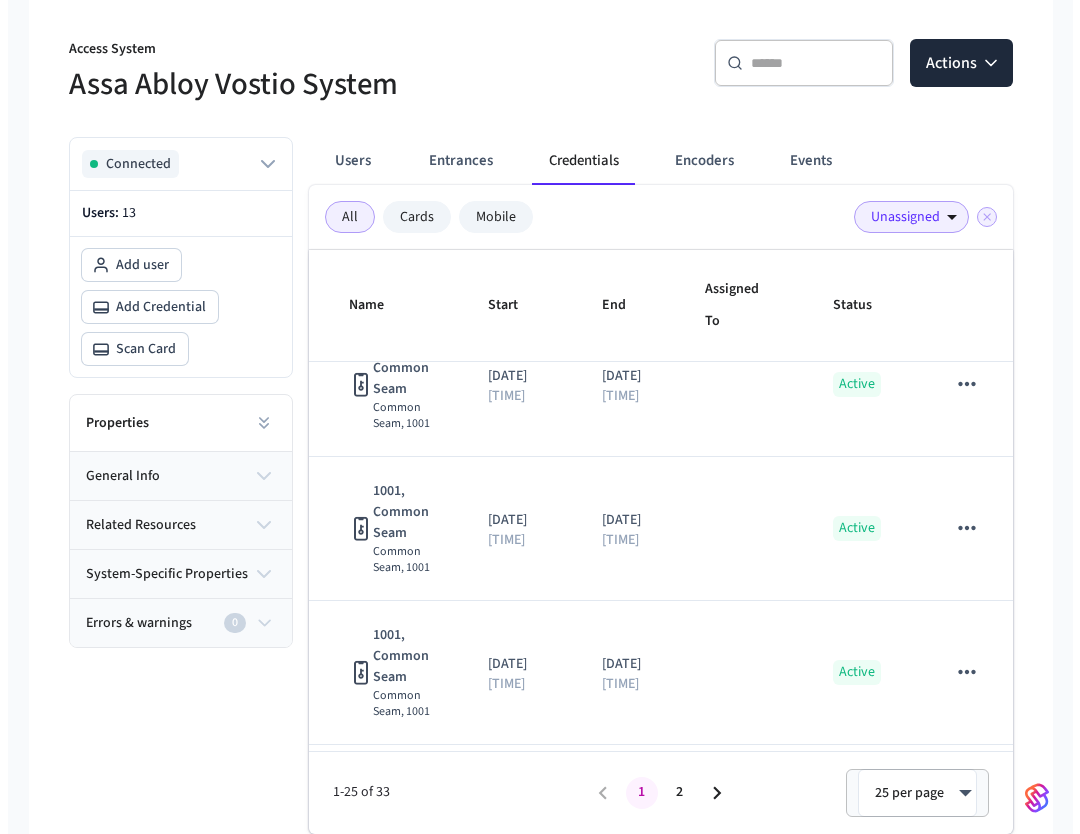 scroll, scrollTop: 1252, scrollLeft: 0, axis: vertical 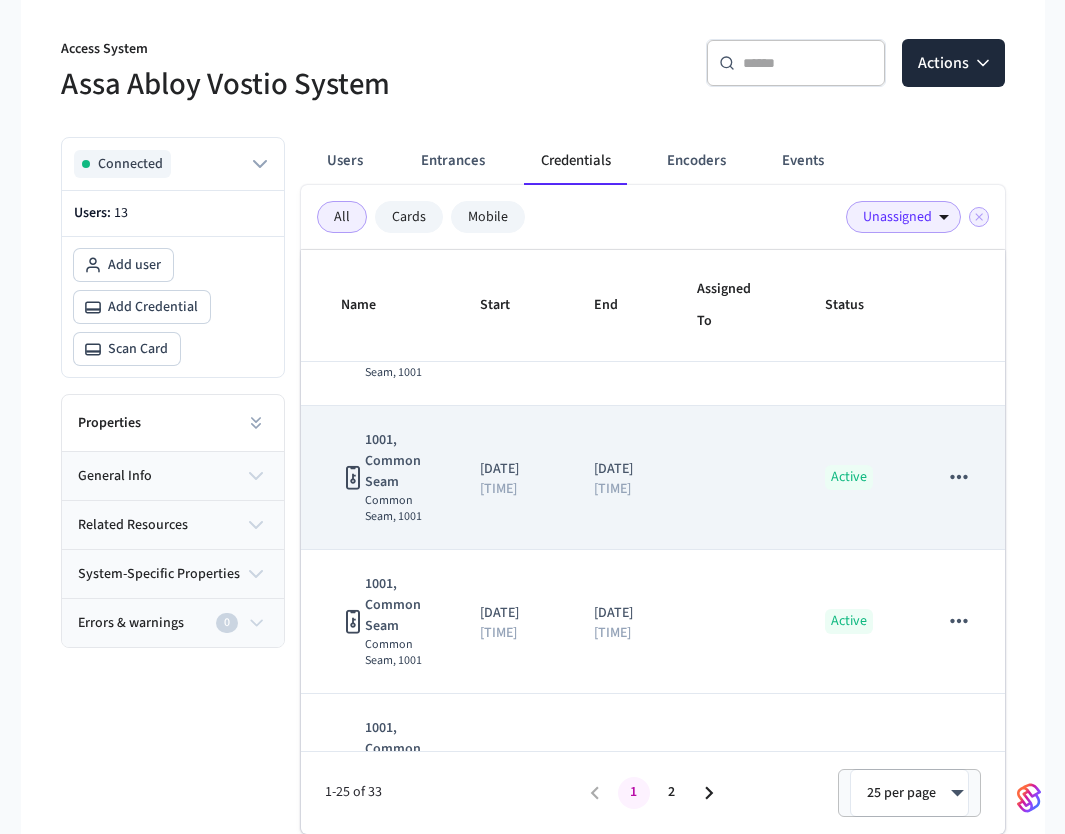 click on "2025/07/11" at bounding box center [513, 469] 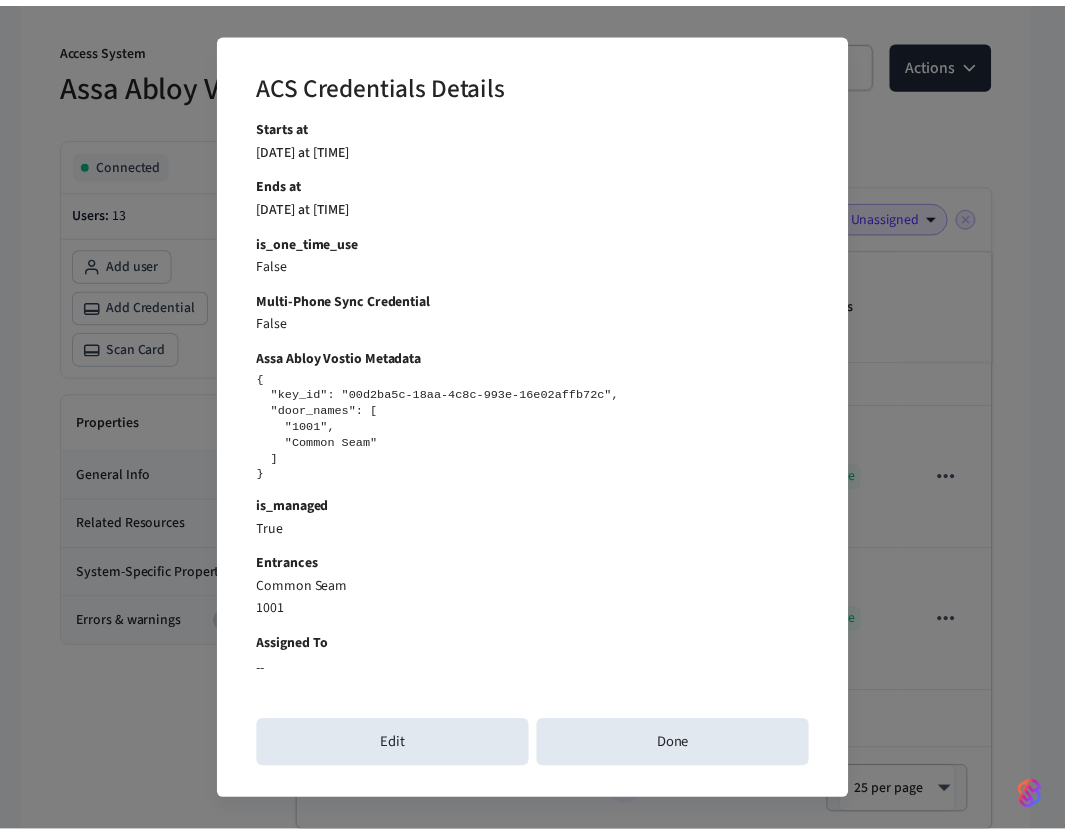 scroll, scrollTop: 566, scrollLeft: 0, axis: vertical 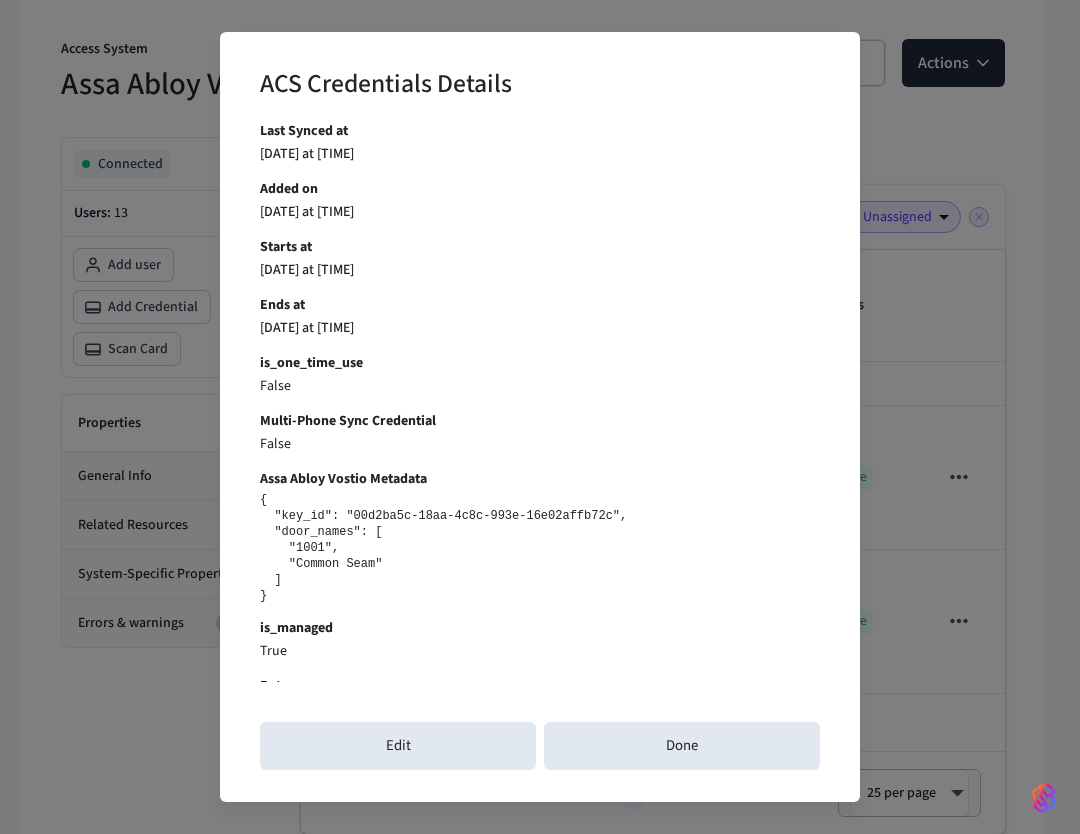 click on "ACS Credentials Details Credential ID 24d6a... connected_account_id eacb7... Name 1001, Common Seam System ID bfc4b... Access Method mobile_key External Type Vostio Key external_type_display_name Vostio Key Workspace ID b2e5a... Synced with Provider True Last Synced at 2025/07/11 at 11:59 pm Added on 2025/07/11 at 11:59 pm Starts at 2025/07/11 at 9:47 pm Ends at 2025/07/31 at 6:50 am is_one_time_use False Multi-Phone Sync Credential False Assa Abloy Vostio Metadata {
"key_id": "00d2ba5c-18aa-4c8c-993e-16e02affb72c",
"door_names": [
"1001",
"Common Seam"
]
} is_managed True Entrances Common Seam   1001   Assigned To -- Edit Done" at bounding box center (540, 417) 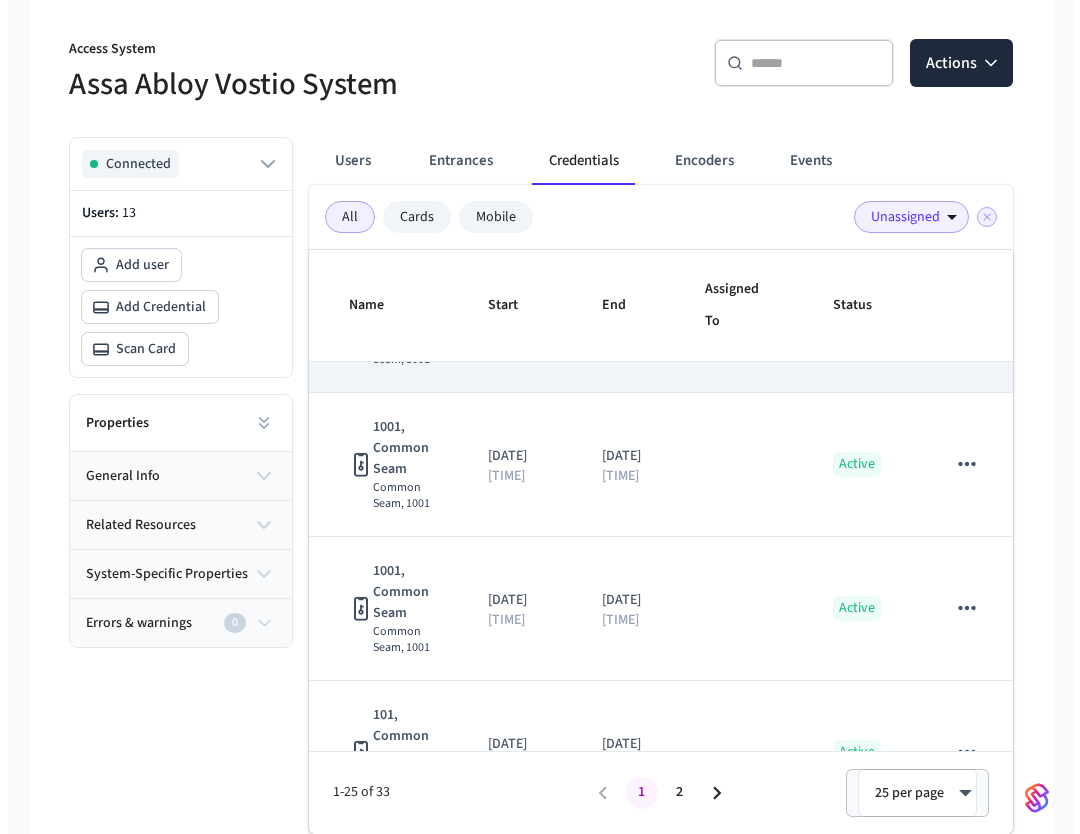 scroll, scrollTop: 2088, scrollLeft: 0, axis: vertical 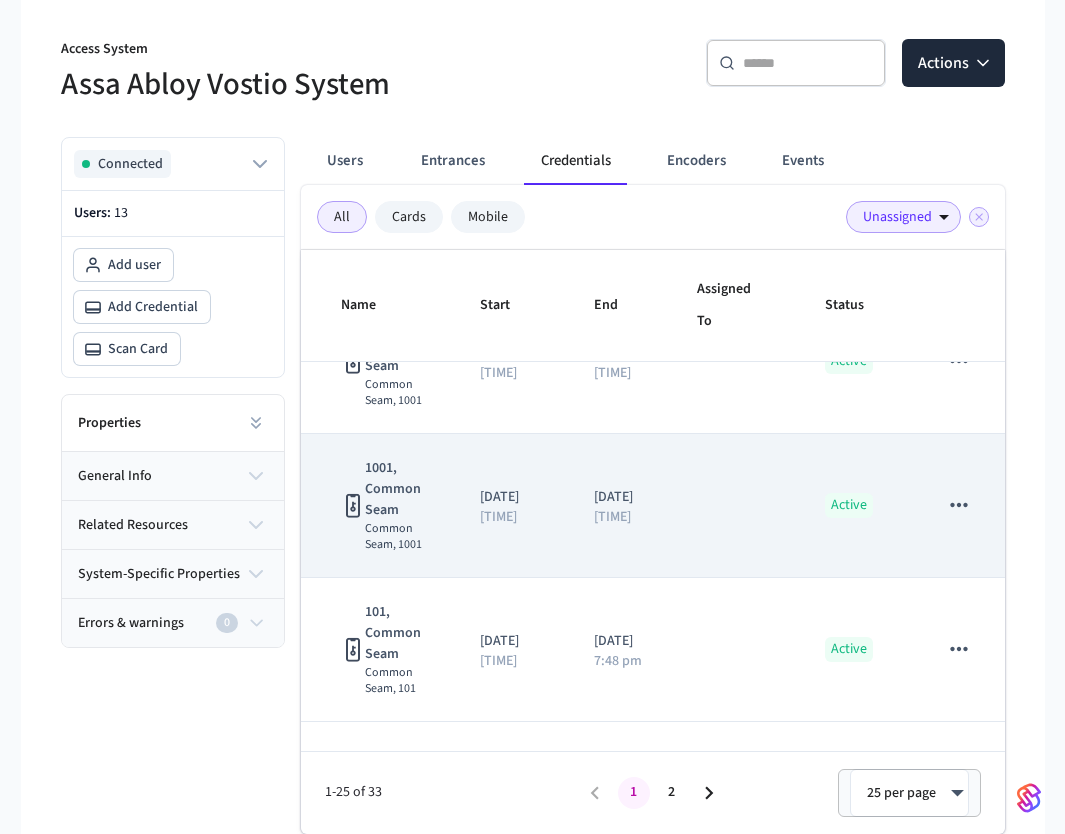 click at bounding box center [737, 506] 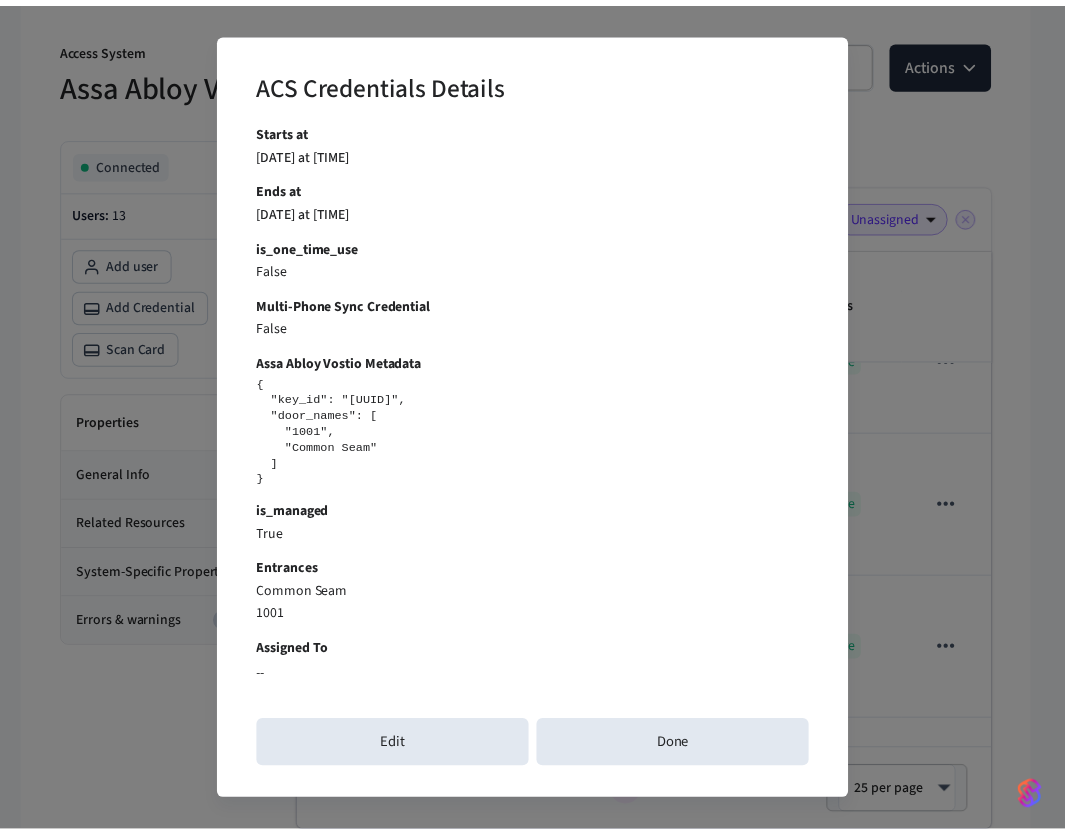 scroll, scrollTop: 687, scrollLeft: 0, axis: vertical 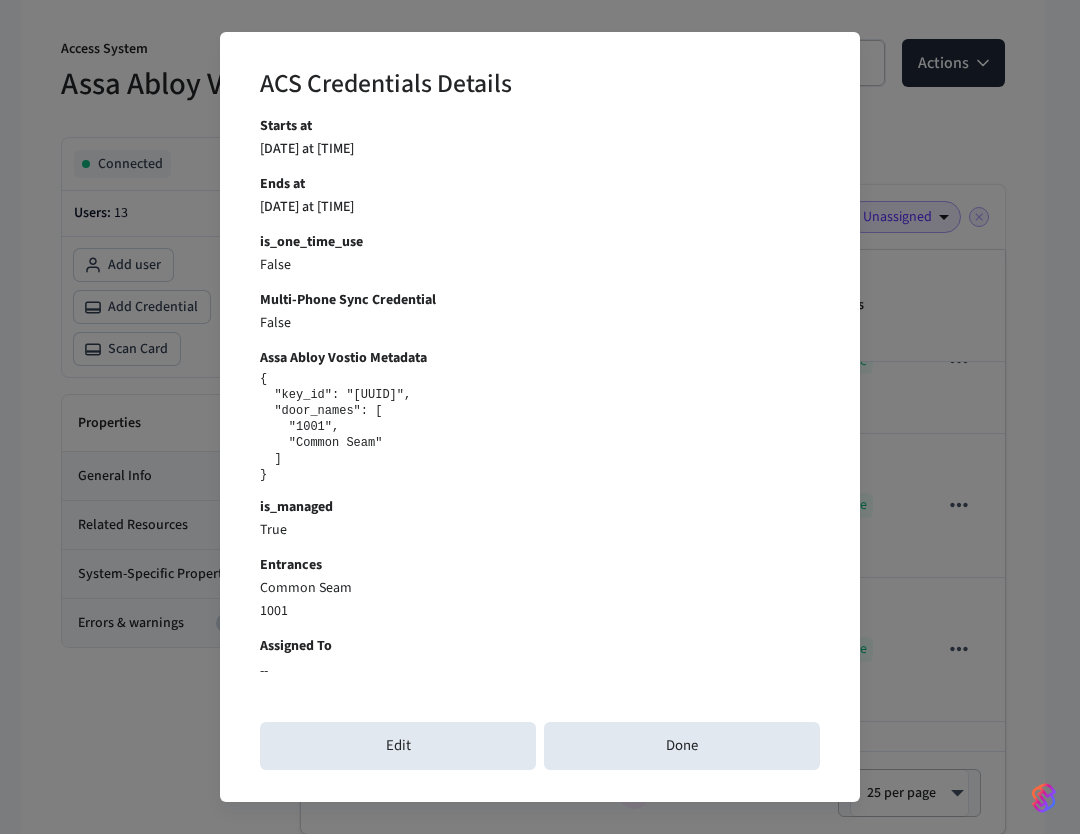 click on "ACS Credentials Details Credential ID e726d... connected_account_id eacb7... Name 1001, Common Seam System ID bfc4b... Access Method mobile_key External Type Vostio Key external_type_display_name Vostio Key Workspace ID b2e5a... Synced with Provider True Last Synced at 2025/07/11 at 11:59 pm Added on 2025/07/11 at 11:59 pm Starts at 2025/07/11 at 9:46 pm Ends at 2025/07/31 at 6:50 am is_one_time_use False Multi-Phone Sync Credential False Assa Abloy Vostio Metadata {
"key_id": "f9b351ef-6050-4375-b110-2846efa8b09c",
"door_names": [
"1001",
"Common Seam"
]
} is_managed True Entrances Common Seam   1001   Assigned To -- Edit Done" at bounding box center (540, 417) 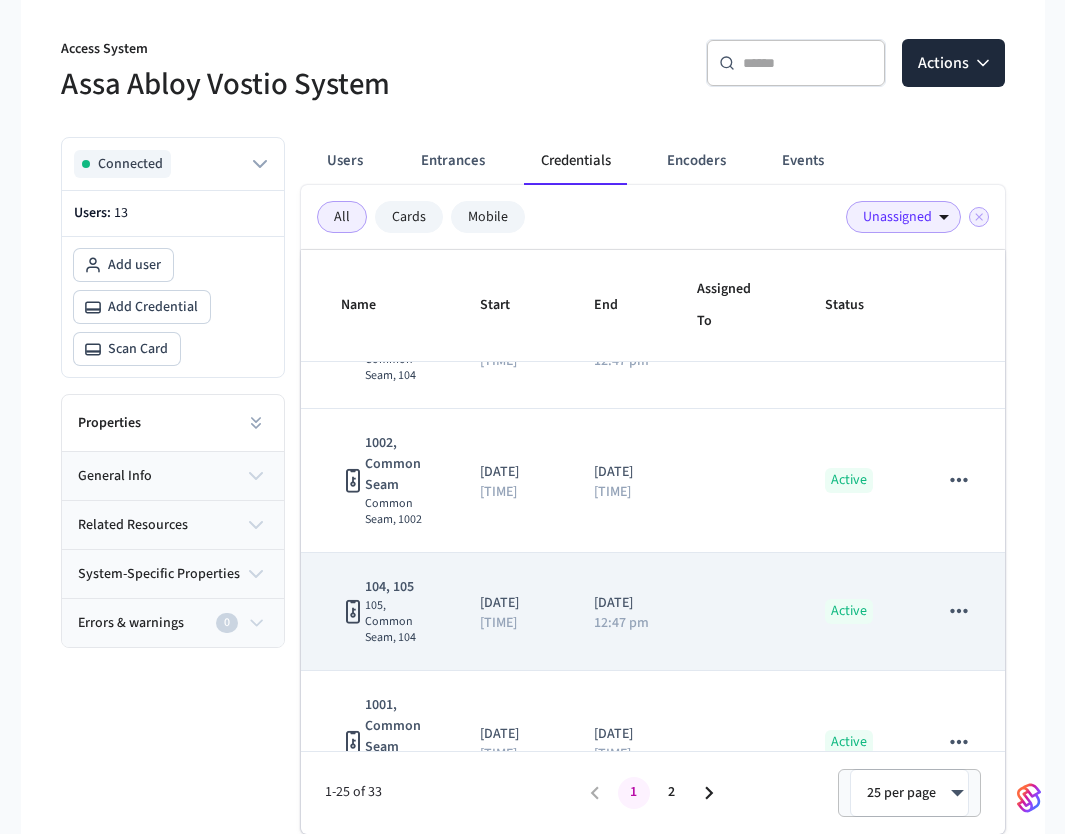 scroll, scrollTop: 3122, scrollLeft: 0, axis: vertical 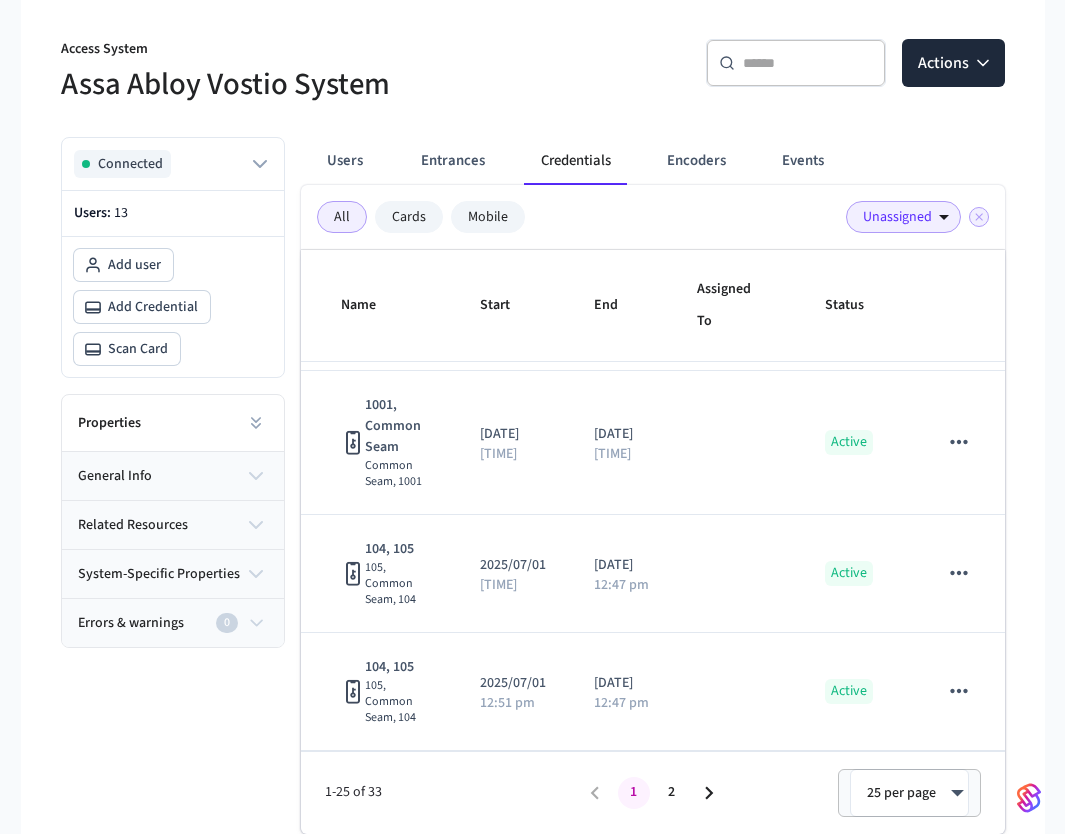 click at bounding box center (710, 793) 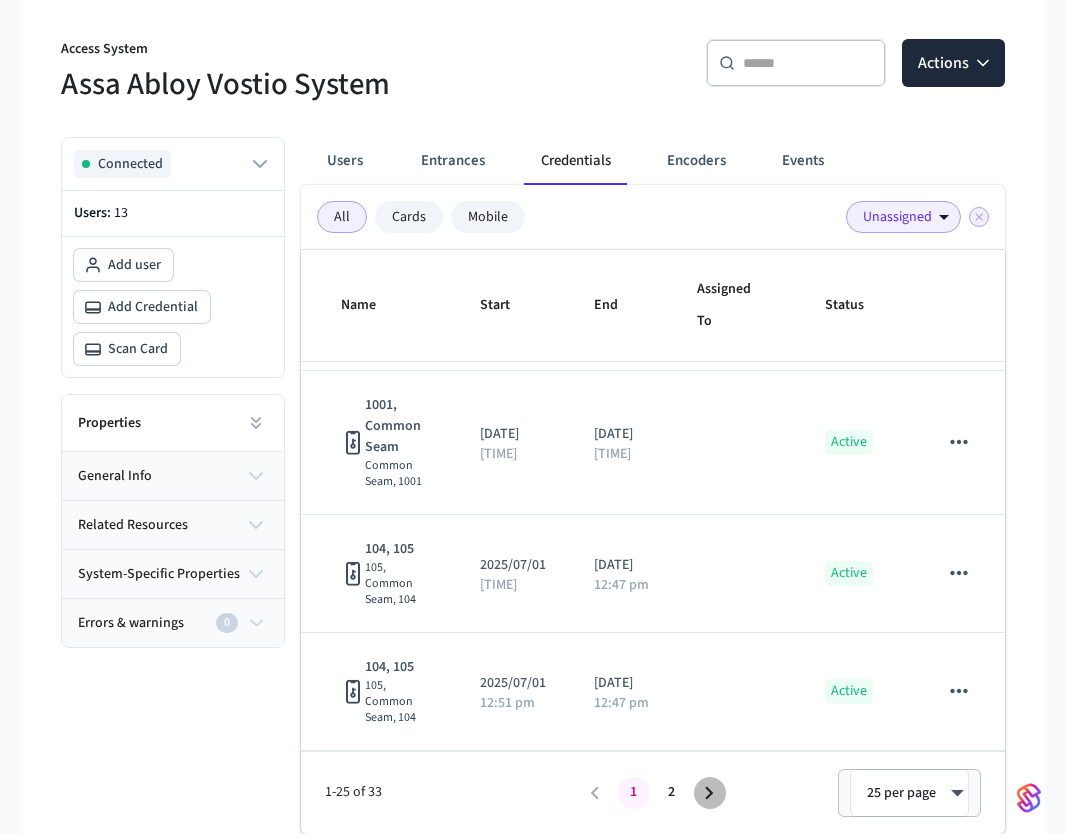 click 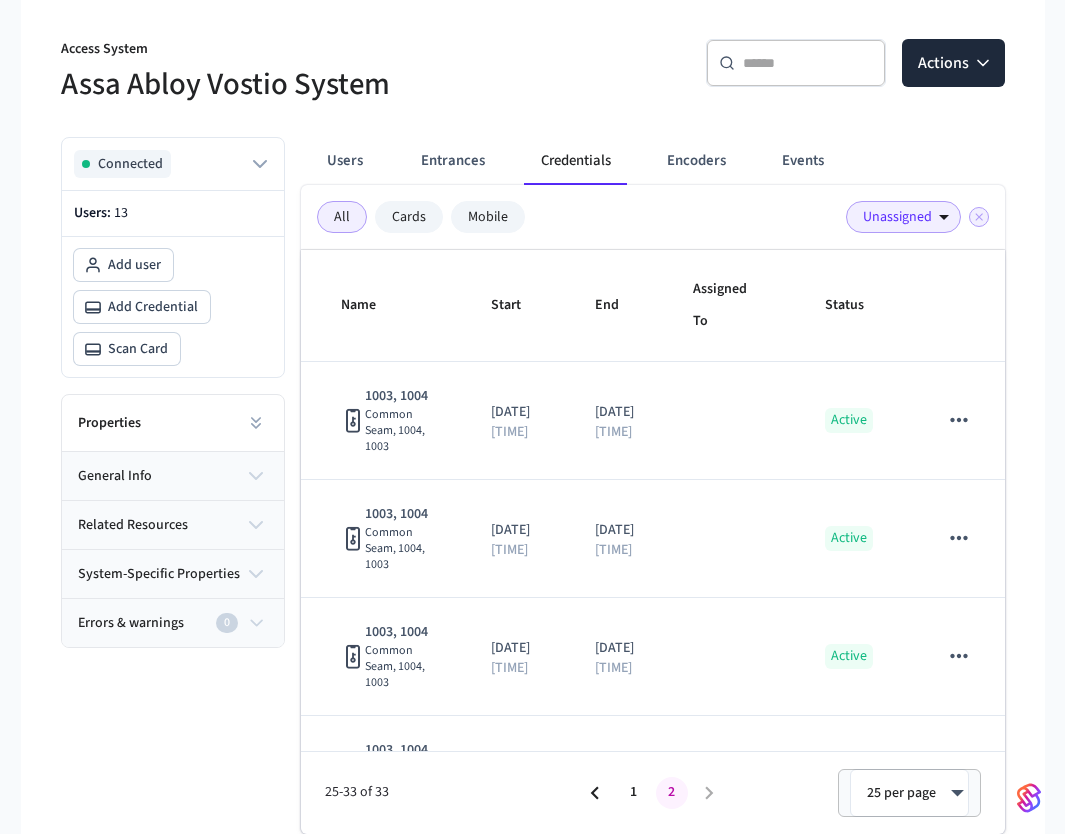 scroll, scrollTop: 738, scrollLeft: 0, axis: vertical 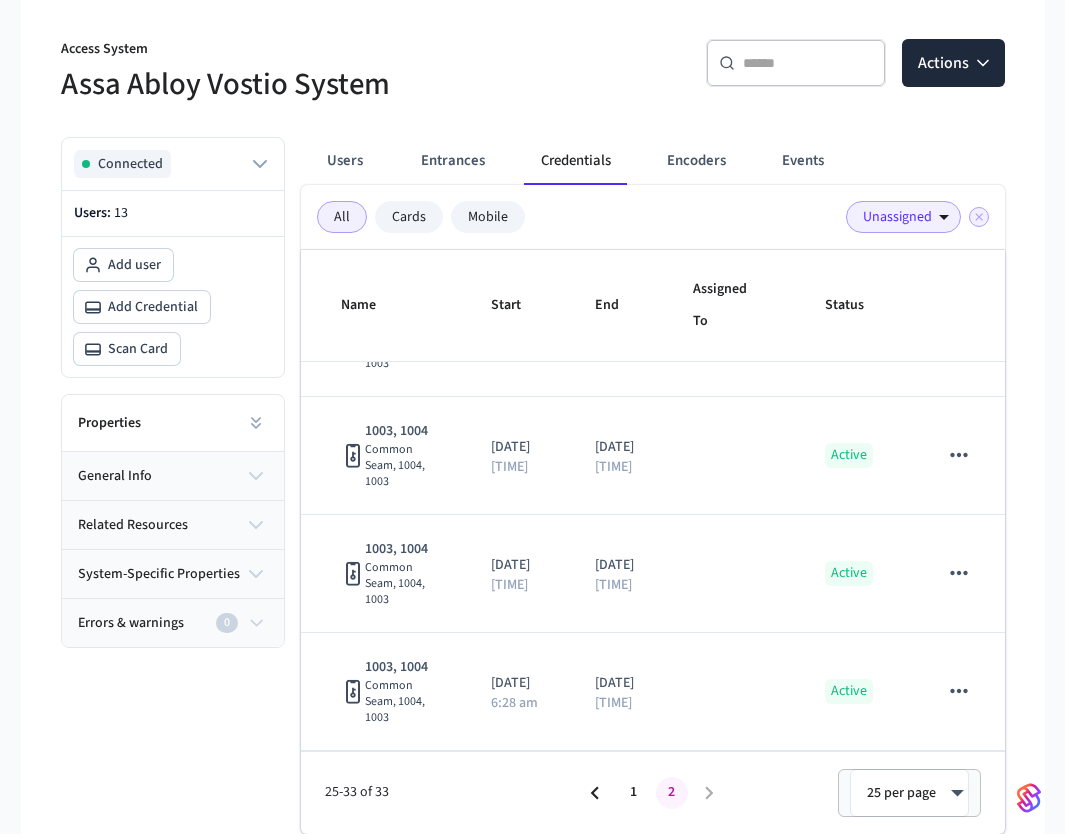 click 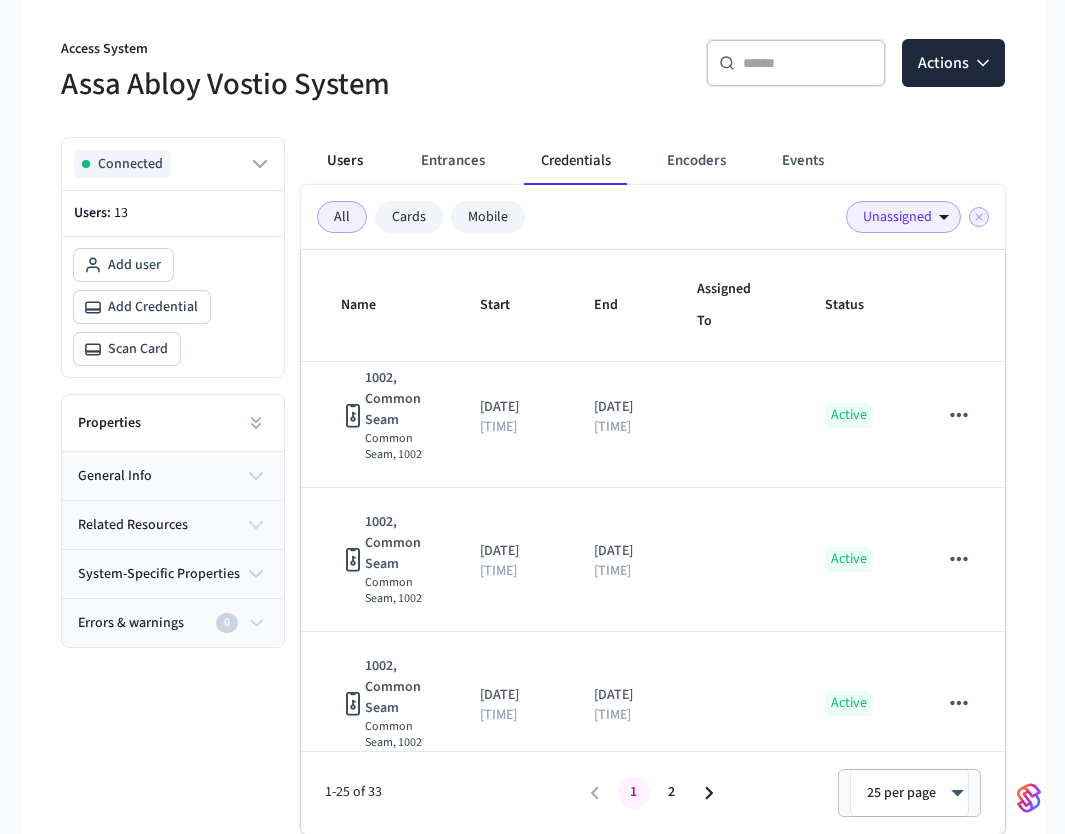 click on "Users" at bounding box center (345, 161) 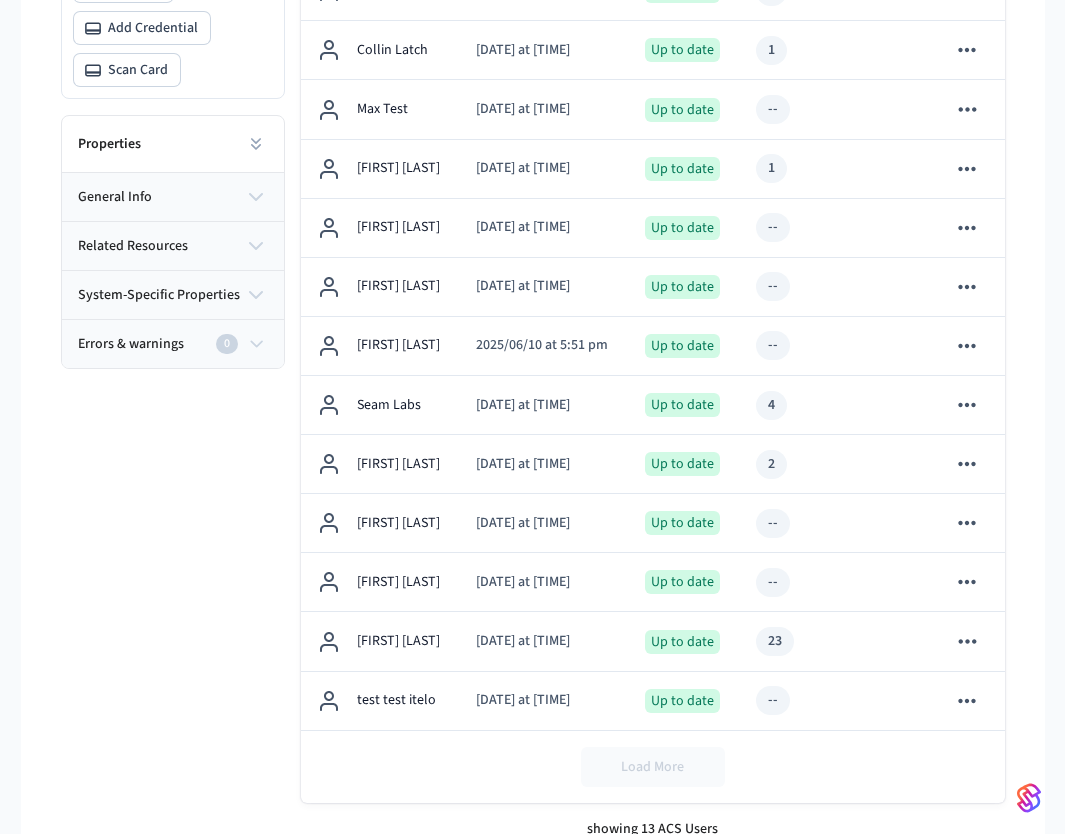 scroll, scrollTop: 466, scrollLeft: 0, axis: vertical 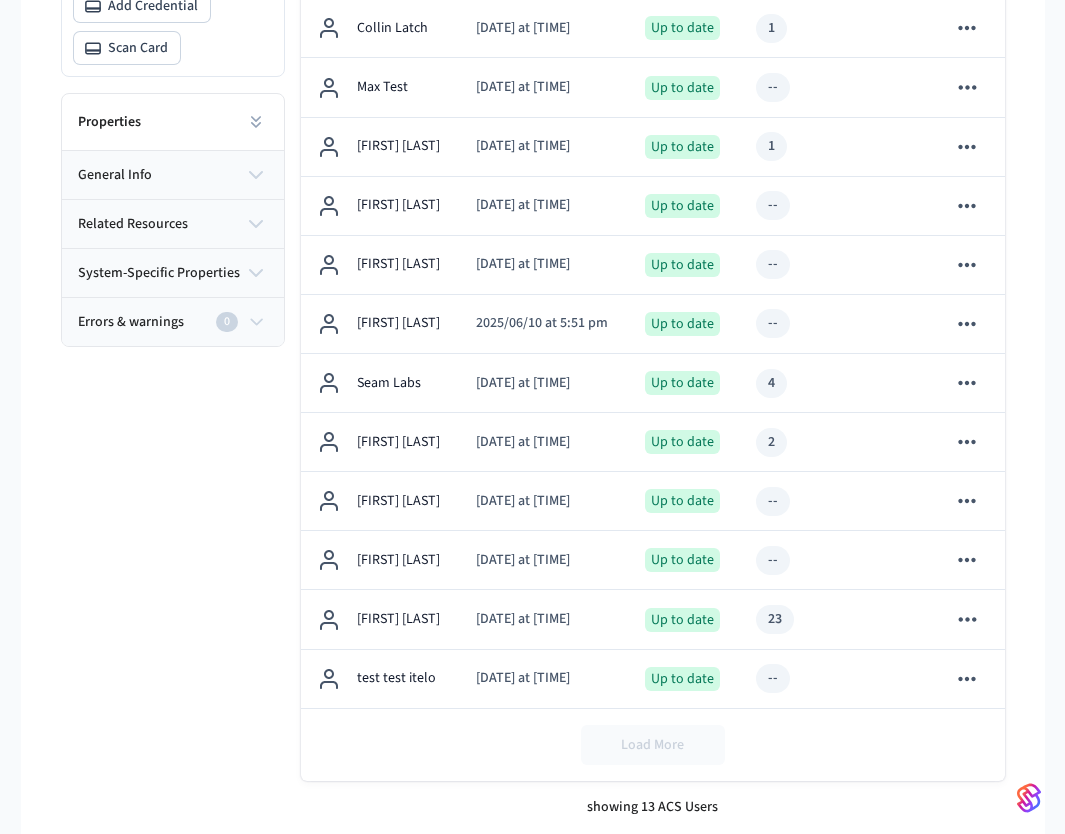 click on "Load More" at bounding box center (653, 745) 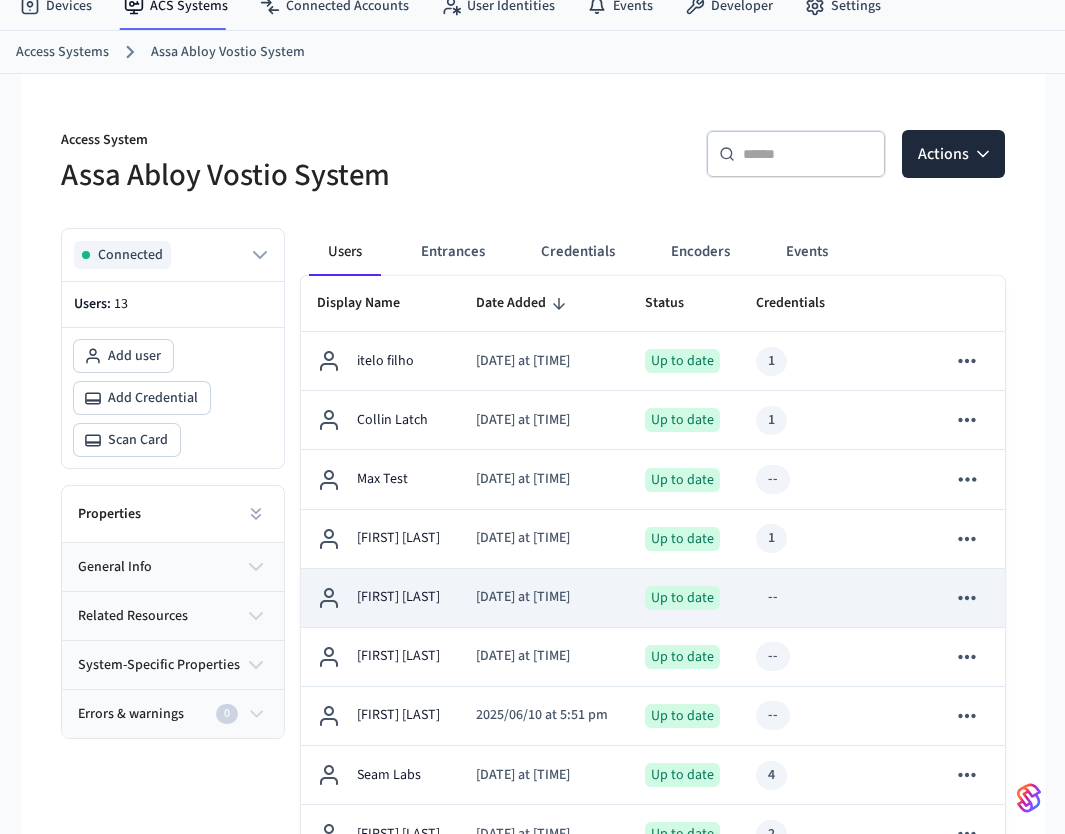 scroll, scrollTop: 0, scrollLeft: 0, axis: both 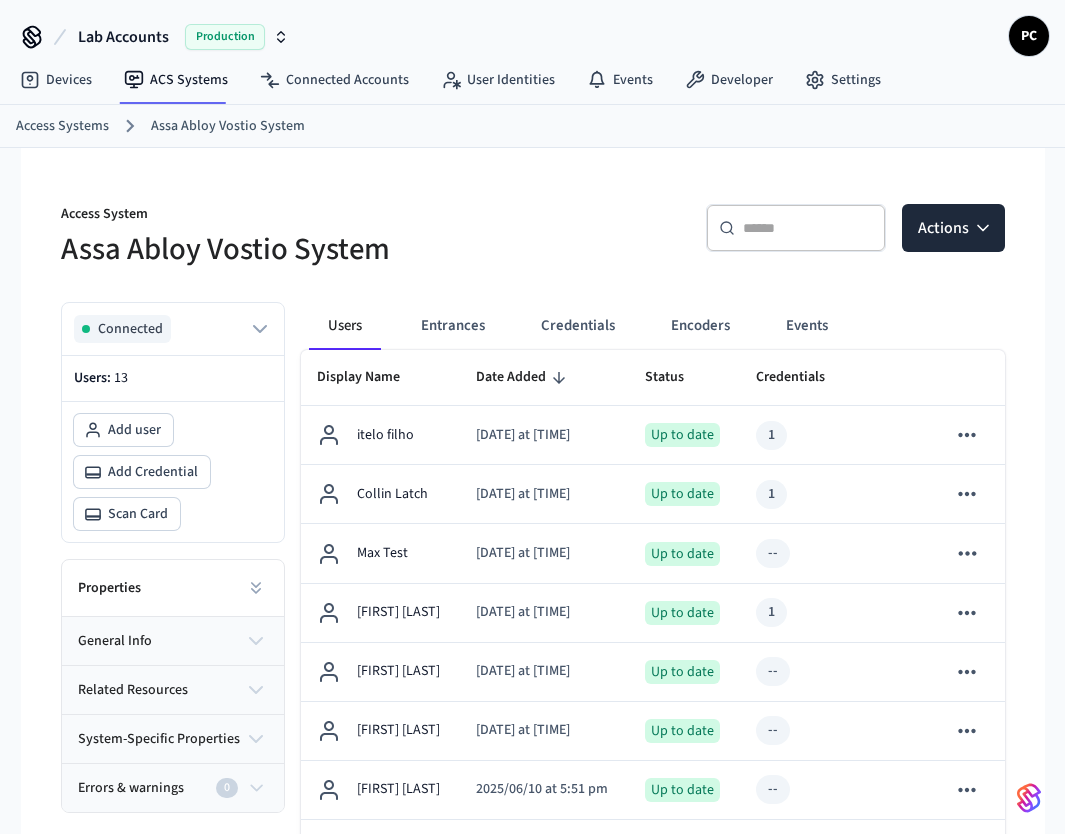 click on "Assa Abloy Vostio System" at bounding box center (291, 249) 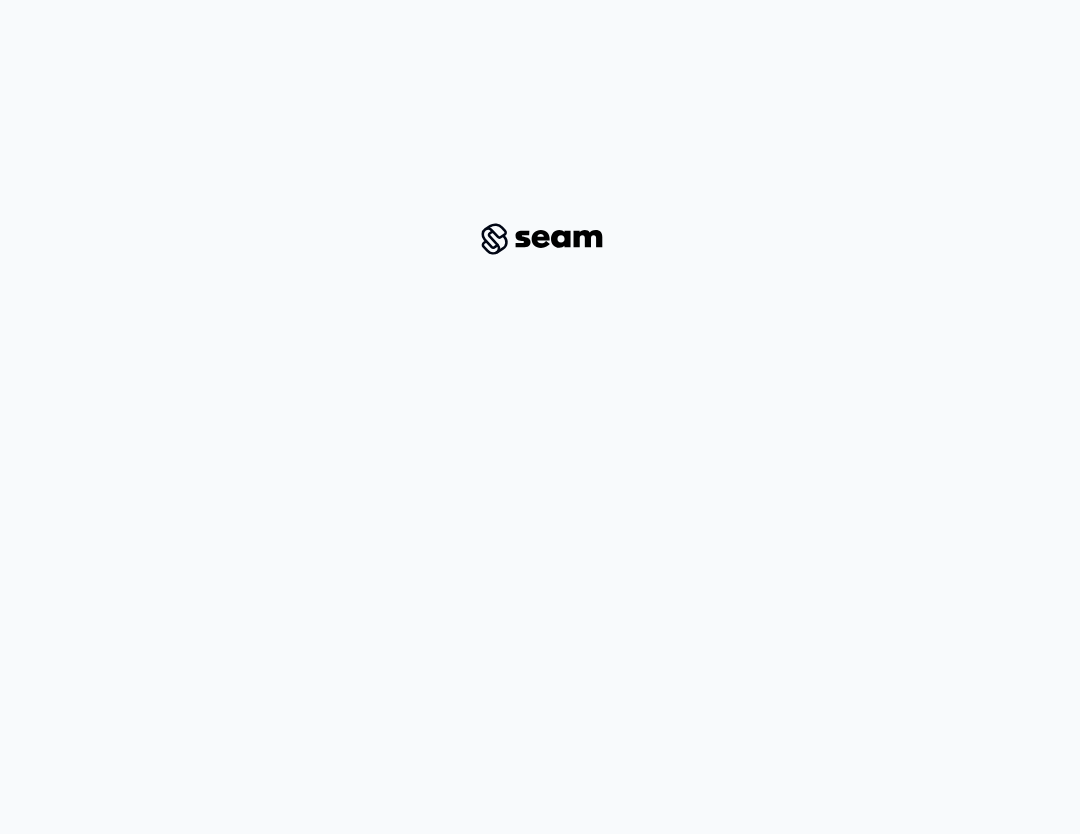 scroll, scrollTop: 0, scrollLeft: 0, axis: both 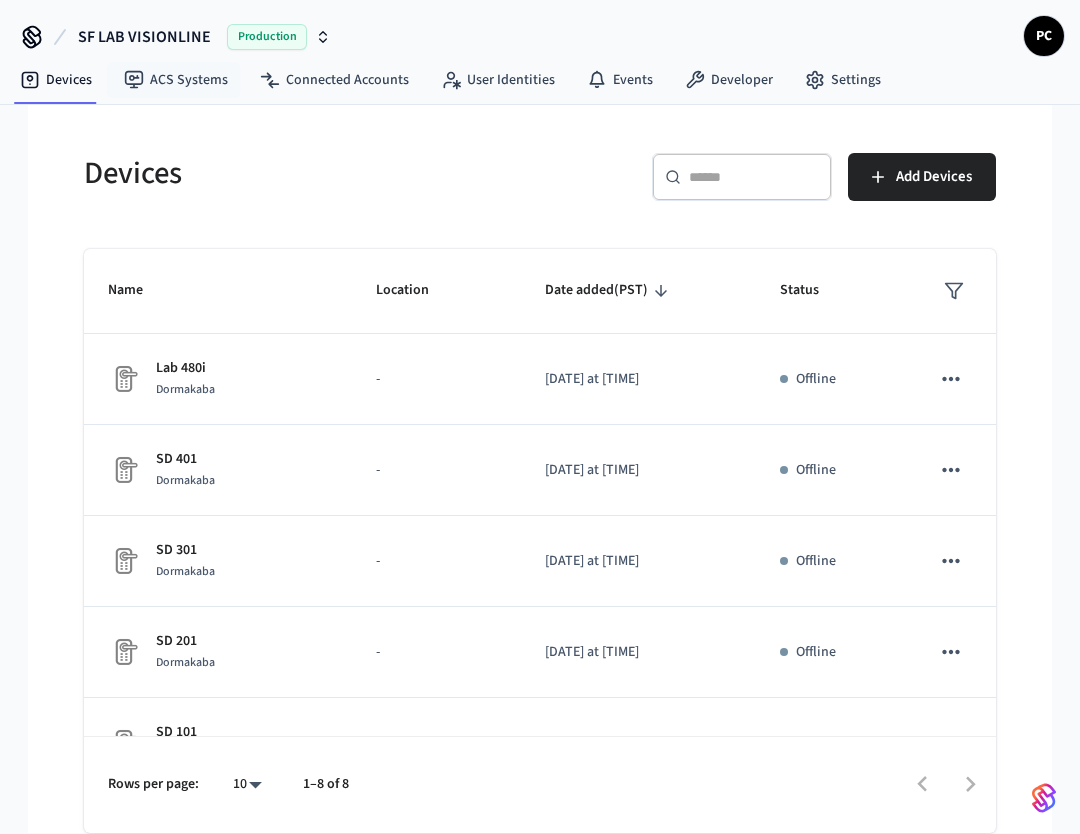 click on "SF LAB VISIONLINE" at bounding box center [144, 37] 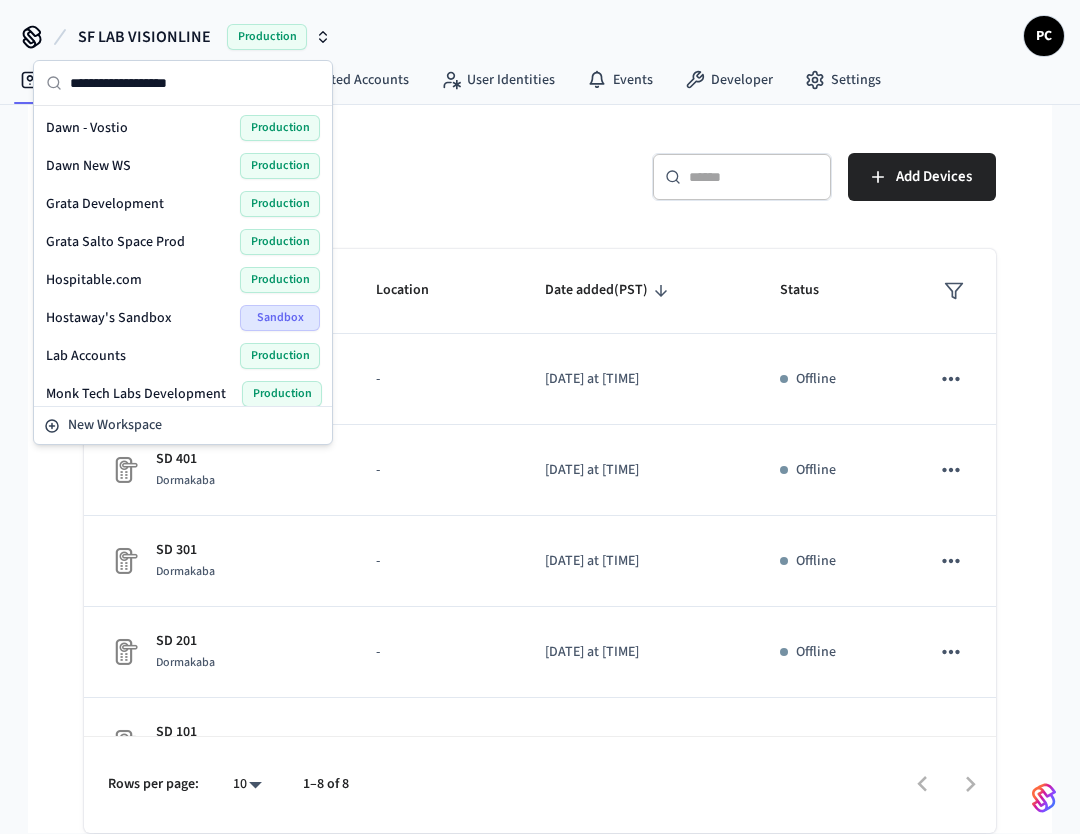 scroll, scrollTop: 63, scrollLeft: 0, axis: vertical 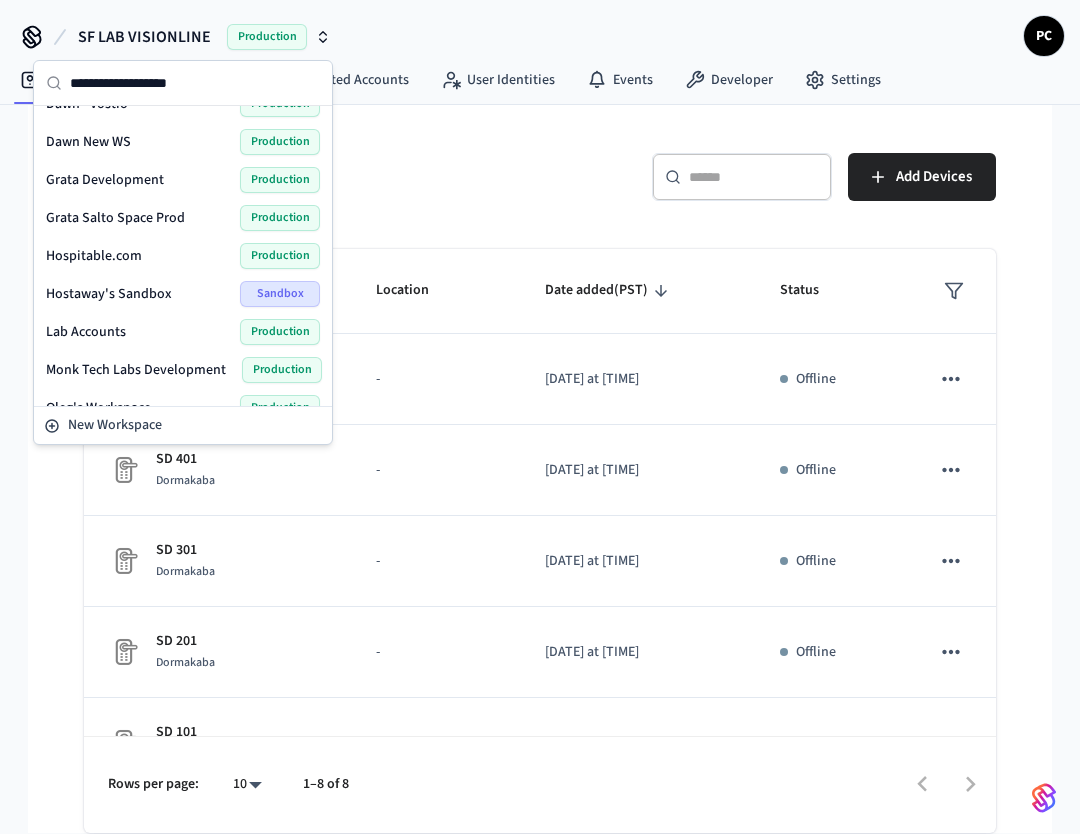 click on "Lab Accounts" at bounding box center (86, 332) 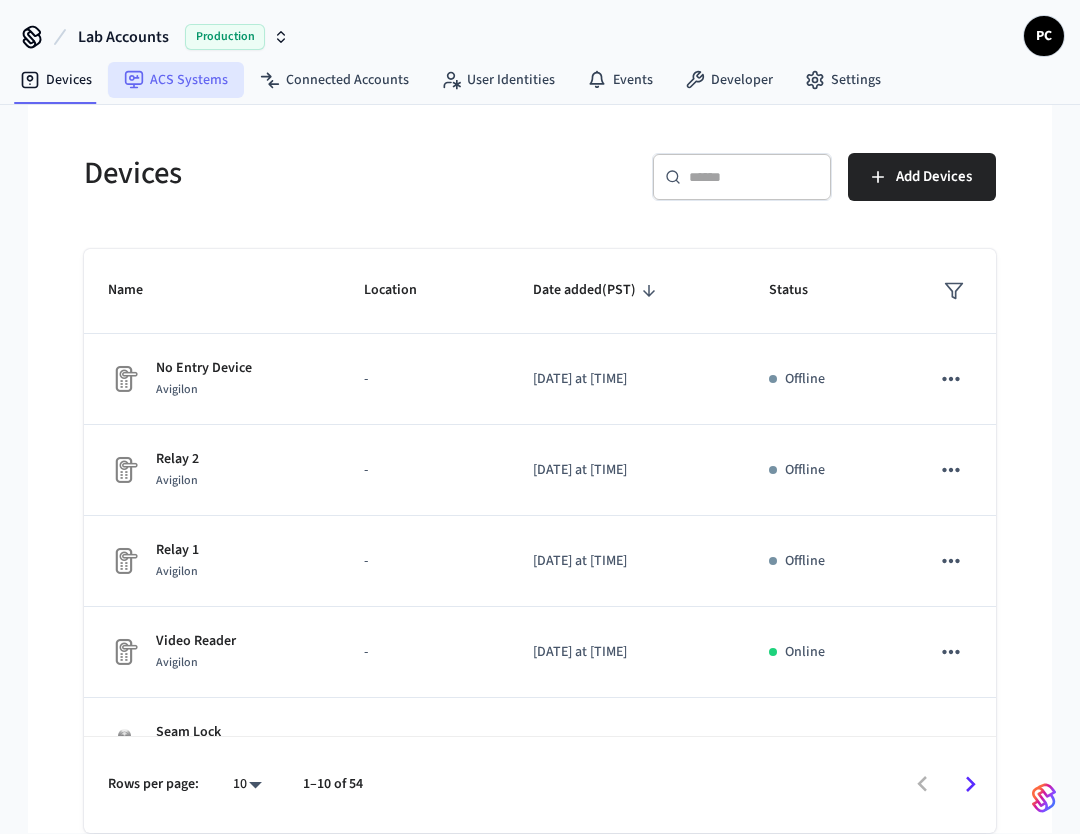 click on "ACS Systems" at bounding box center (176, 80) 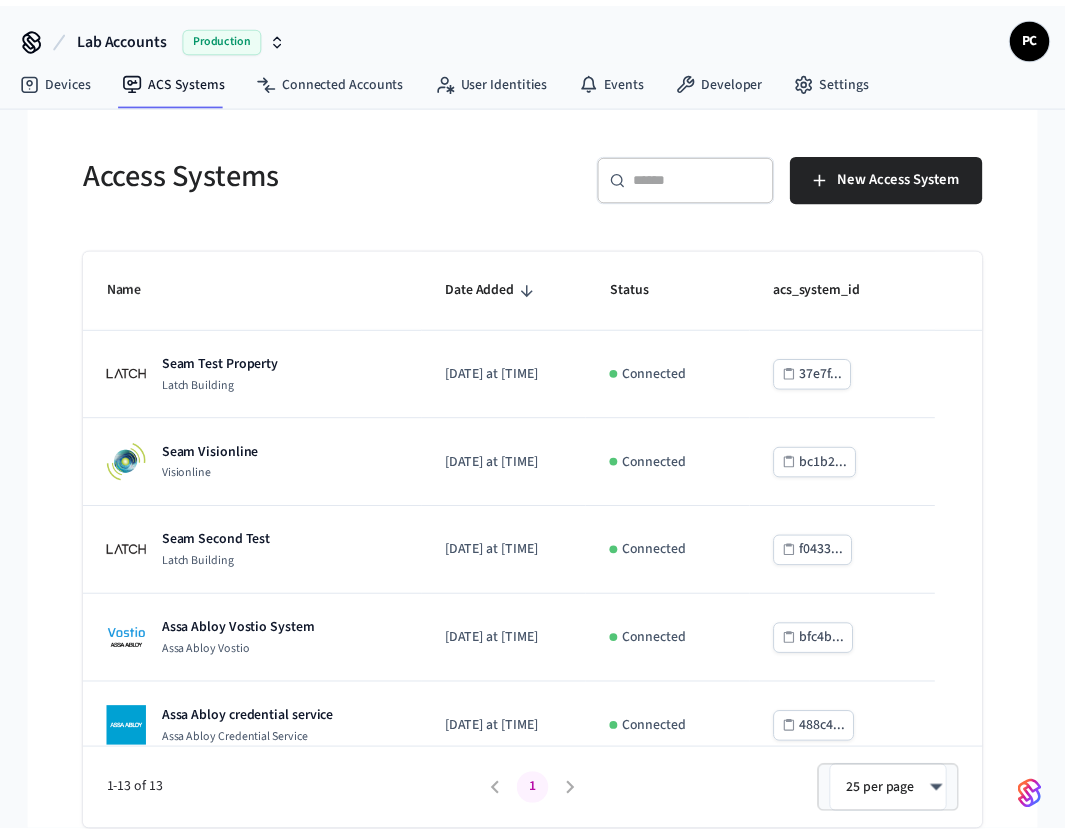 scroll, scrollTop: 548, scrollLeft: 0, axis: vertical 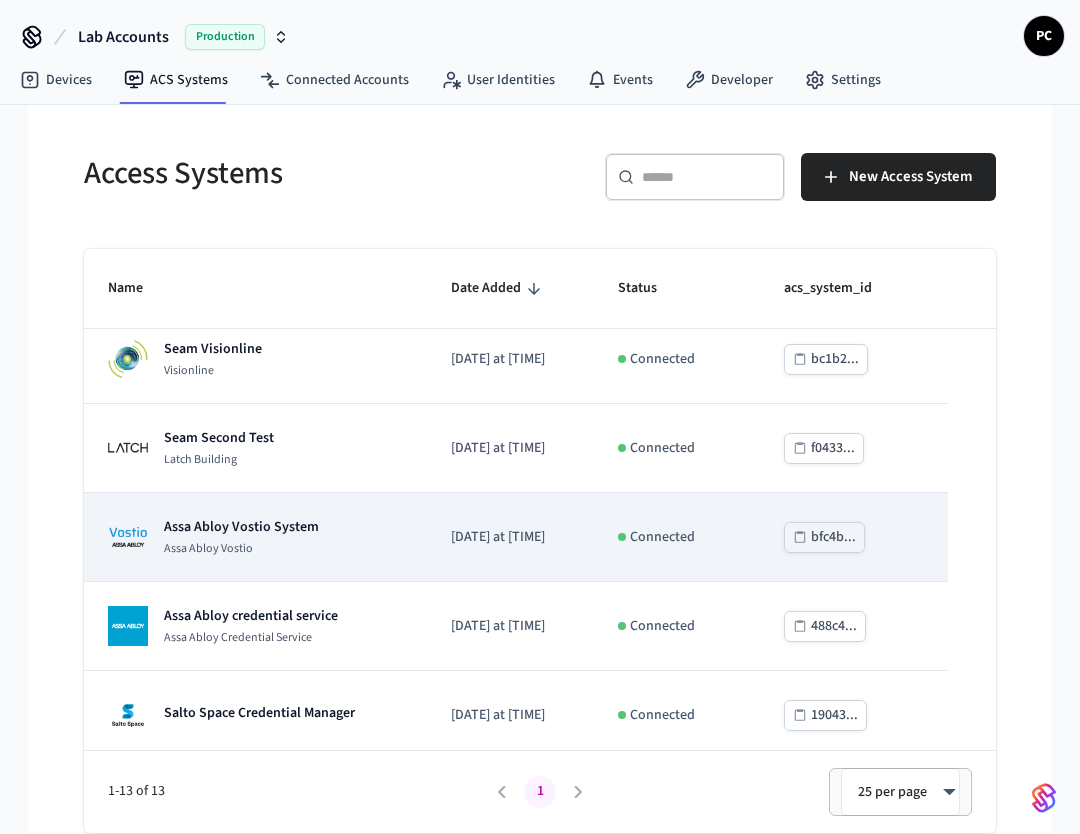 click on "Assa Abloy Vostio System Assa Abloy Vostio" at bounding box center (255, 537) 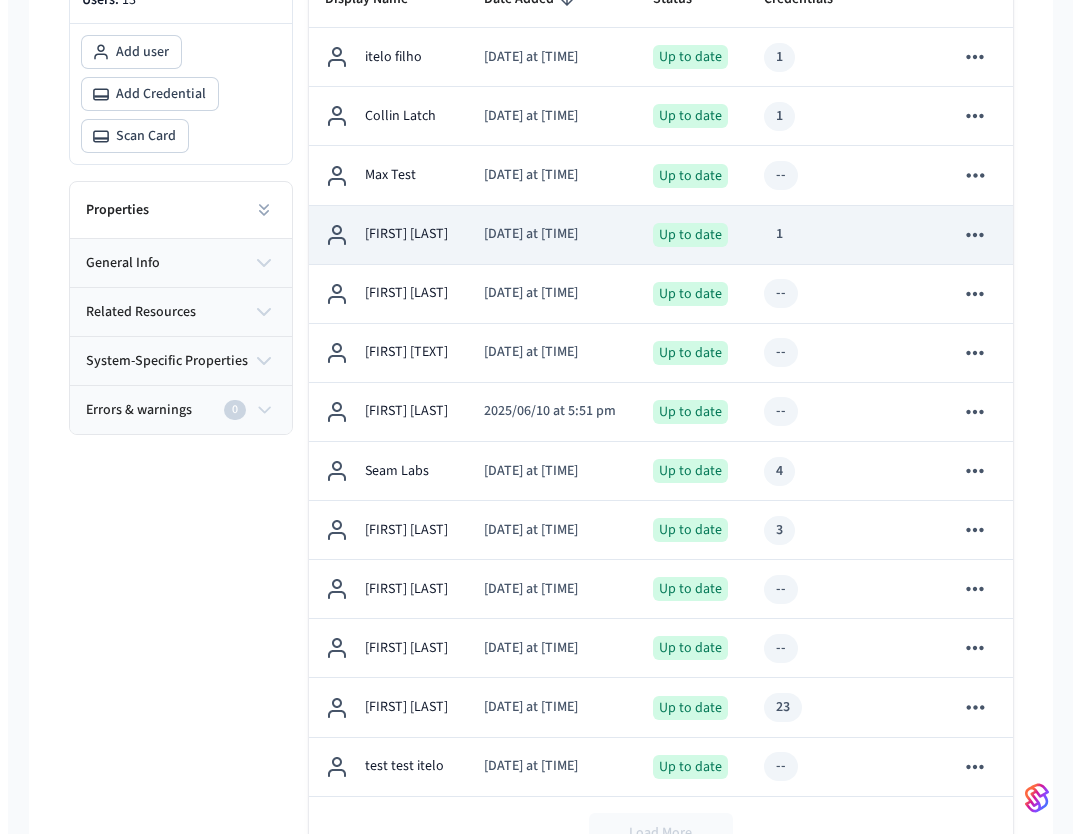 scroll, scrollTop: 0, scrollLeft: 0, axis: both 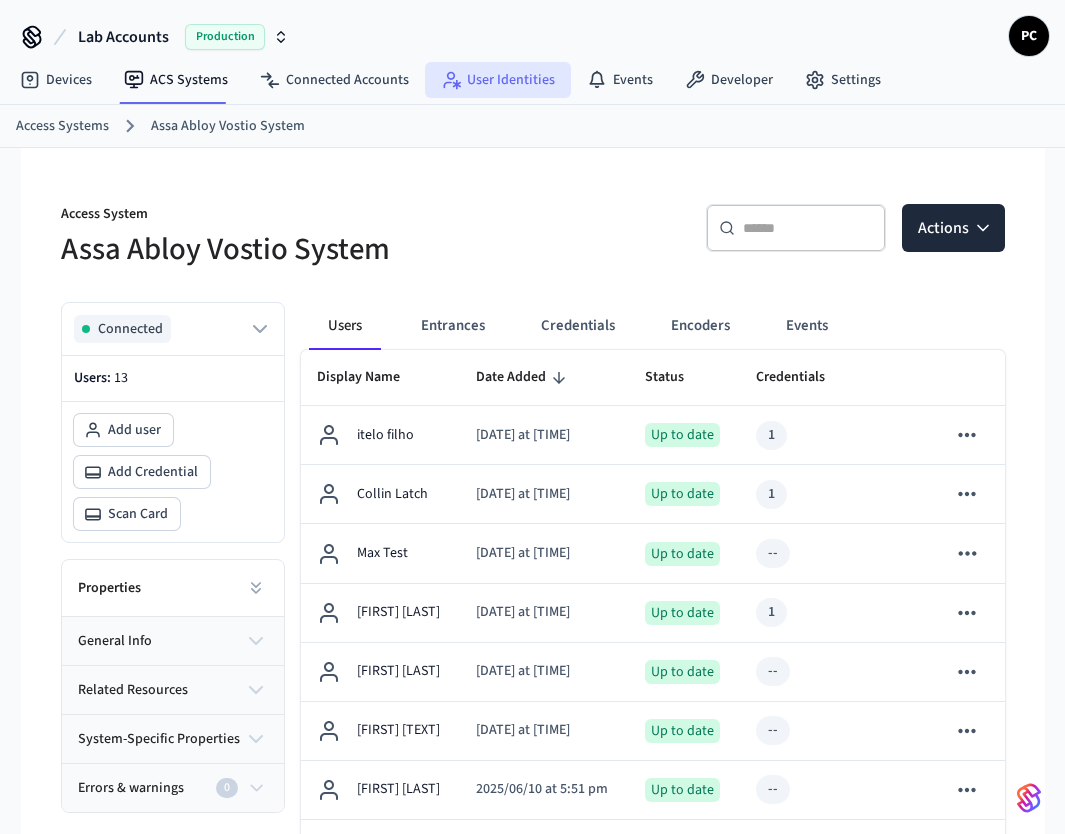 click on "User Identities" at bounding box center [498, 80] 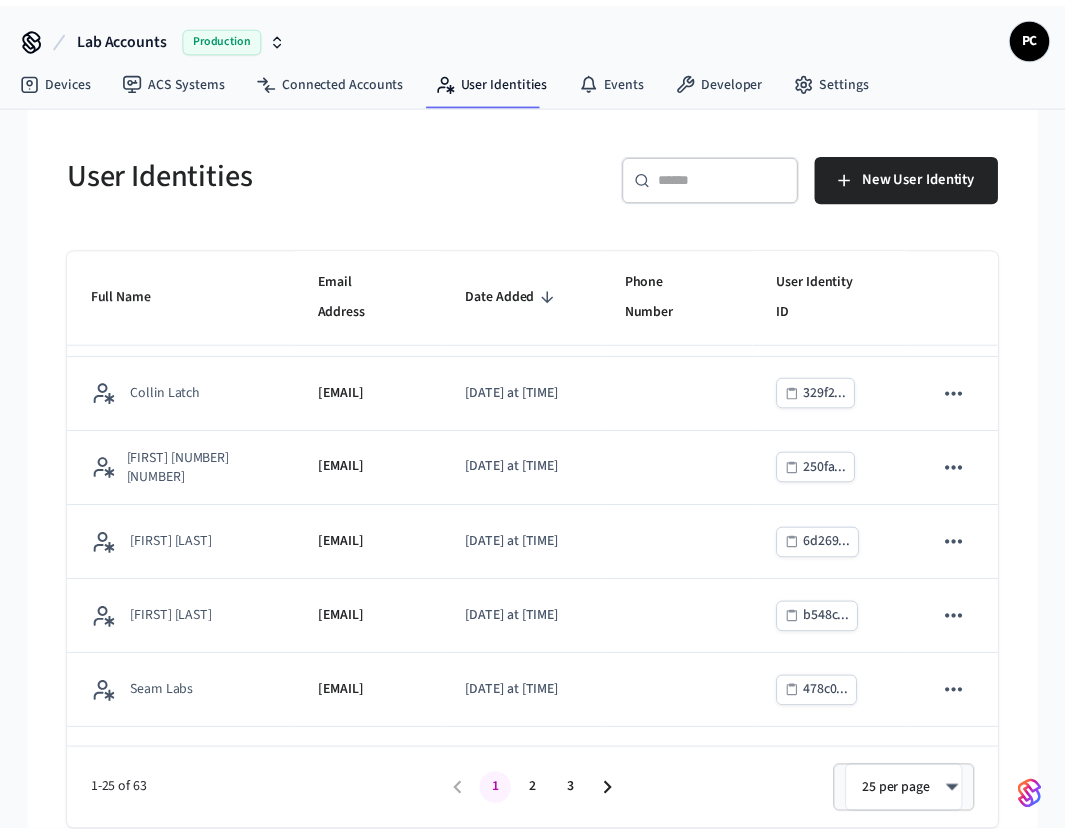 scroll, scrollTop: 0, scrollLeft: 0, axis: both 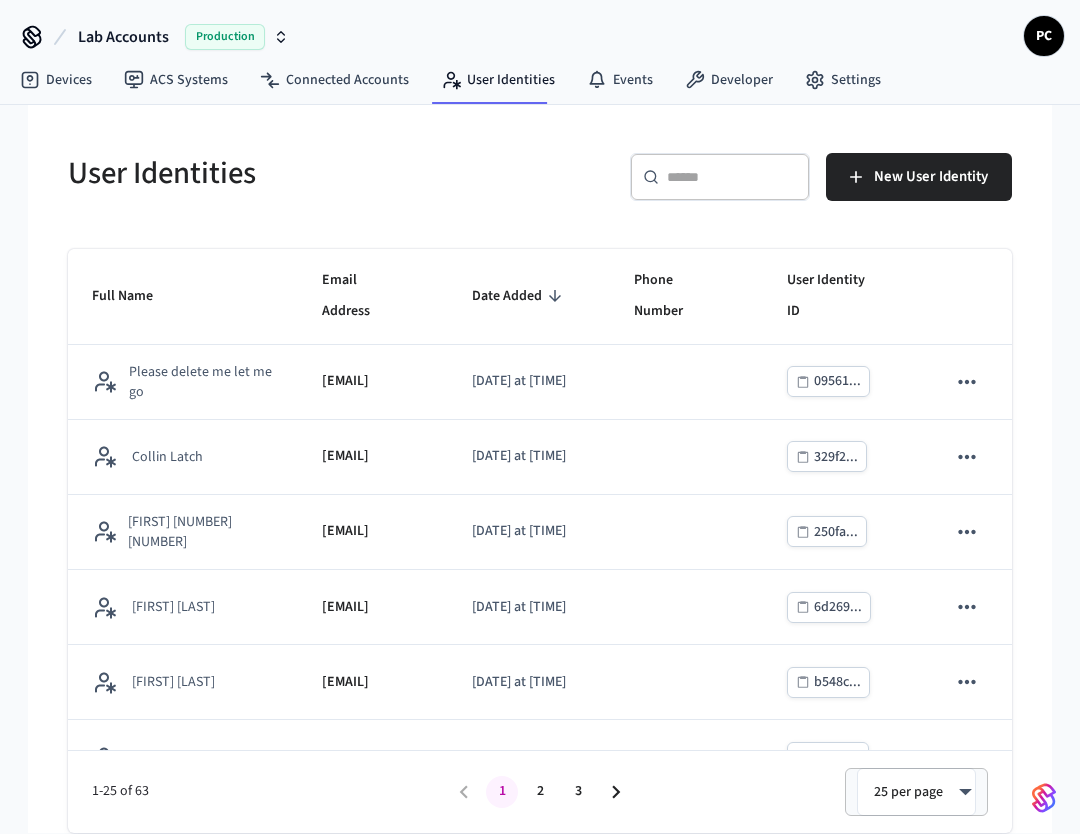 click on "​ ​" at bounding box center [720, 177] 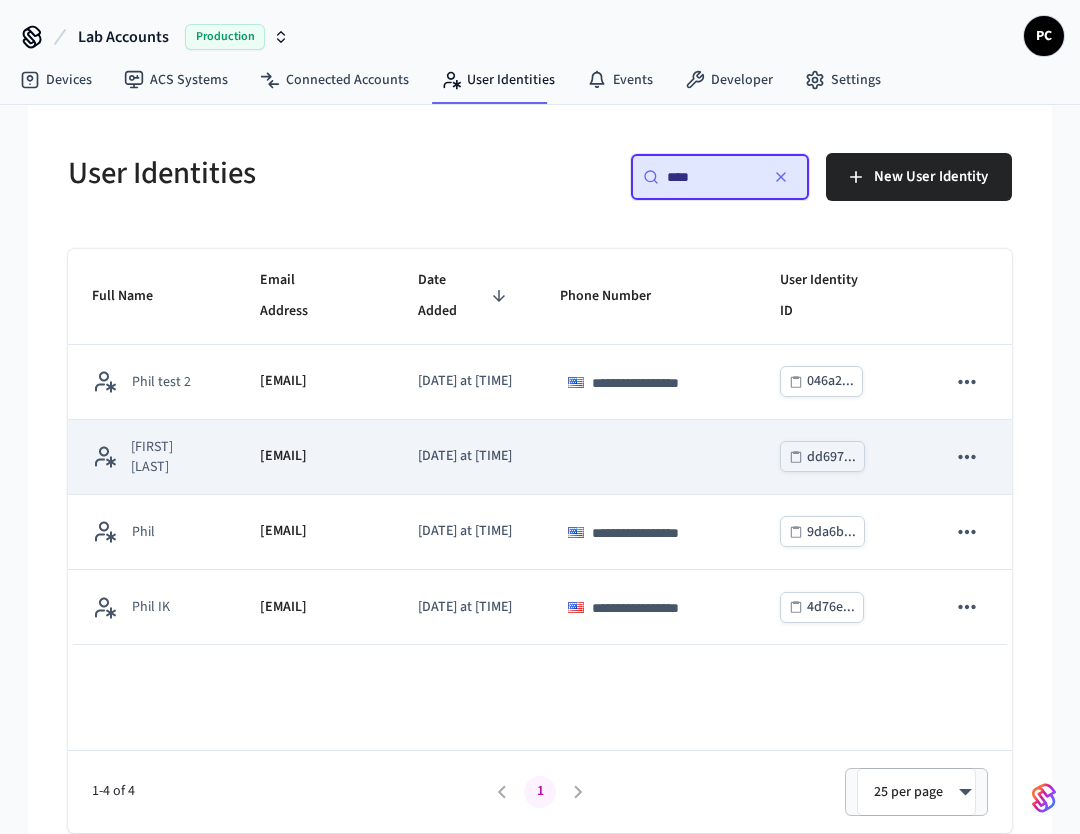 type on "****" 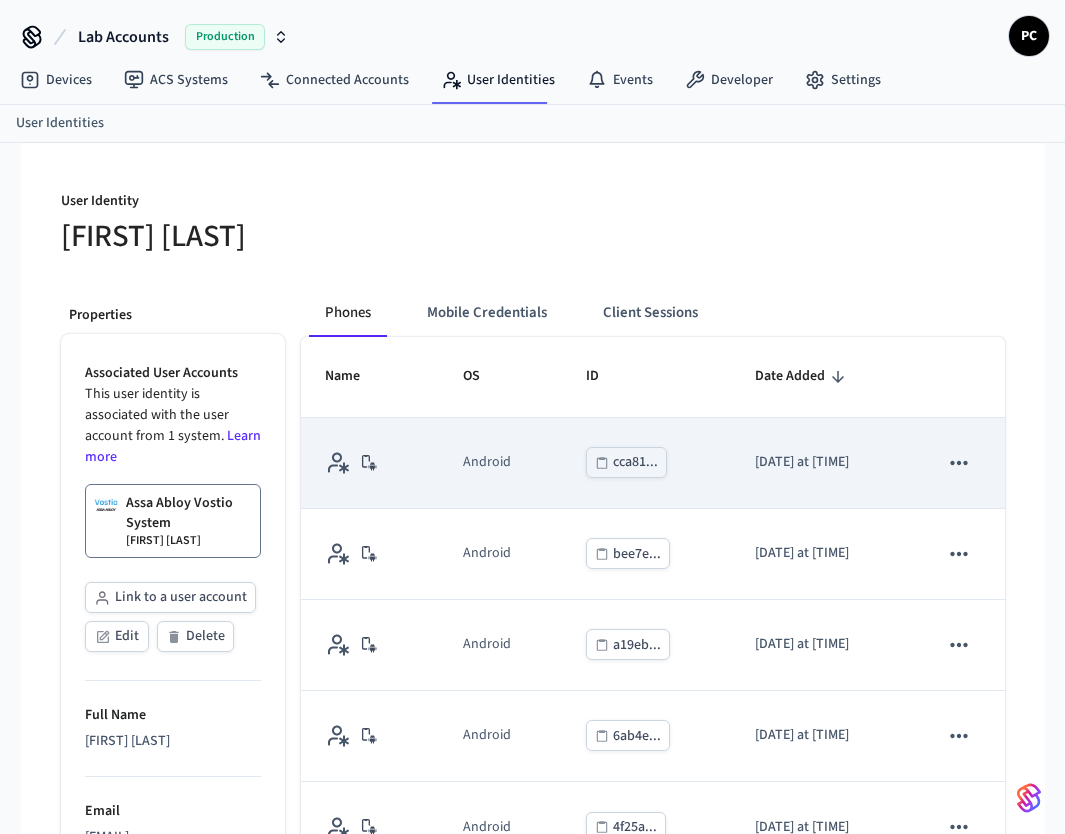 click at bounding box center (959, 463) 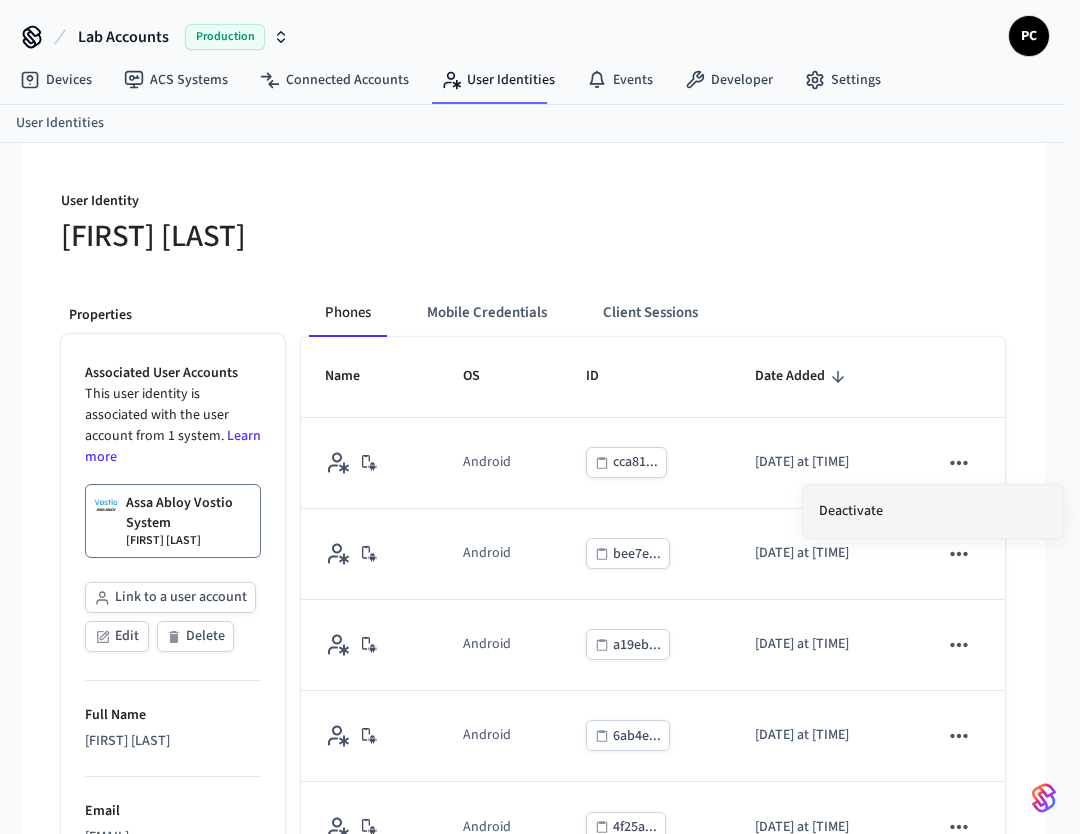 click on "Deactivate" at bounding box center (933, 511) 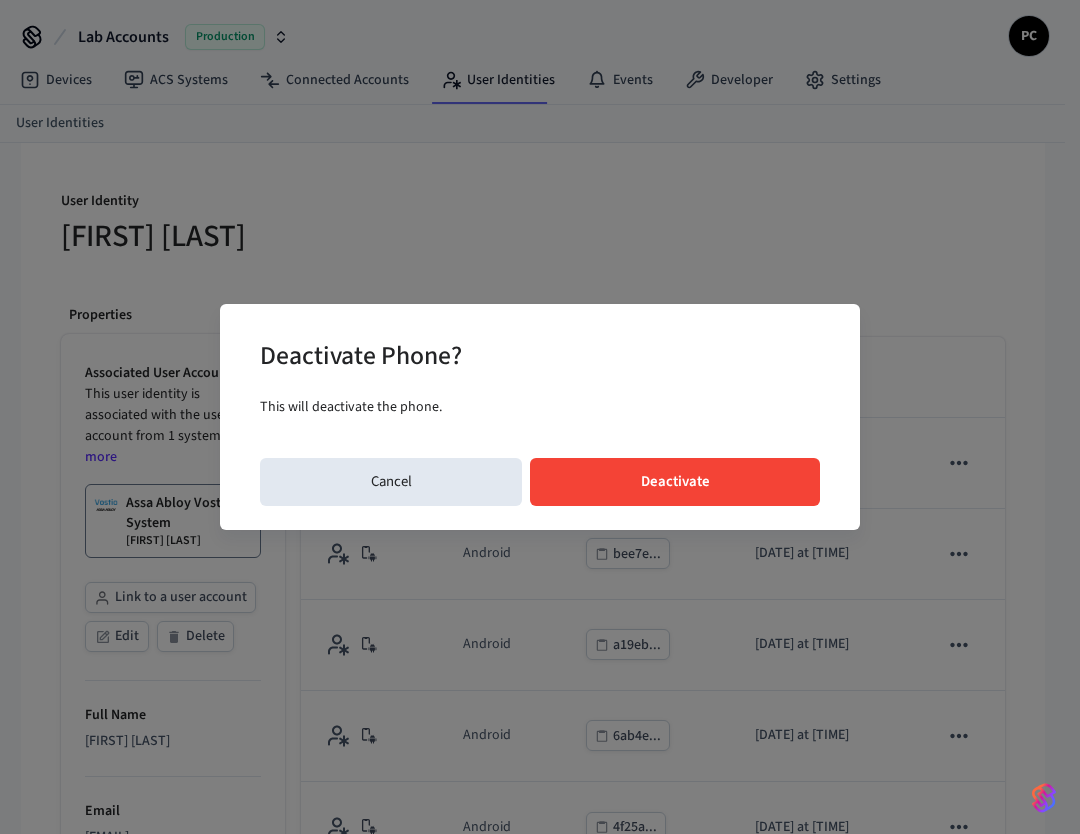 click on "Deactivate" at bounding box center [675, 482] 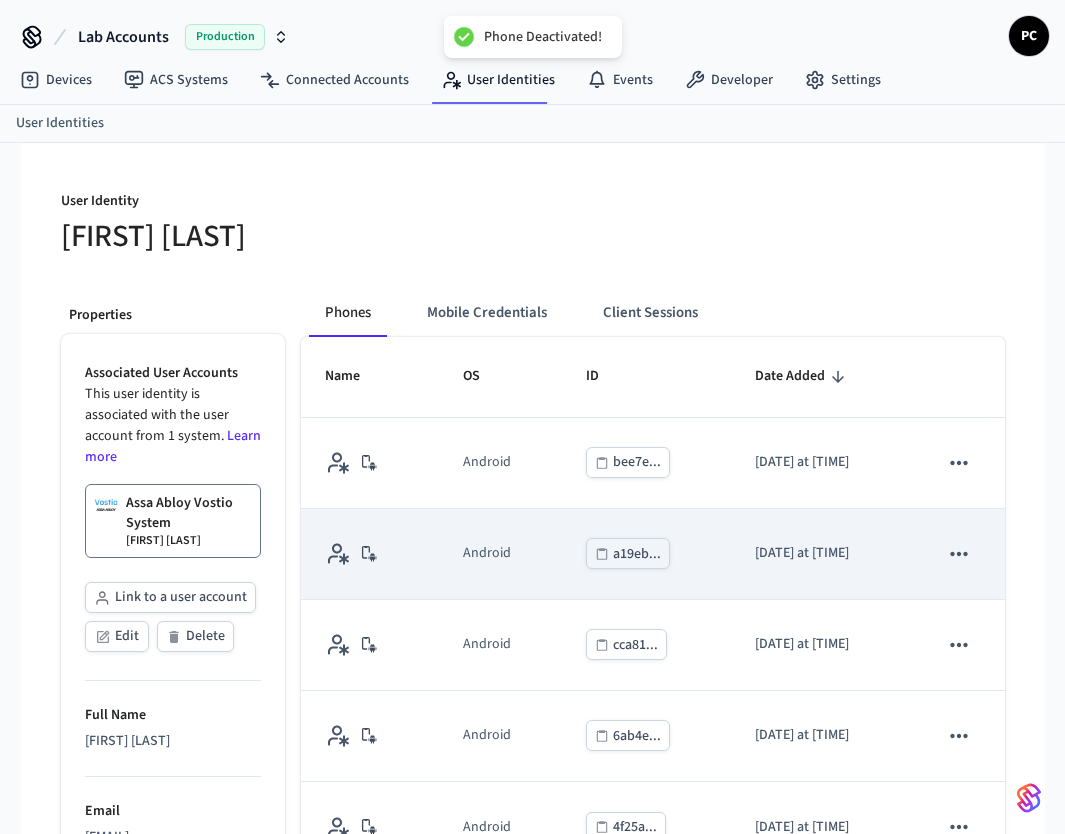 click at bounding box center (959, 554) 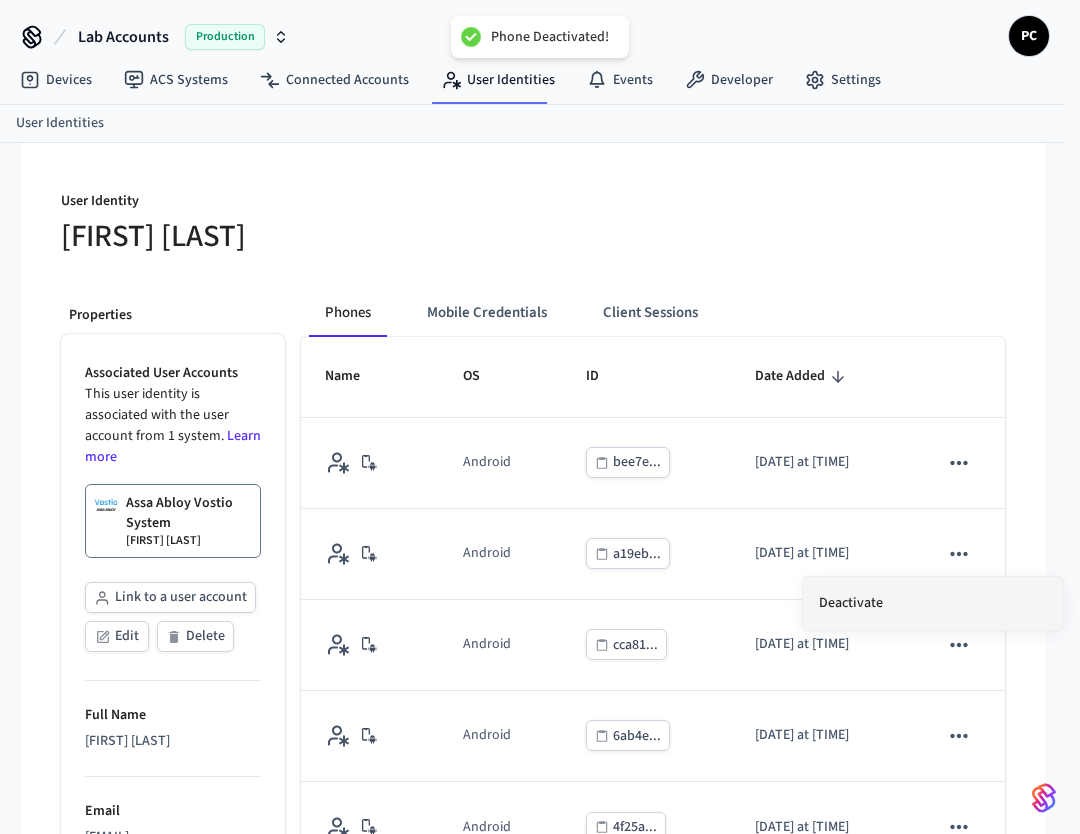 click on "Deactivate" at bounding box center [933, 603] 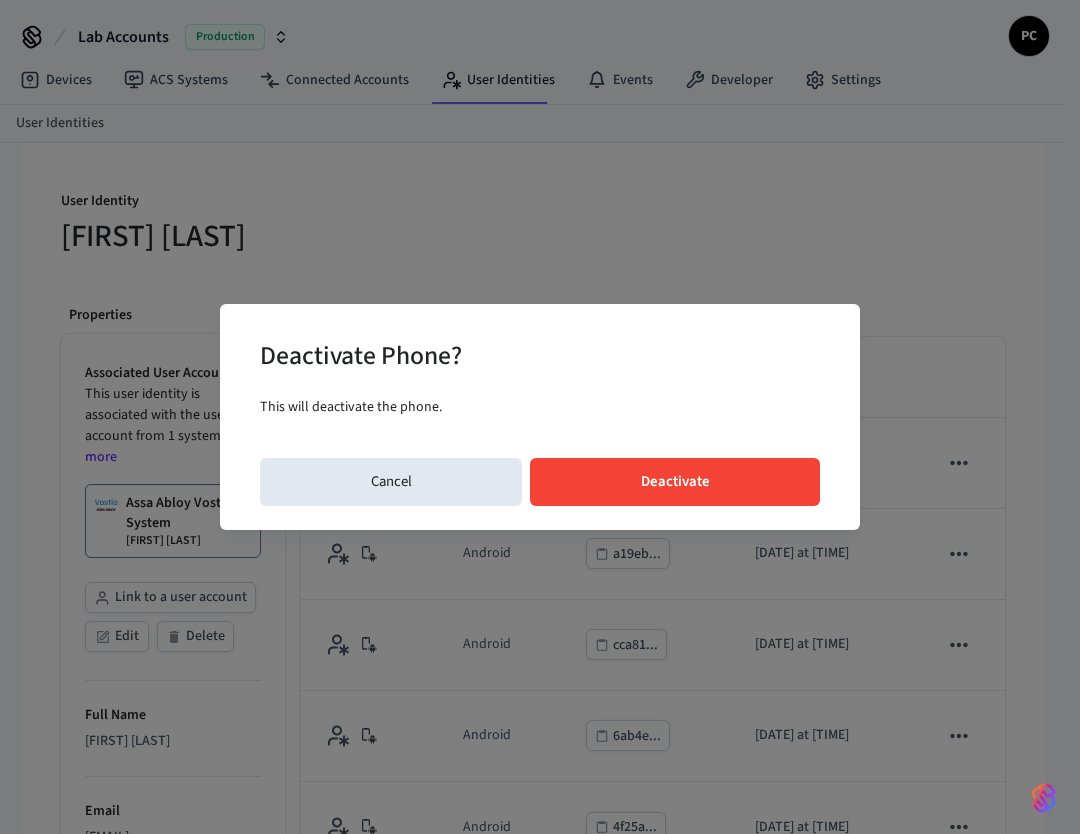 click on "Deactivate Phone? This will deactivate the phone. Cancel Deactivate" at bounding box center (540, 417) 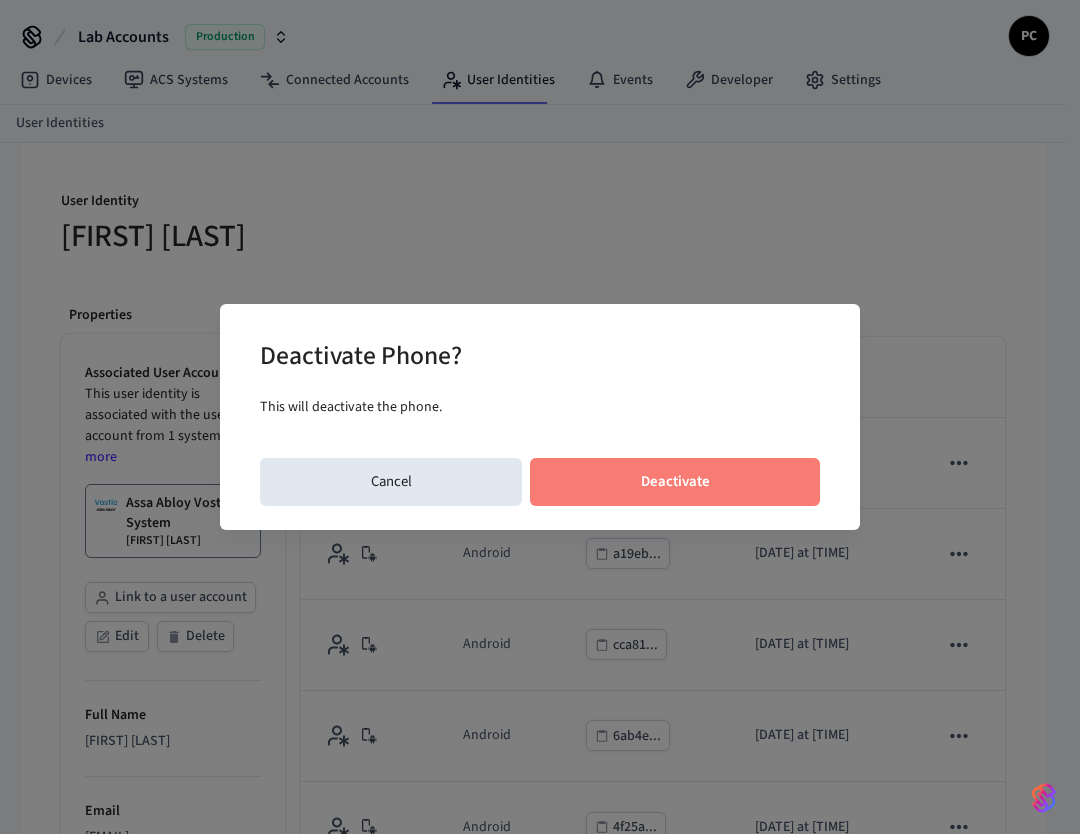 click on "Deactivate" at bounding box center [675, 482] 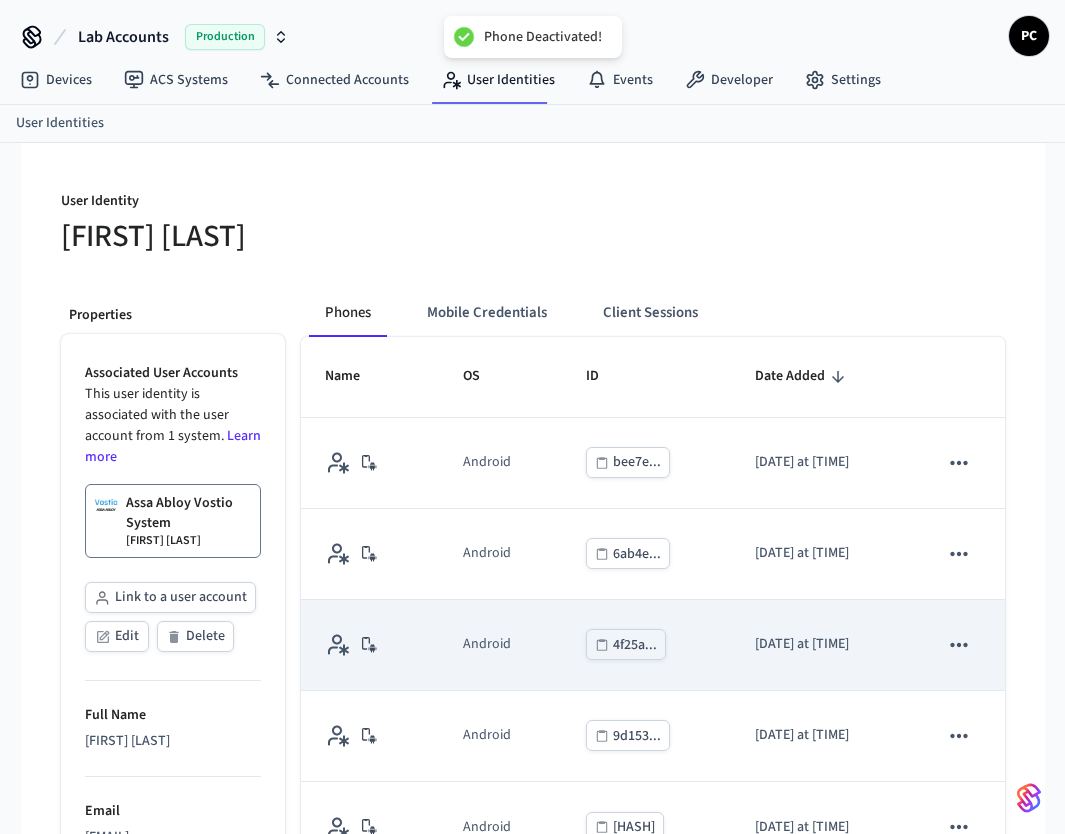 scroll, scrollTop: 0, scrollLeft: 0, axis: both 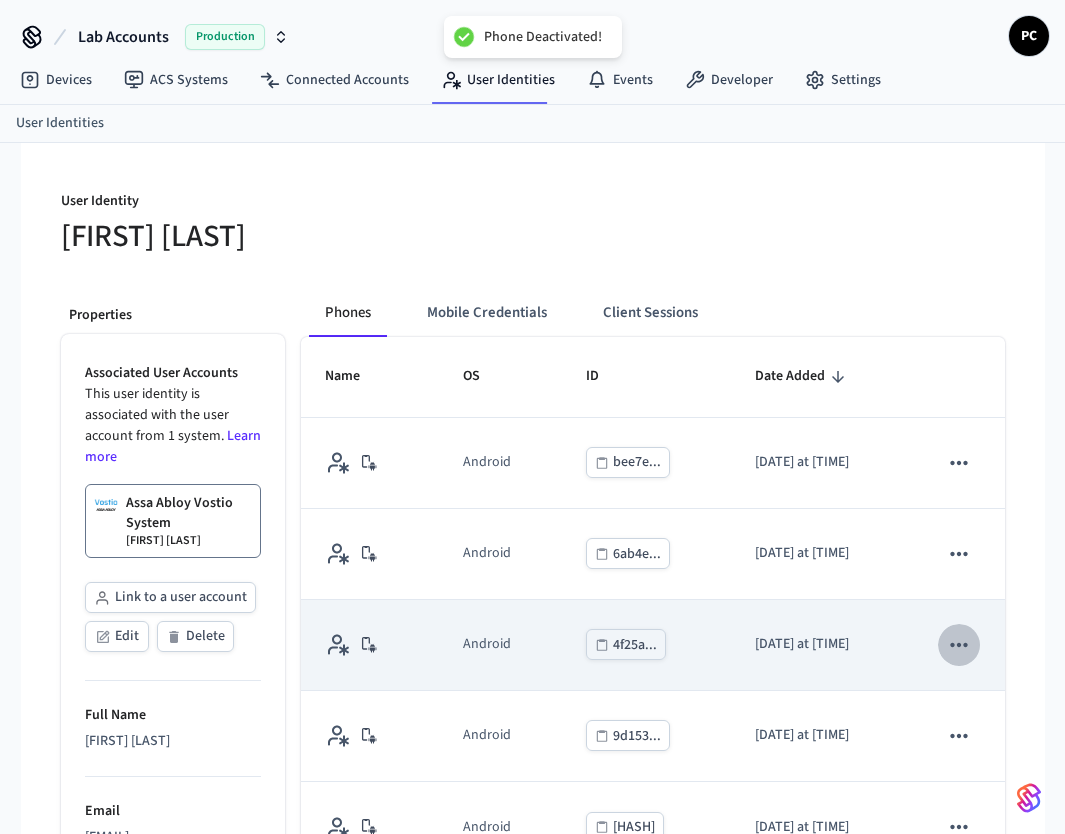 click 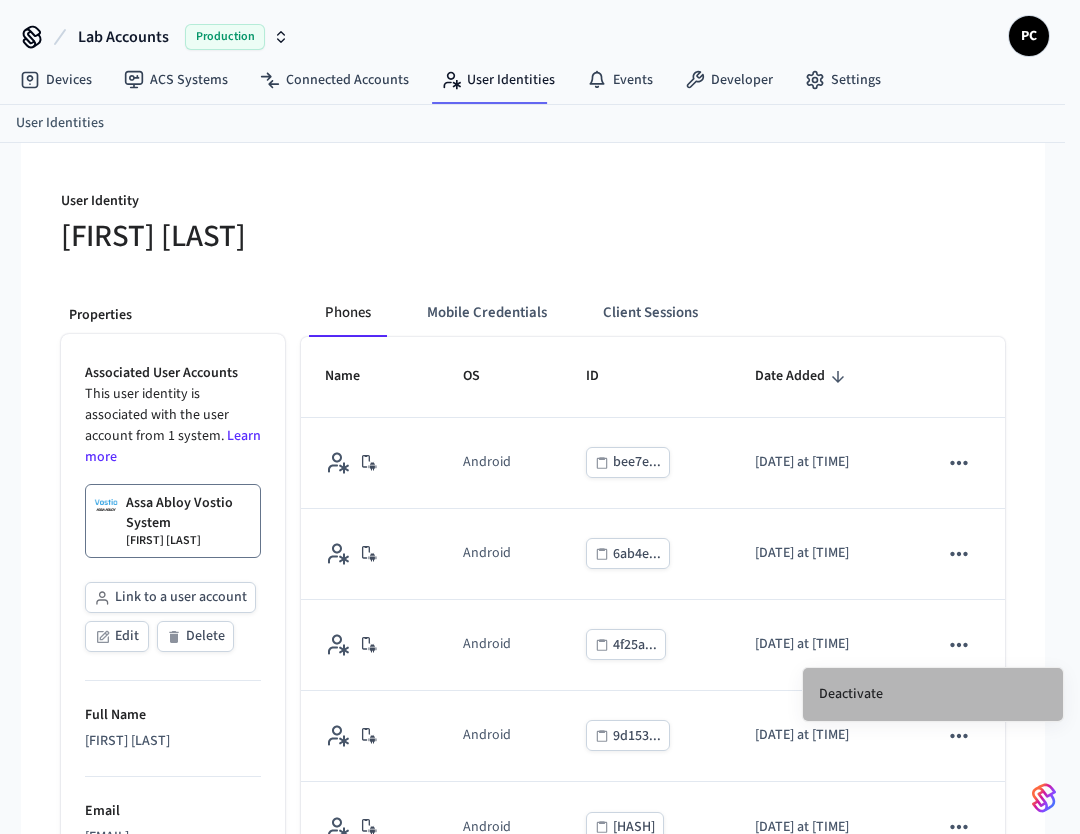 click on "Deactivate" at bounding box center (933, 694) 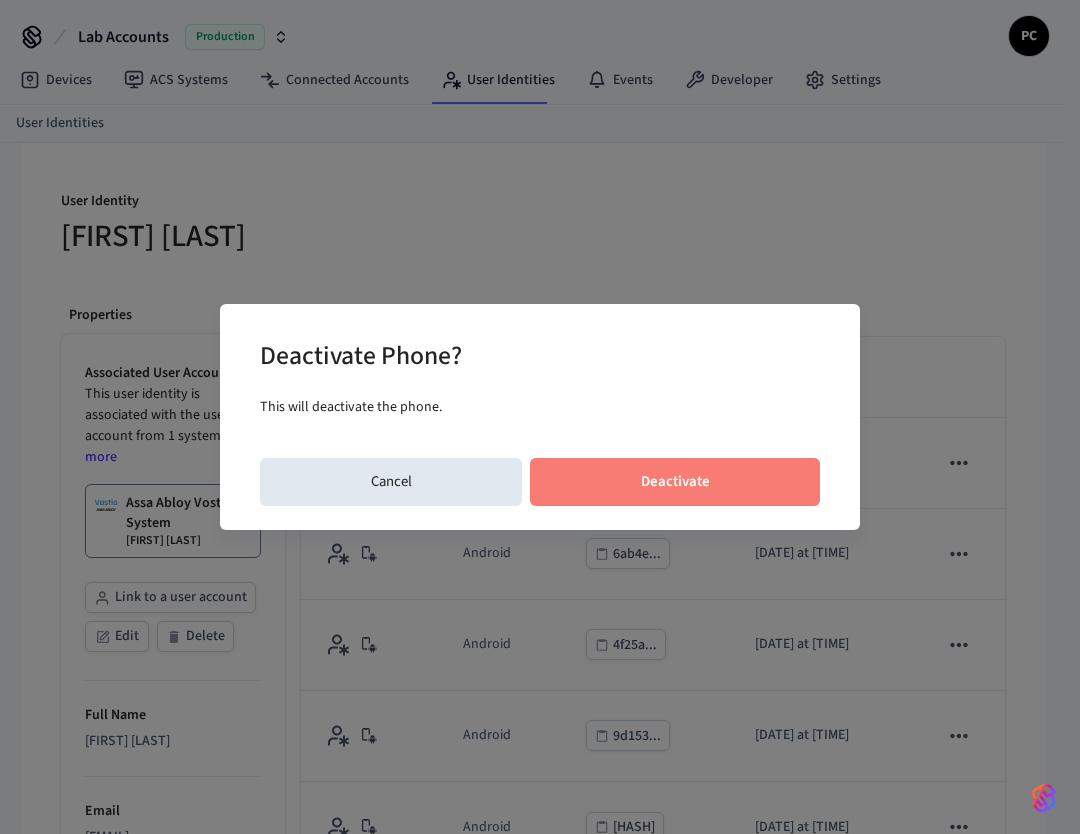 click on "Deactivate" at bounding box center [675, 482] 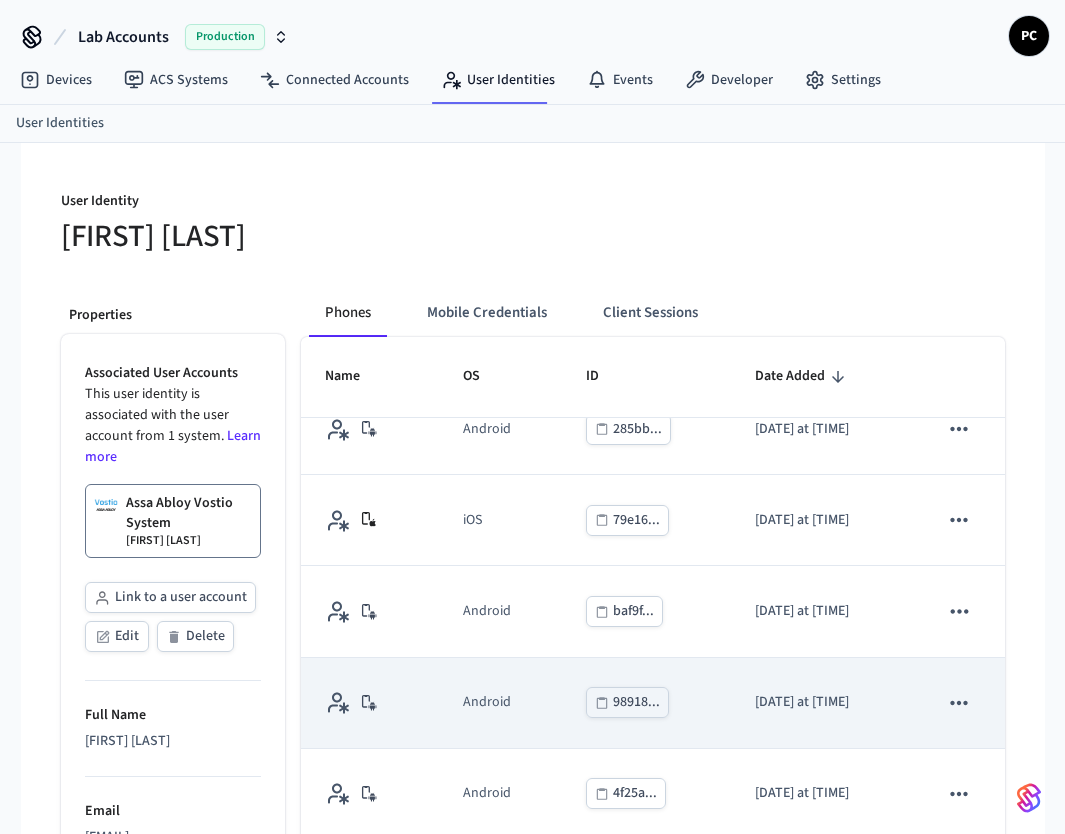 scroll, scrollTop: 1402, scrollLeft: 0, axis: vertical 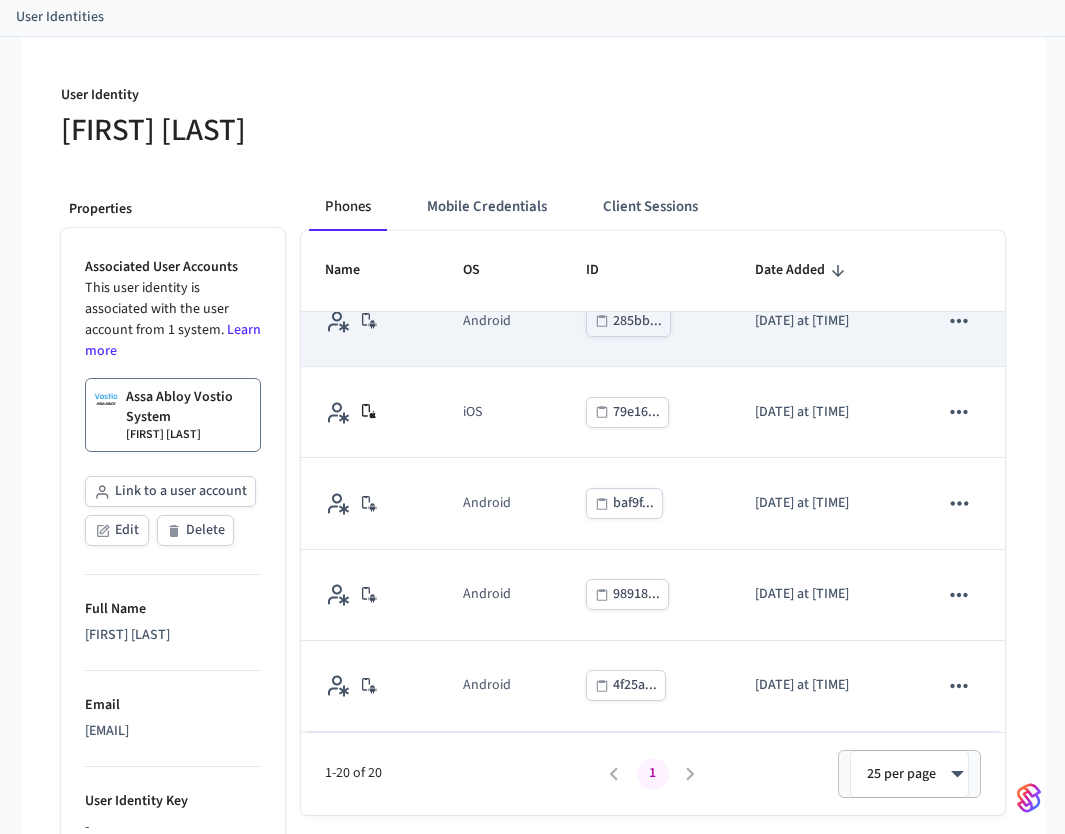click 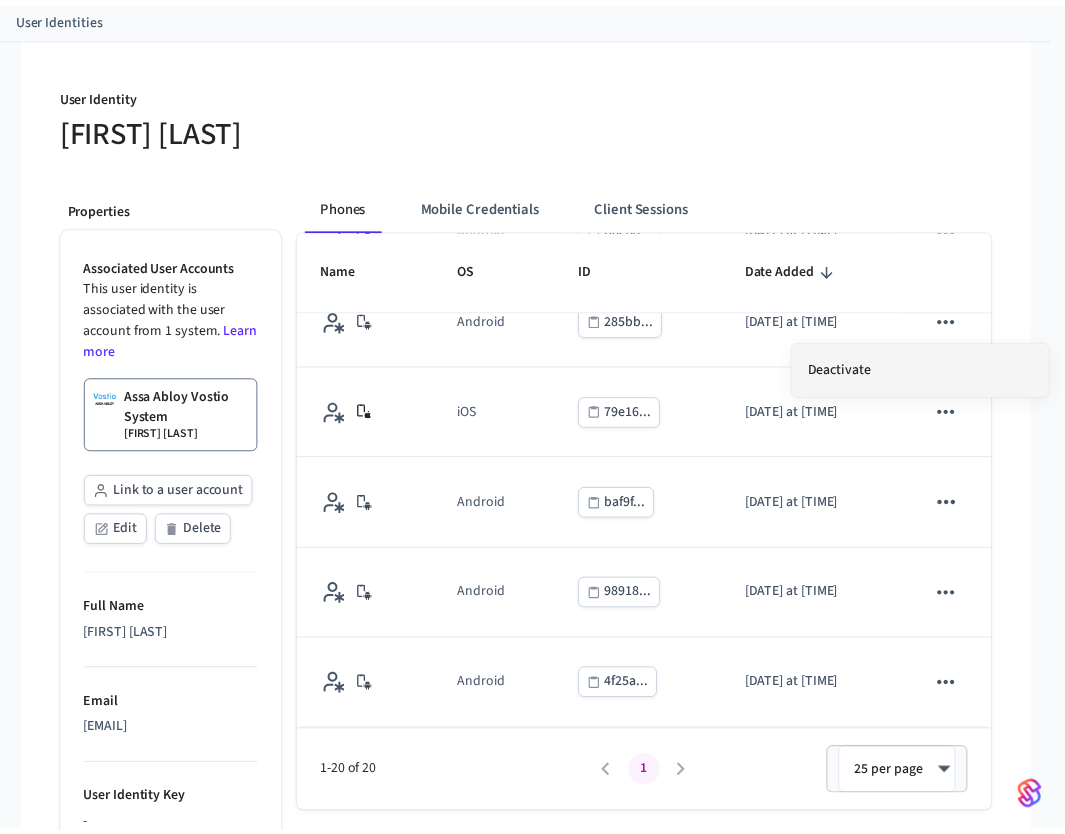 scroll, scrollTop: 1312, scrollLeft: 0, axis: vertical 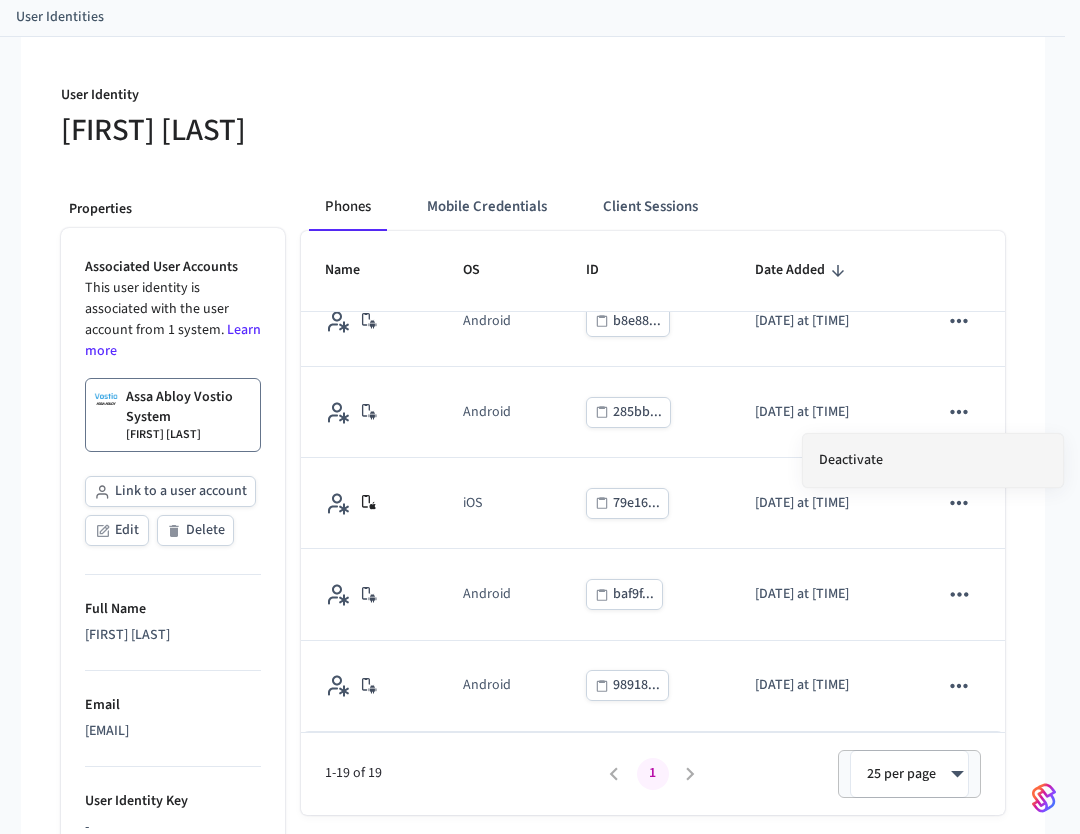 click on "Deactivate" at bounding box center (933, 460) 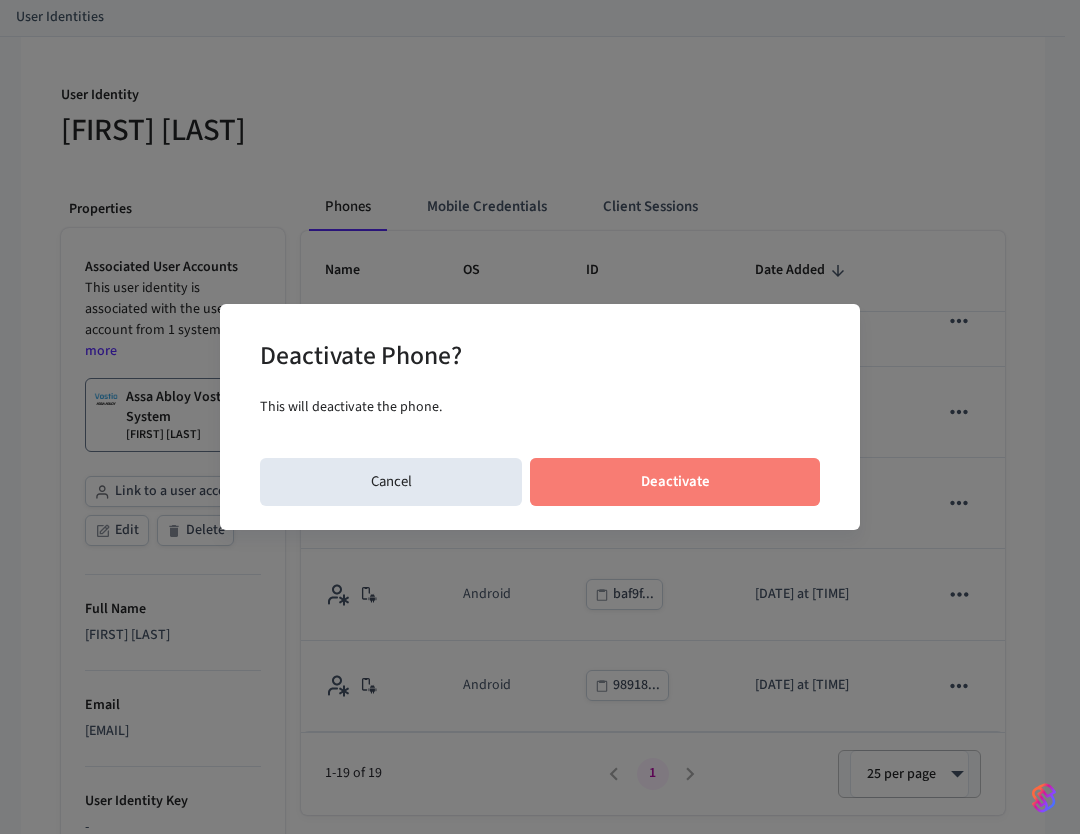 click on "Deactivate" at bounding box center [675, 482] 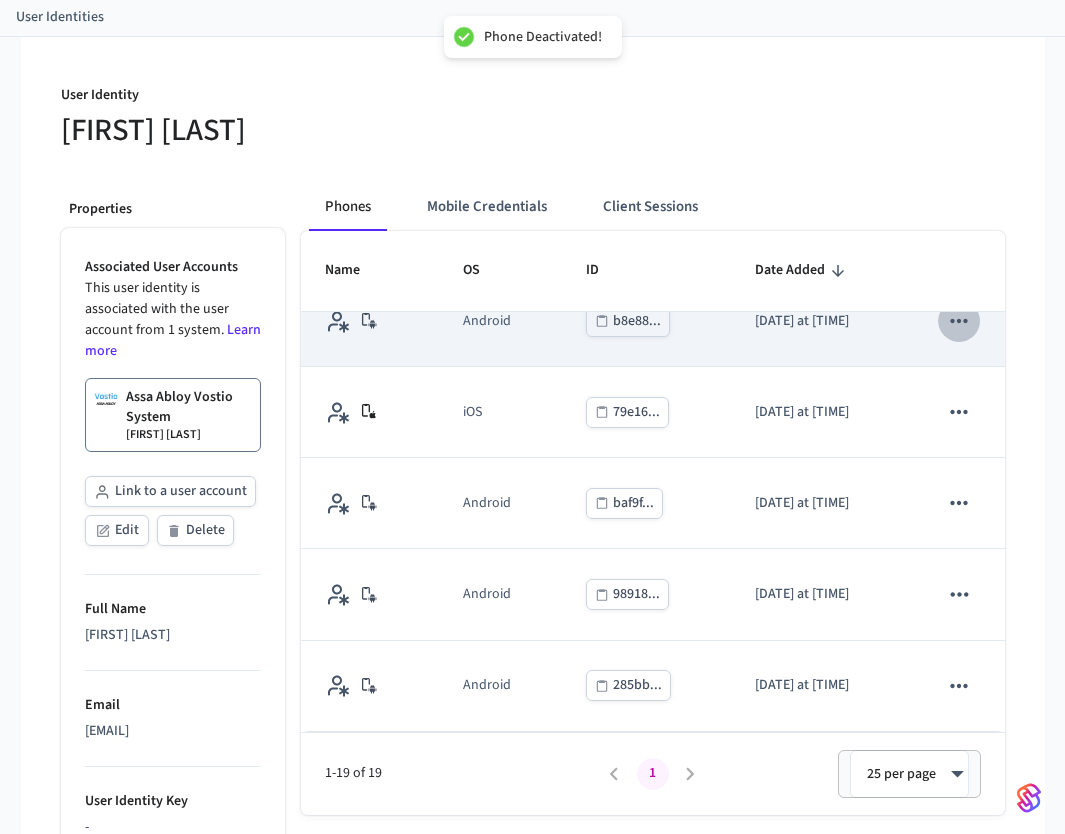 click at bounding box center [959, 321] 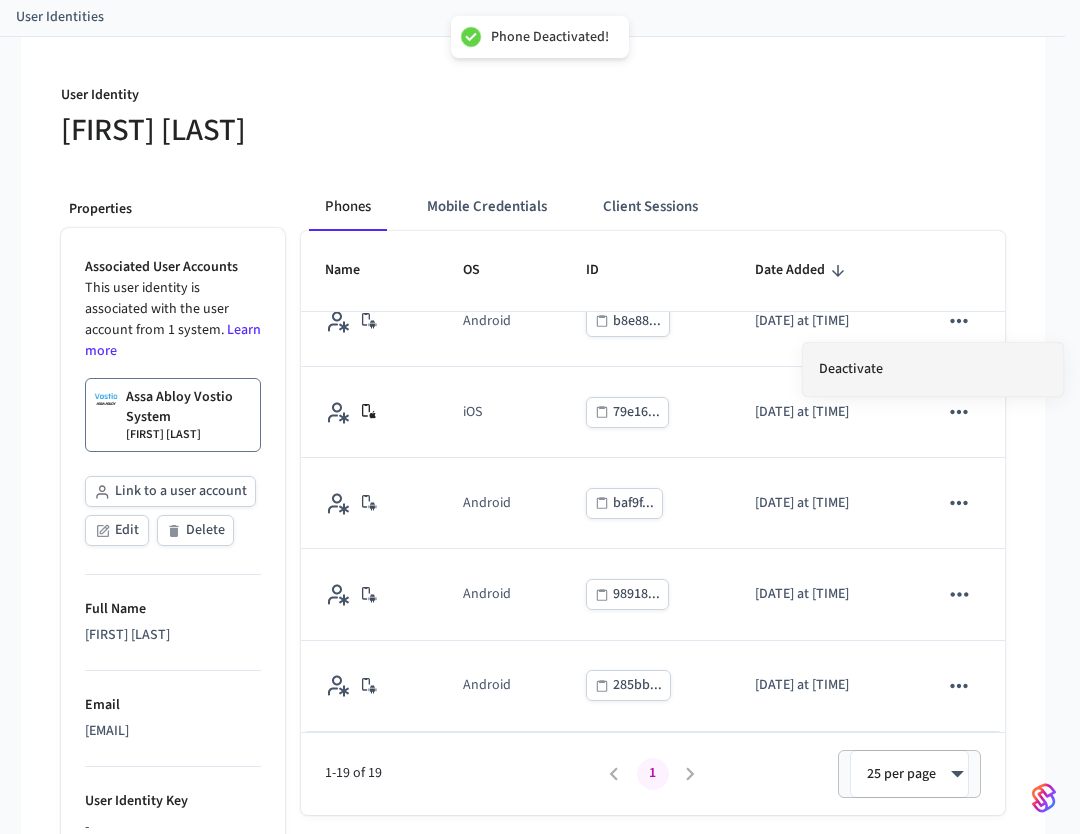 click on "Deactivate" at bounding box center [933, 369] 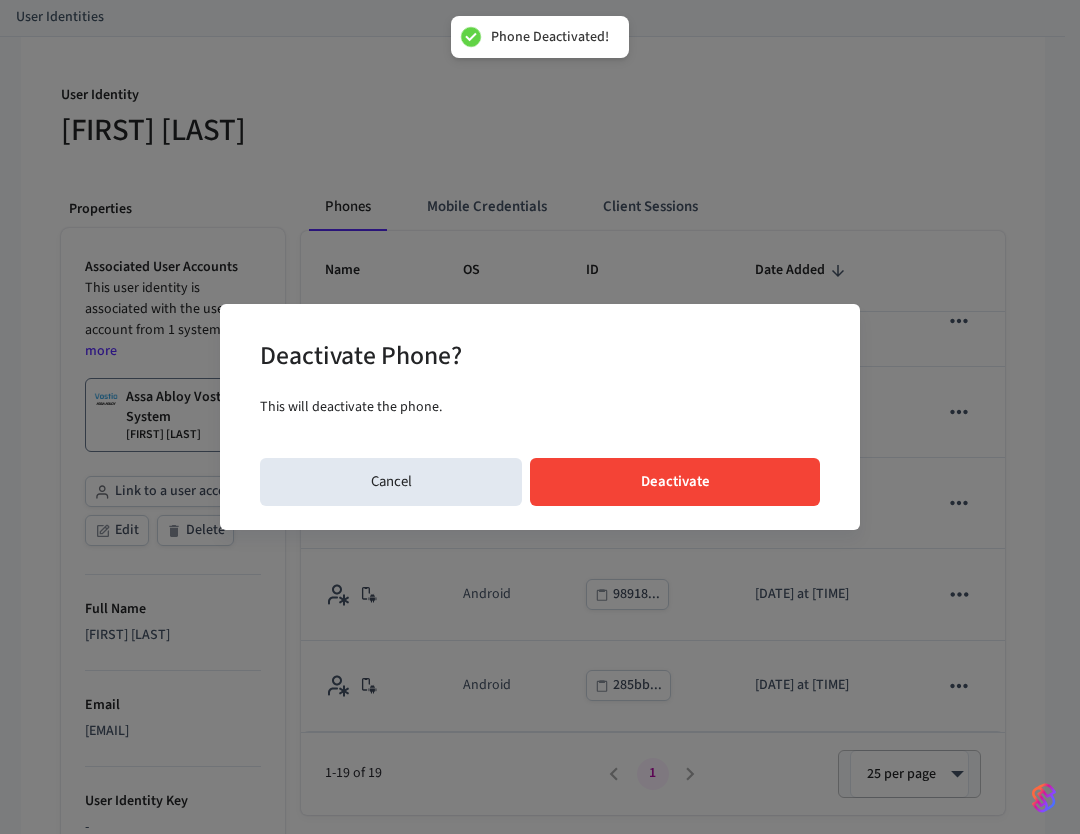 click on "Deactivate" at bounding box center (675, 482) 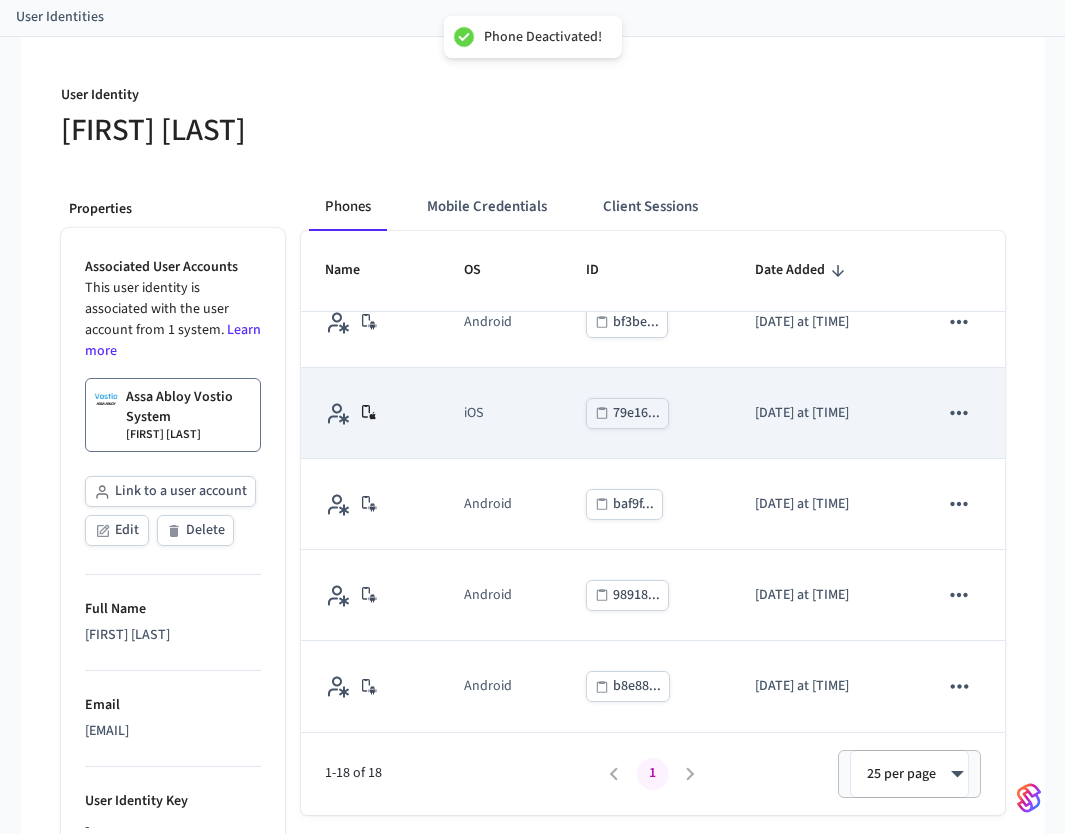 scroll, scrollTop: 1221, scrollLeft: 0, axis: vertical 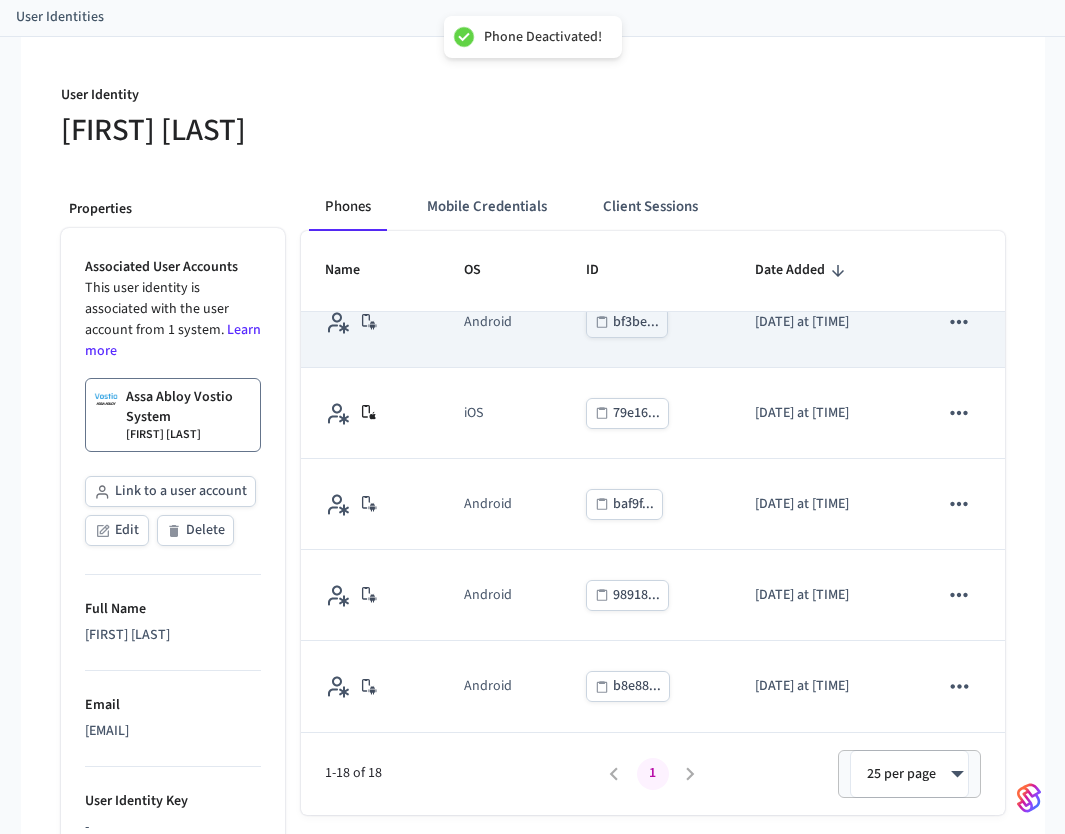 click 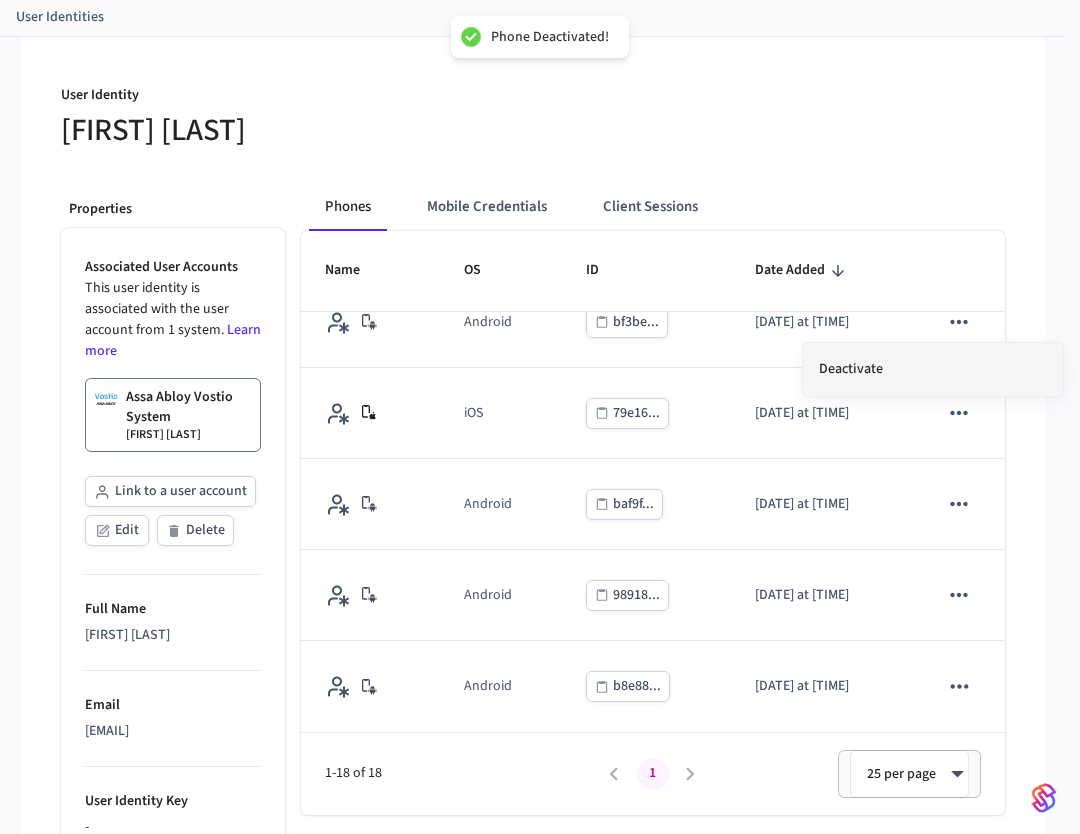 click on "Deactivate" at bounding box center (933, 369) 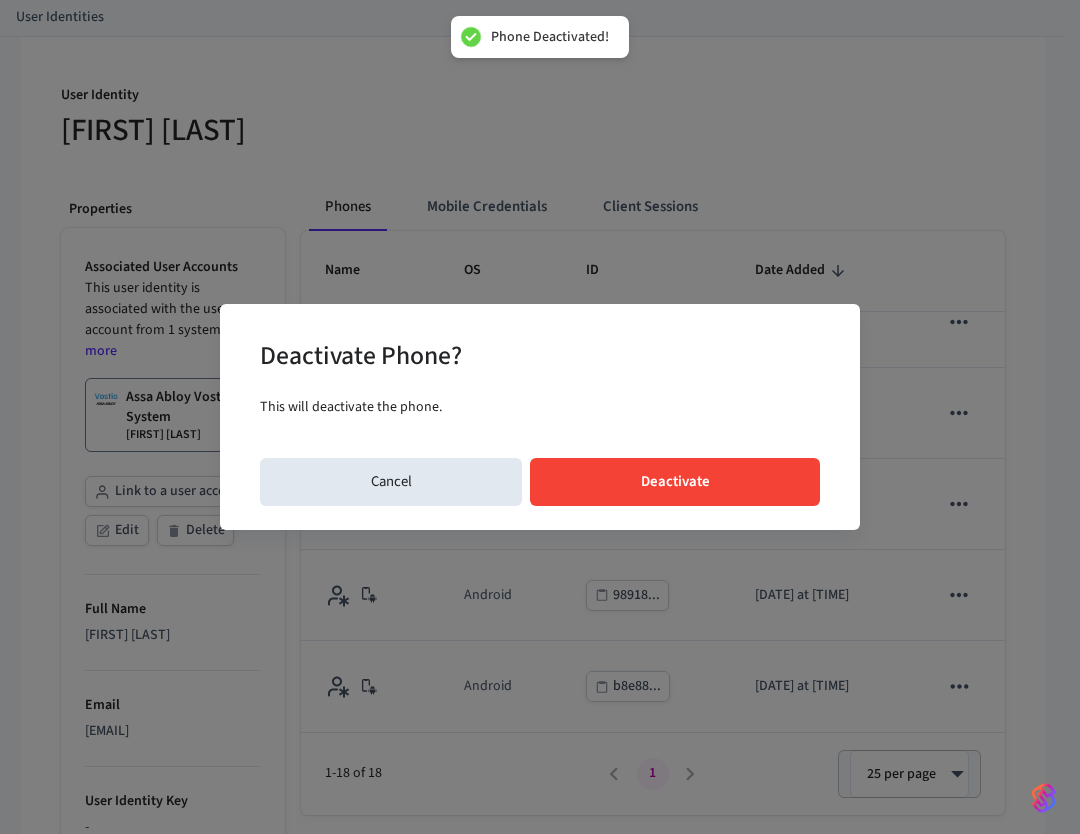 click on "Deactivate Phone? This will deactivate the phone. Cancel Deactivate" at bounding box center (540, 417) 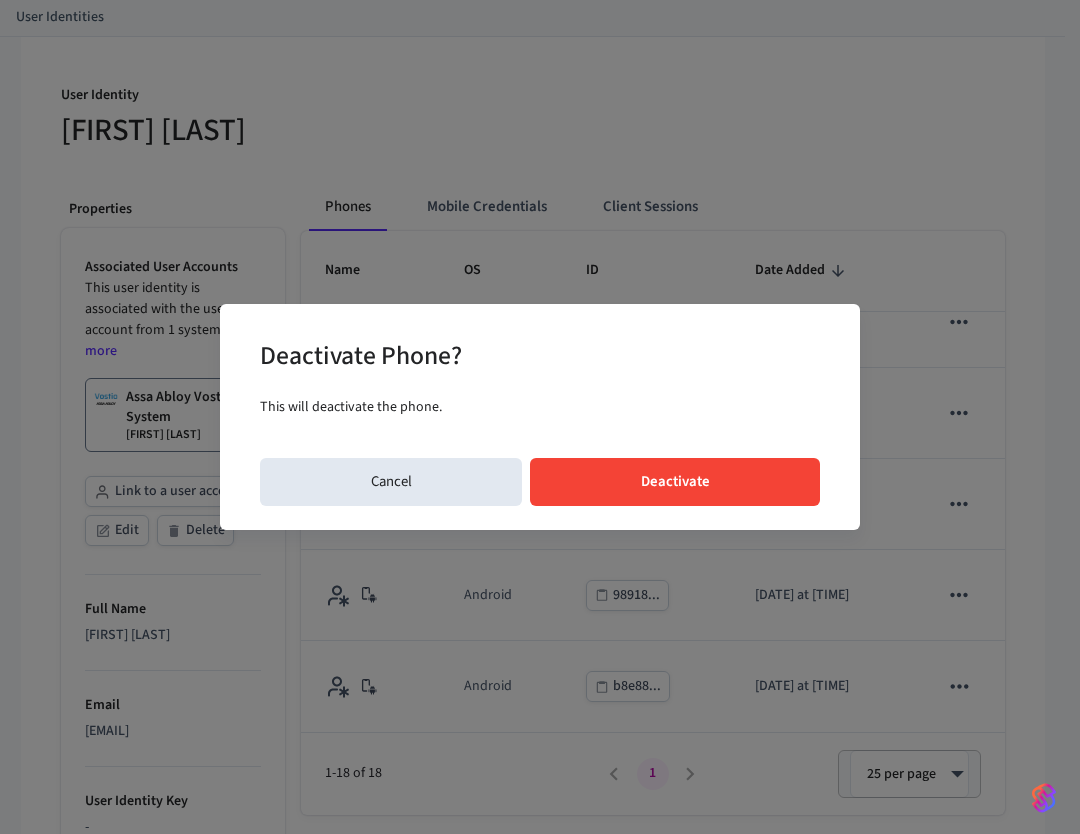 click on "Deactivate" at bounding box center [675, 482] 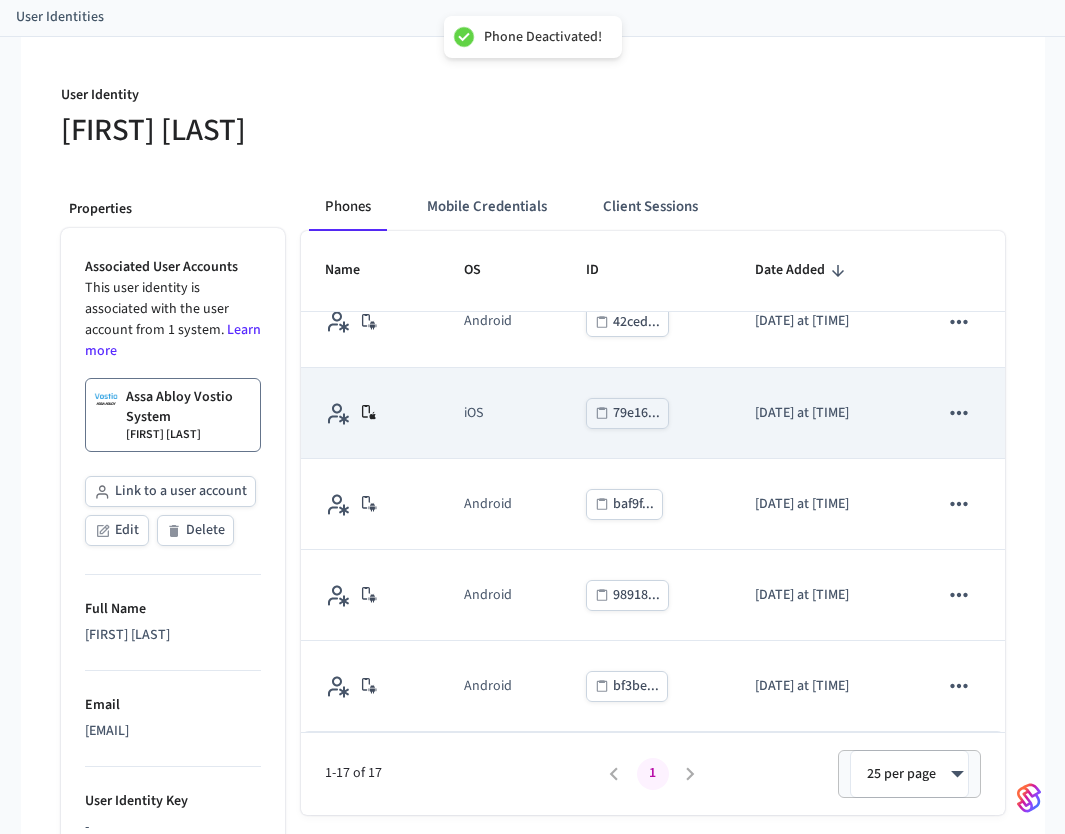 scroll, scrollTop: 1129, scrollLeft: 0, axis: vertical 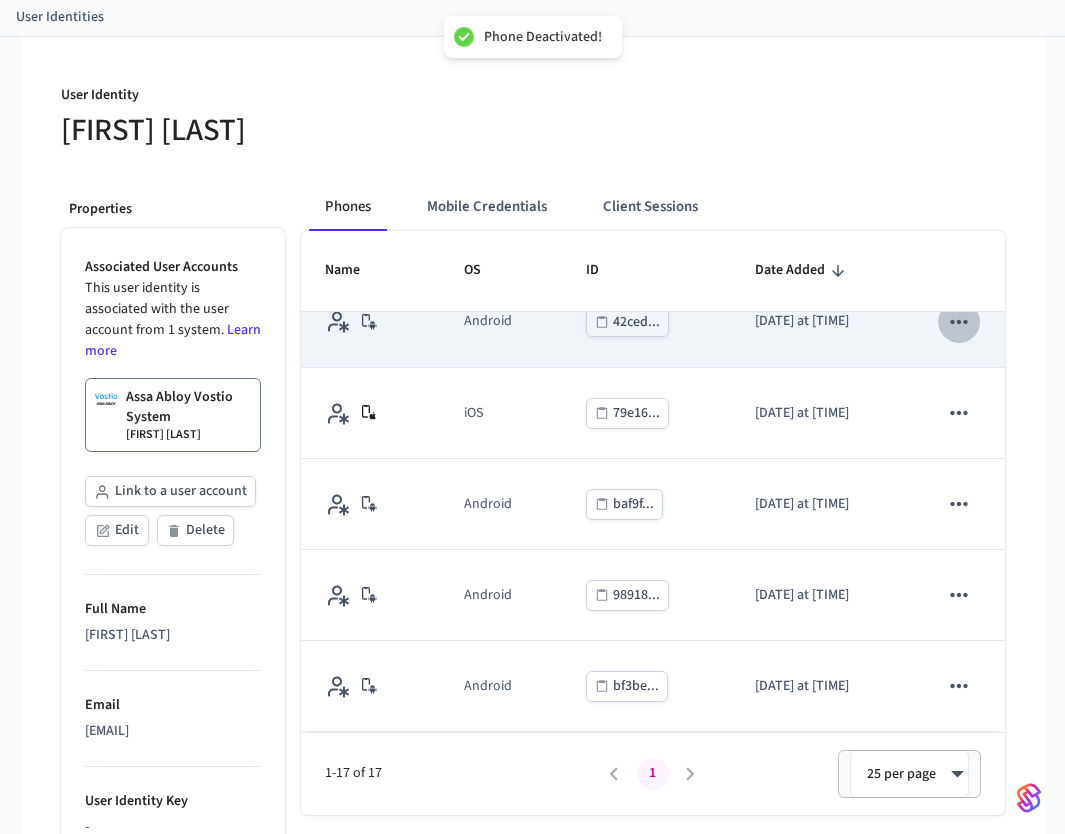 click 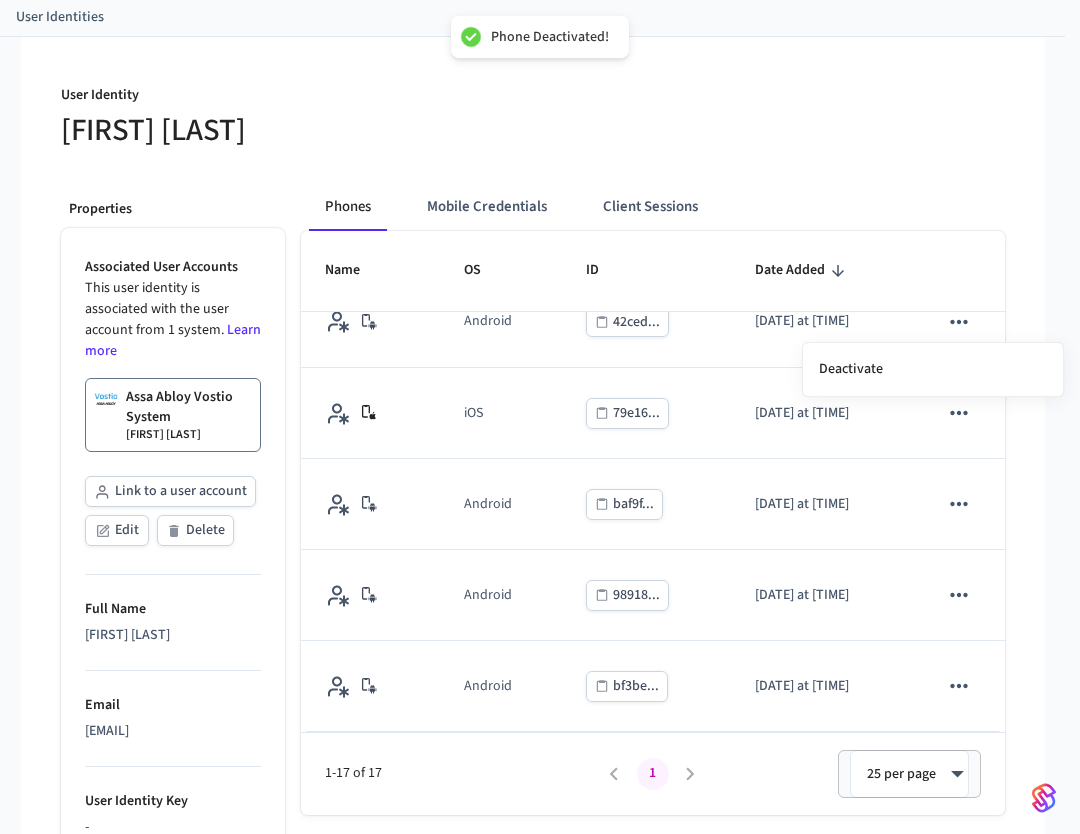 click at bounding box center [540, 417] 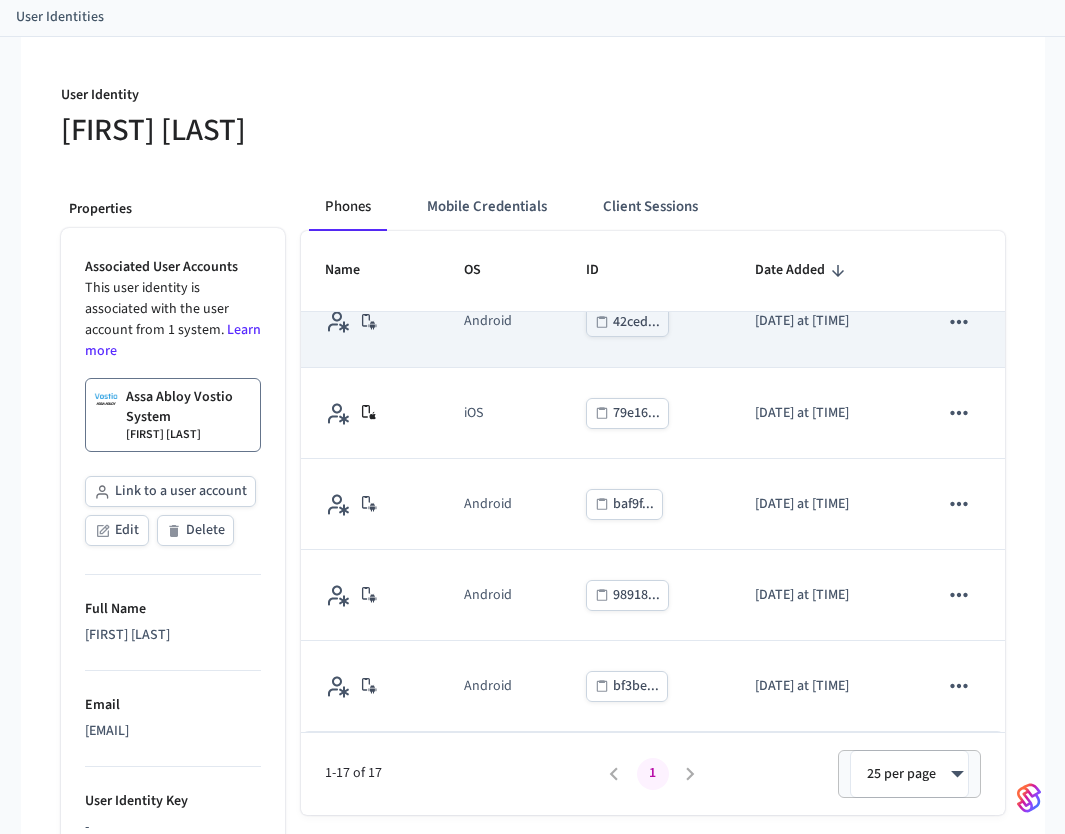 click 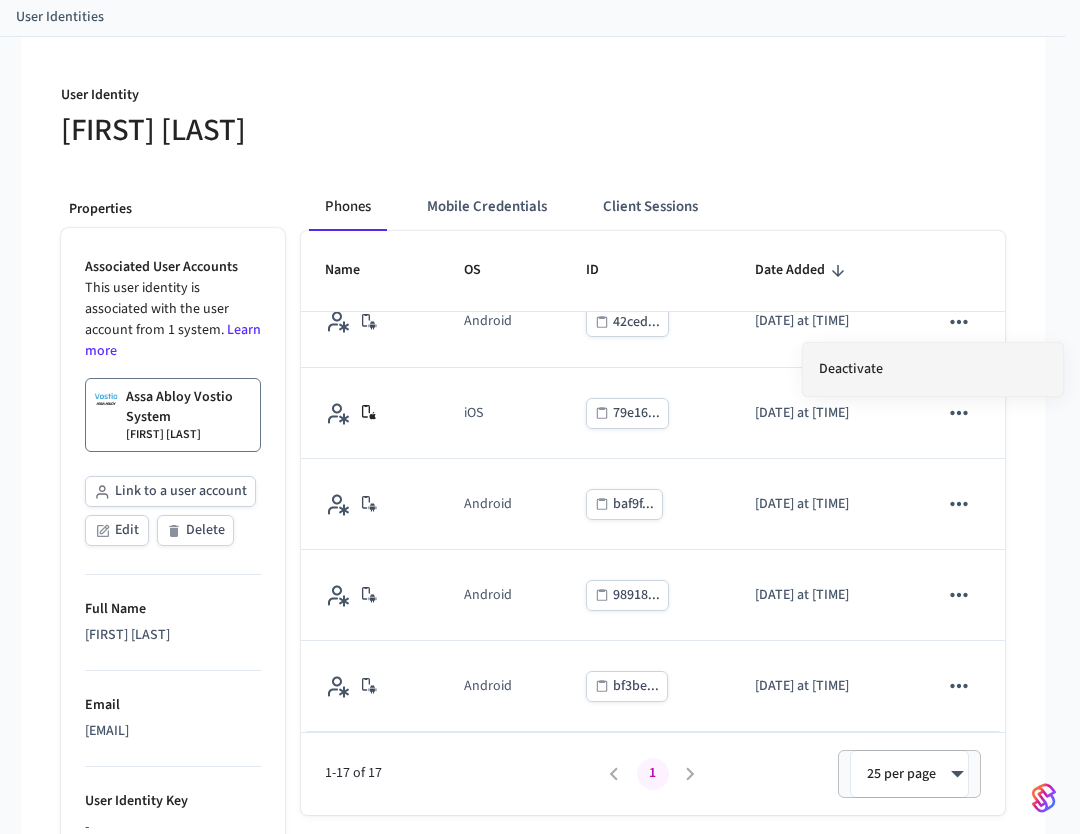 click on "Deactivate" at bounding box center [933, 369] 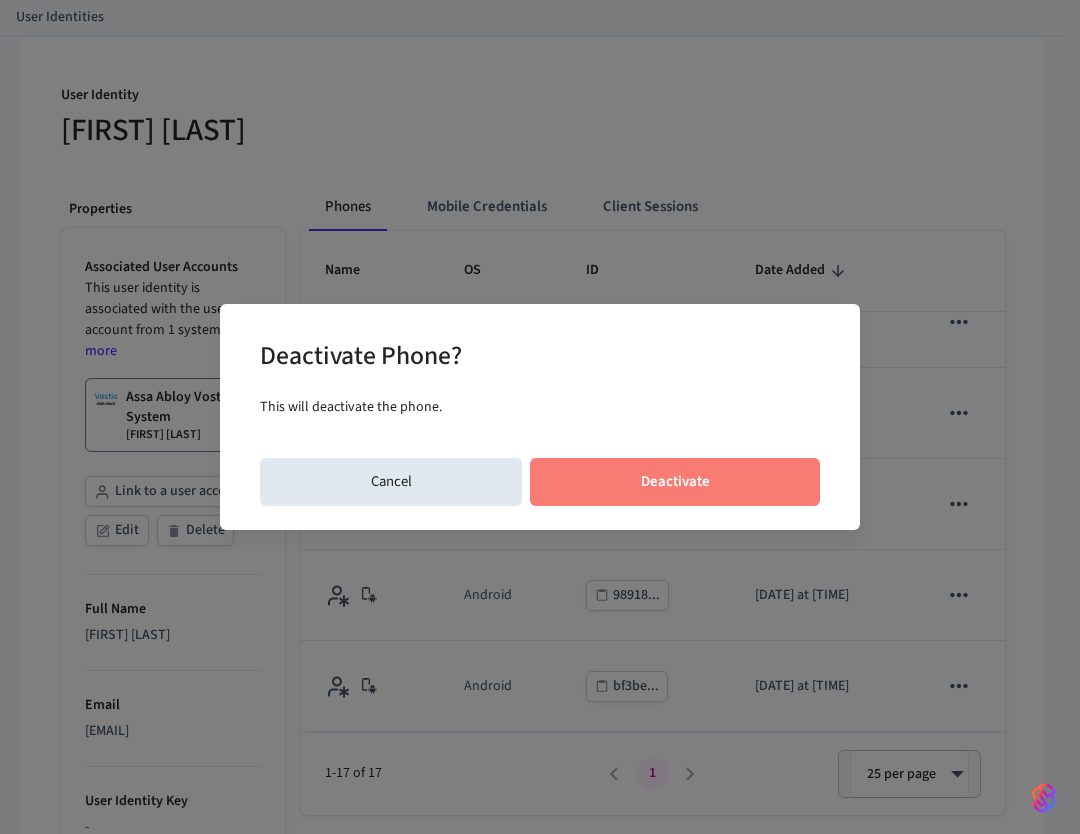 click on "Deactivate" at bounding box center (675, 482) 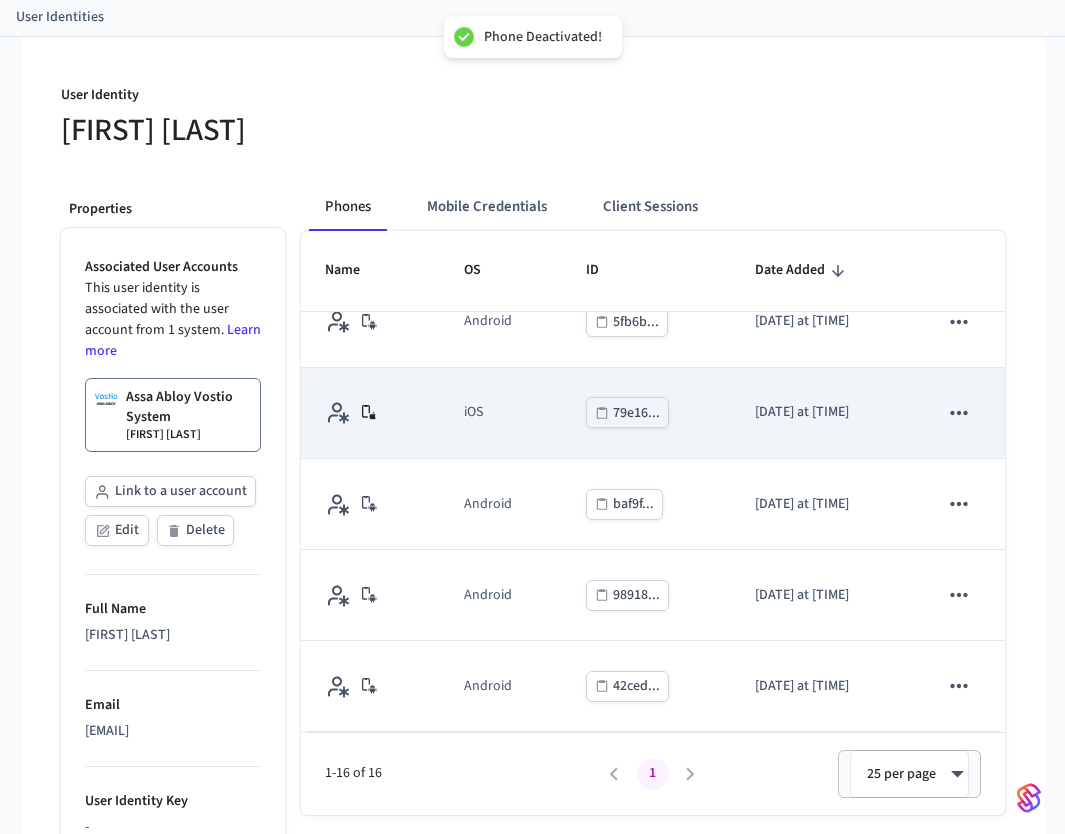 scroll, scrollTop: 1038, scrollLeft: 0, axis: vertical 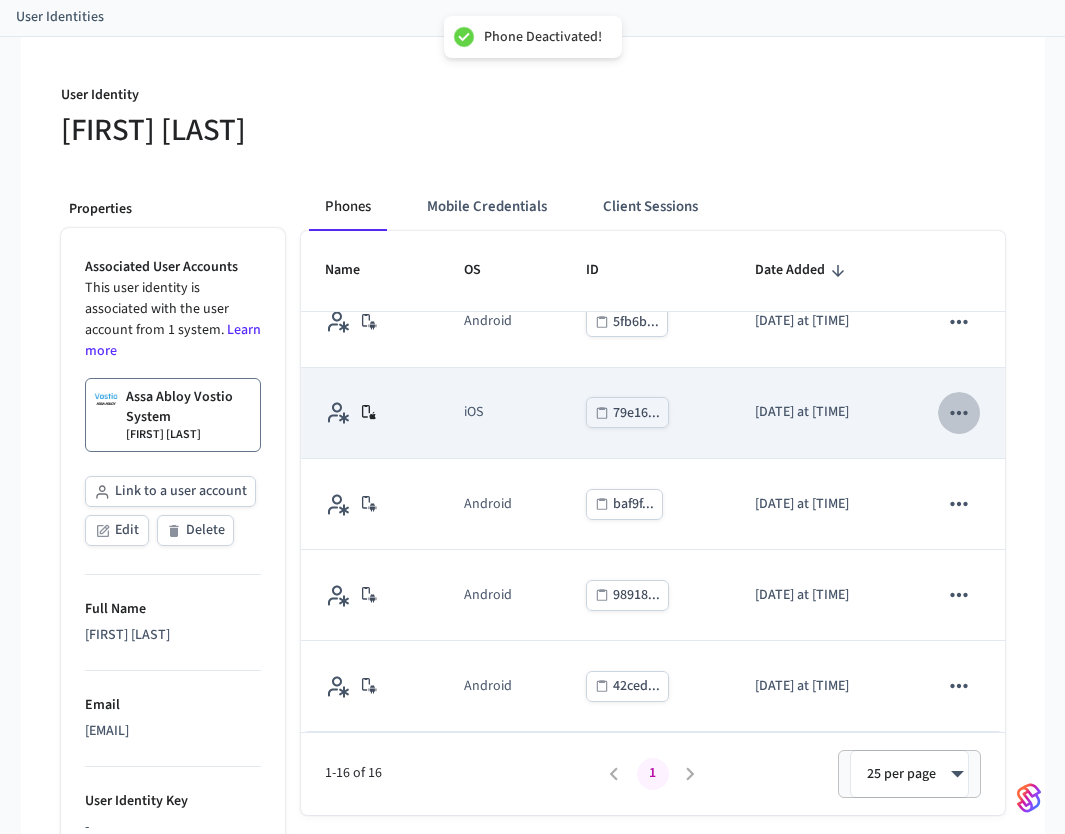 click 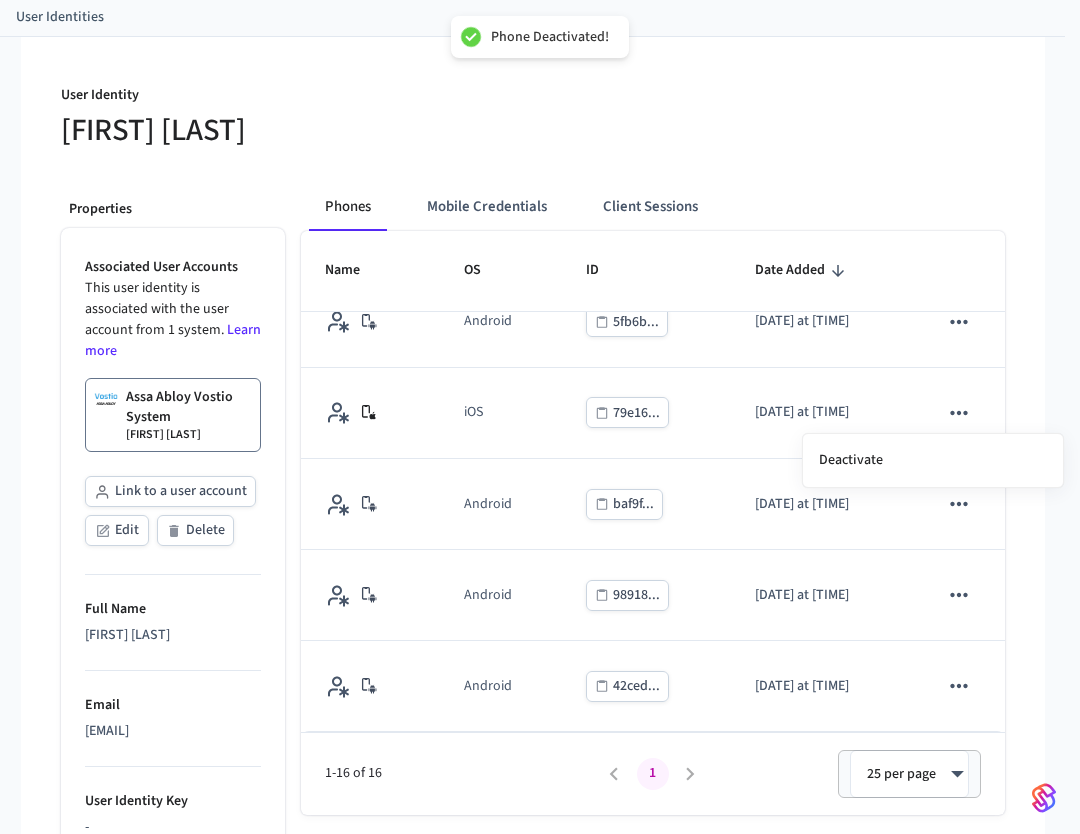click on "Deactivate" at bounding box center [540, 417] 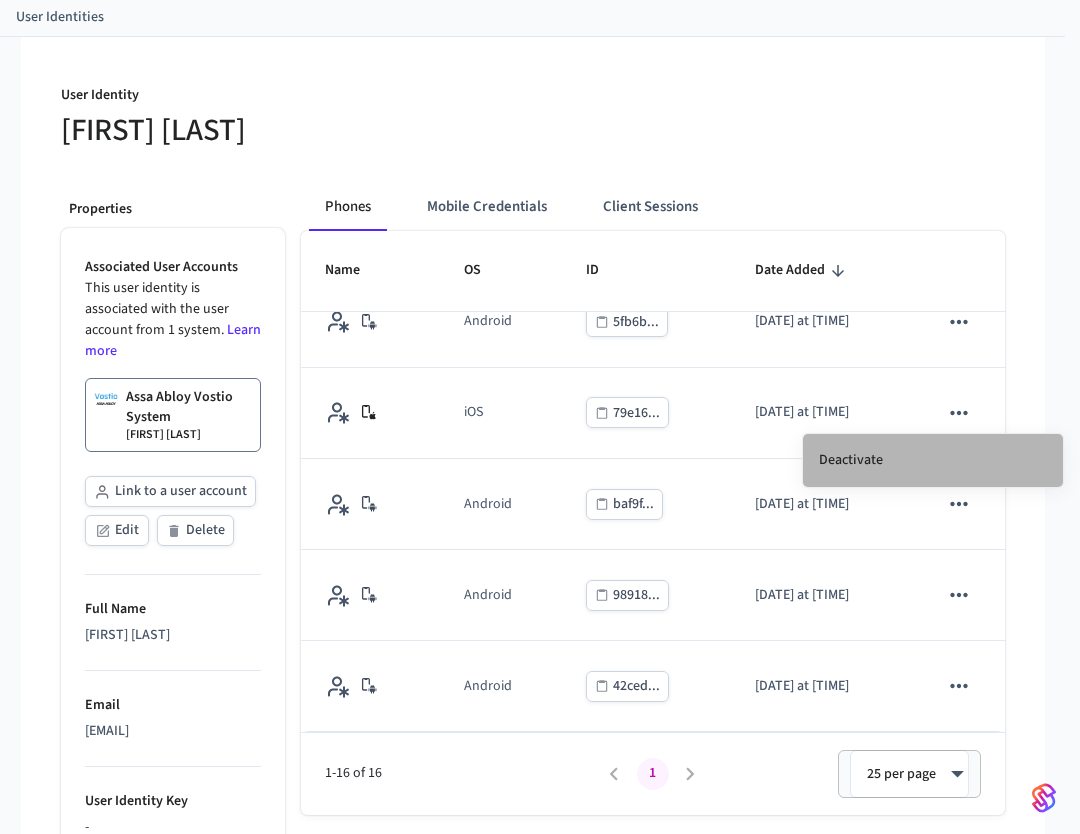 click on "Deactivate" at bounding box center (933, 460) 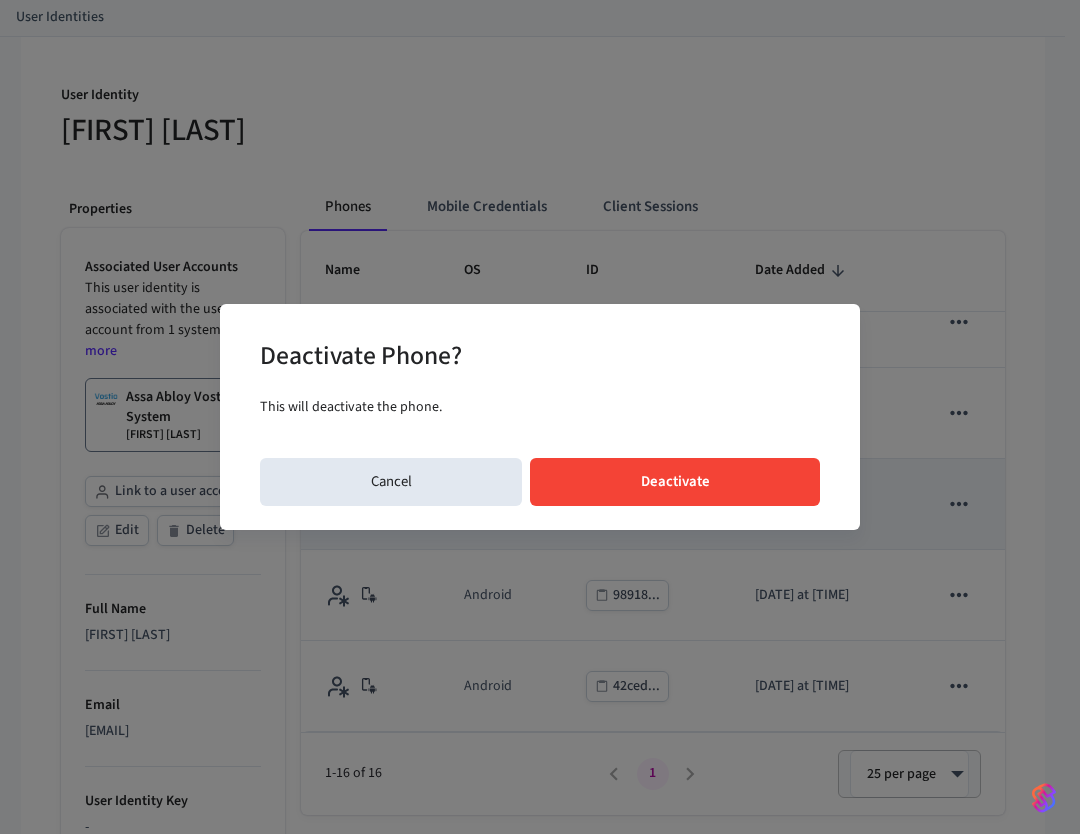 click on "Deactivate" at bounding box center (675, 482) 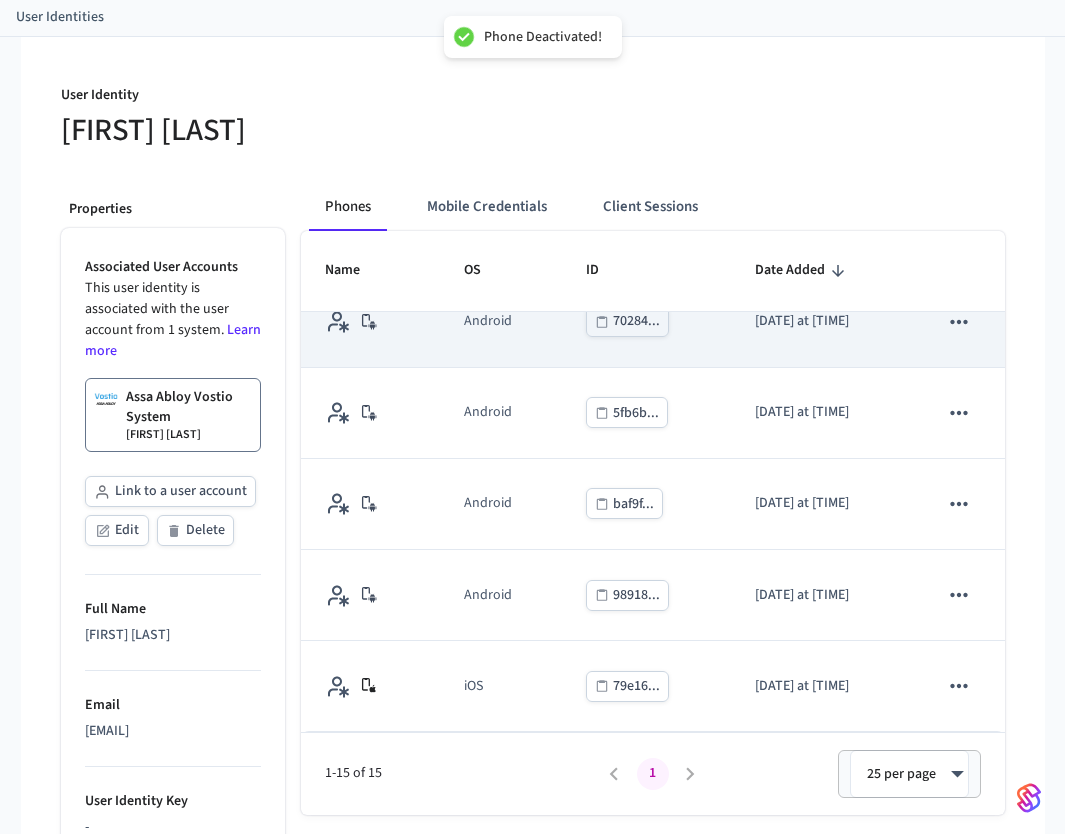 scroll, scrollTop: 947, scrollLeft: 0, axis: vertical 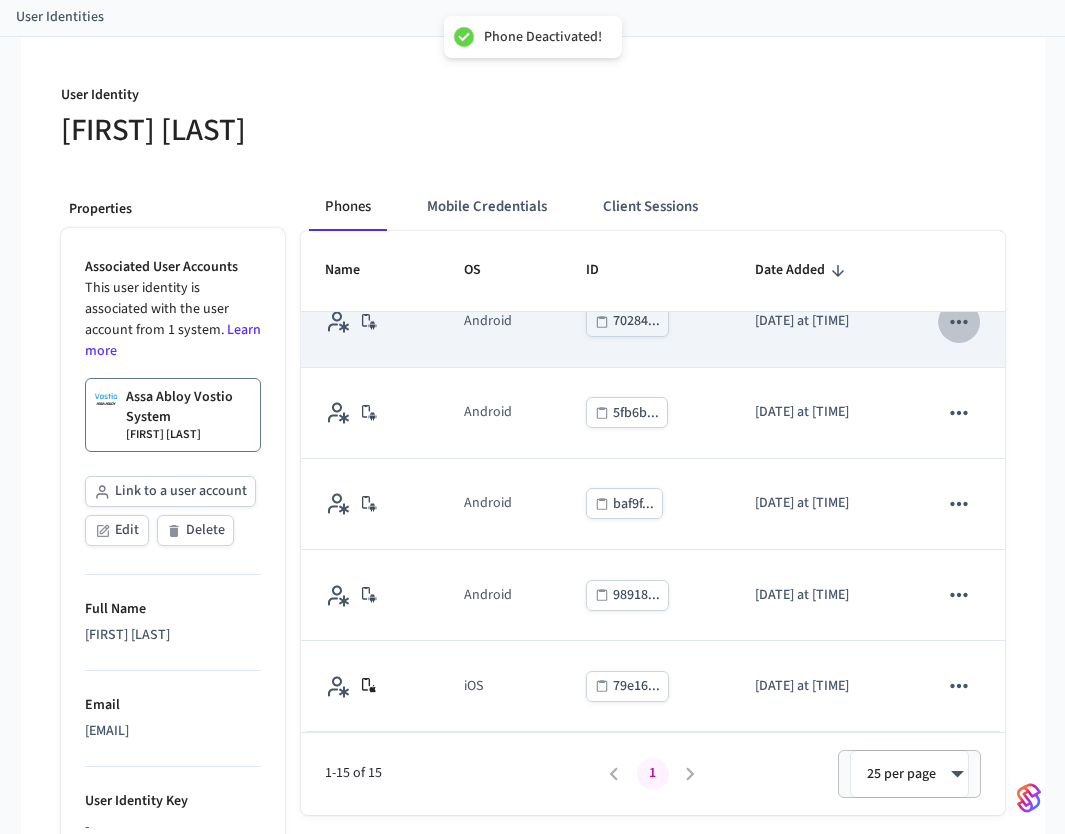 click 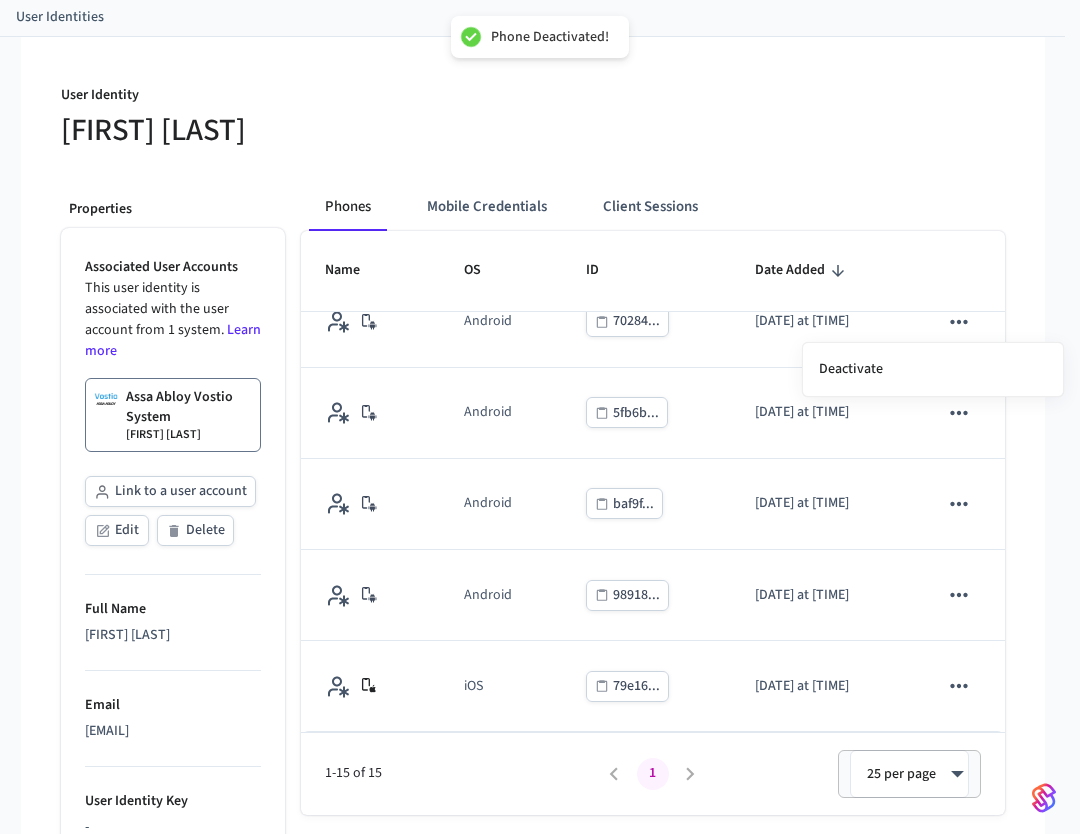click at bounding box center (540, 417) 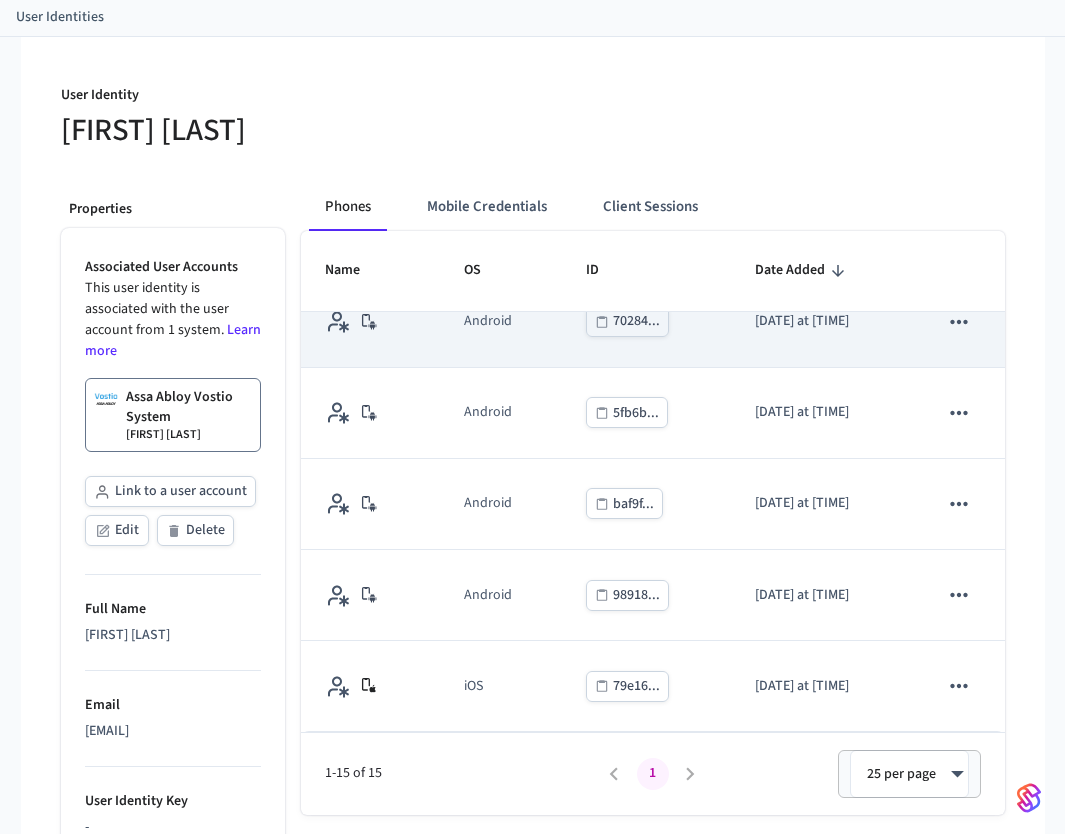 click 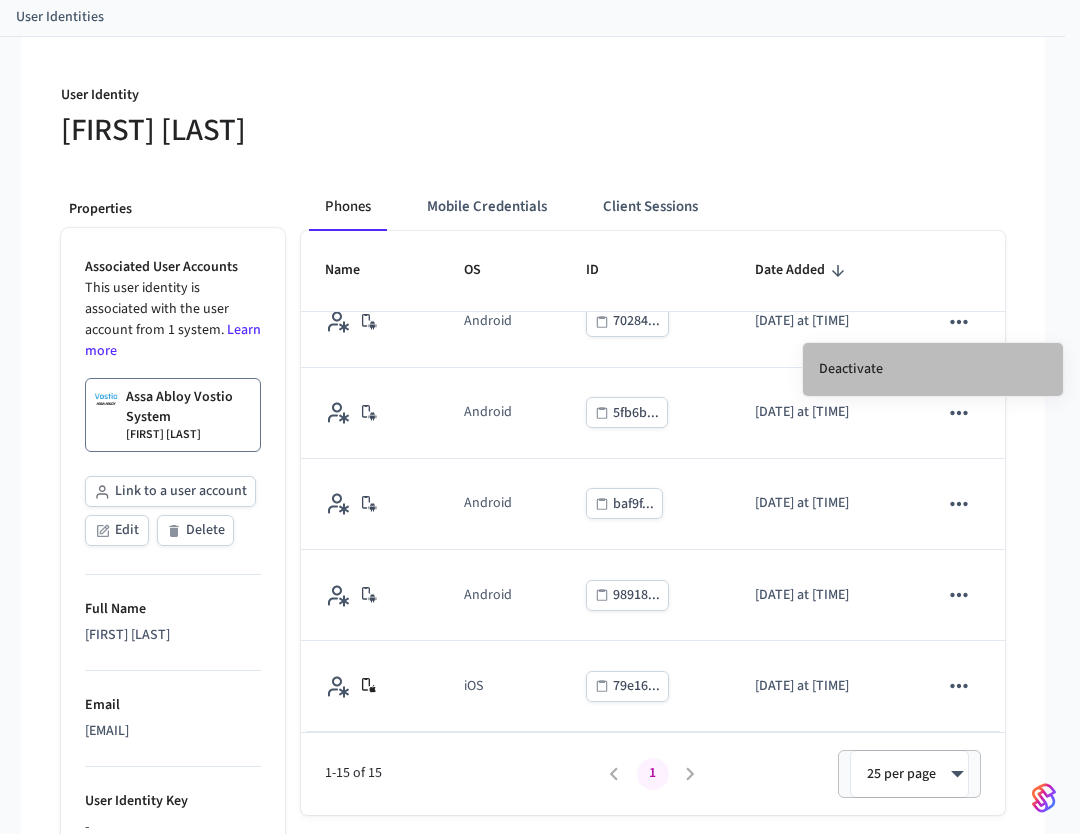 click on "Deactivate" at bounding box center [933, 369] 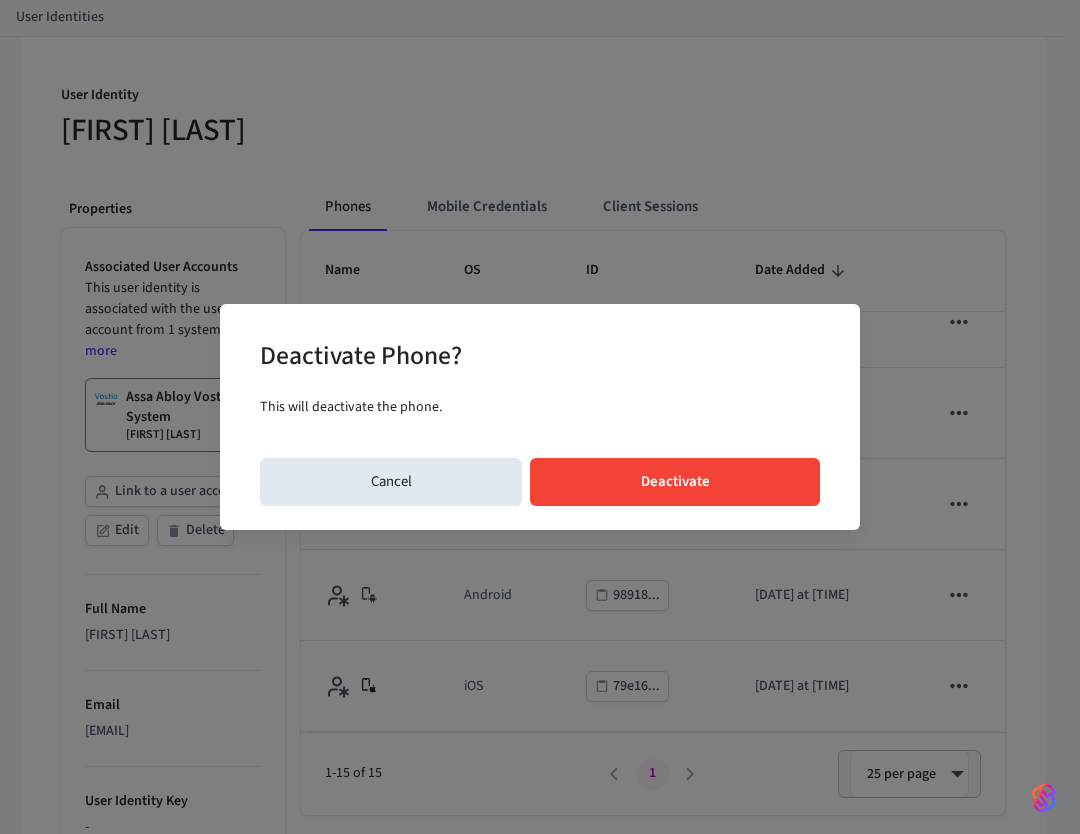 click on "Deactivate Phone? This will deactivate the phone. Cancel Deactivate" at bounding box center (540, 417) 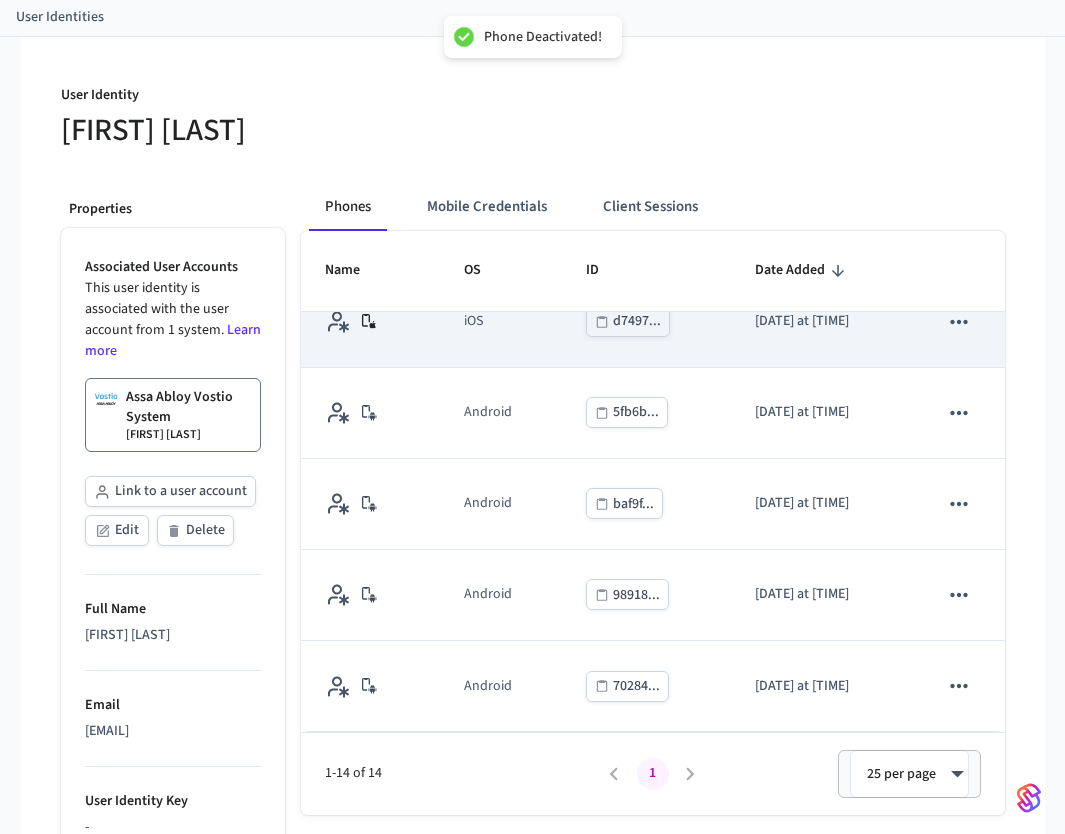 scroll, scrollTop: 856, scrollLeft: 0, axis: vertical 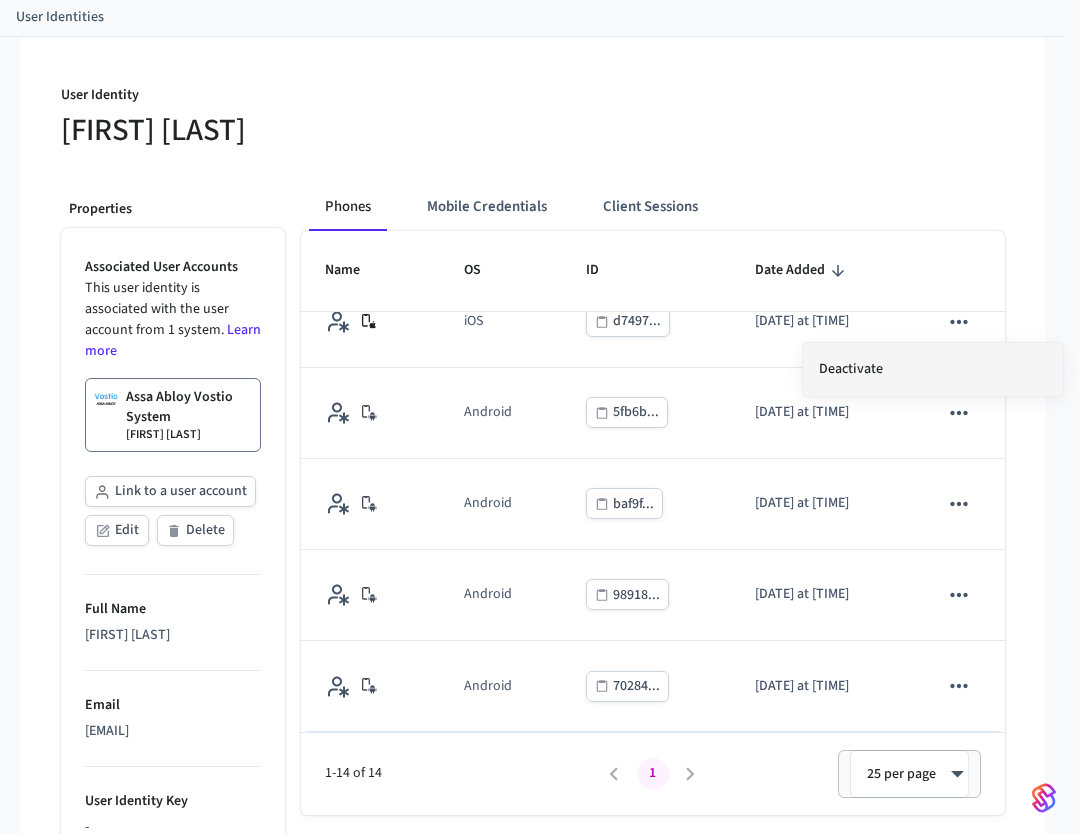 click on "Deactivate" at bounding box center [933, 369] 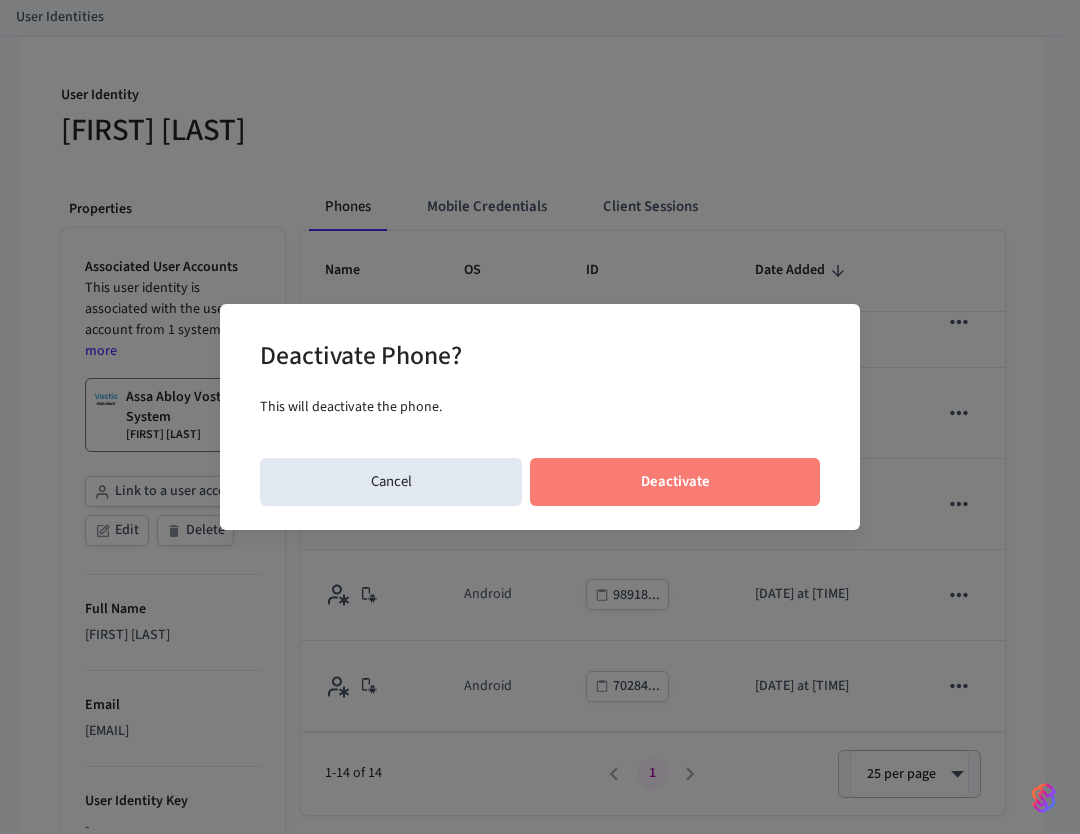 click on "Deactivate" at bounding box center [675, 482] 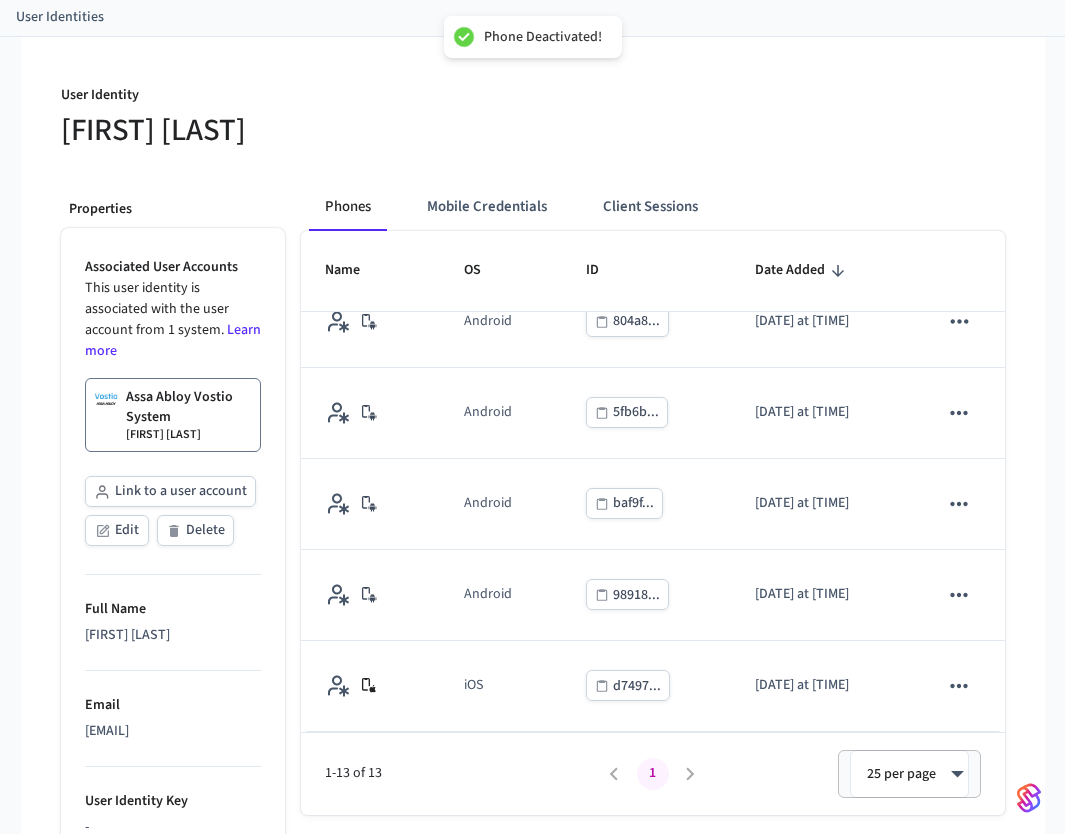 scroll, scrollTop: 765, scrollLeft: 0, axis: vertical 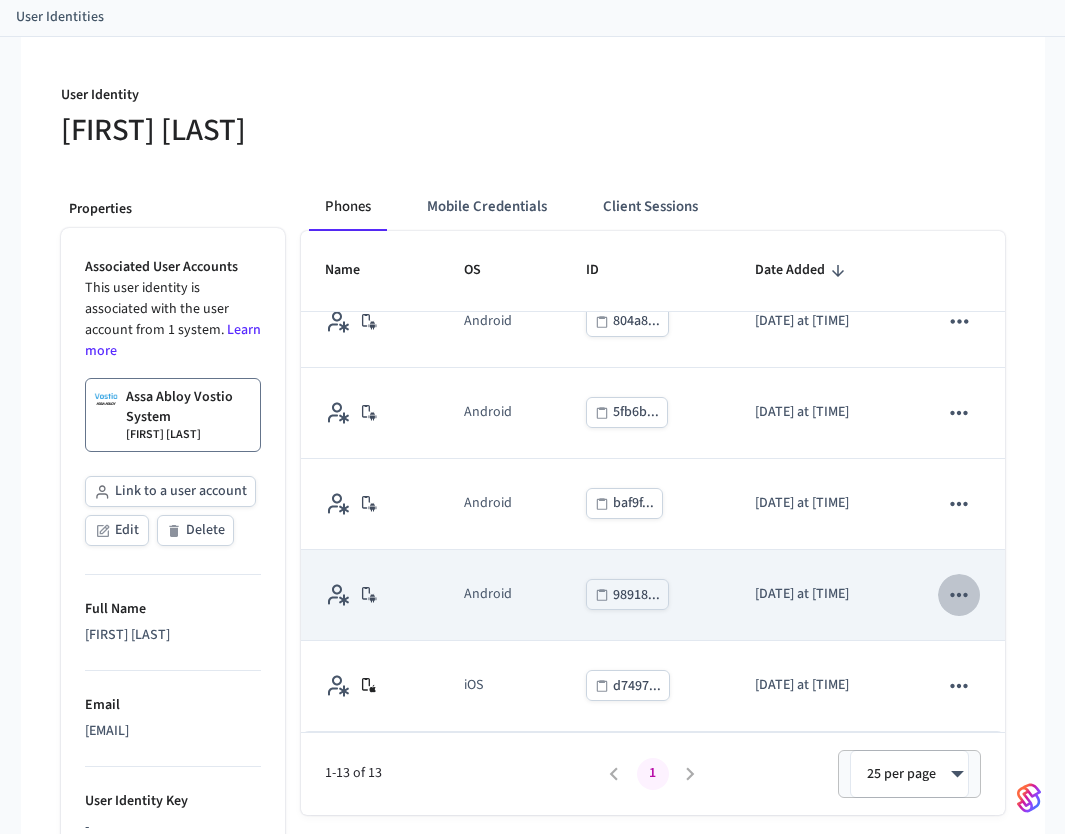 click 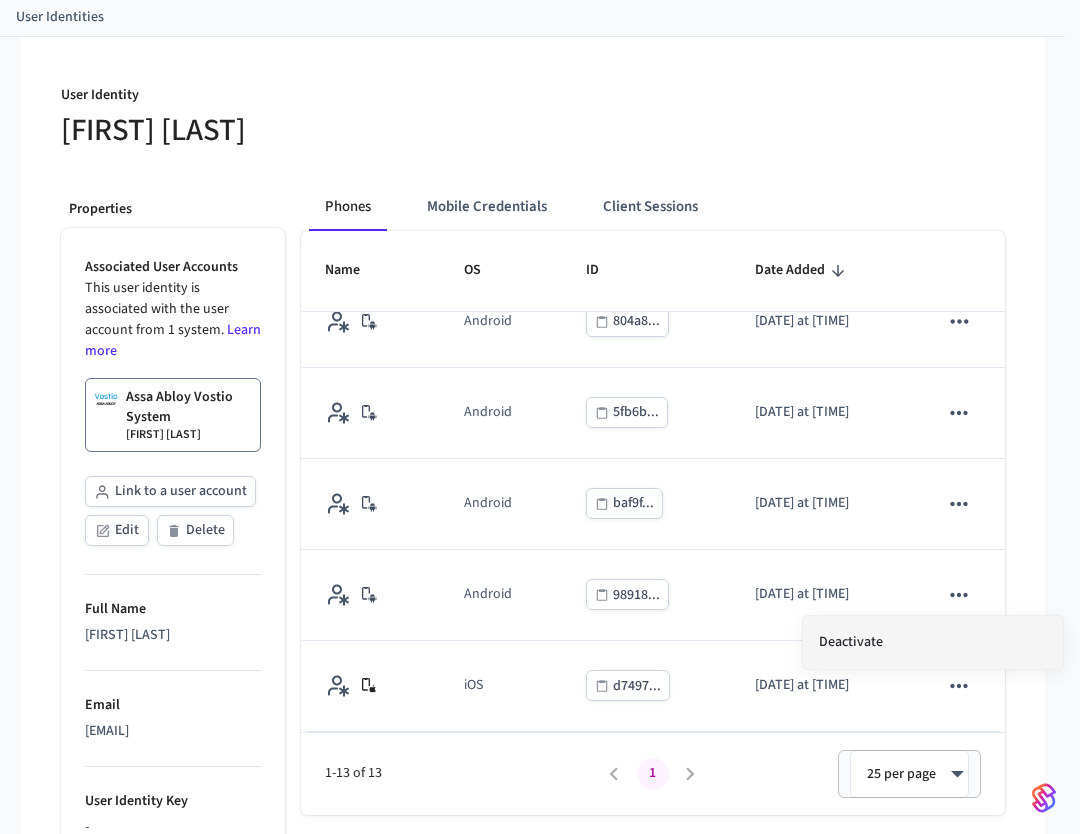 click on "Deactivate" at bounding box center (933, 642) 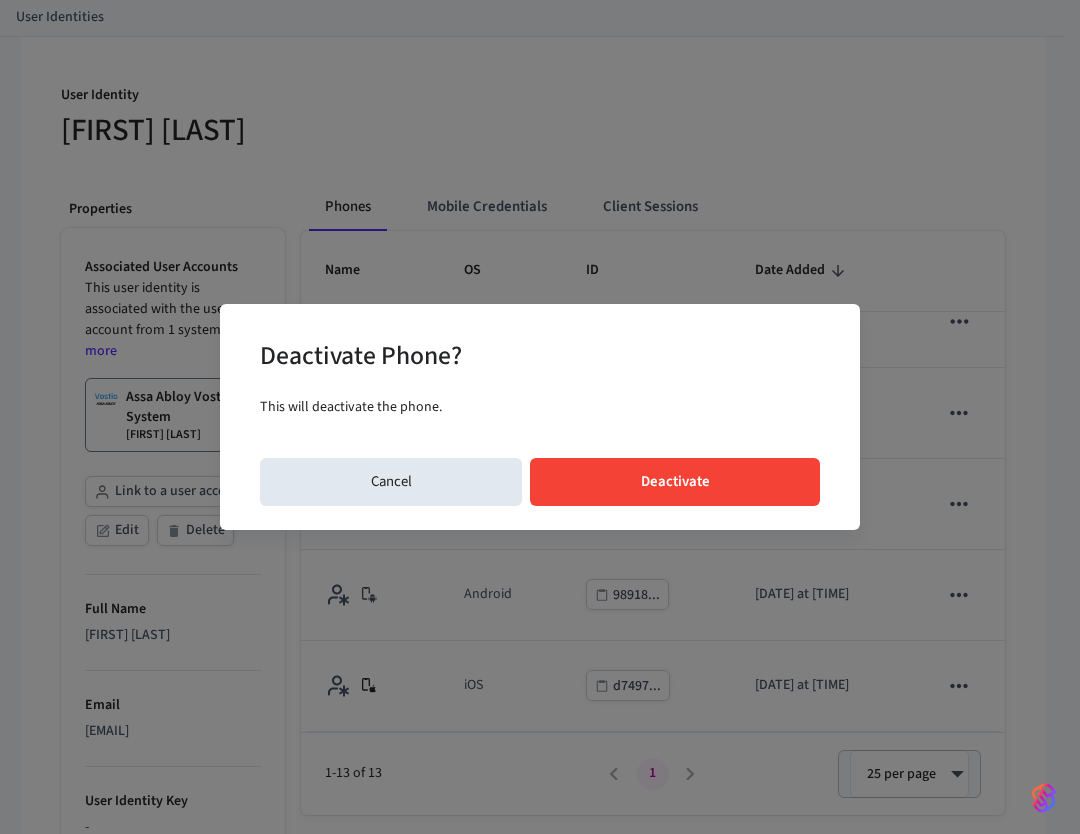 click on "Deactivate" at bounding box center (675, 482) 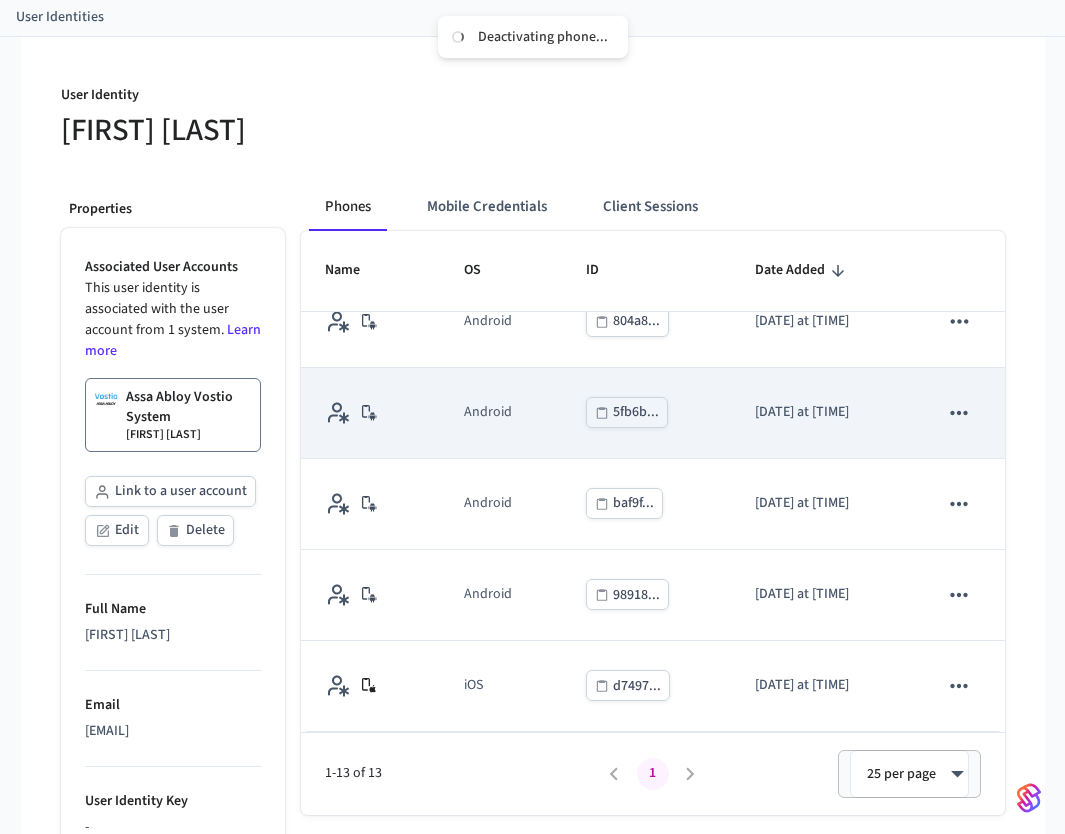 scroll, scrollTop: 674, scrollLeft: 0, axis: vertical 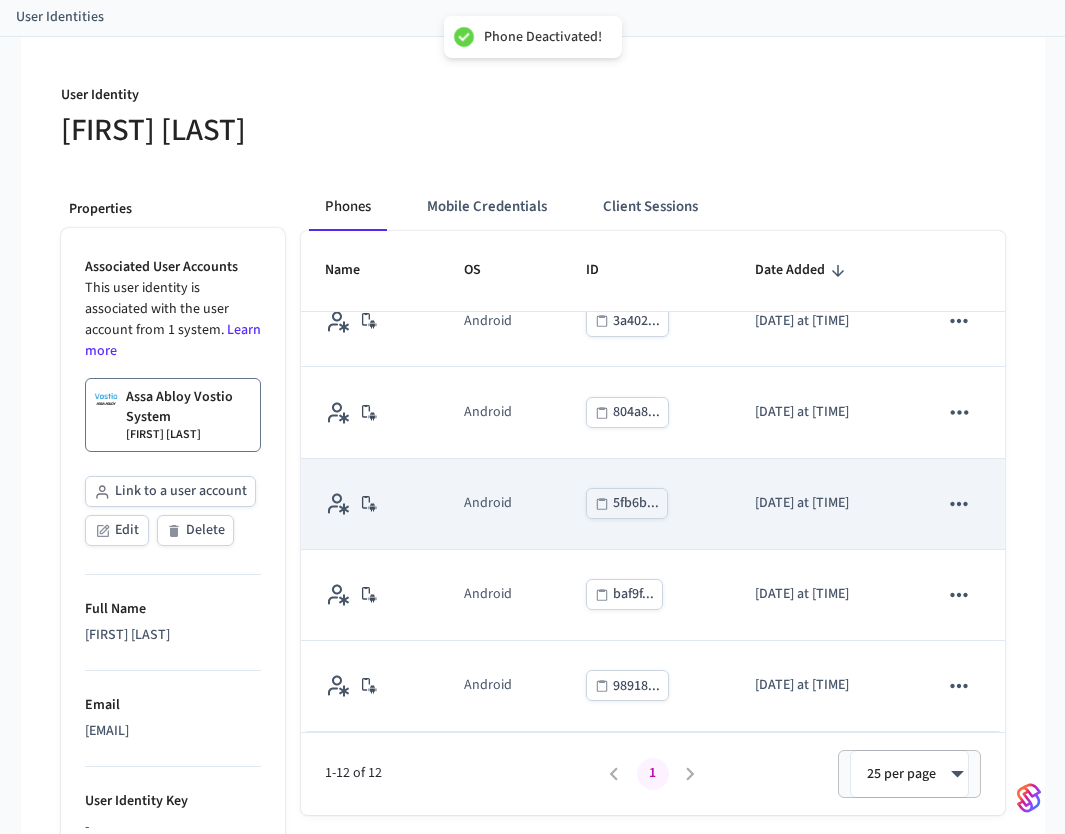click 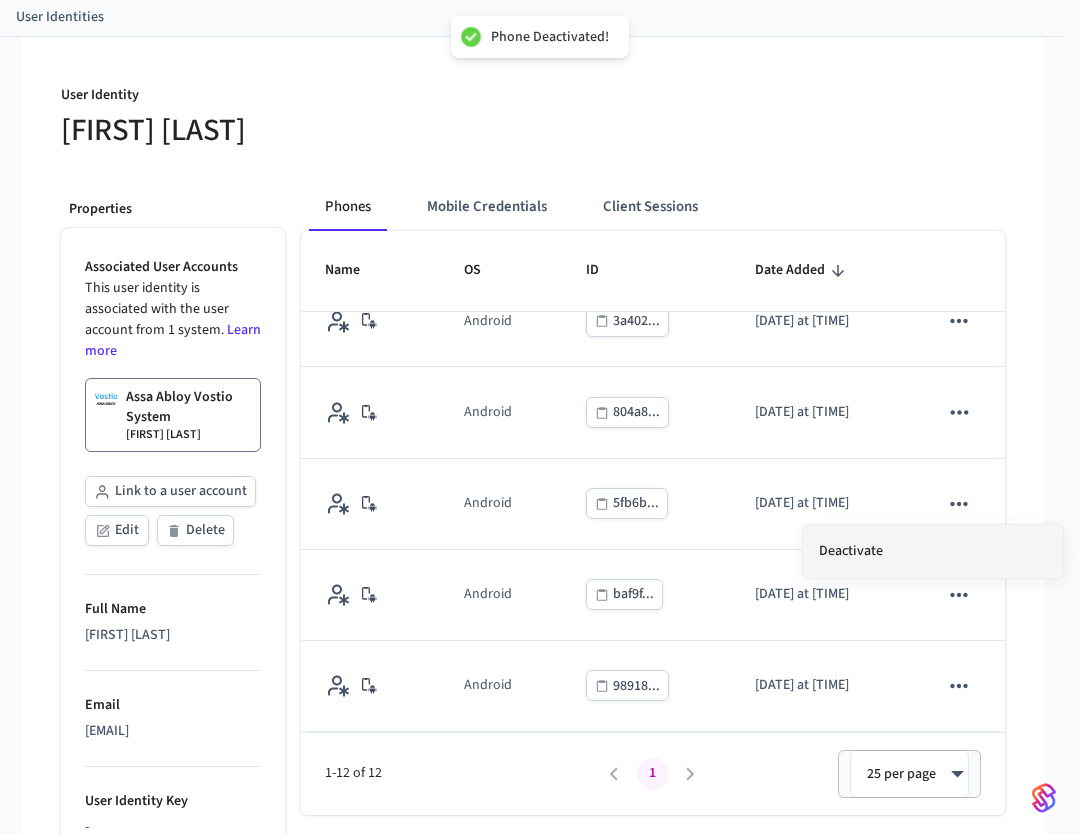 click on "Deactivate" at bounding box center (933, 551) 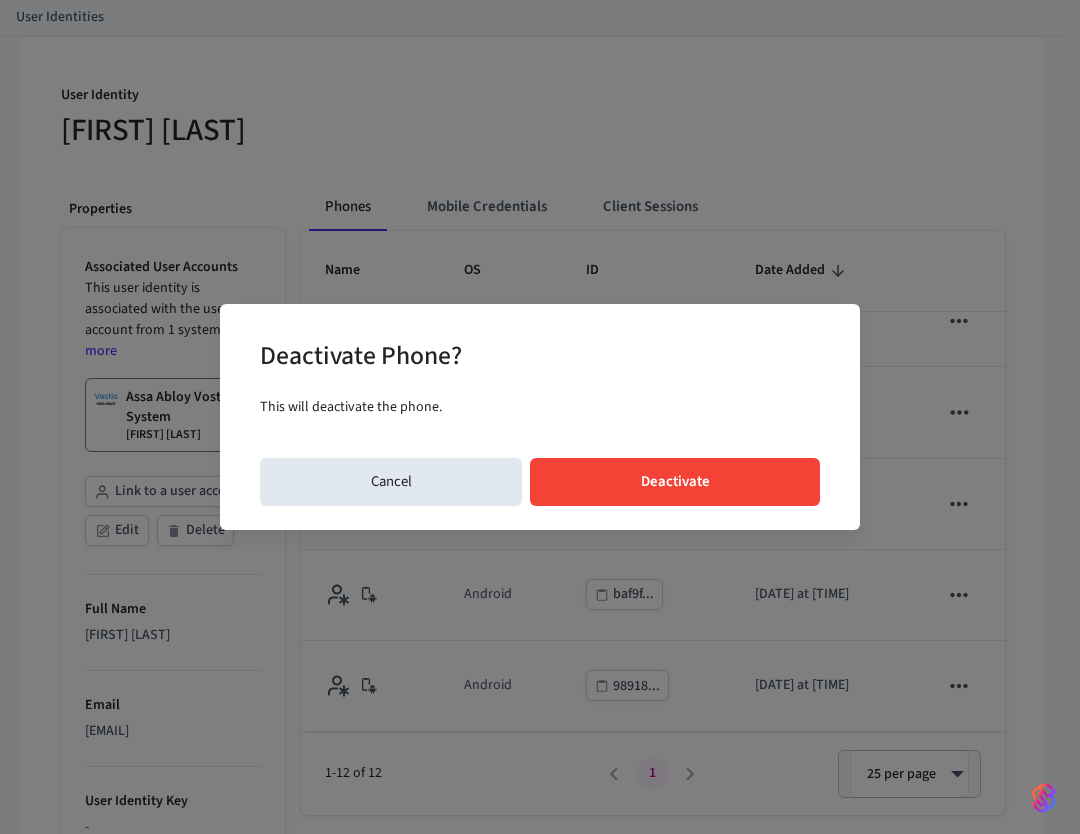 click on "Deactivate" at bounding box center (675, 482) 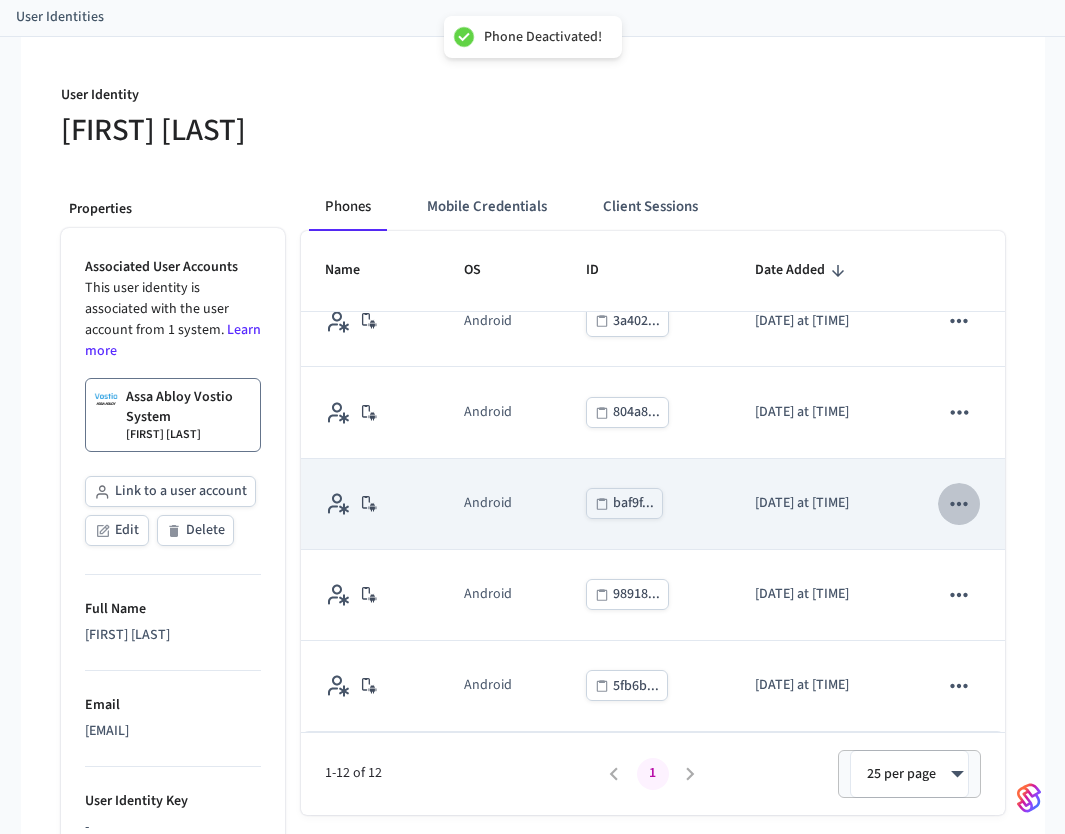click 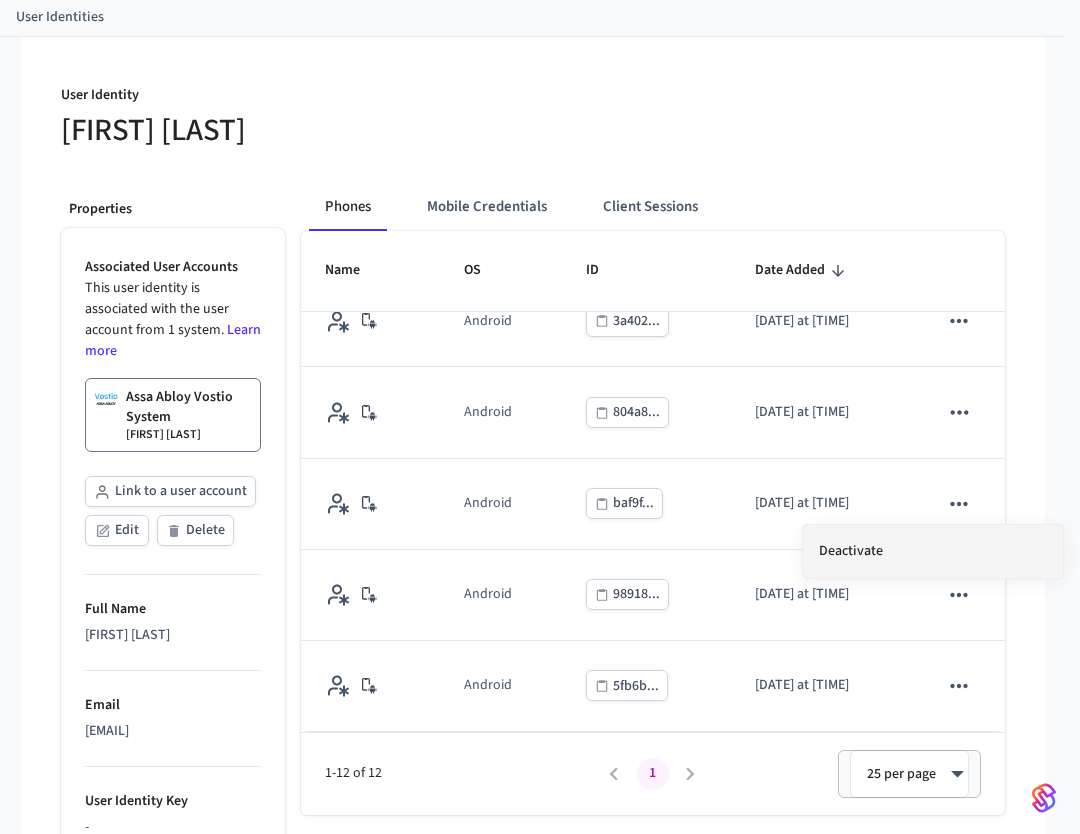 click on "Deactivate" at bounding box center (933, 551) 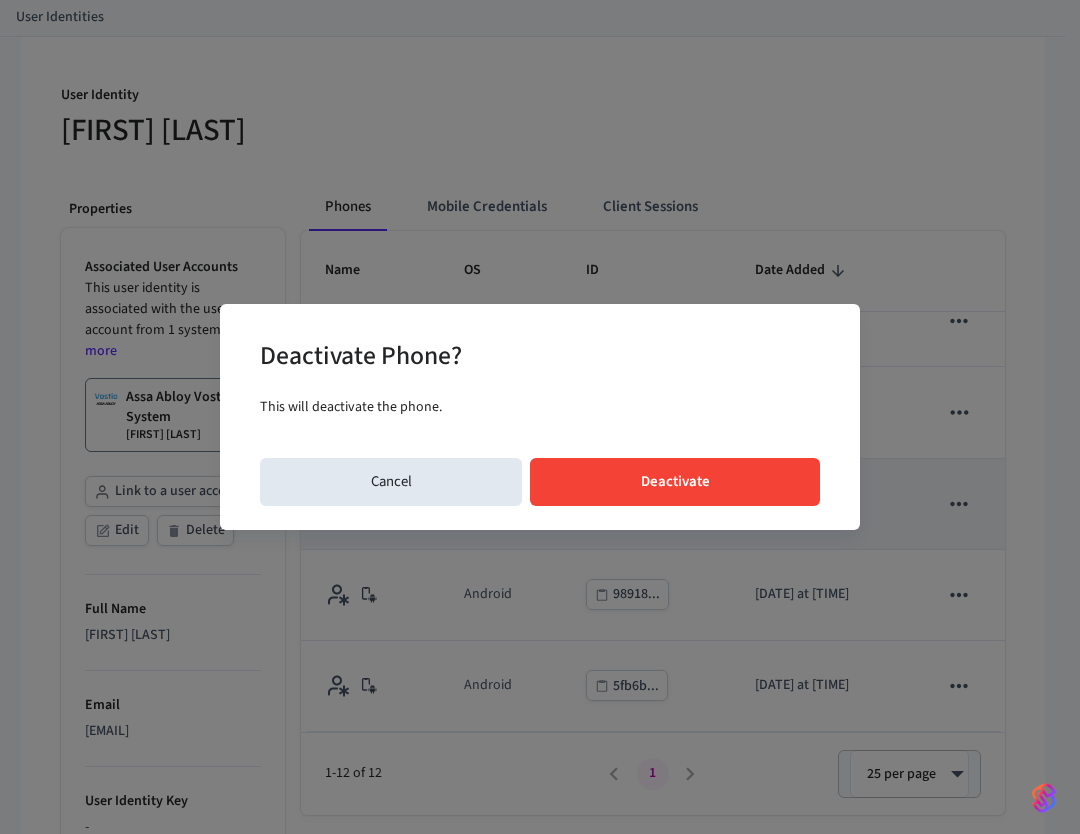 click on "Deactivate" at bounding box center [675, 482] 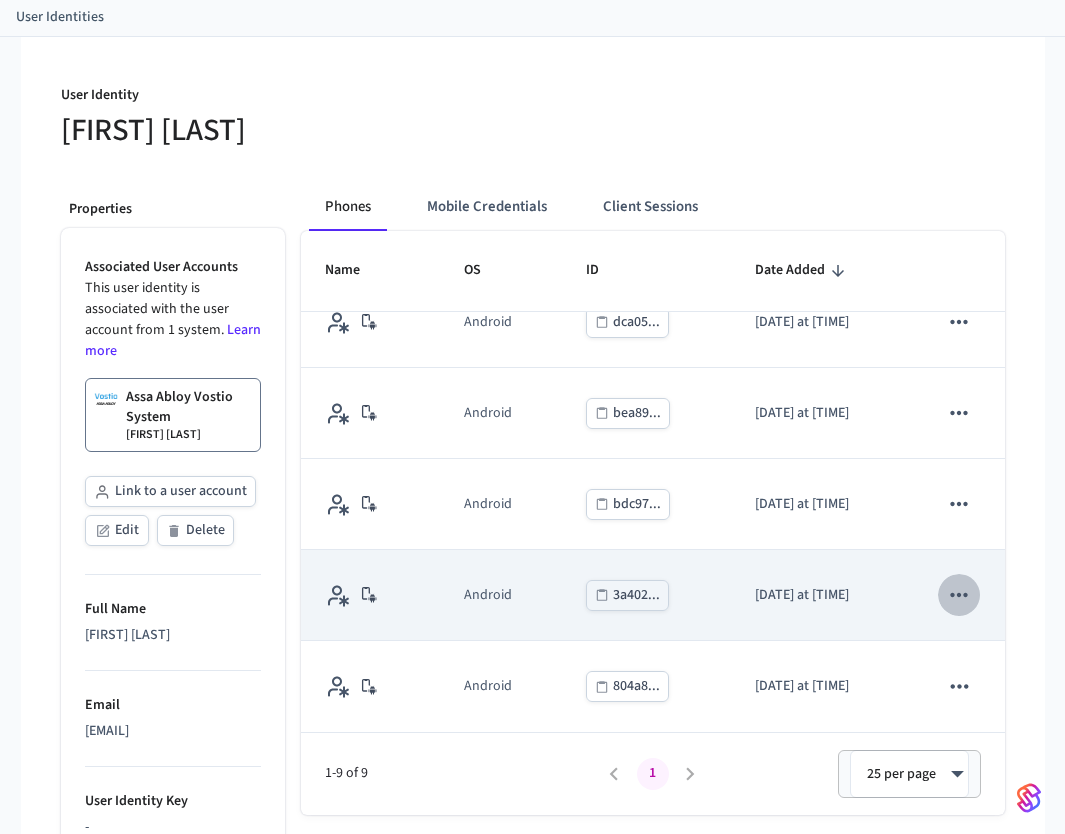 scroll, scrollTop: 401, scrollLeft: 0, axis: vertical 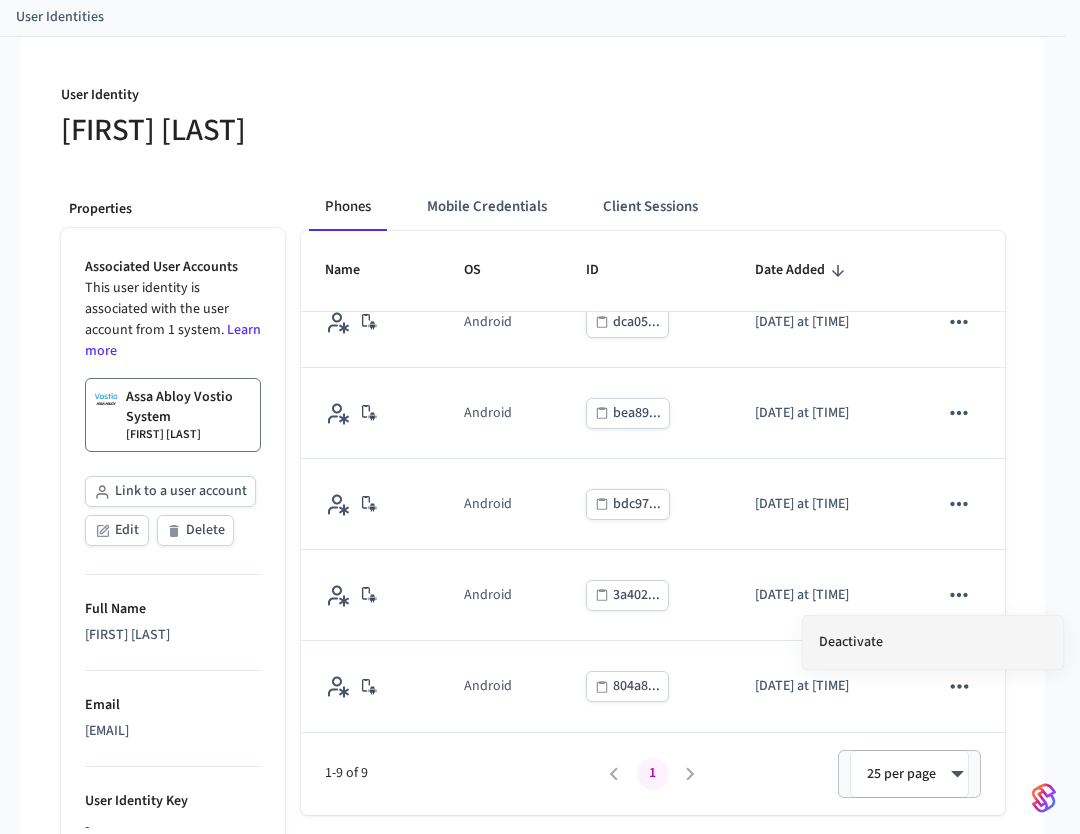 click on "Deactivate" at bounding box center (933, 642) 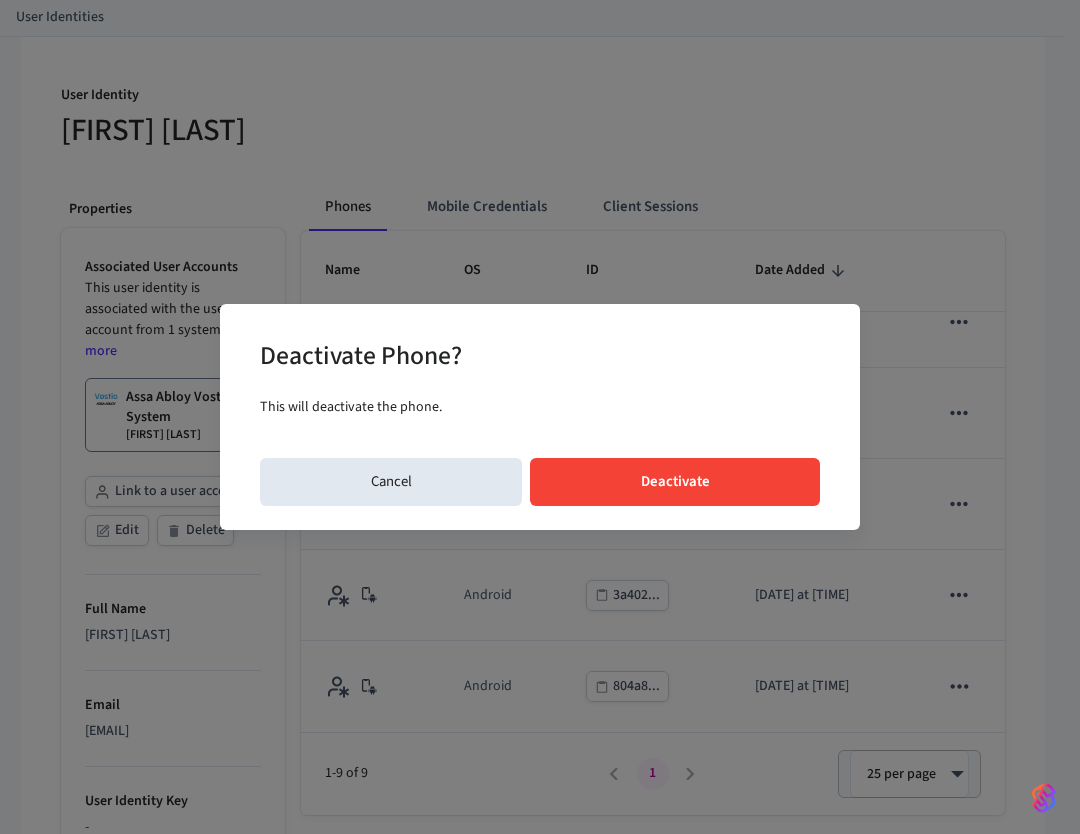 click on "Deactivate Phone? This will deactivate the phone. Cancel Deactivate" at bounding box center (540, 417) 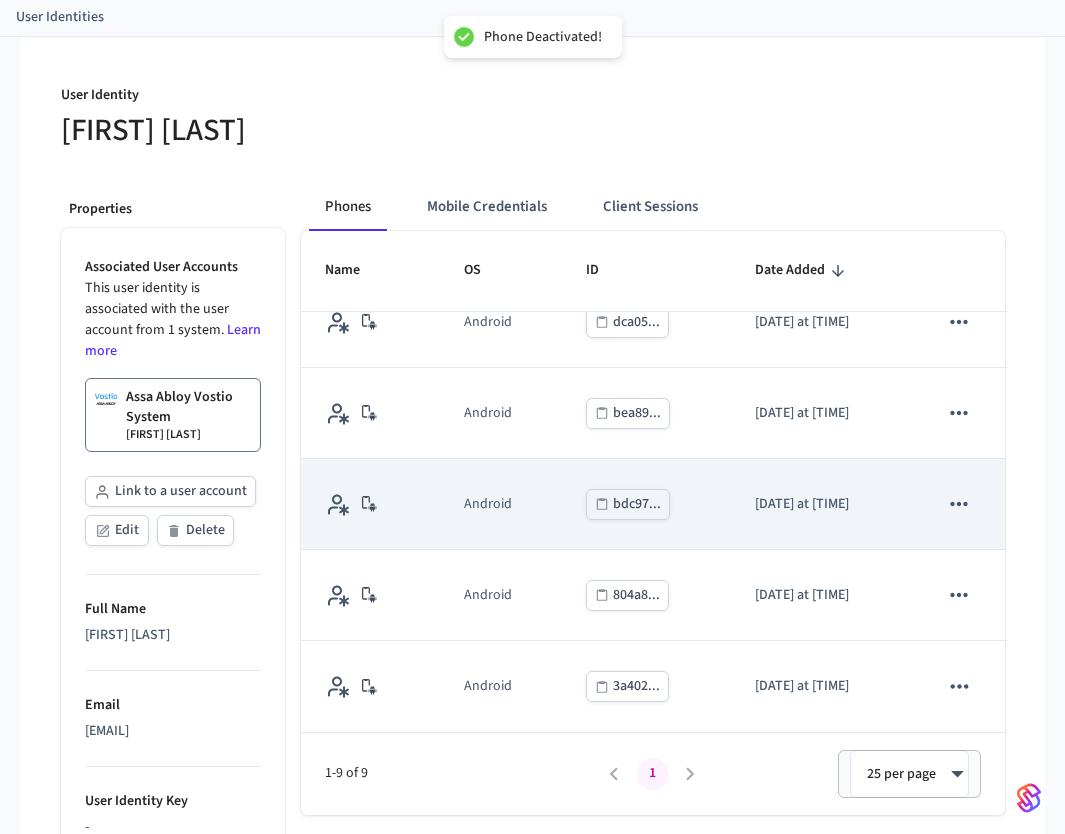 click 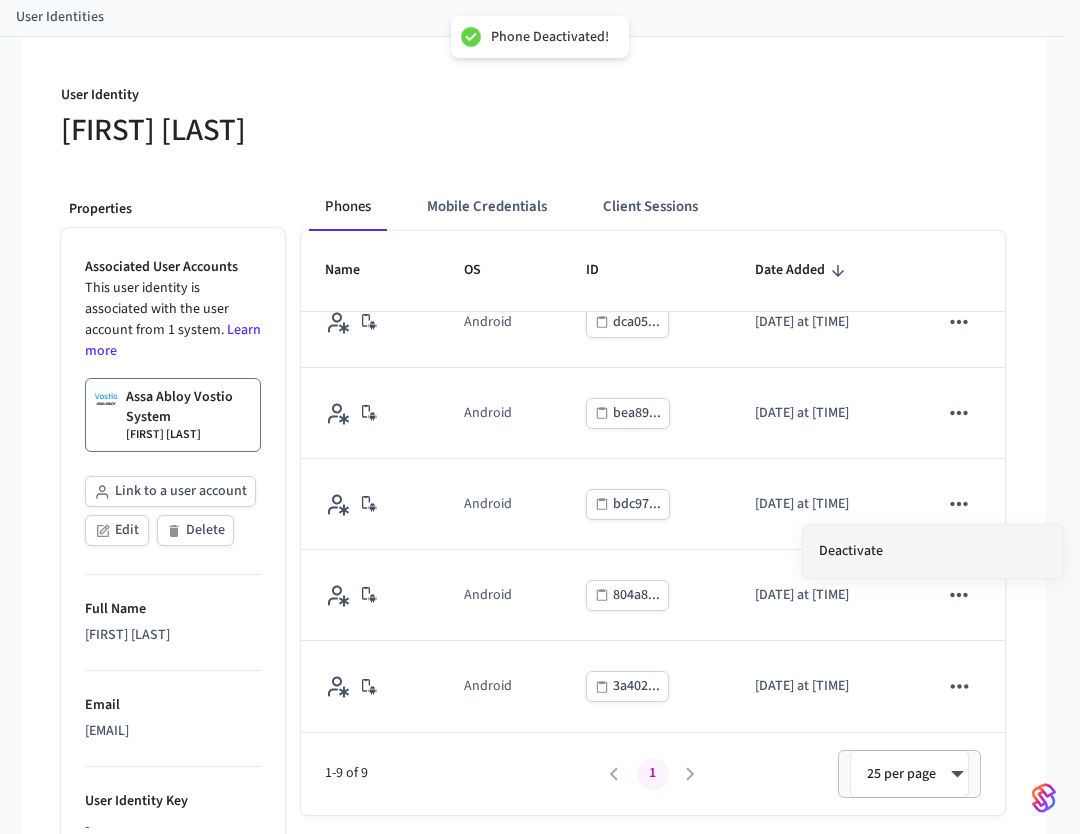 click on "Deactivate" at bounding box center (933, 551) 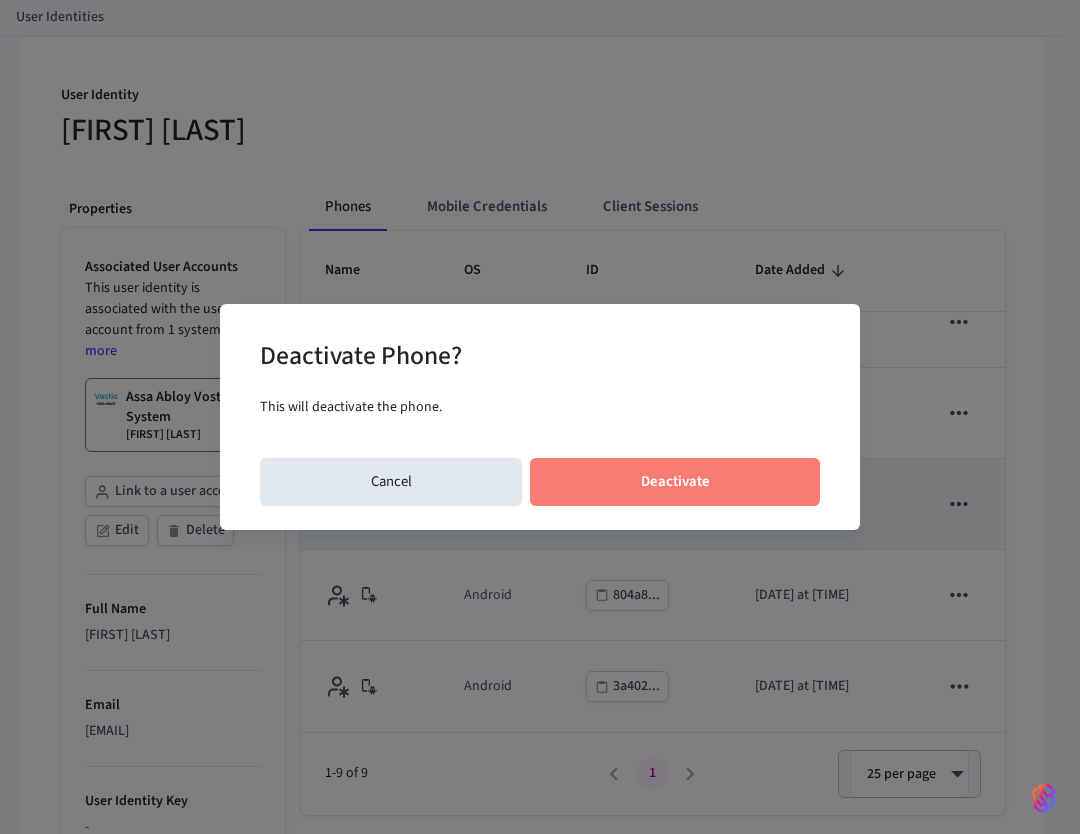 click on "Deactivate" at bounding box center (675, 482) 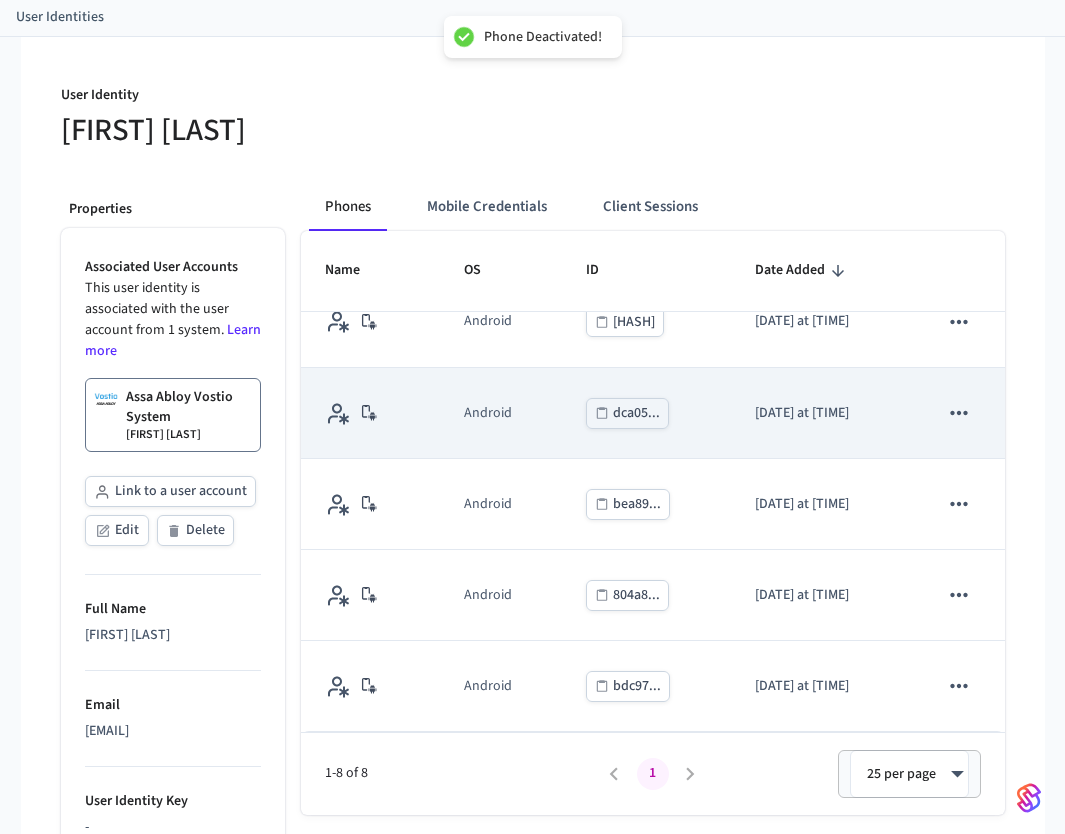 scroll, scrollTop: 309, scrollLeft: 0, axis: vertical 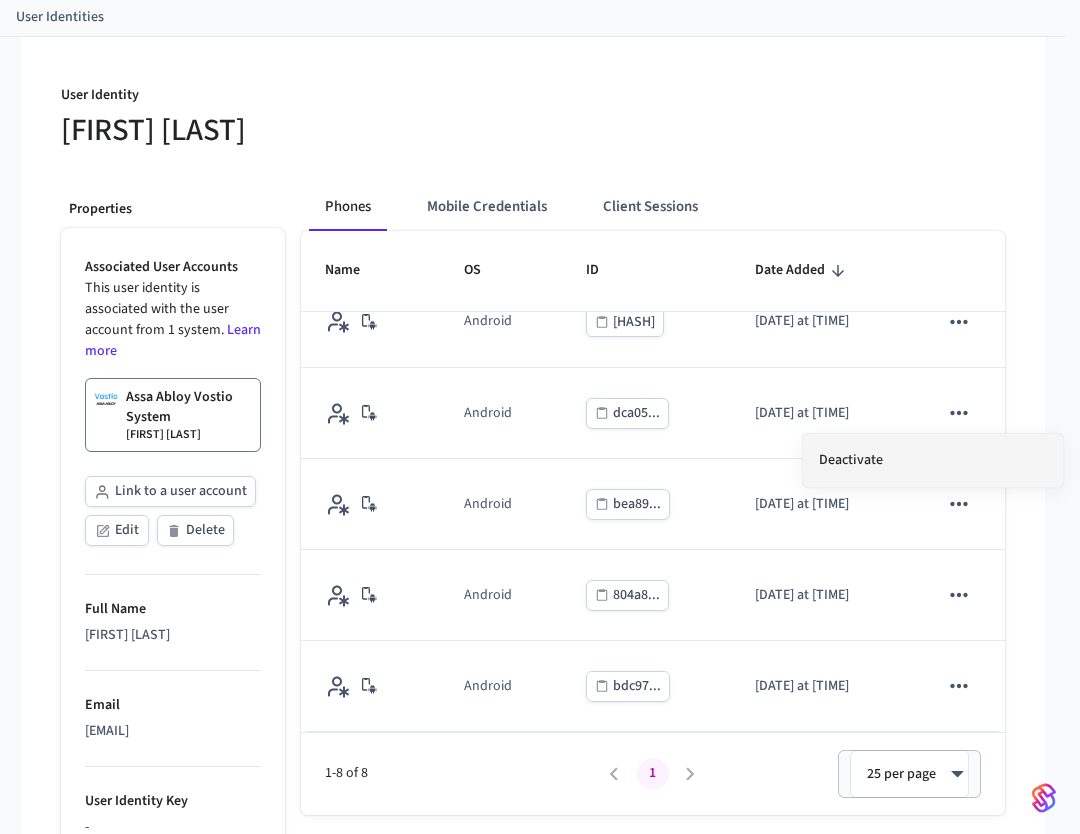 click on "Deactivate" at bounding box center (933, 460) 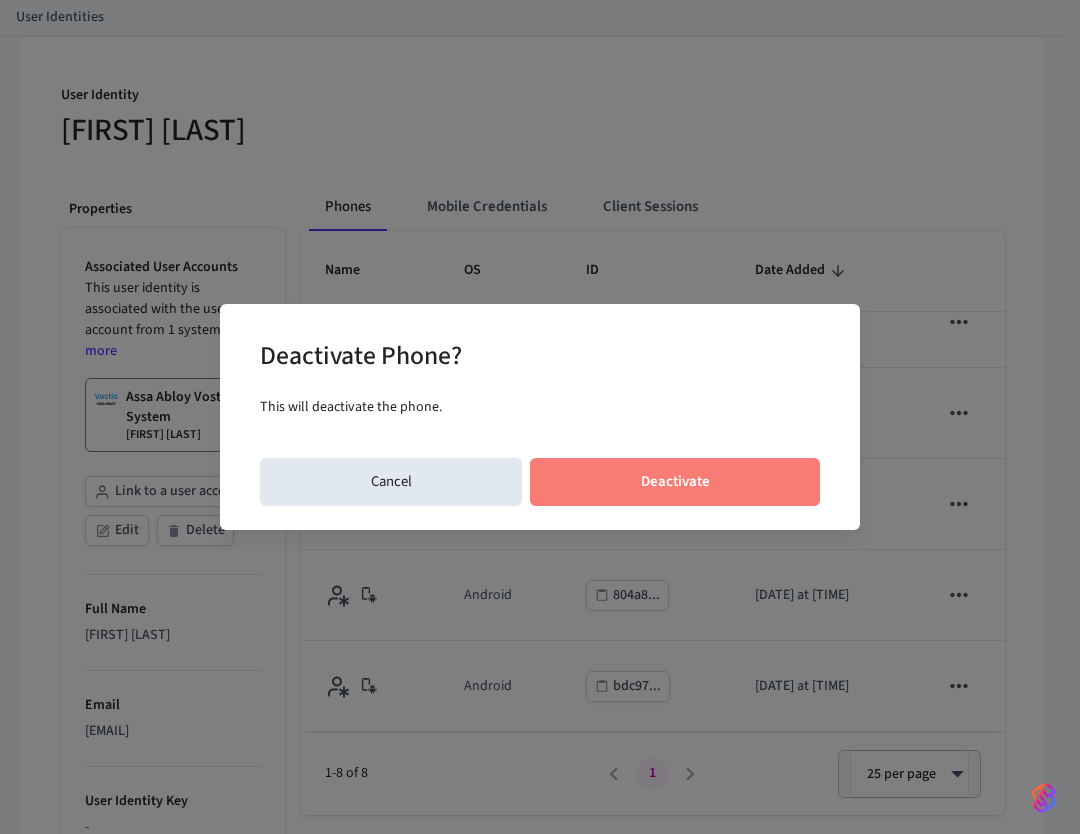 click on "Deactivate" at bounding box center (675, 482) 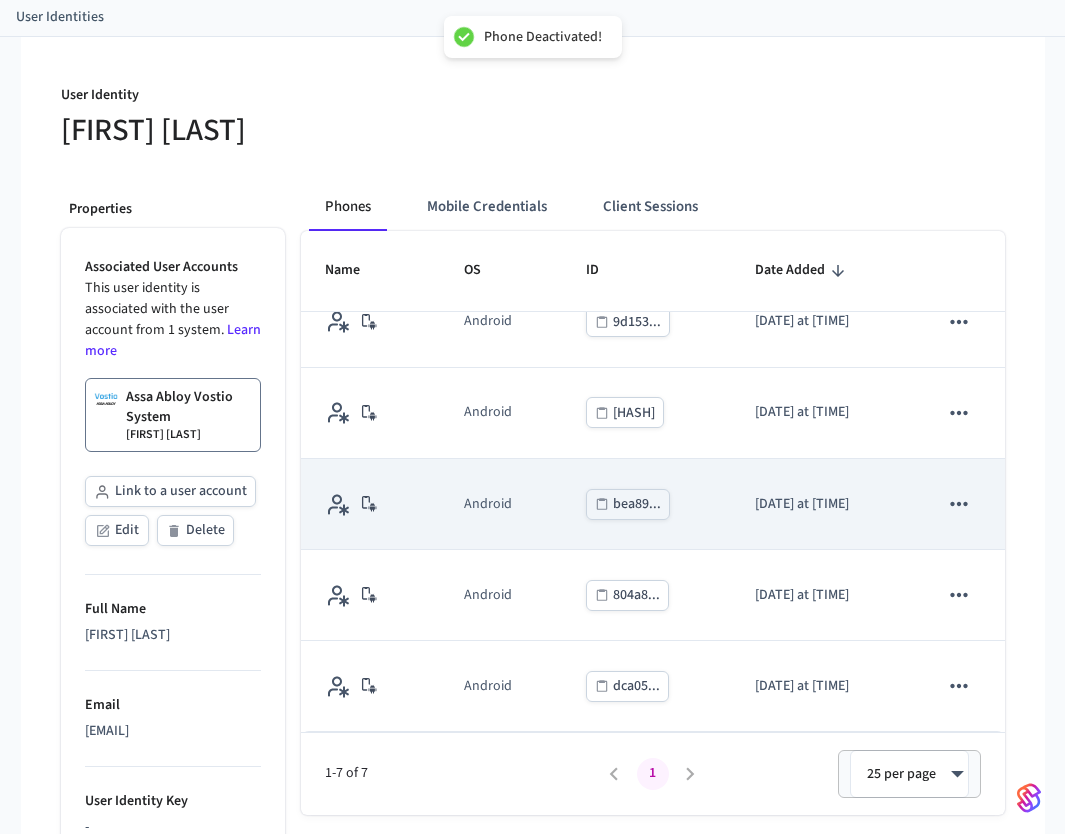 scroll, scrollTop: 218, scrollLeft: 0, axis: vertical 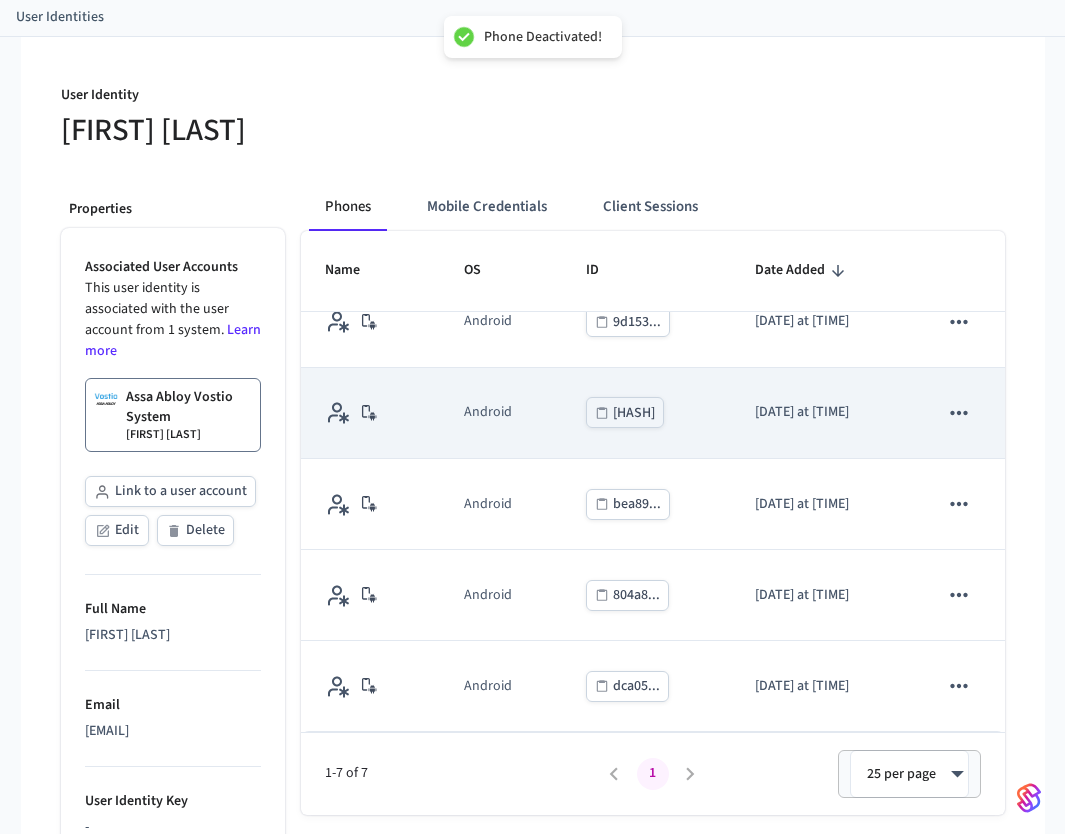click 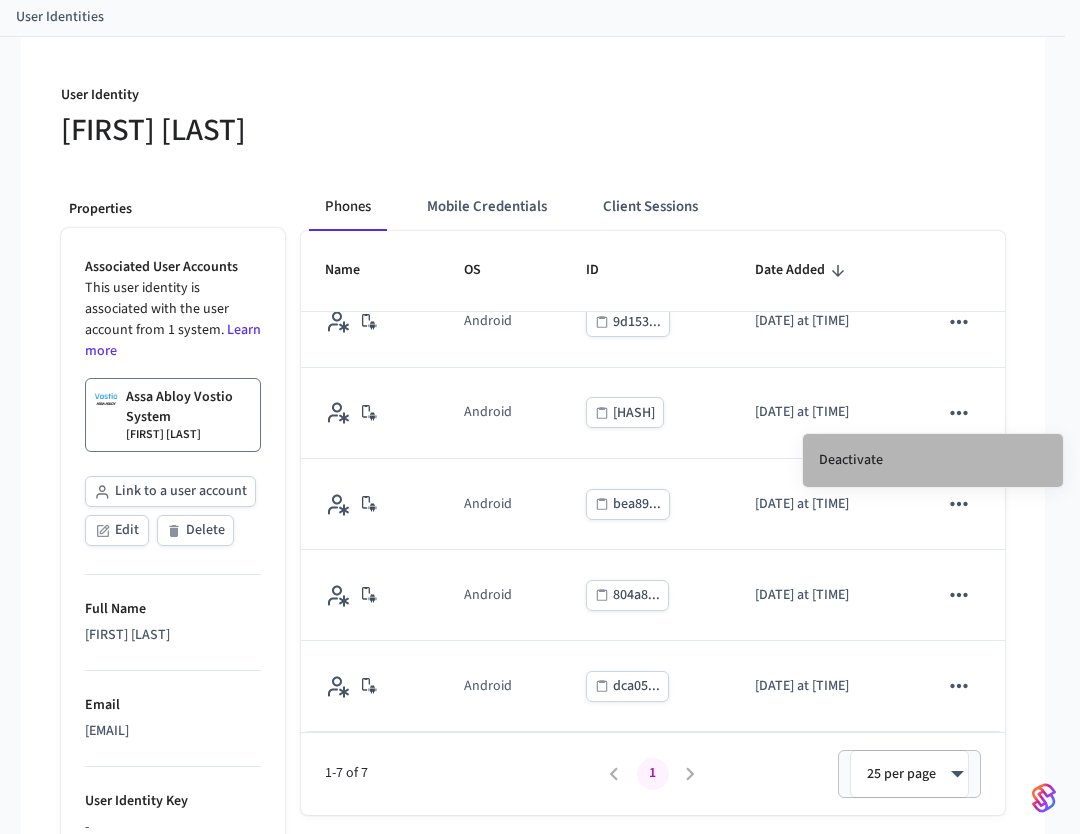 click on "Deactivate" at bounding box center (933, 460) 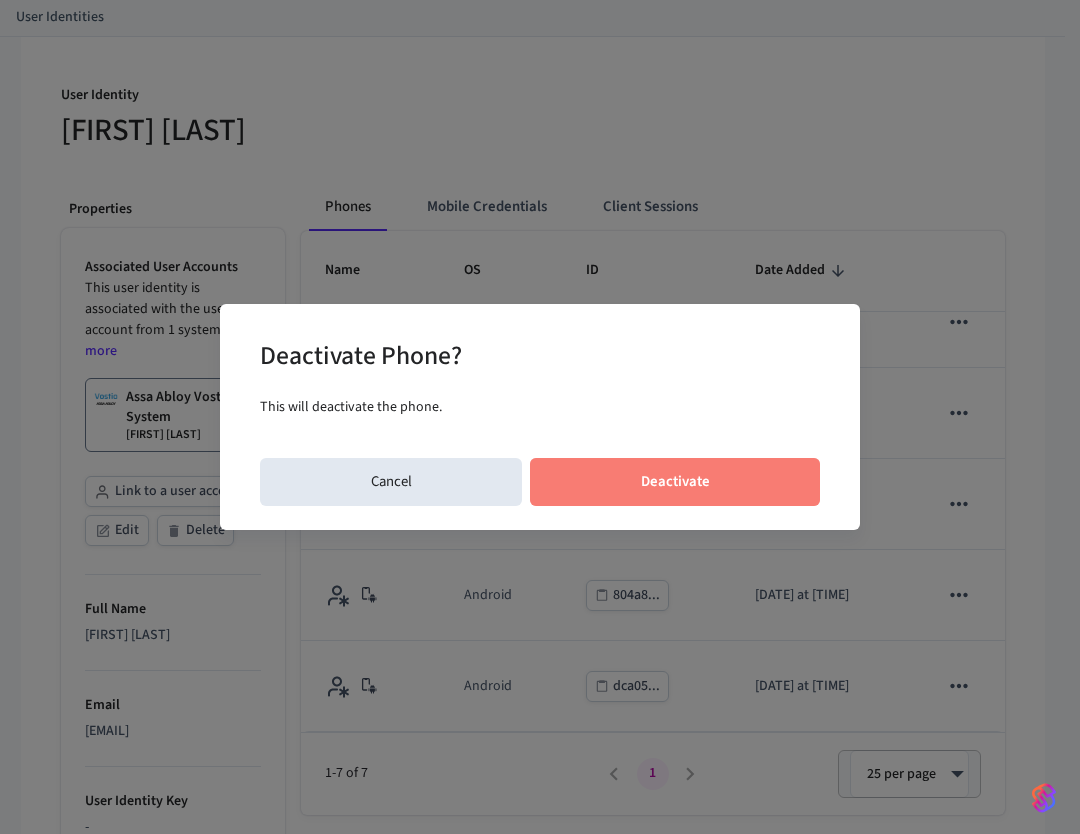 click on "Deactivate" at bounding box center (675, 482) 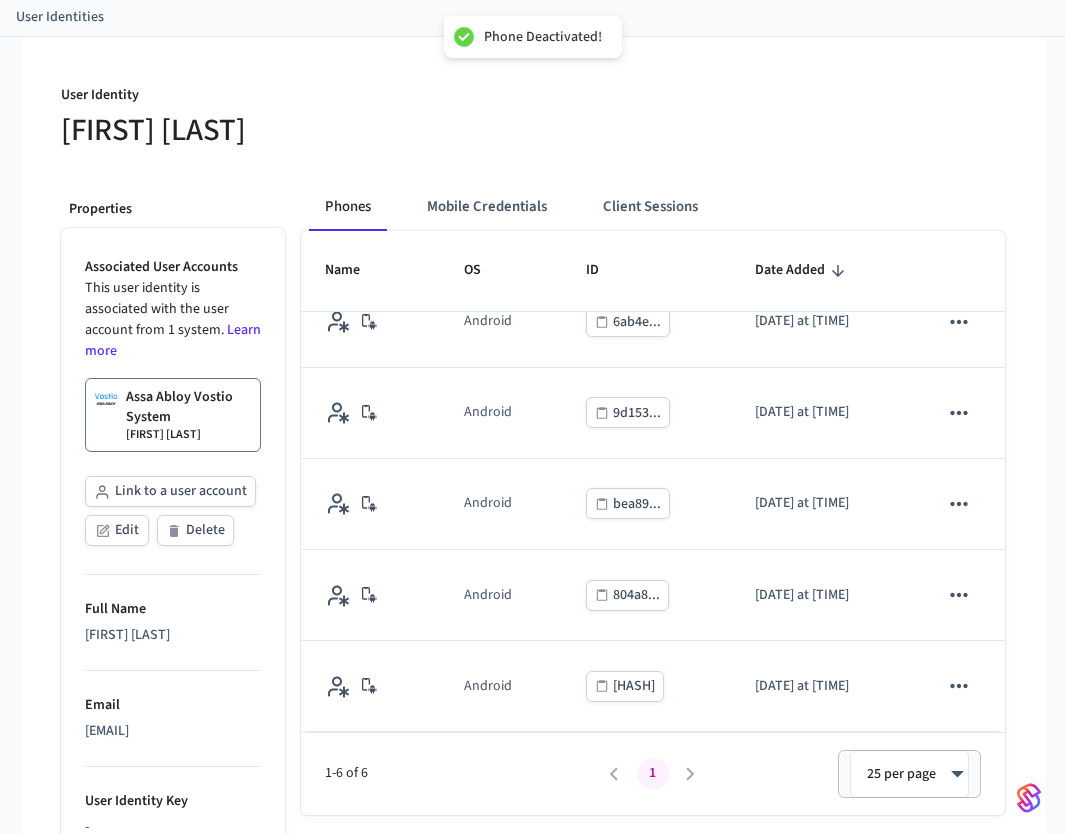 scroll, scrollTop: 127, scrollLeft: 0, axis: vertical 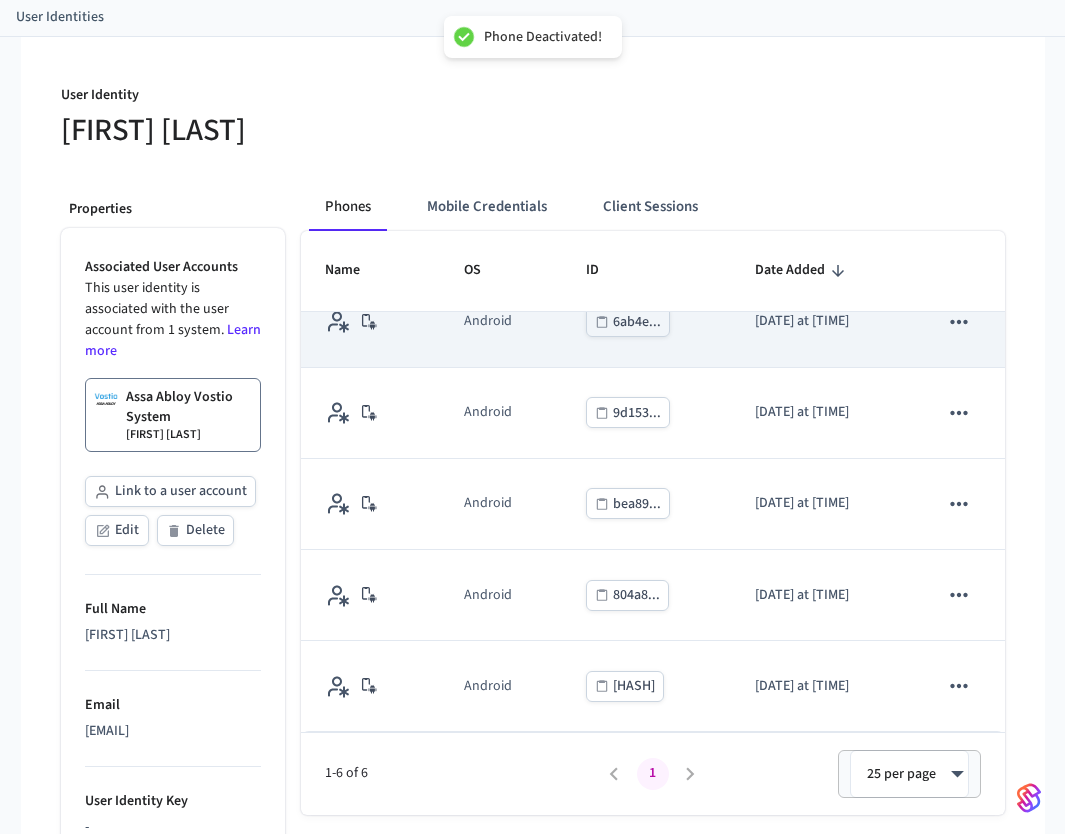 click 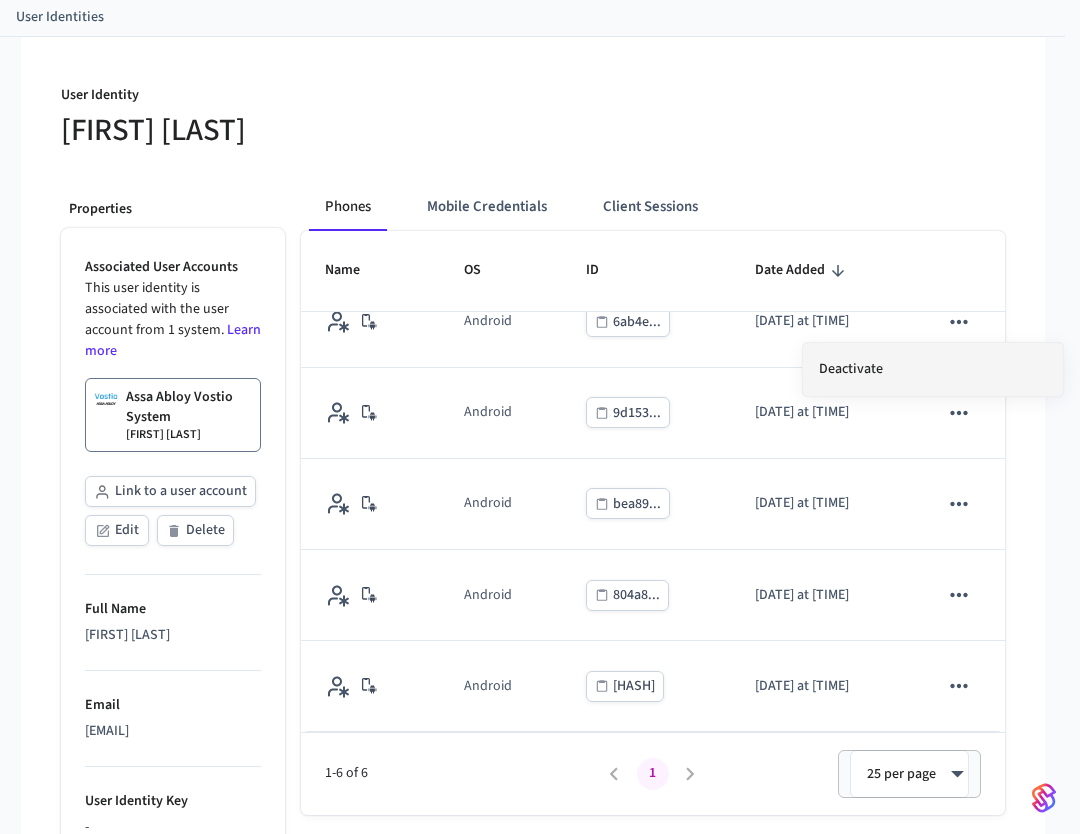 click on "Deactivate" at bounding box center (933, 369) 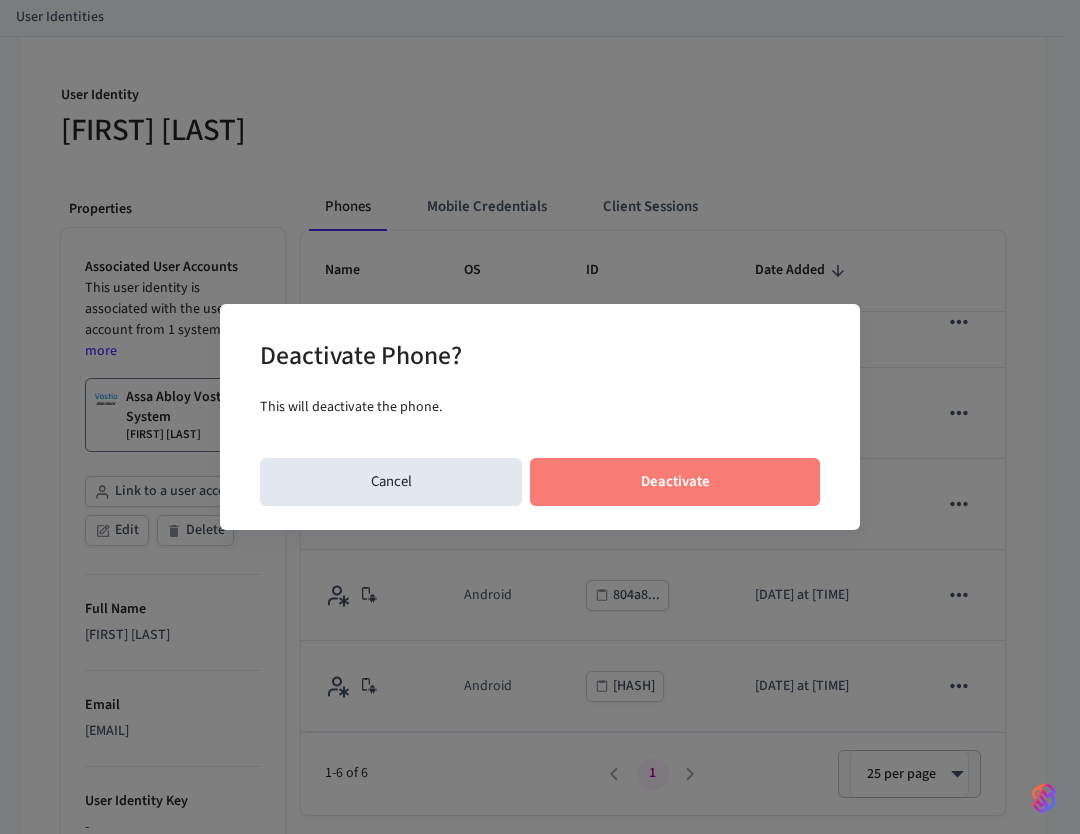 click on "Deactivate" at bounding box center [675, 482] 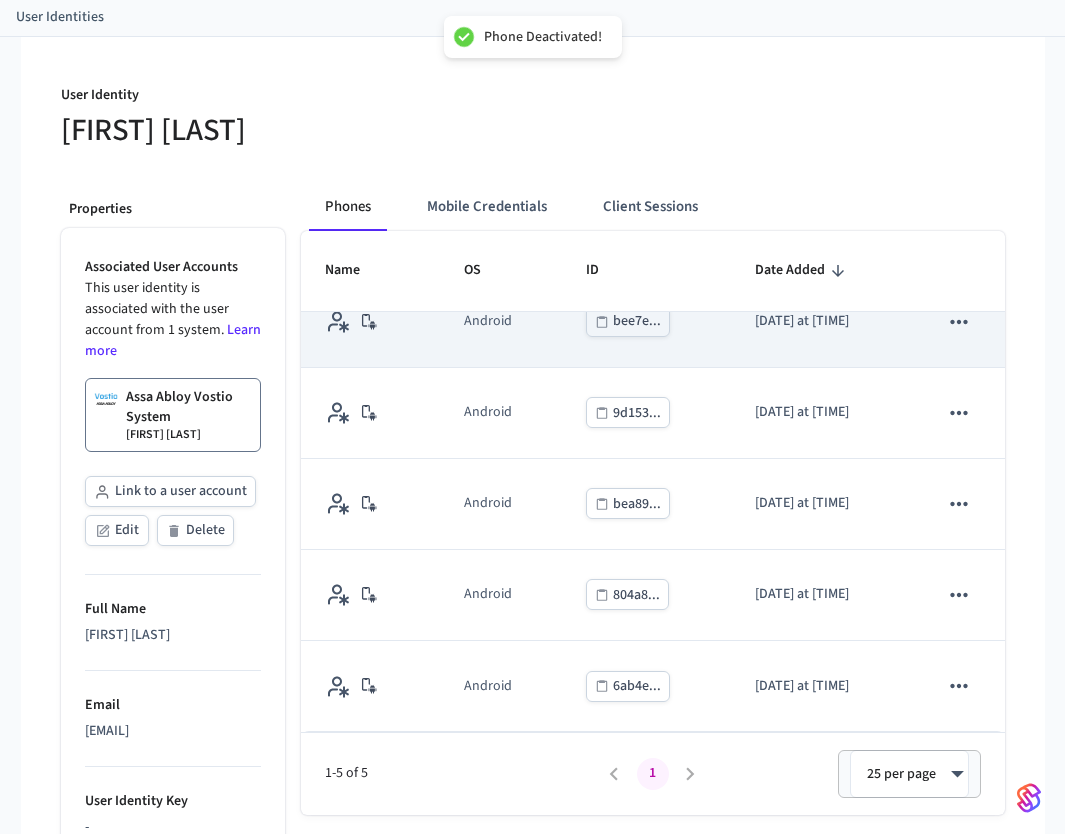 scroll, scrollTop: 36, scrollLeft: 0, axis: vertical 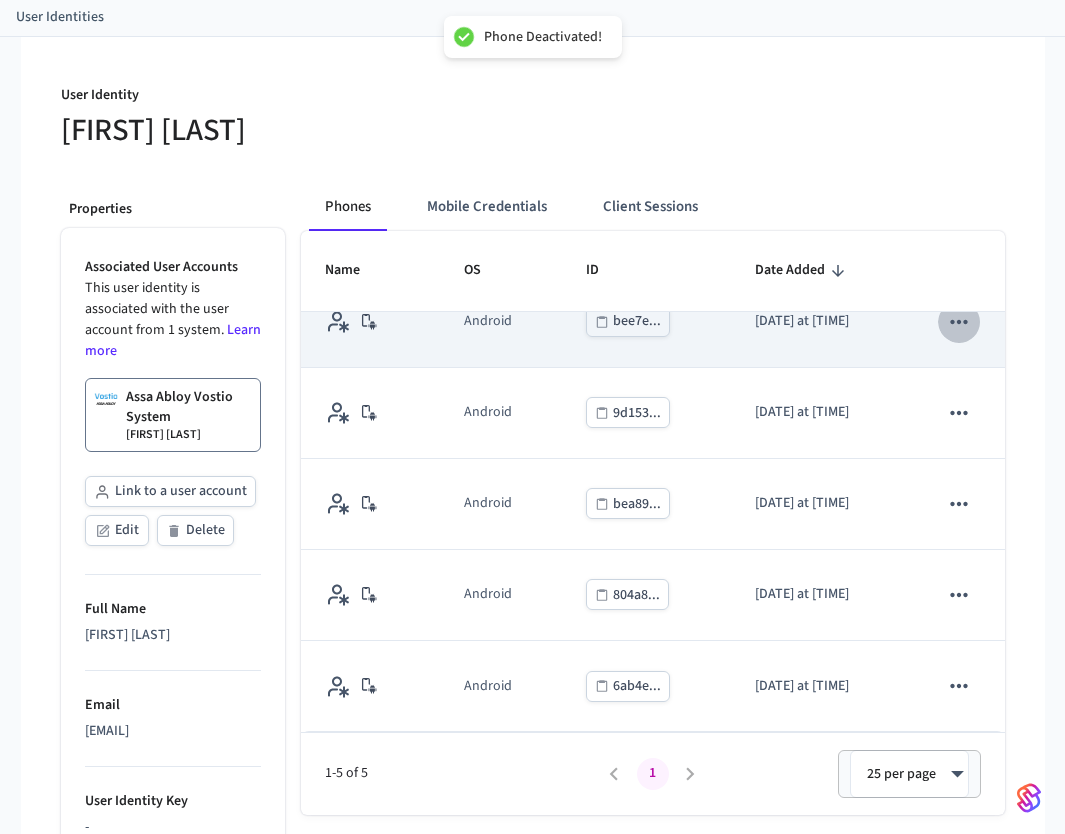 click 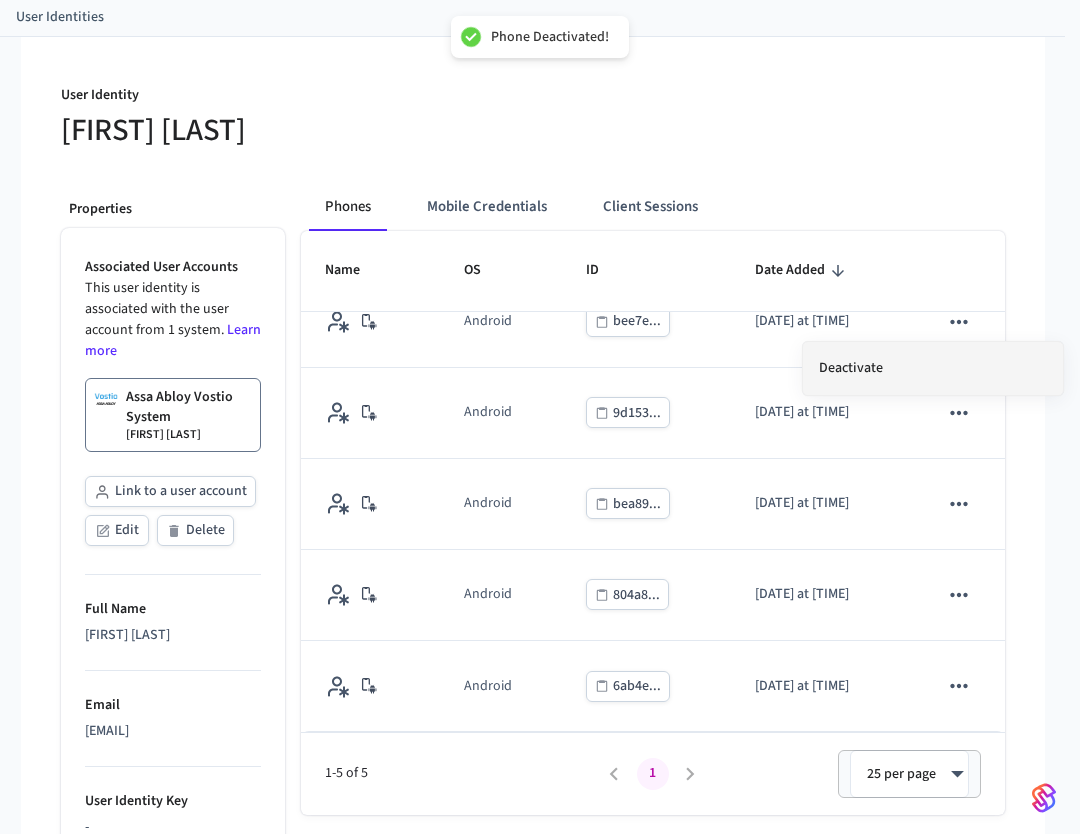 click on "Deactivate" at bounding box center (933, 368) 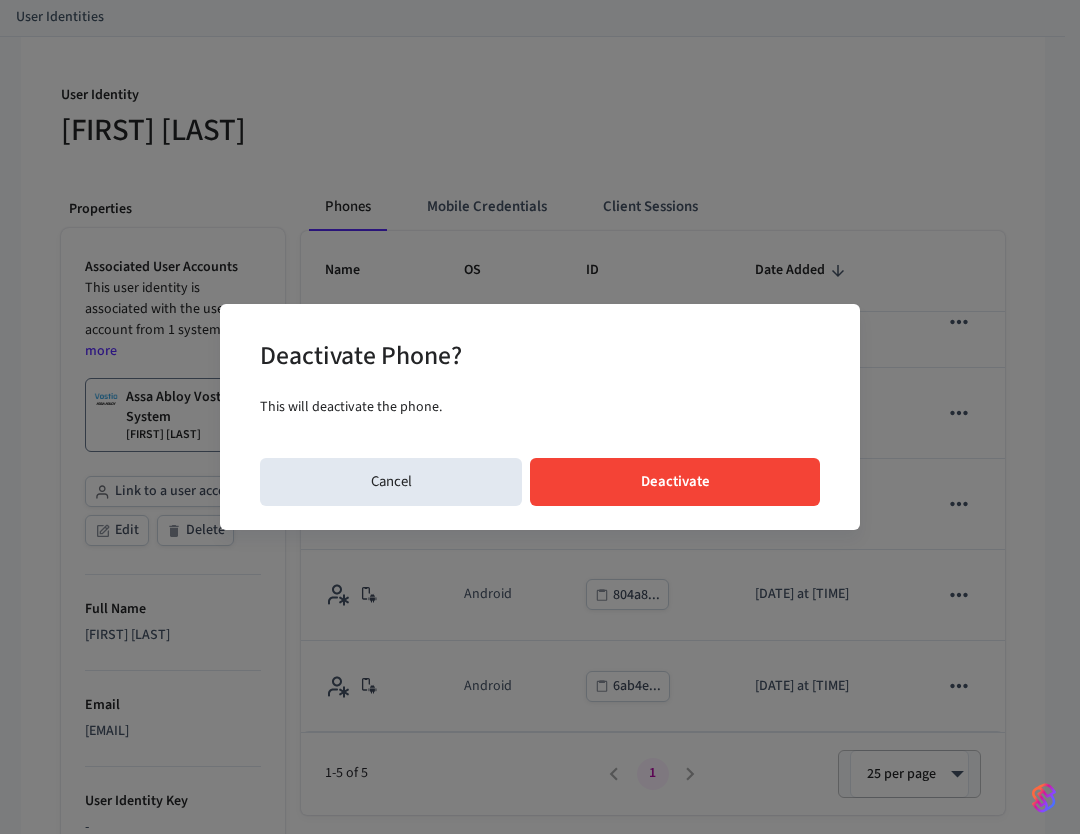 click on "Deactivate" at bounding box center [675, 482] 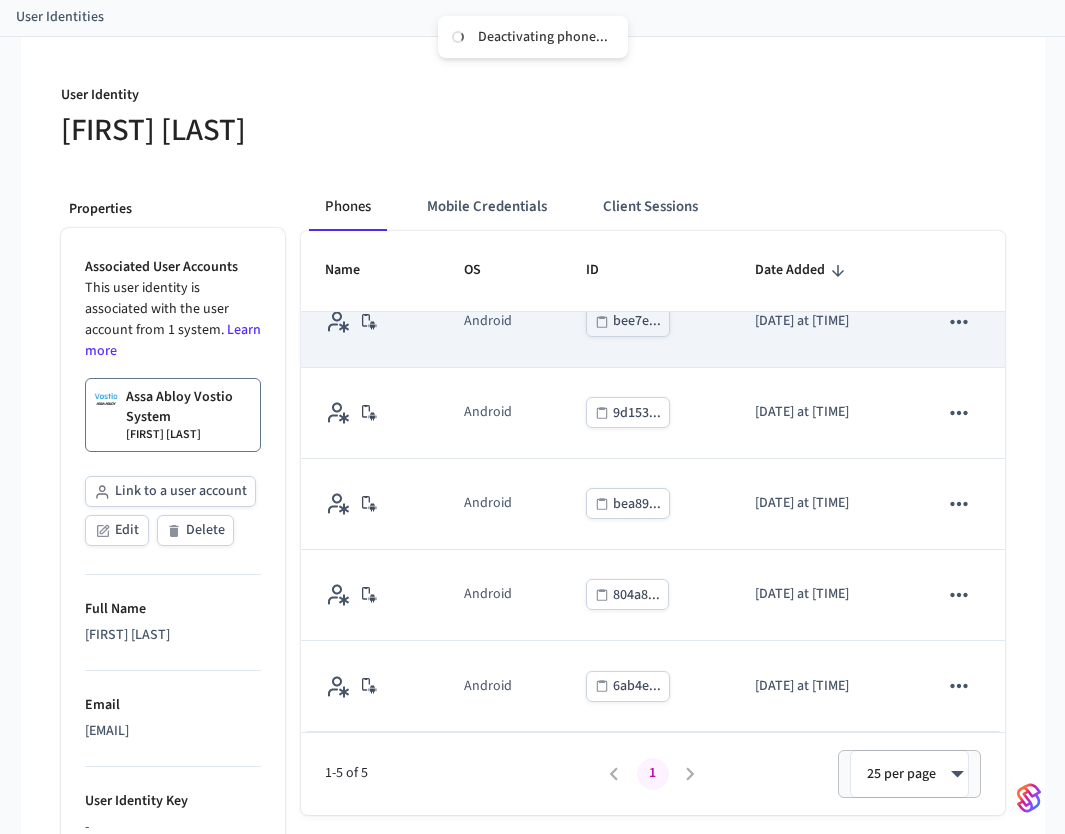 scroll, scrollTop: 0, scrollLeft: 0, axis: both 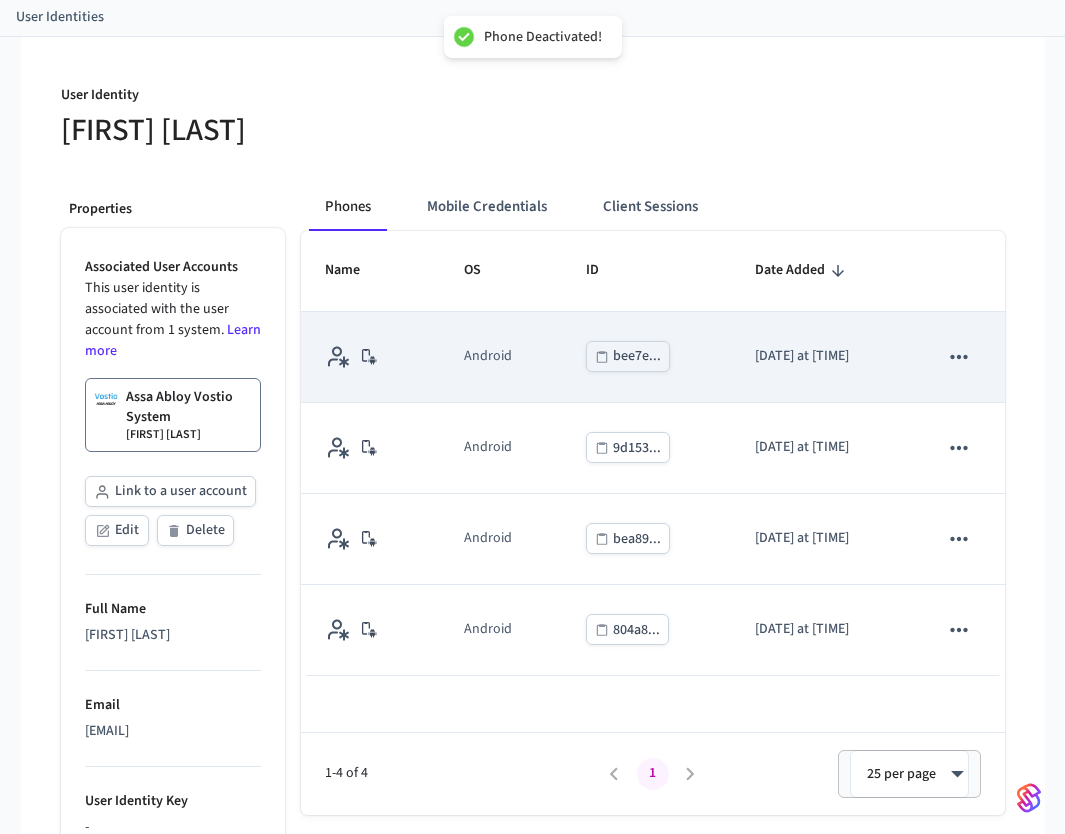 click at bounding box center (959, 357) 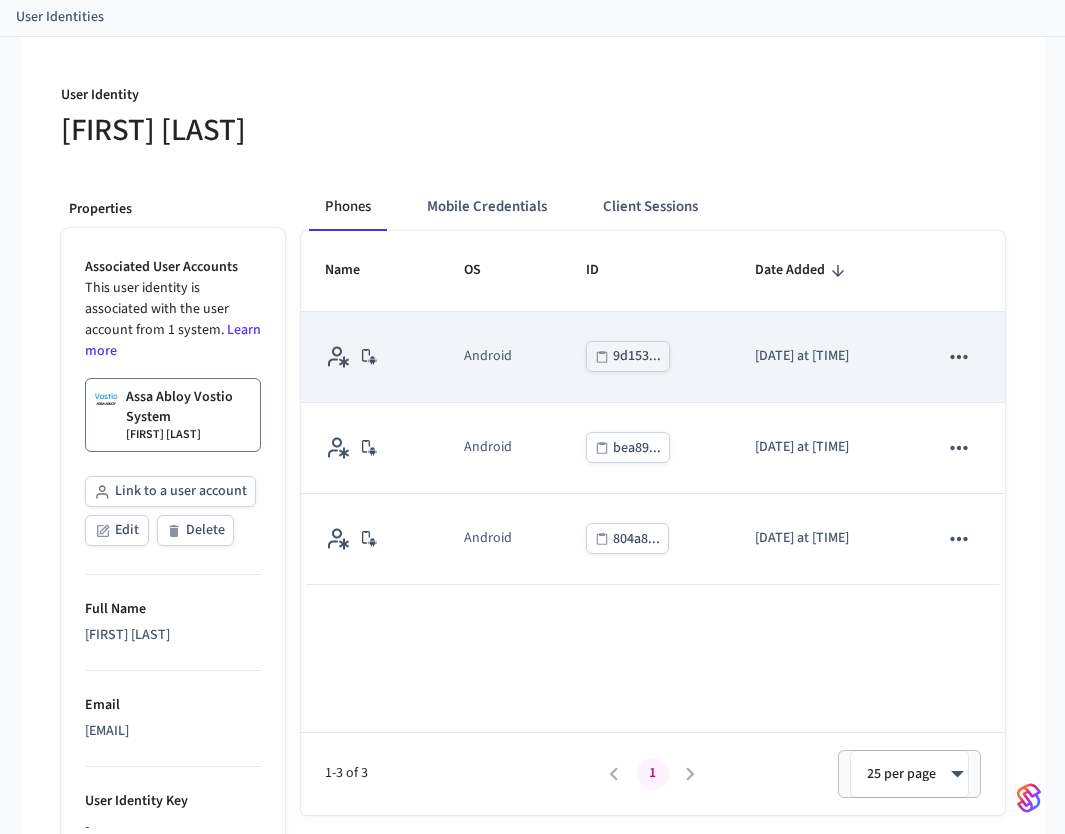click 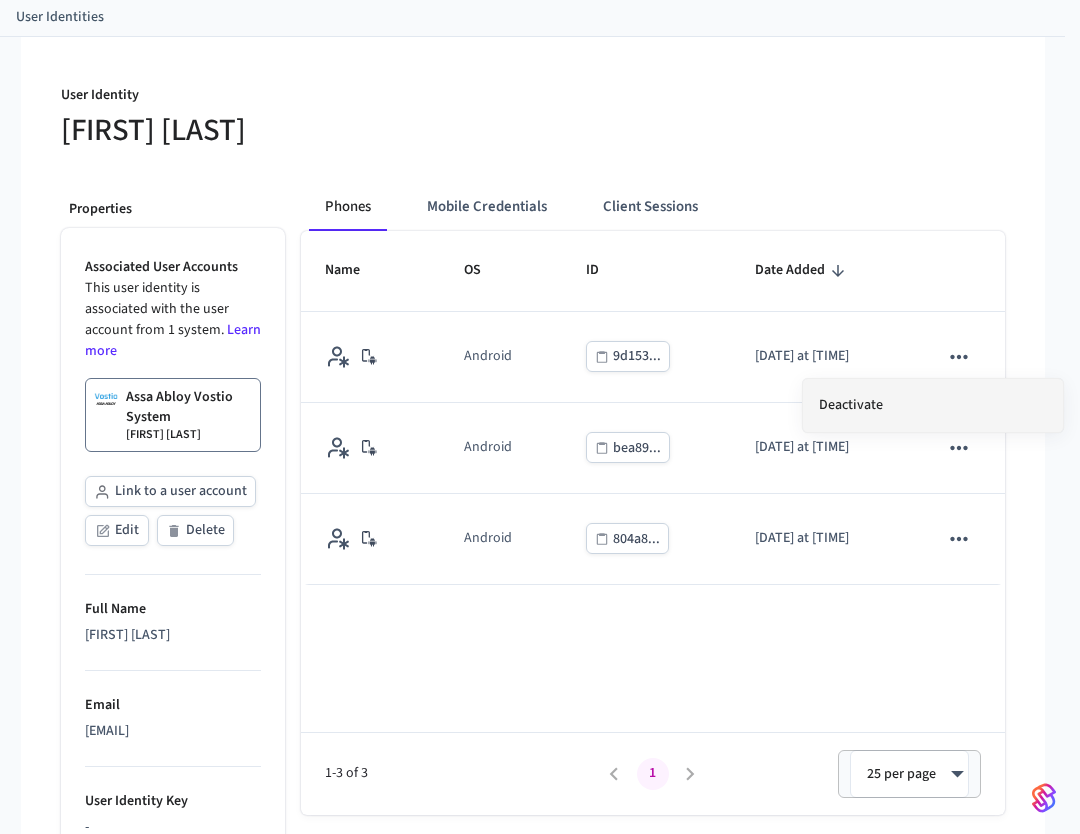 click on "Deactivate" at bounding box center (933, 405) 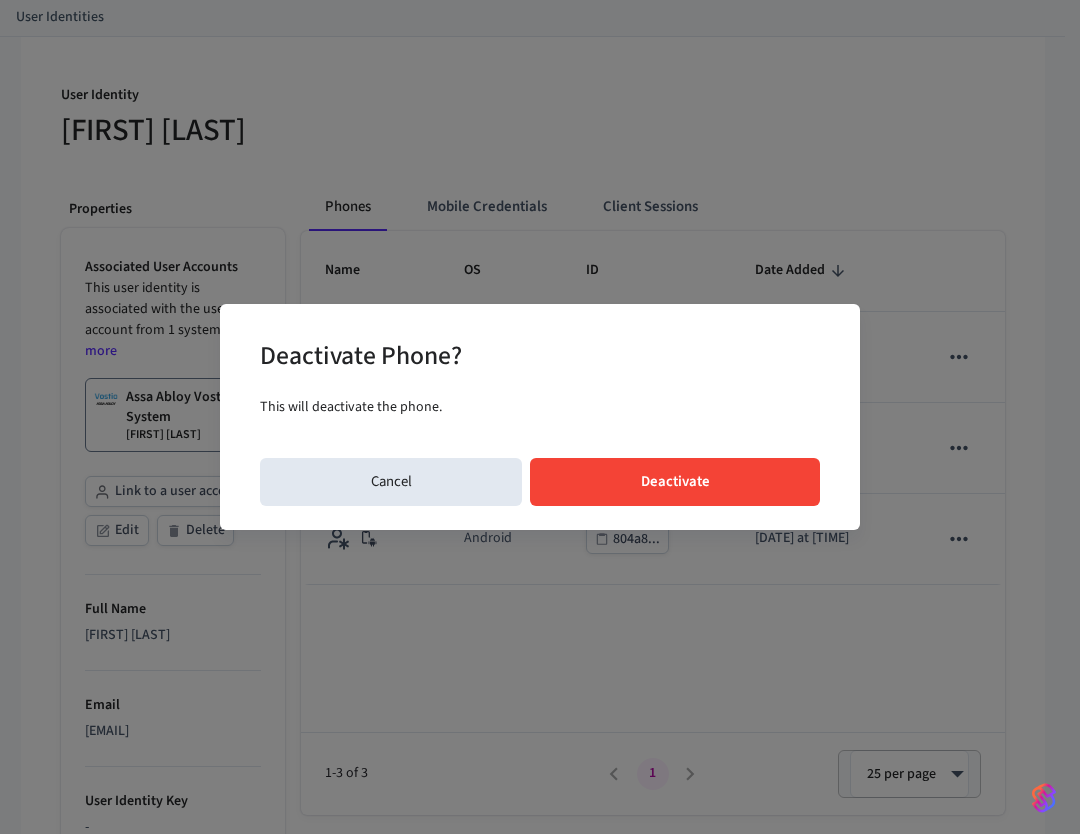 click on "Deactivate" at bounding box center (675, 482) 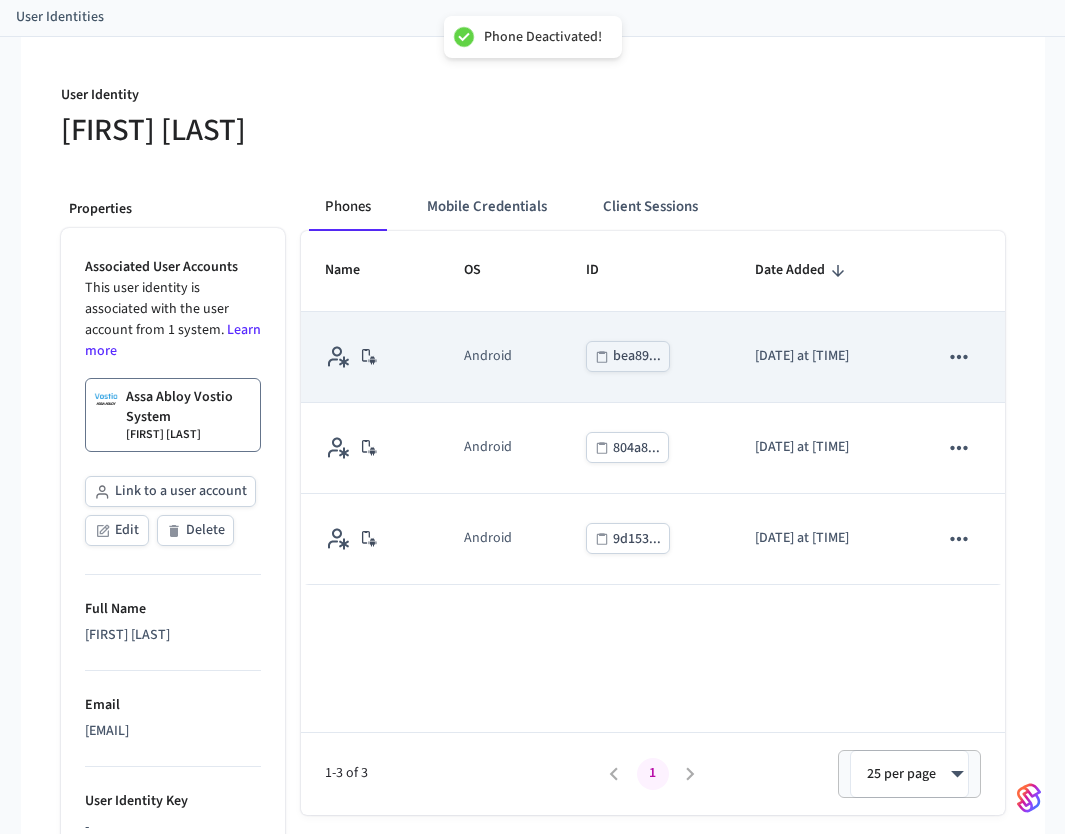click 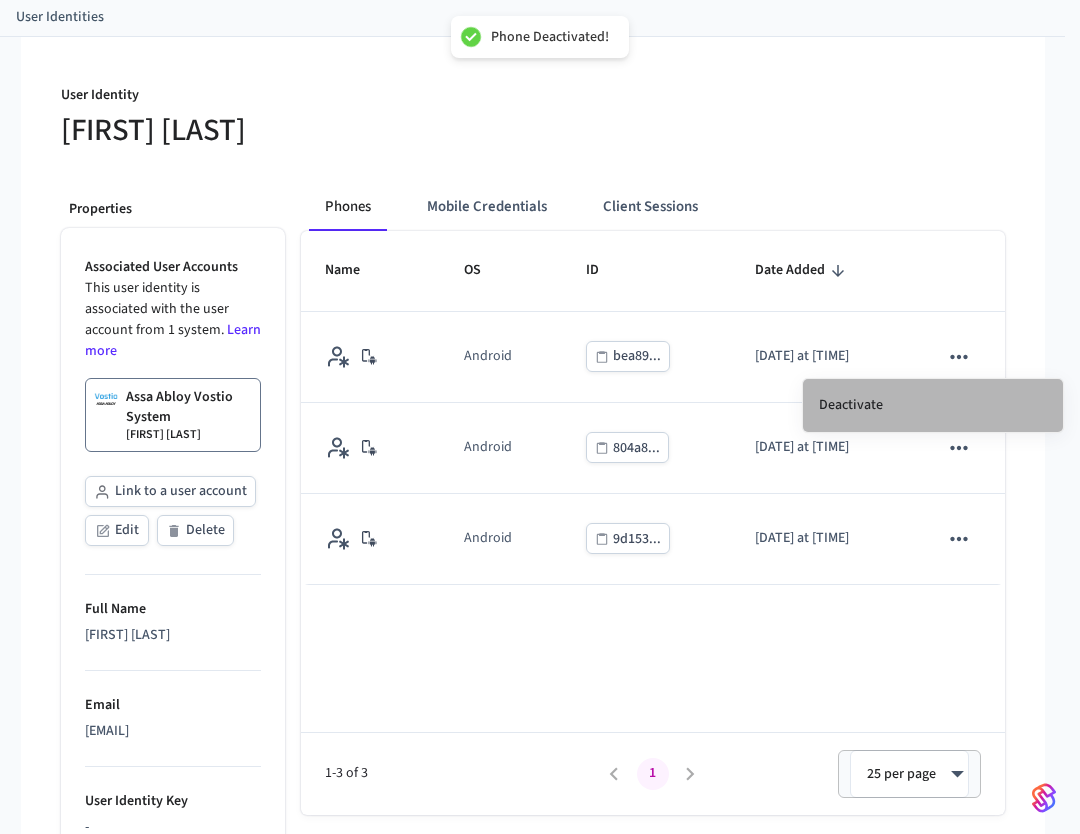 click on "Deactivate" at bounding box center [933, 405] 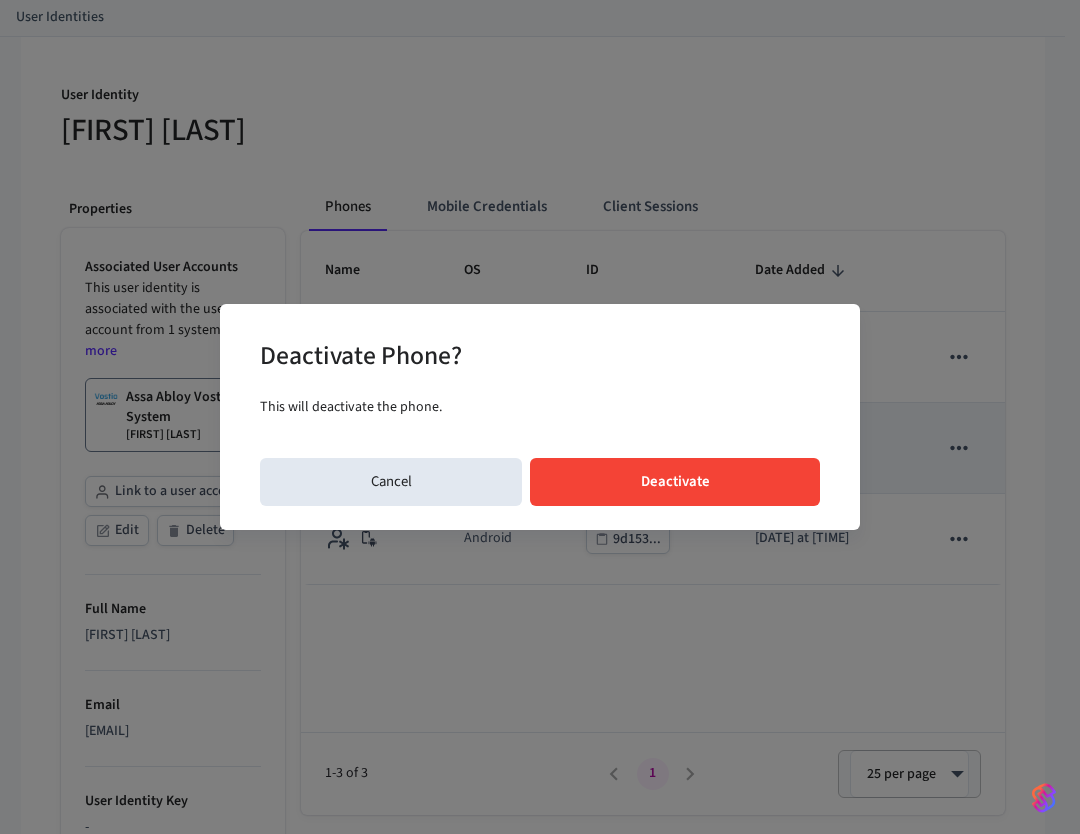 click on "Deactivate" at bounding box center [675, 482] 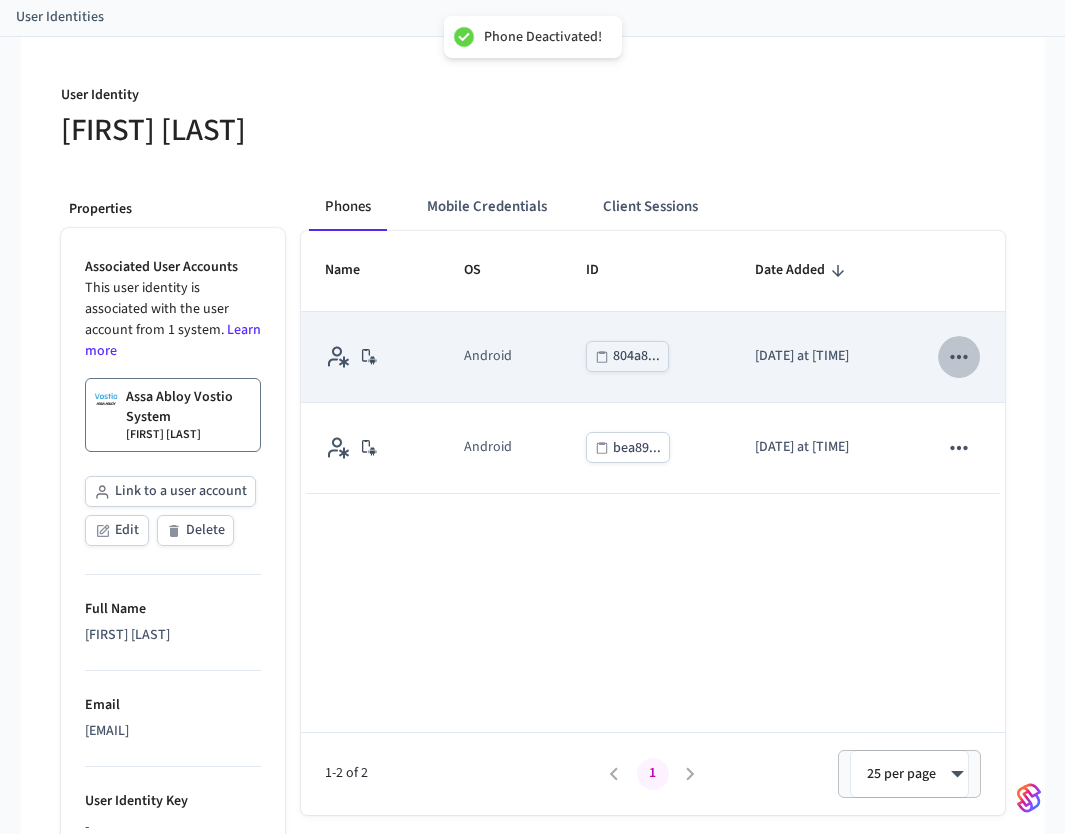 click 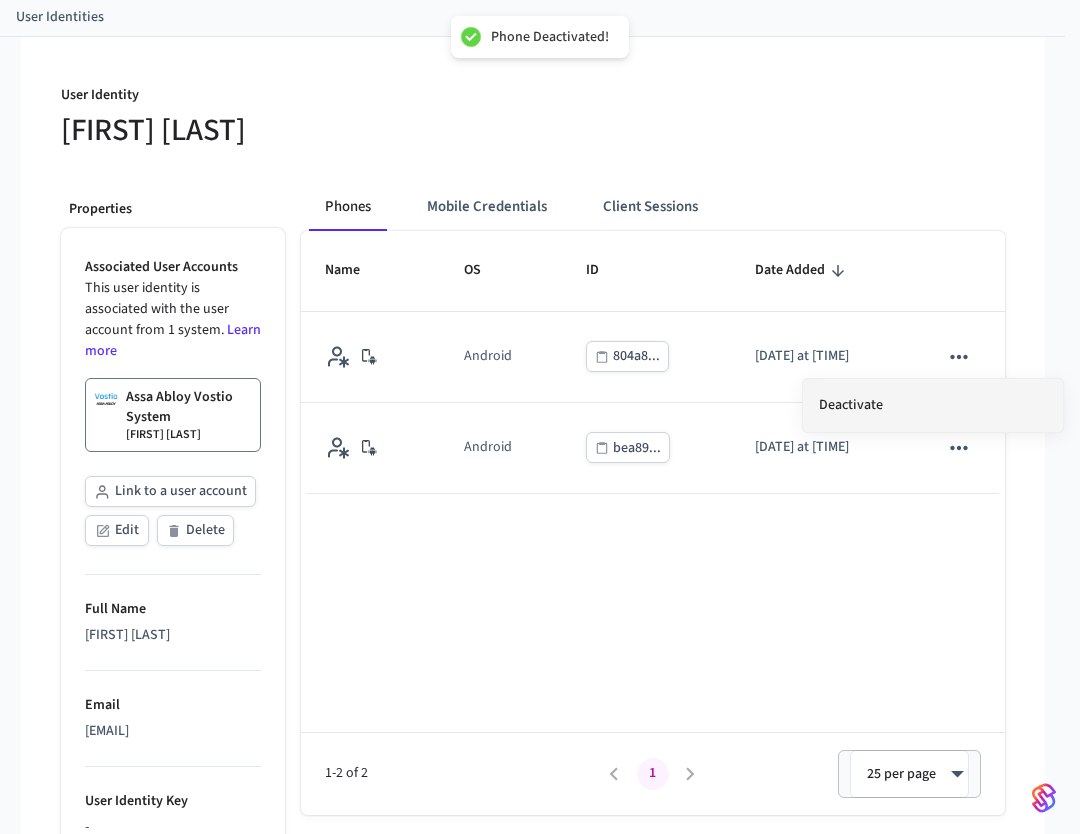 click on "Deactivate" at bounding box center (933, 405) 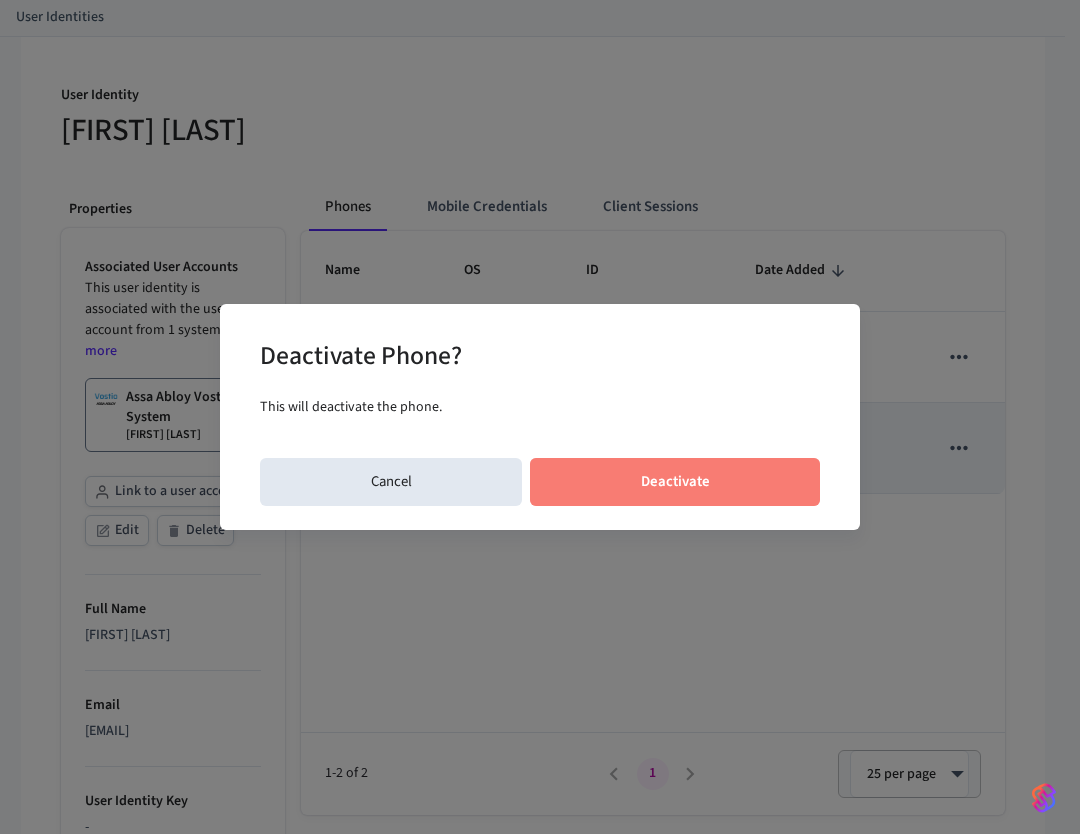 drag, startPoint x: 668, startPoint y: 469, endPoint x: 688, endPoint y: 462, distance: 21.189621 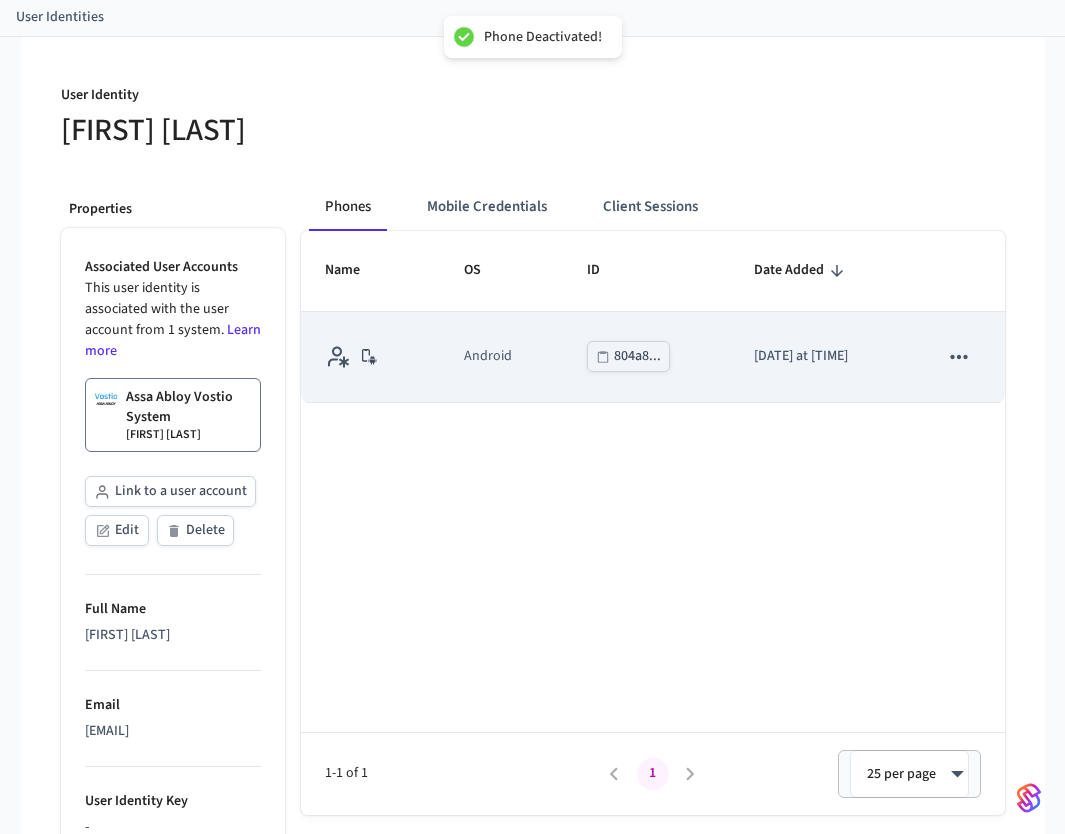 click 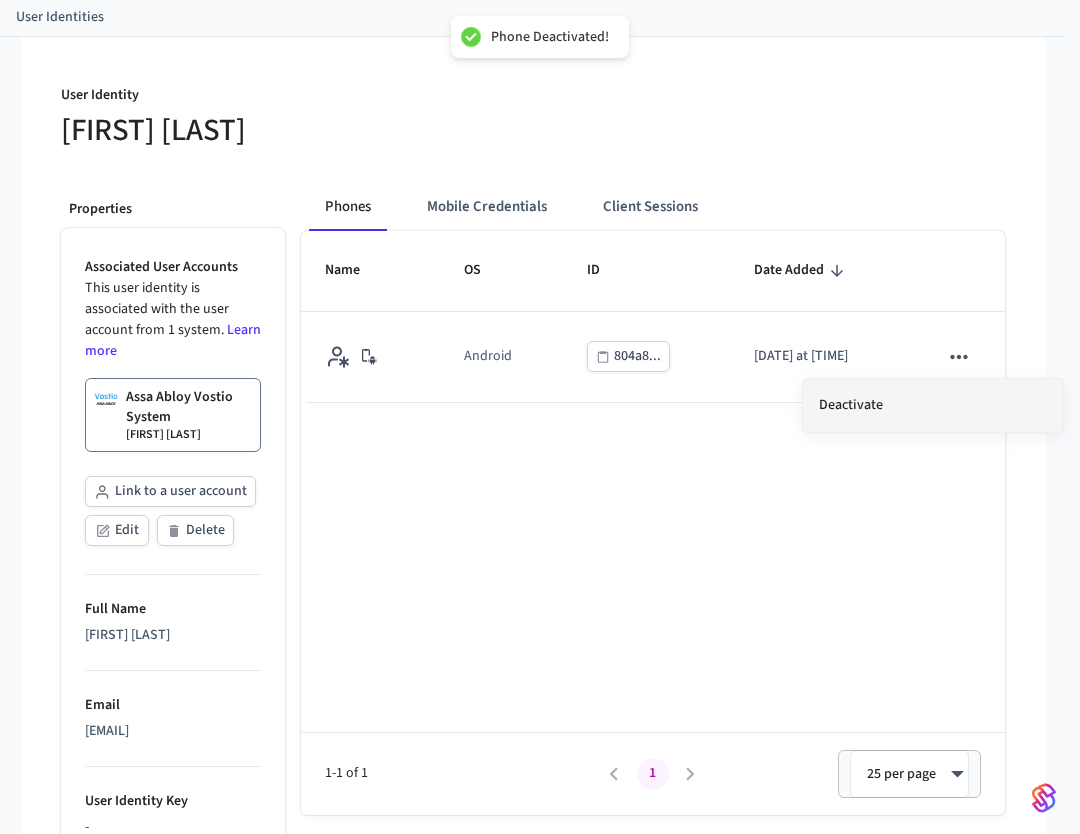 click on "Deactivate" at bounding box center (933, 405) 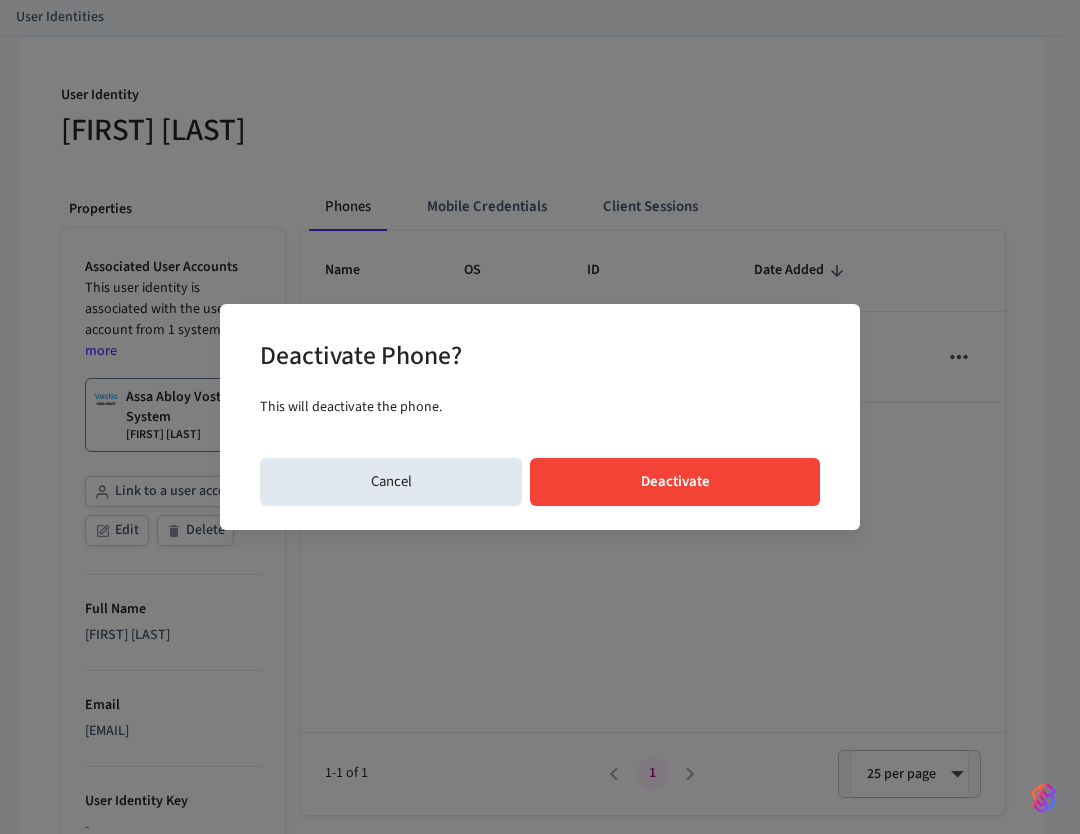 click on "Deactivate" at bounding box center (675, 482) 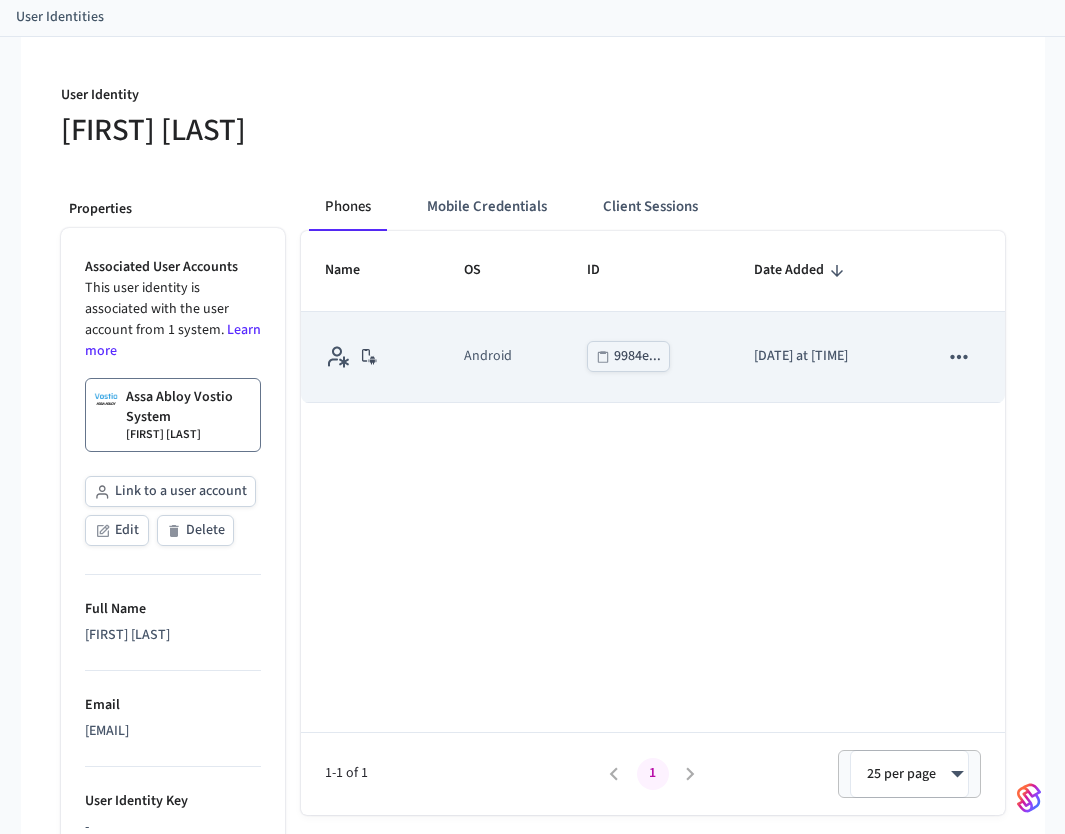 click on "9984e..." at bounding box center (637, 356) 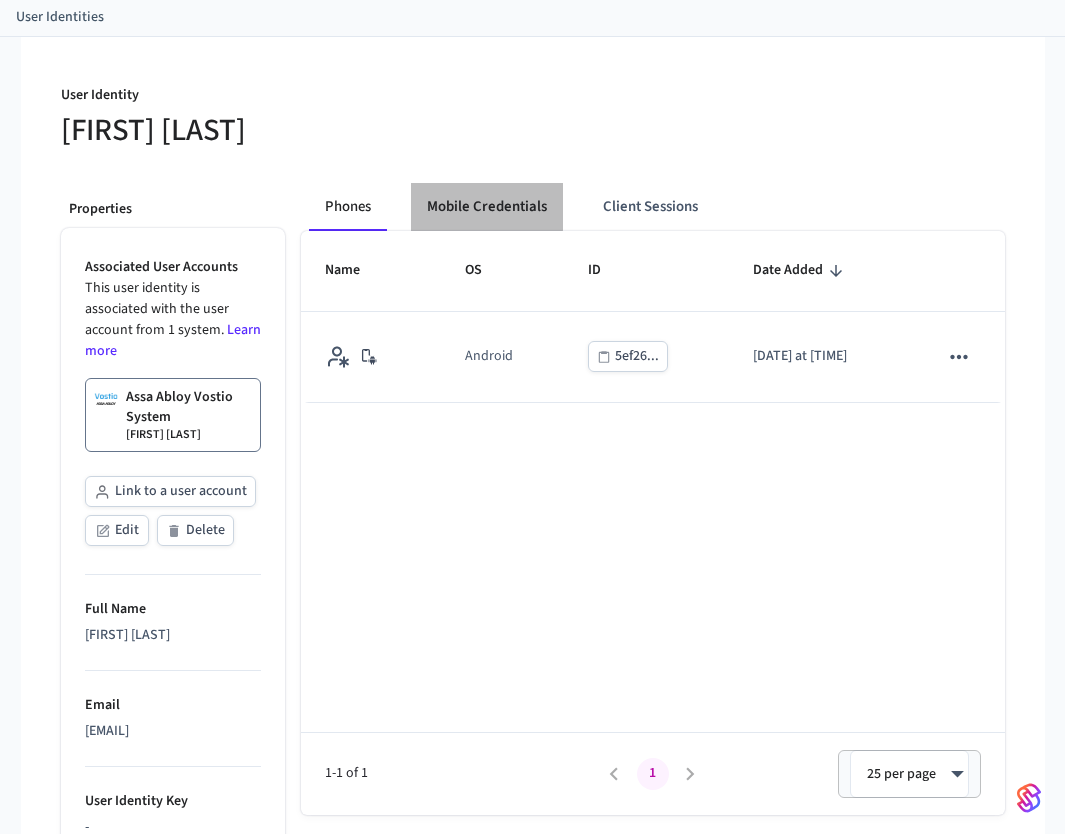 click on "Mobile Credentials" at bounding box center (487, 207) 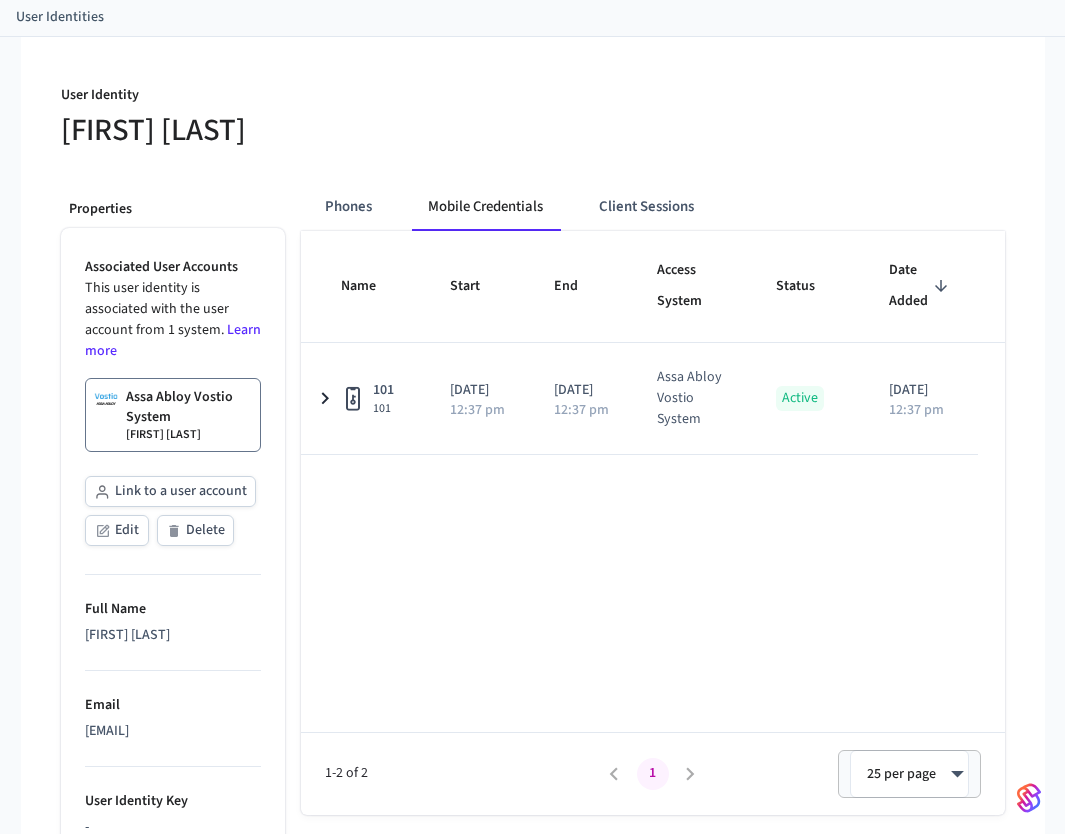 drag, startPoint x: 578, startPoint y: 470, endPoint x: 707, endPoint y: 454, distance: 129.98846 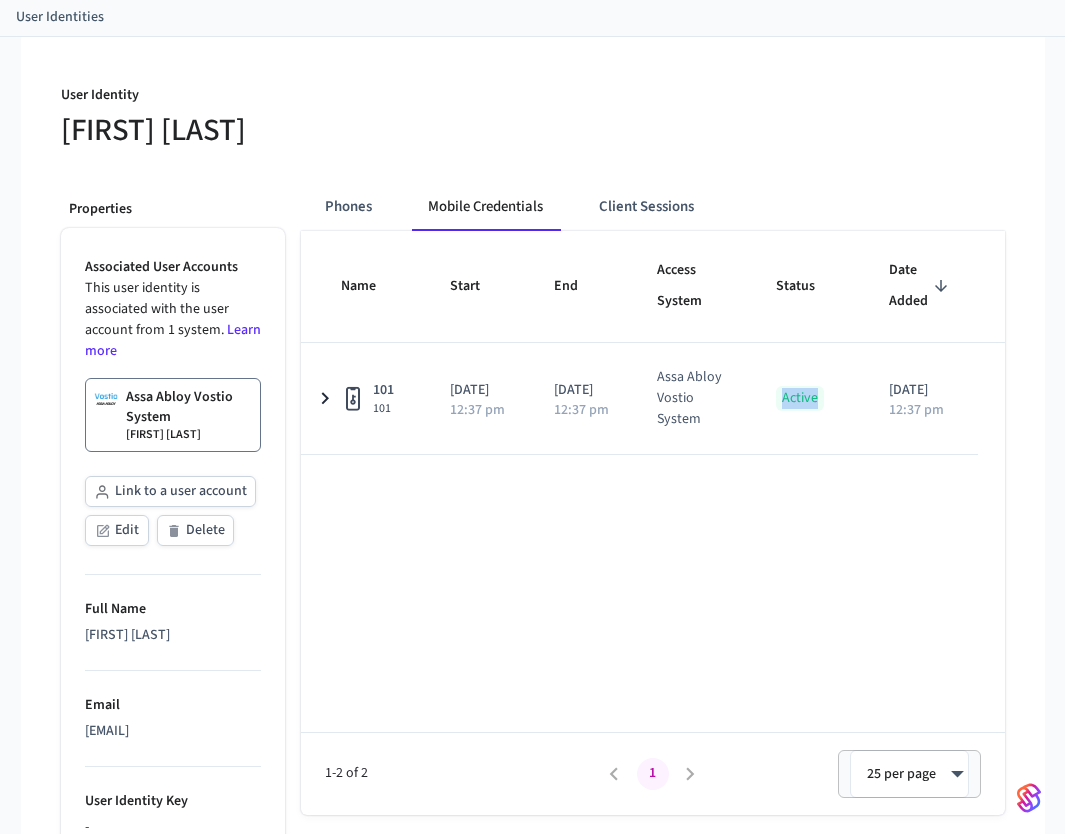drag, startPoint x: 725, startPoint y: 444, endPoint x: 909, endPoint y: 453, distance: 184.21997 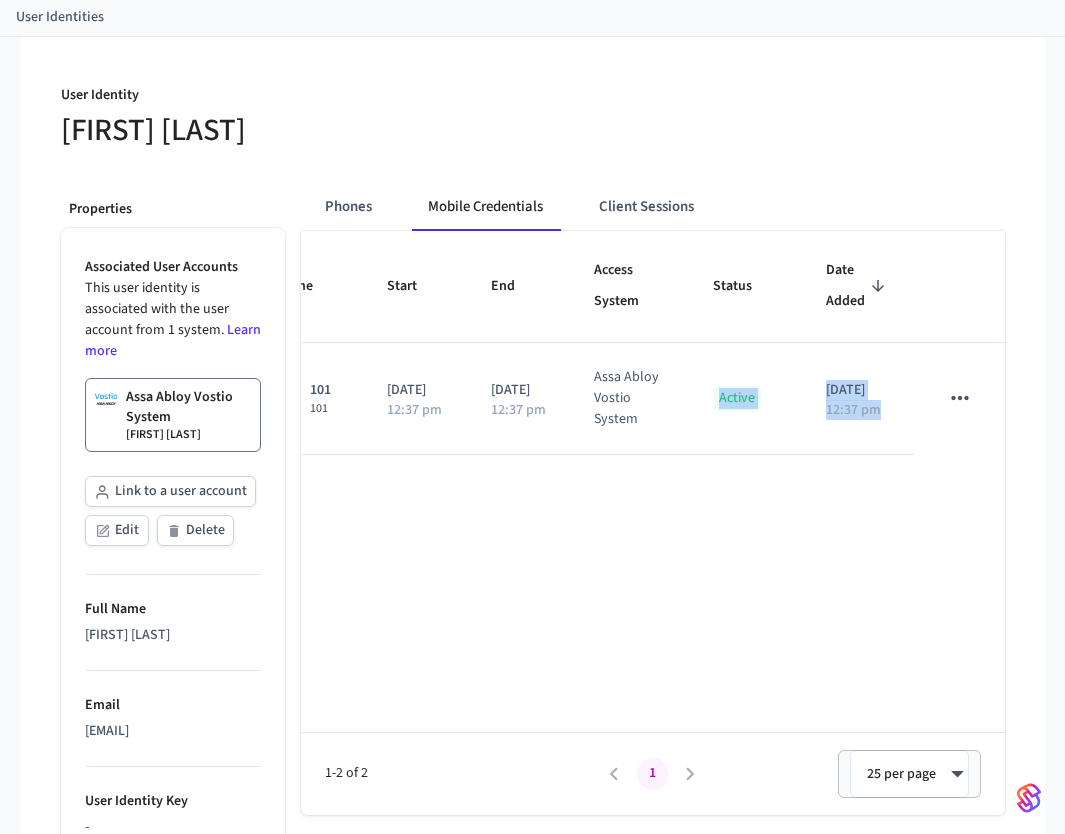 scroll, scrollTop: 0, scrollLeft: 0, axis: both 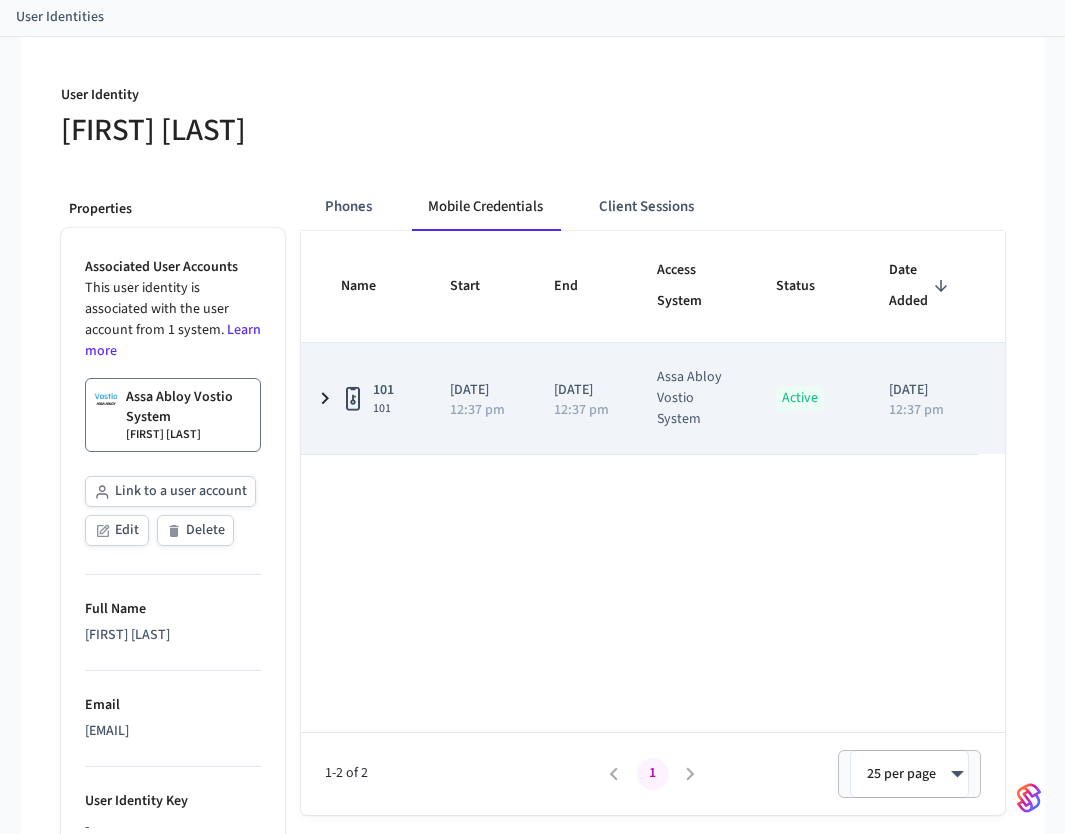 click 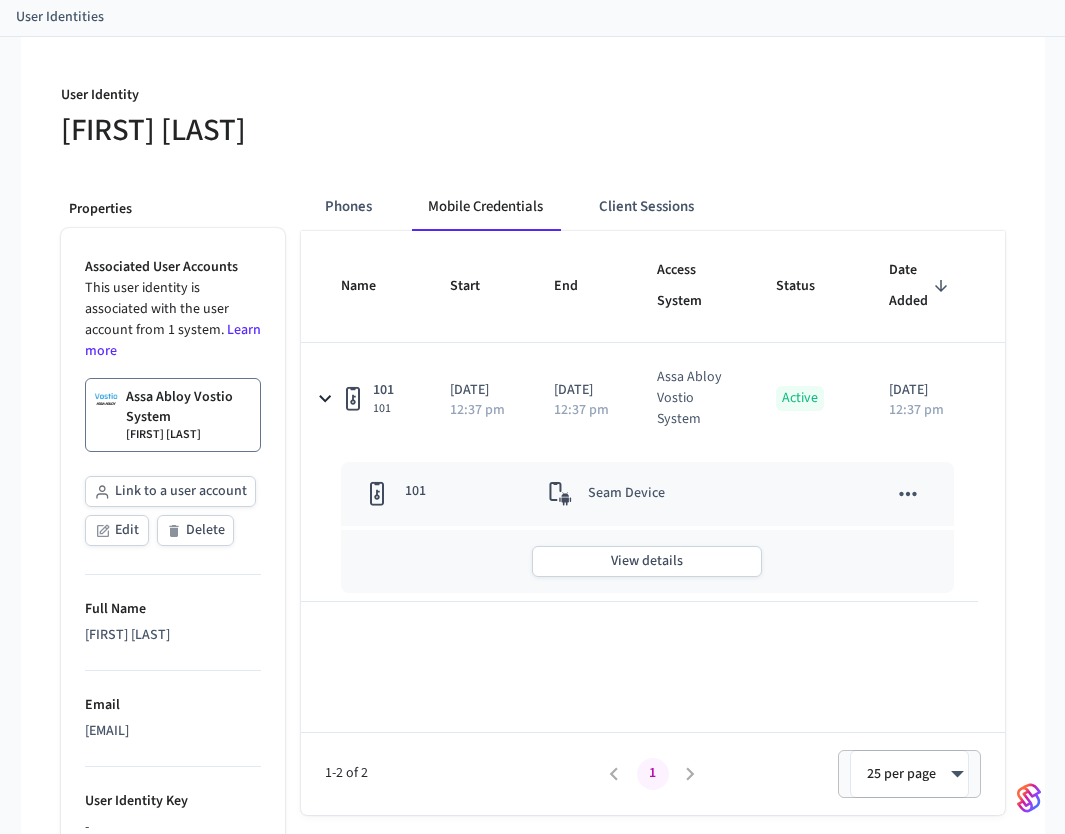 click on "Seam Device" at bounding box center [663, 494] 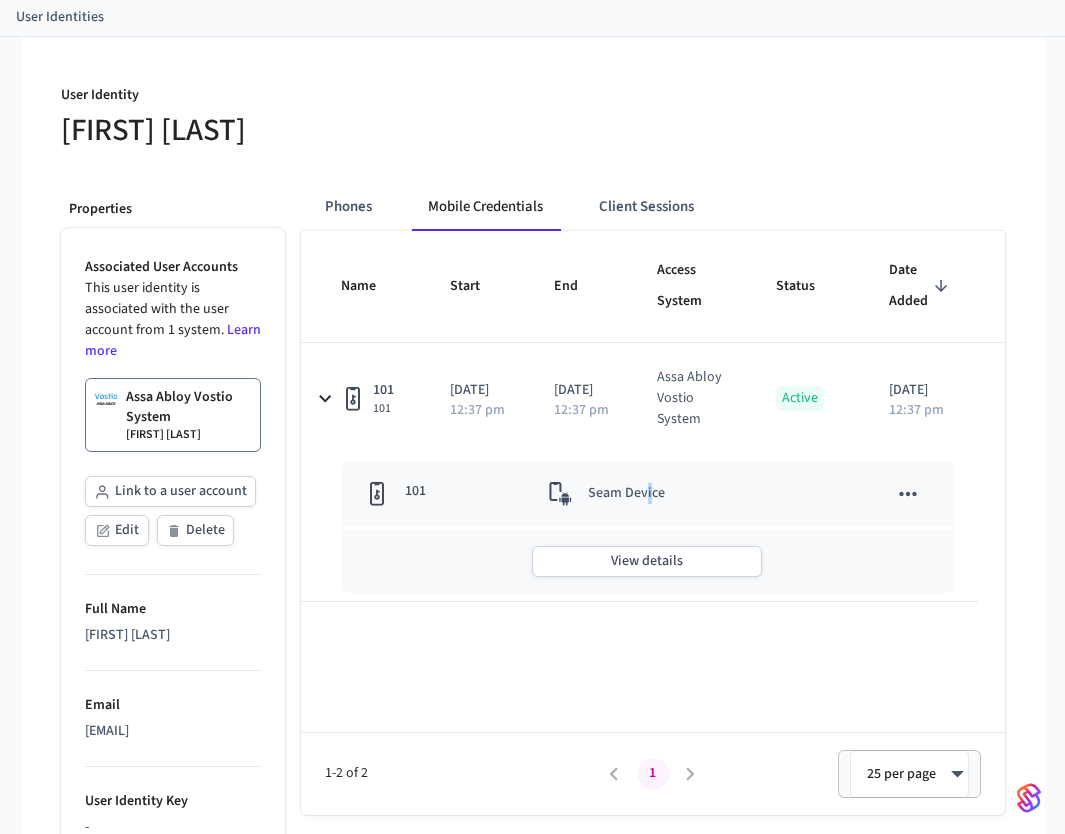 click on "Seam Device" at bounding box center (626, 494) 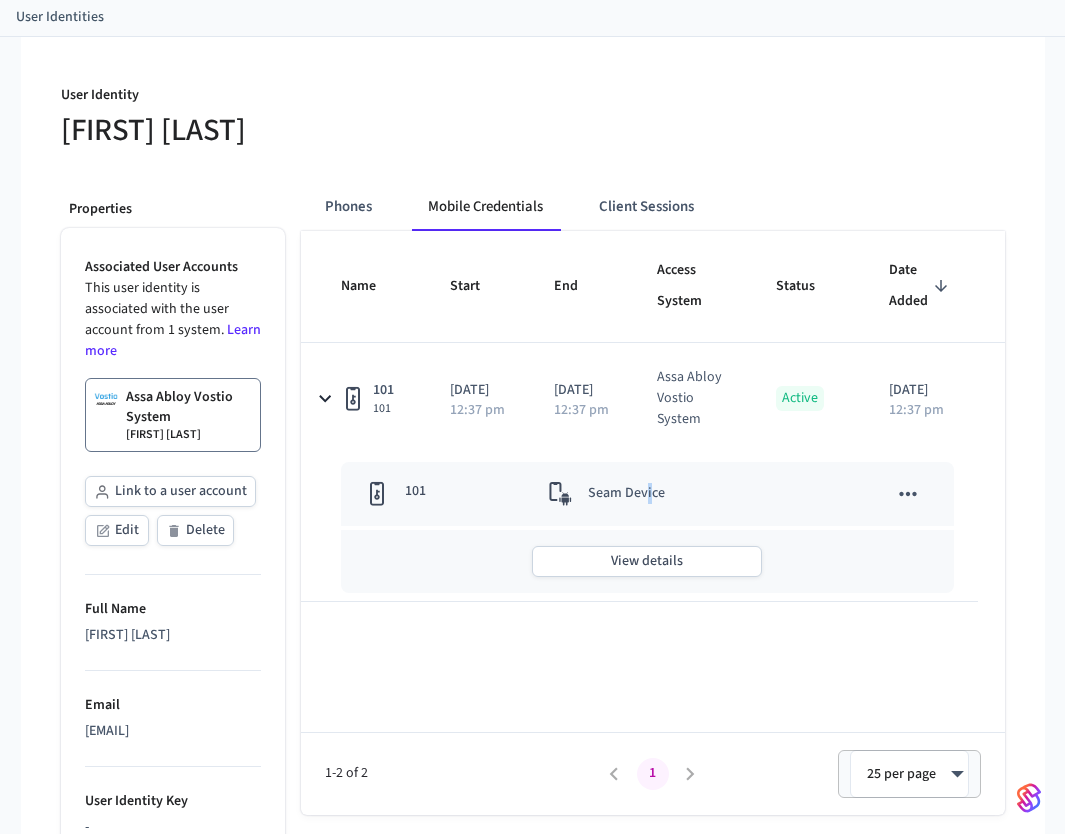 click 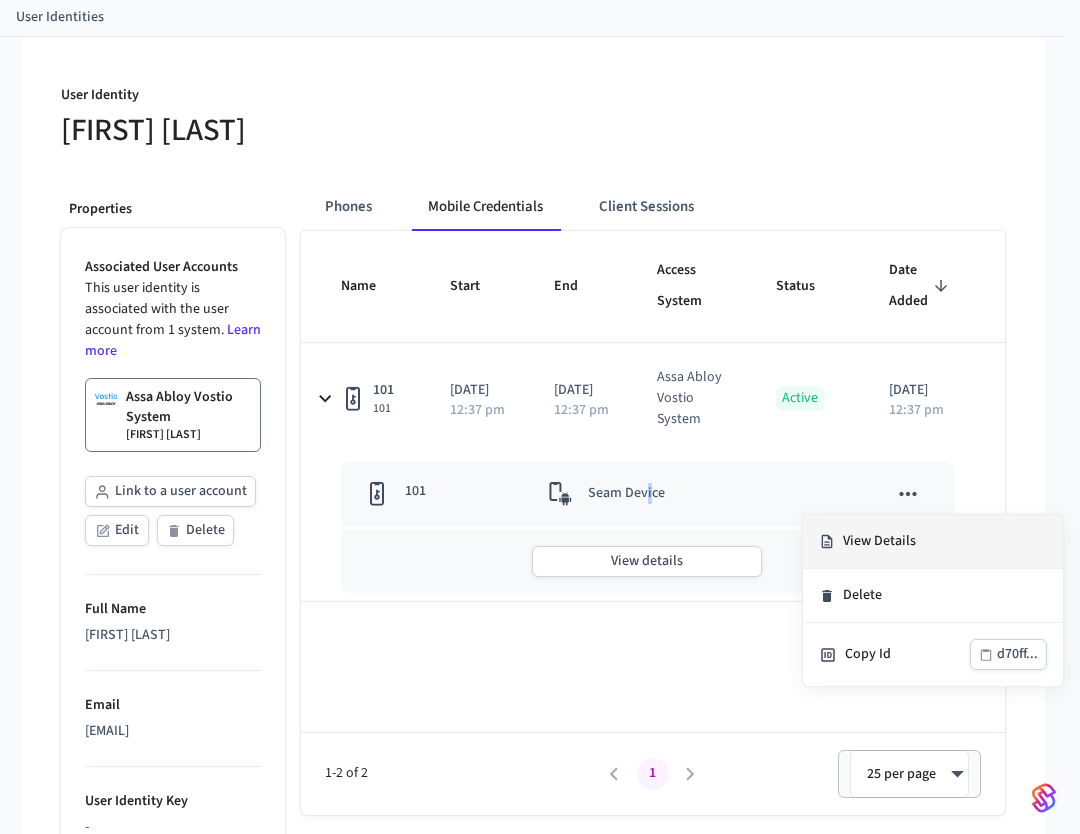click on "View Details" at bounding box center [933, 542] 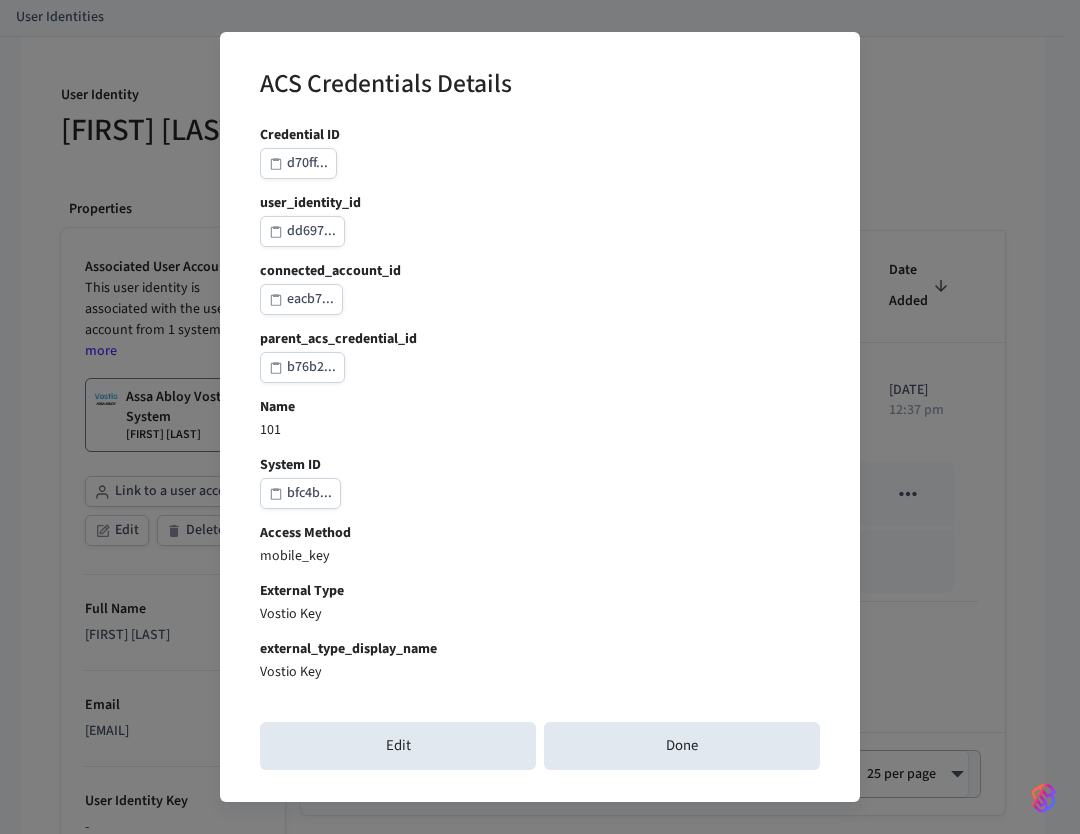 click on "bfc4b..." at bounding box center [540, 493] 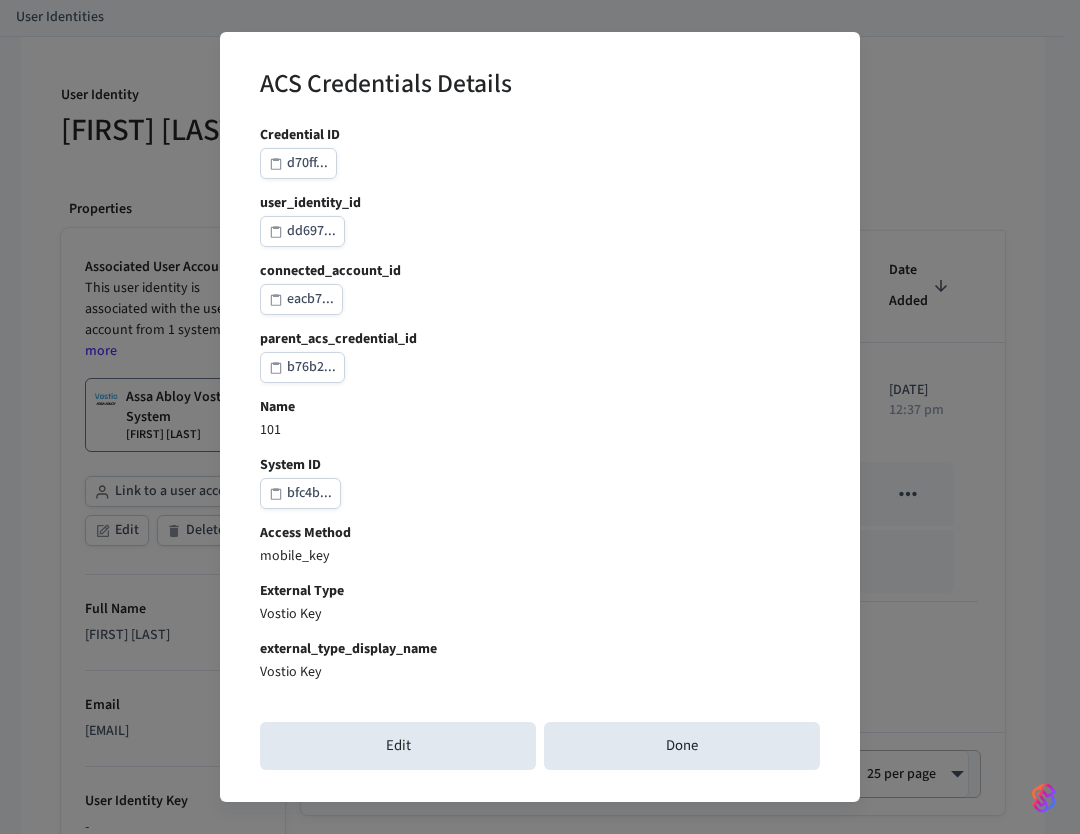 click on "ACS Credentials Details Credential ID d70ff... user_identity_id dd697... connected_account_id eacb7... parent_acs_credential_id b76b2... Name 101 System ID bfc4b... Access Method mobile_key External Type Vostio Key external_type_display_name Vostio Key Workspace ID b2e5a... Synced with Provider True Last Synced at 2025/07/14 at 5:11 pm Added on 2025/07/14 at 5:11 pm Starts at 2025/07/14 at 12:37 pm Ends at 2025/07/15 at 12:37 pm is_one_time_use False Multi-Phone Sync Credential False Assa Abloy Vostio Metadata {
"key_id": "4a95706f-fd1c-4174-bf21-4a0565fce880",
"key_issuing_request_id": "893ed6bc-1552-4685-ba39-076cadd254aa",
"door_names": [
"101"
],
"endpoint_id": "73103b6f-9c8a-4cee-be3f-191547ce14d9",
"description": "952eb707d2434052b9d37a9bb8163d4a"
} is_managed True Entrances 101   Assigned To Phil Test Edit Done" at bounding box center [540, 417] 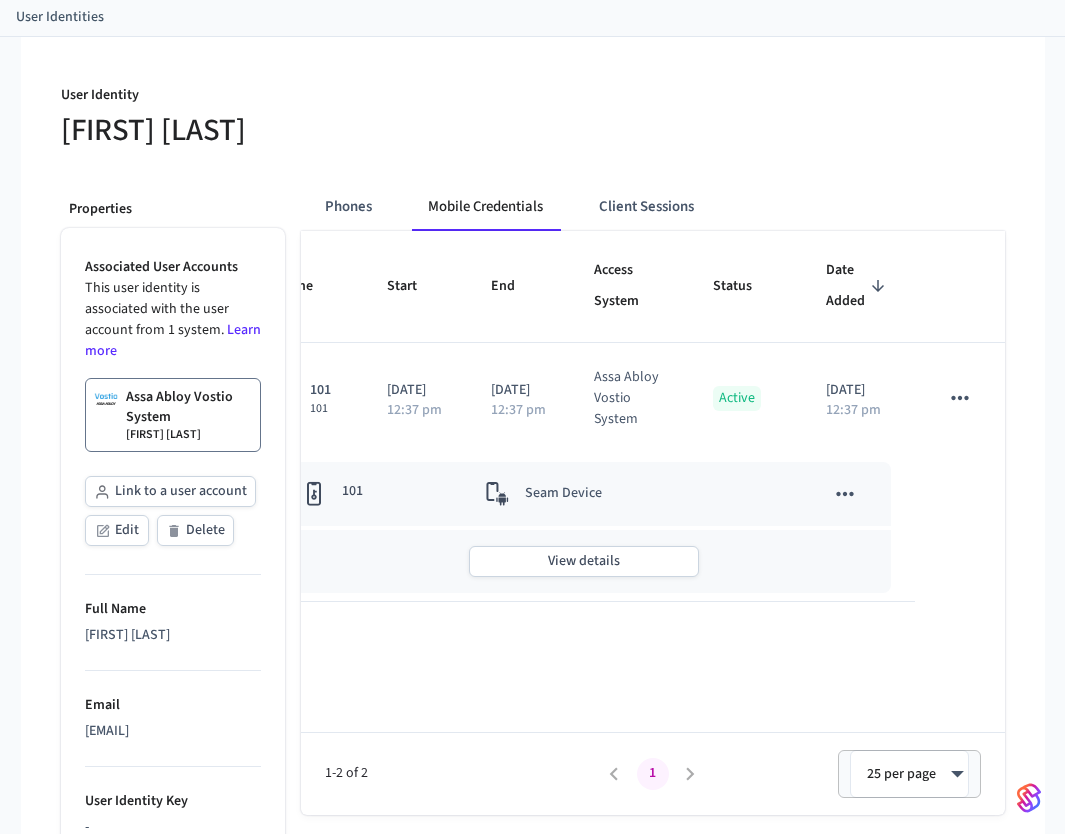 scroll, scrollTop: 0, scrollLeft: 0, axis: both 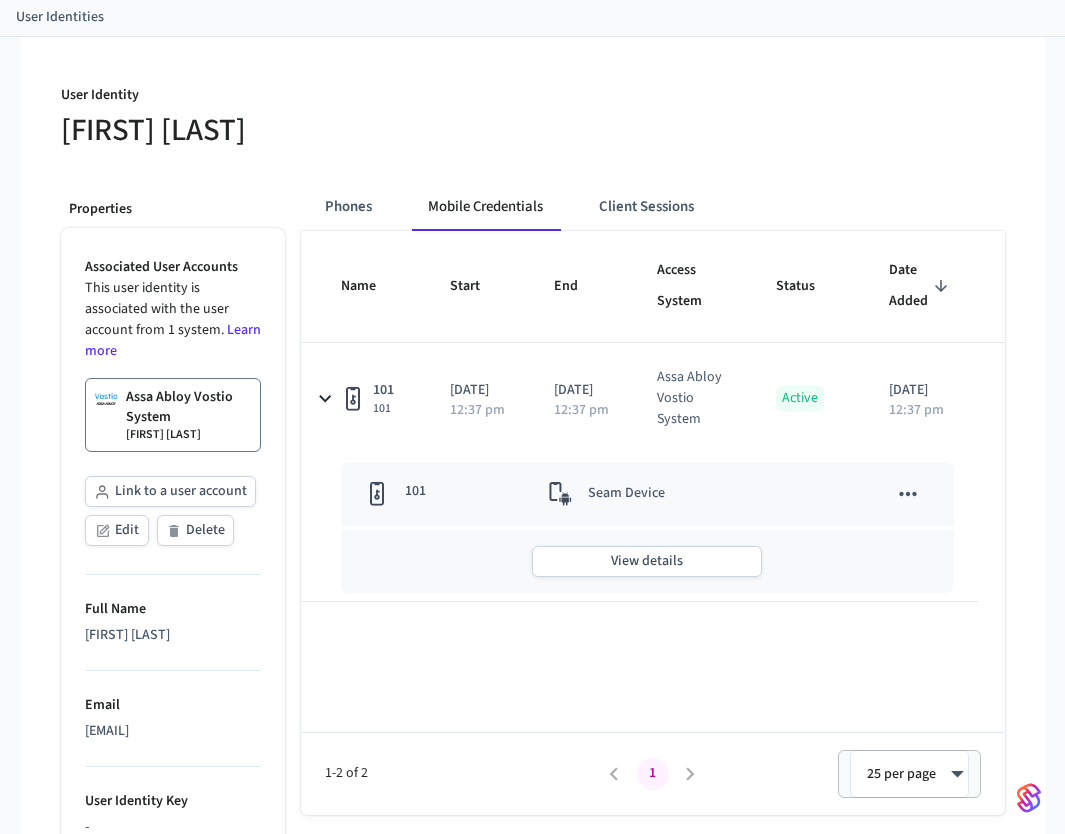 click on "Assa Abloy Vostio System" at bounding box center [189, 407] 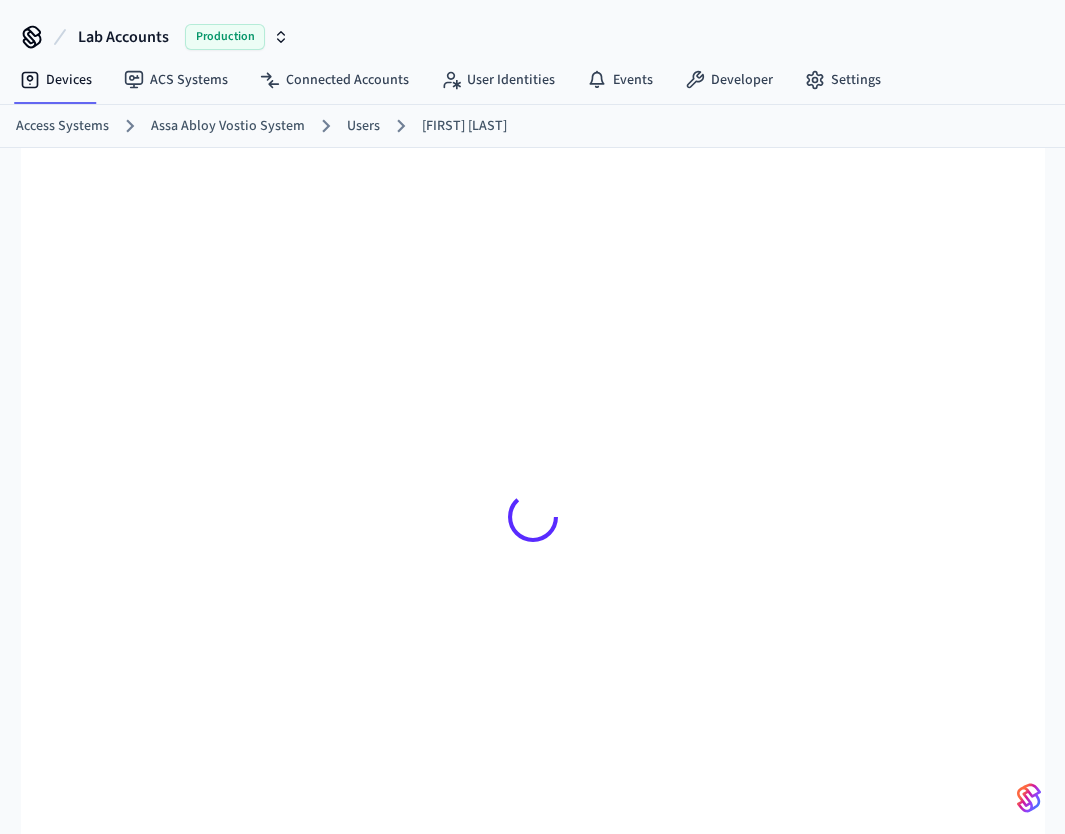 scroll, scrollTop: 0, scrollLeft: 0, axis: both 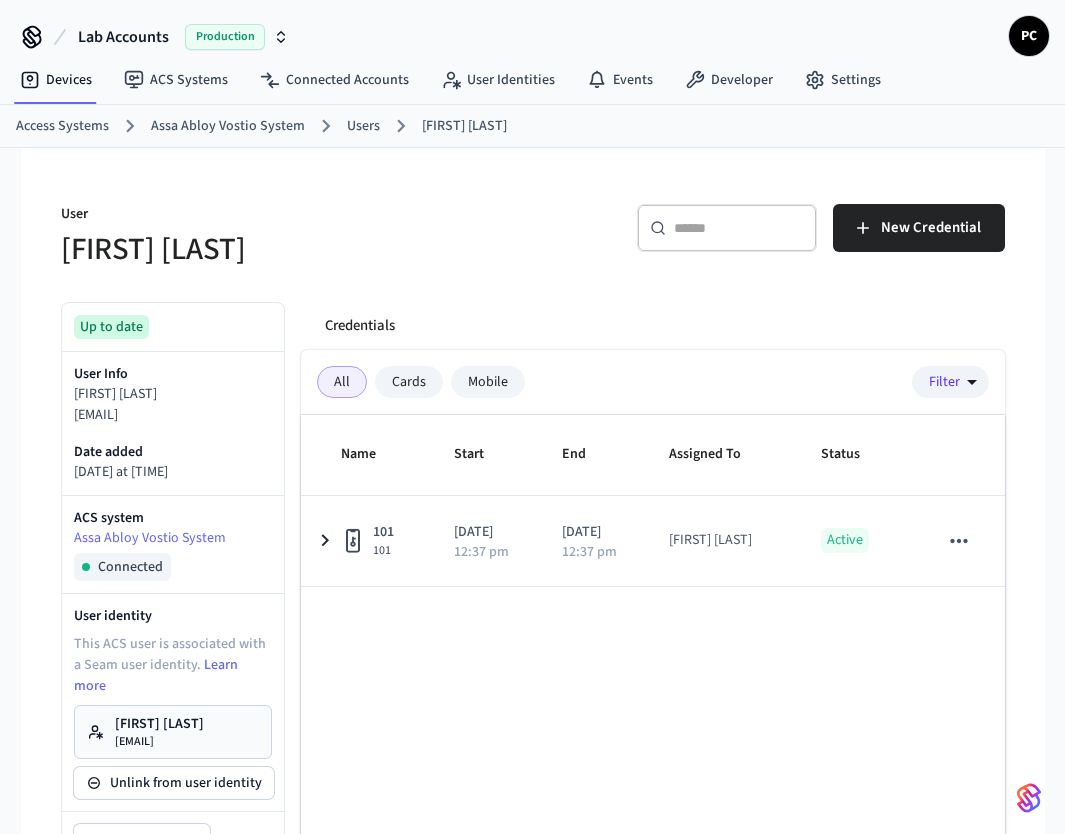 click on "Mobile" at bounding box center (488, 382) 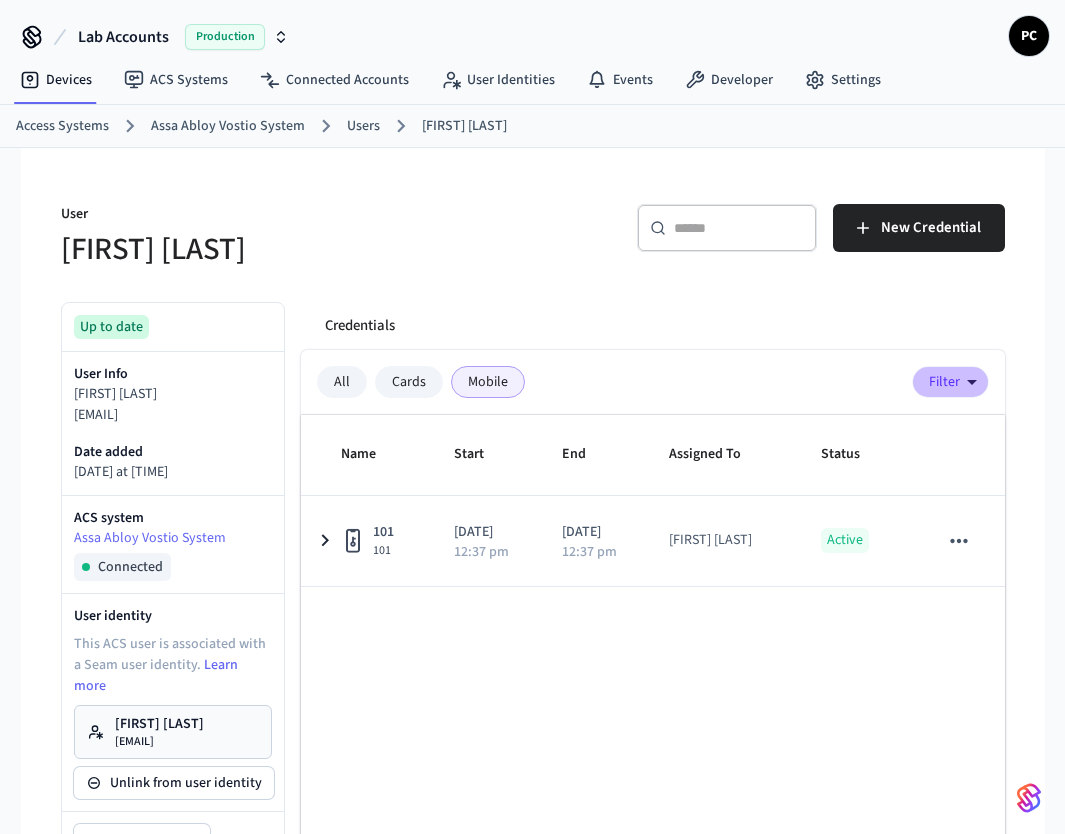 click 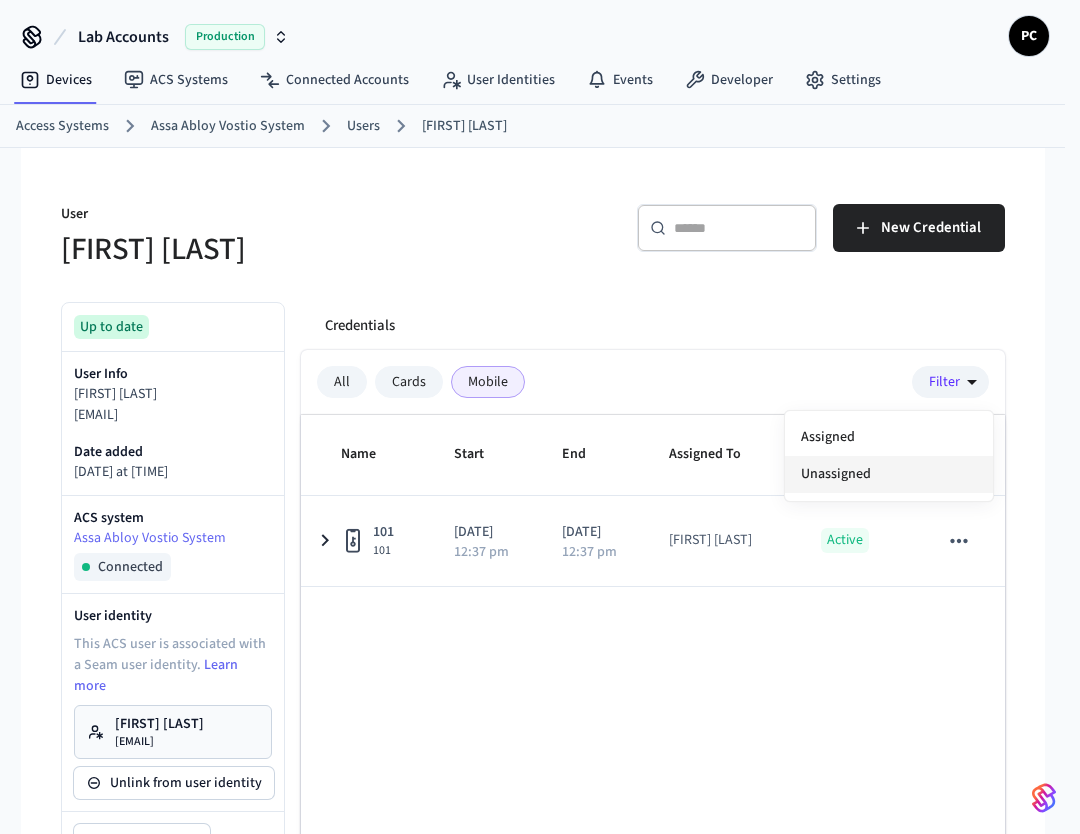 click on "Unassigned" at bounding box center [889, 474] 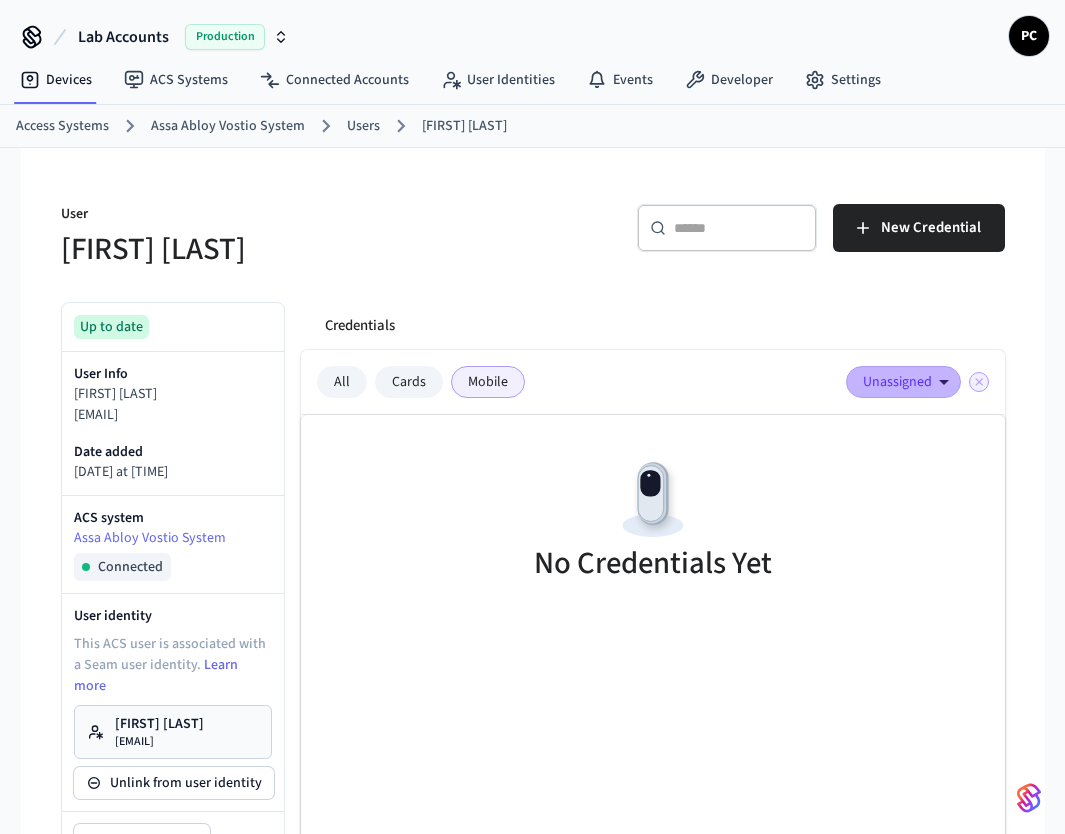 click on "Unassigned" at bounding box center [903, 382] 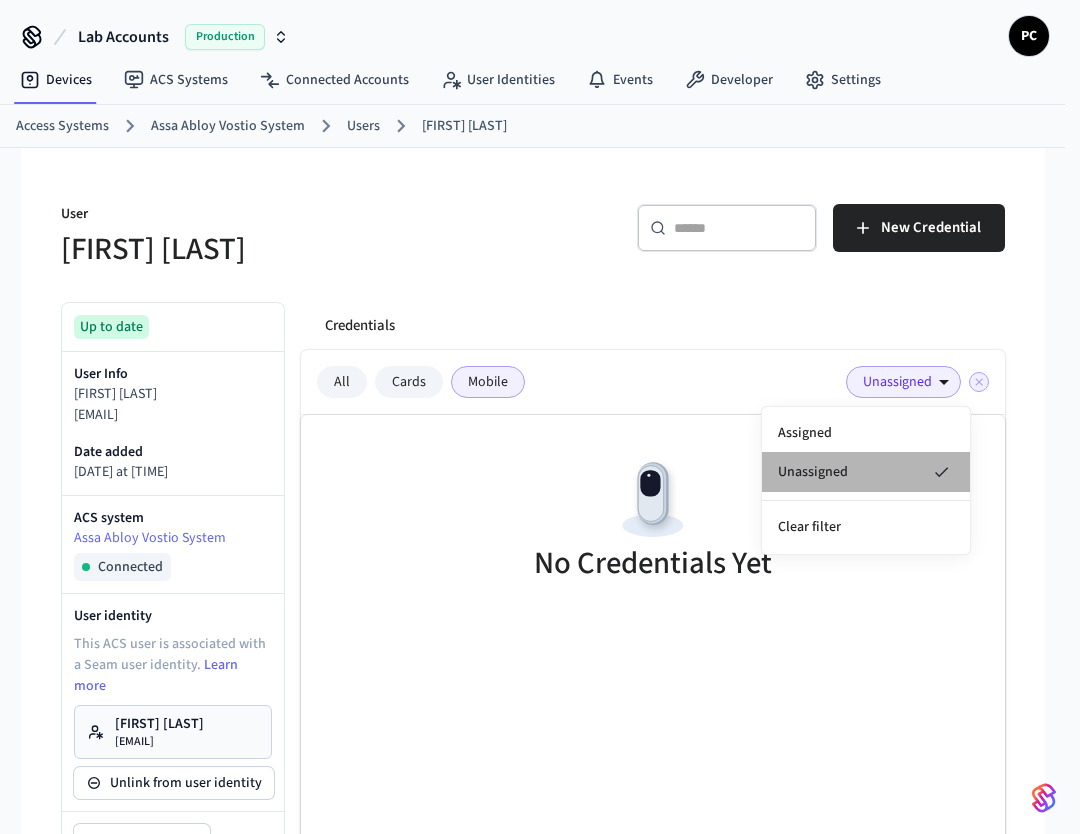 click on "Unassigned" at bounding box center [866, 472] 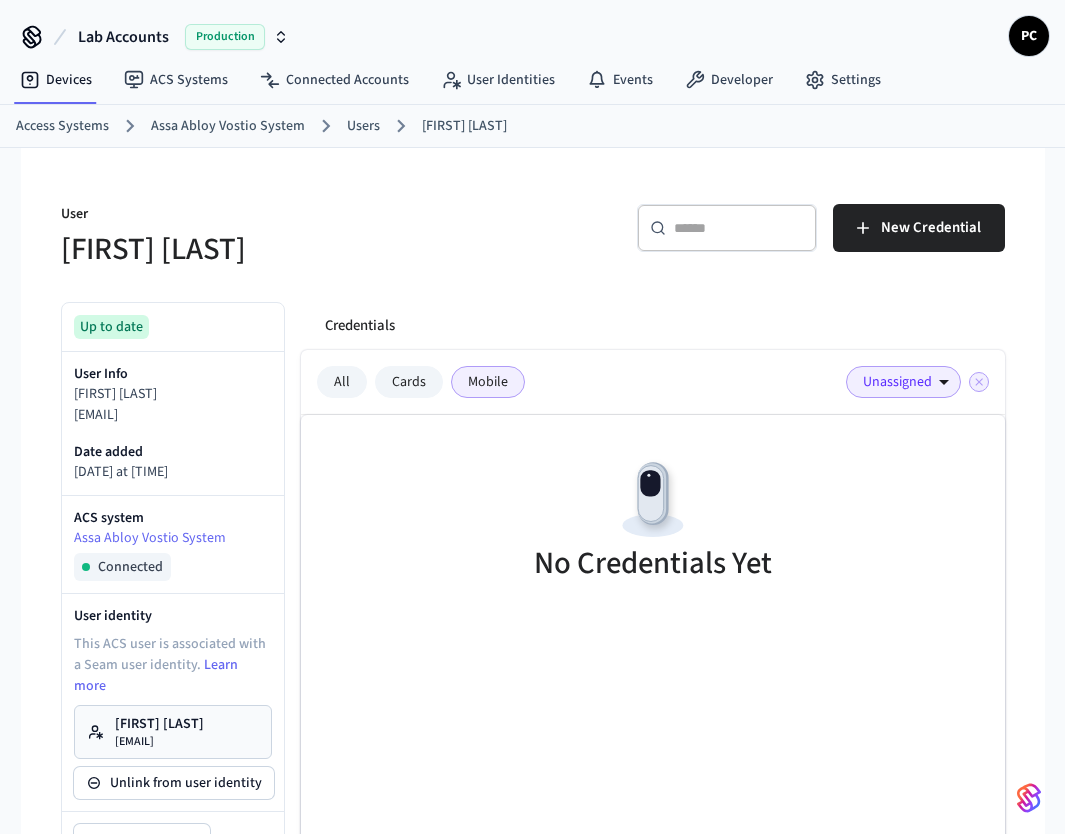 click on "User Phil Test ​ ​ New Credential Up to date User Info Phil Test phil@example.com Date added 2025/05/29 at 1:37 PM ACS system Assa Abloy Vostio System Connected User identity This ACS user is associated with a Seam user identity.   Learn more Phil Test phil@example.com Unlink from user identity Add Credential Edit Delete Properties general-info related-resources system-specific Errors & warnings 0 Credentials All Cards Mobile Unassigned No Credentials Yet" at bounding box center (533, 664) 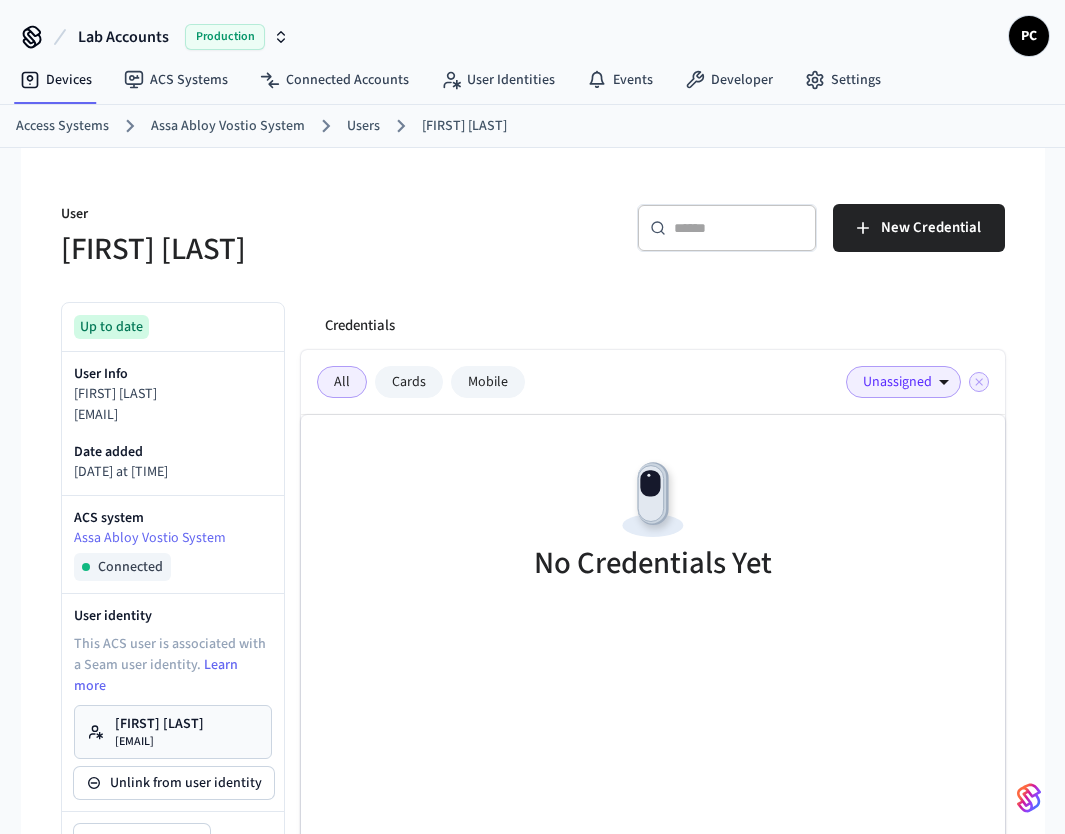 click on "Assa Abloy Vostio System" at bounding box center [228, 126] 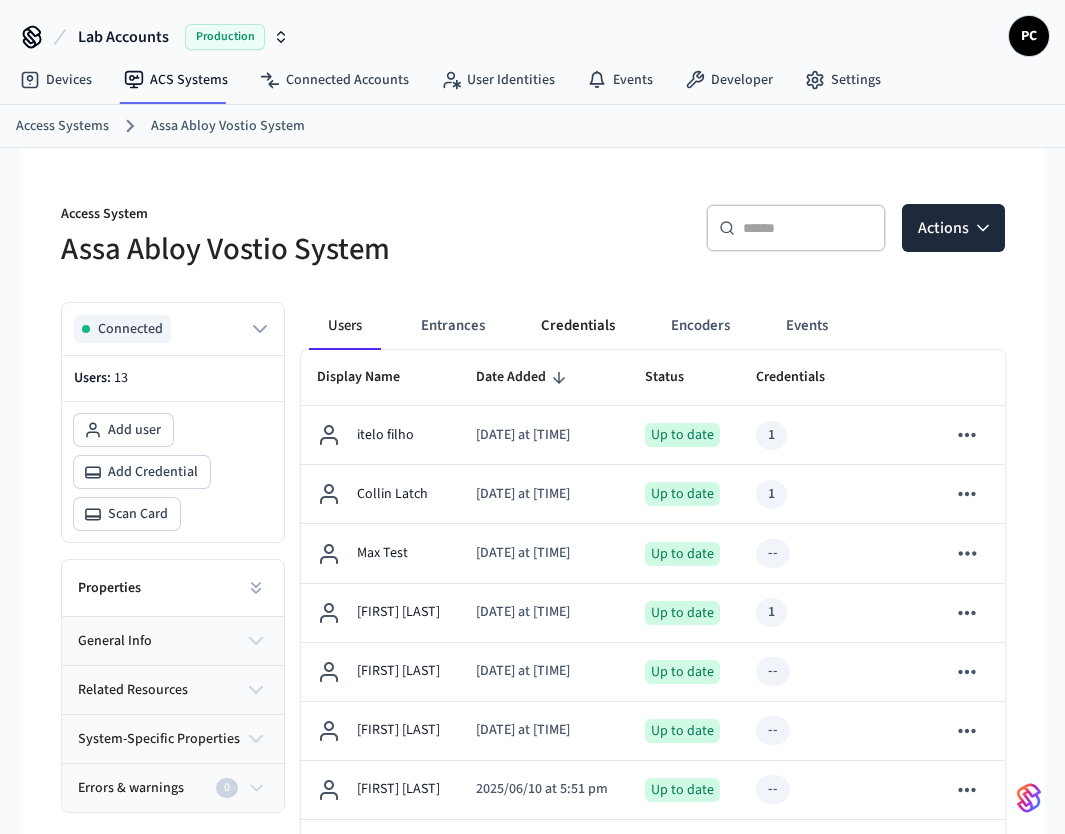 click on "Credentials" at bounding box center [578, 326] 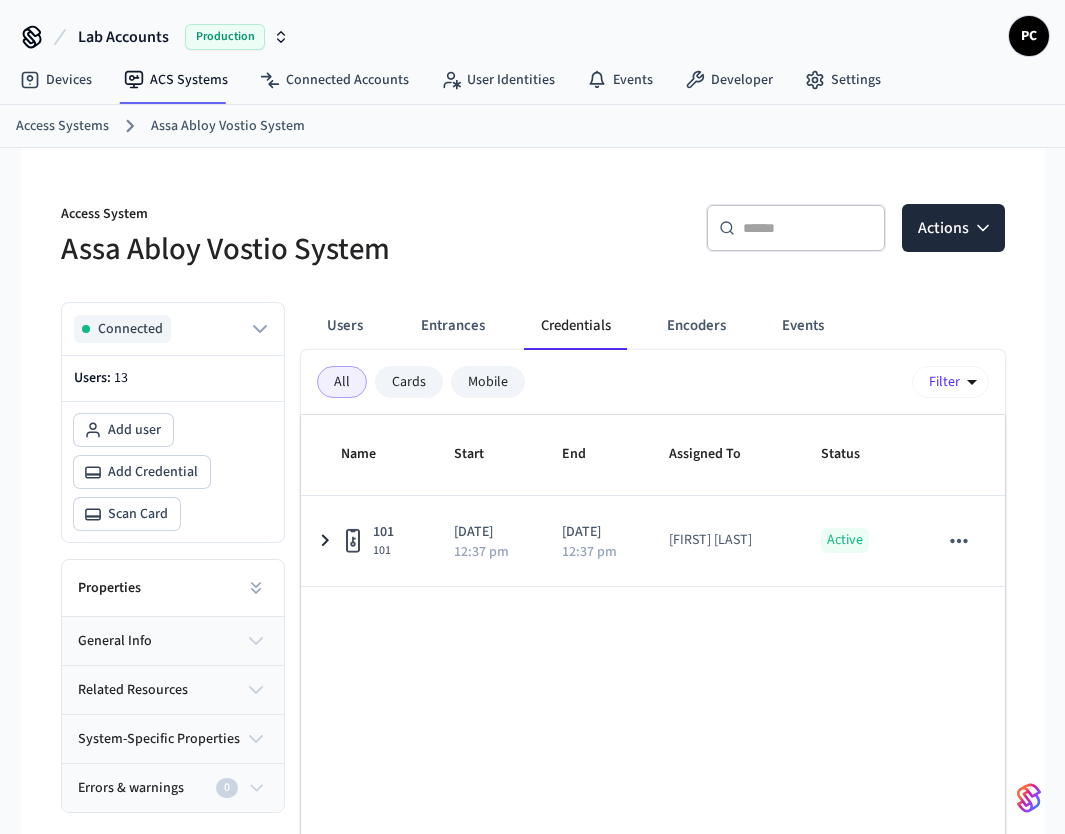 click on "Filter" at bounding box center (950, 382) 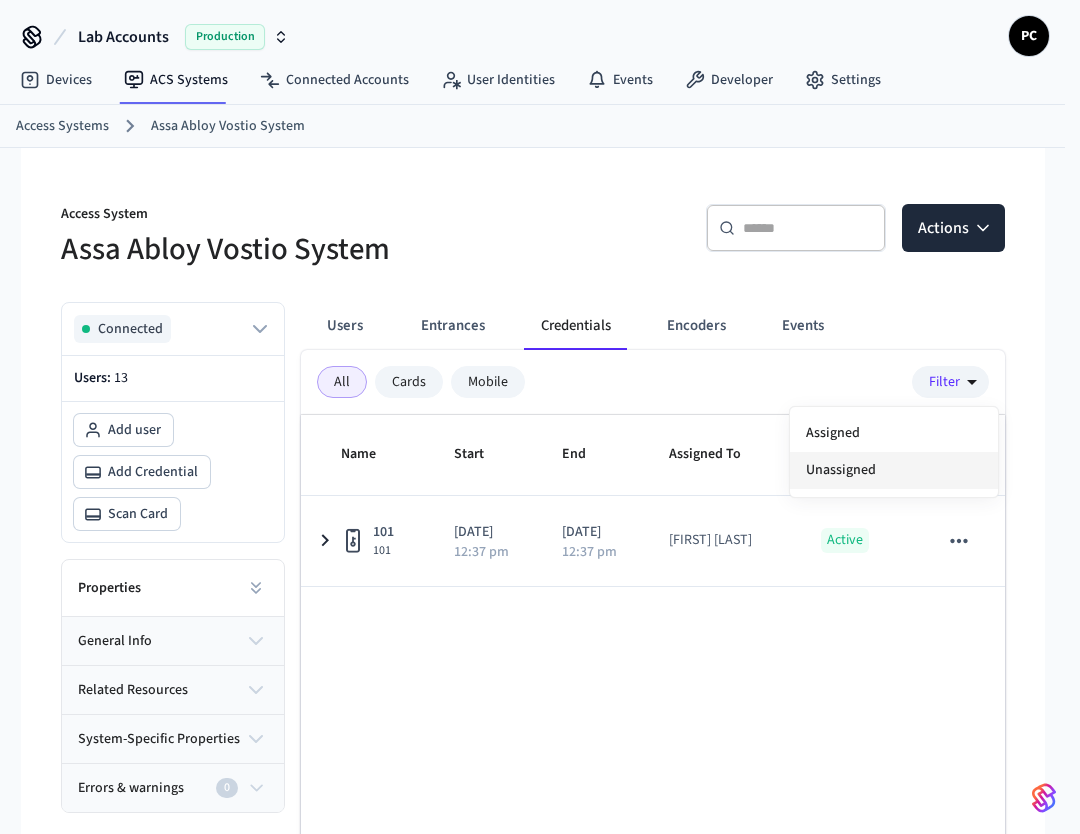click on "Unassigned" at bounding box center [894, 470] 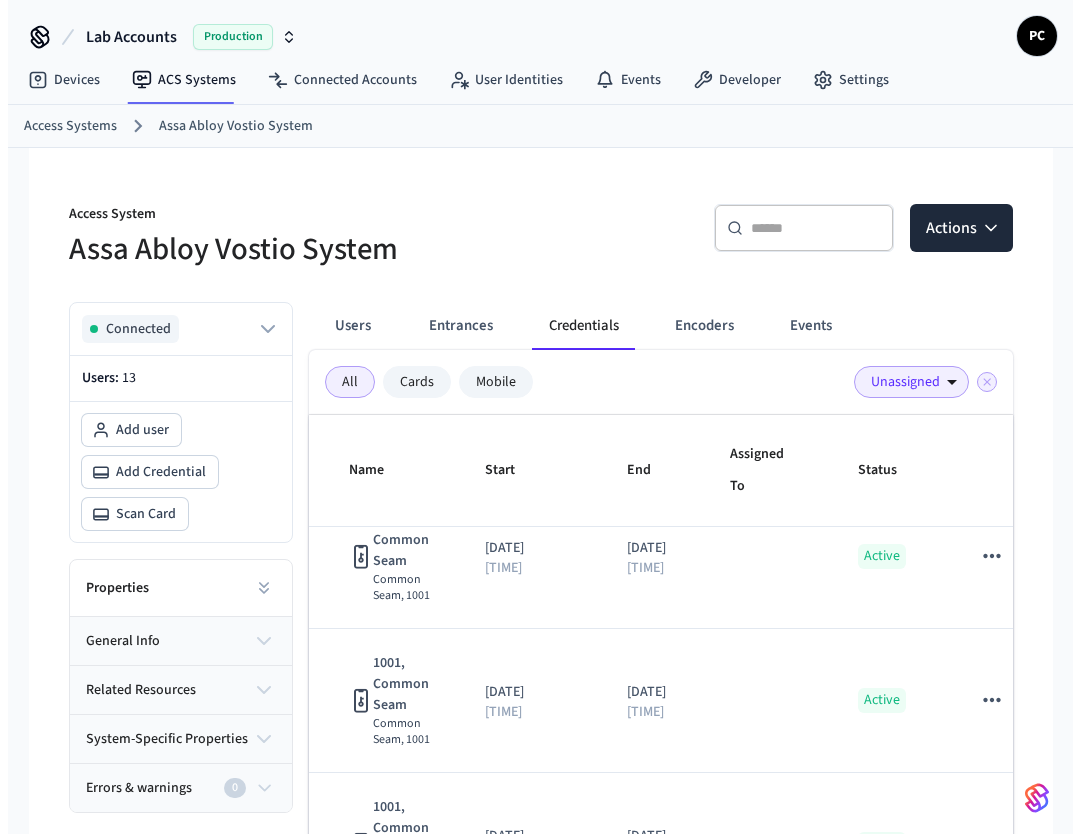 scroll, scrollTop: 1294, scrollLeft: 0, axis: vertical 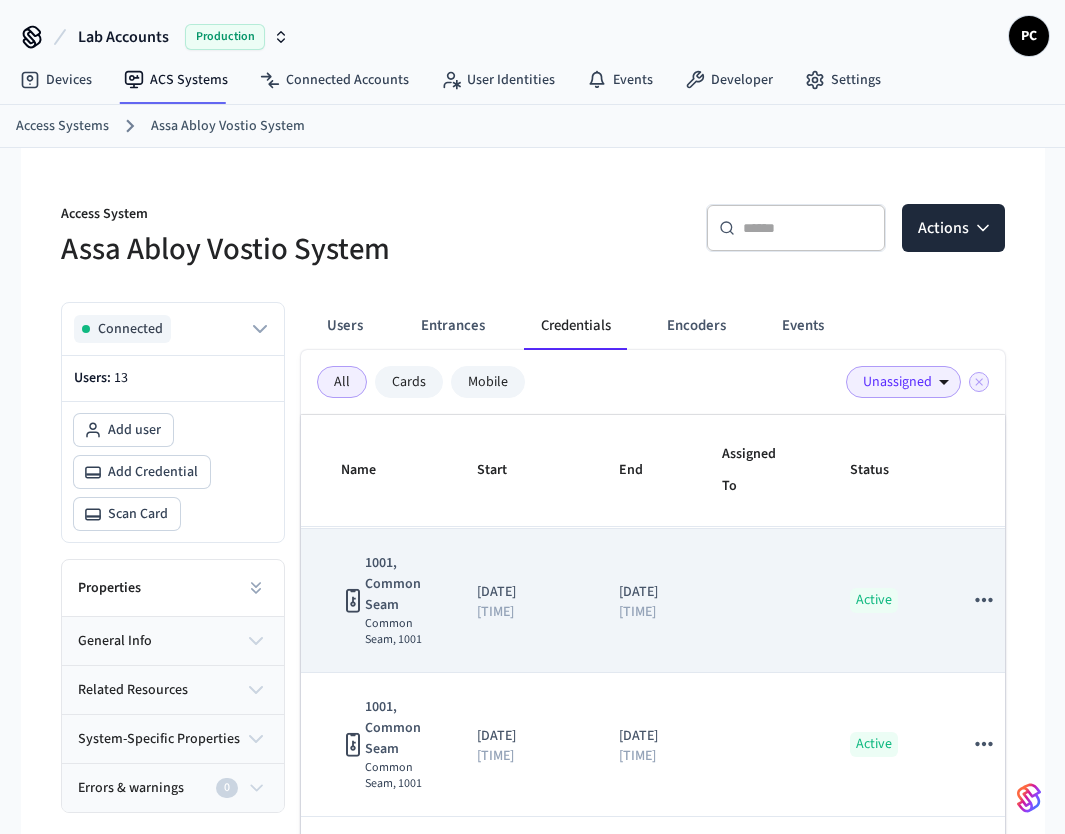 click on "2025/07/11 9:47 pm" at bounding box center [524, 601] 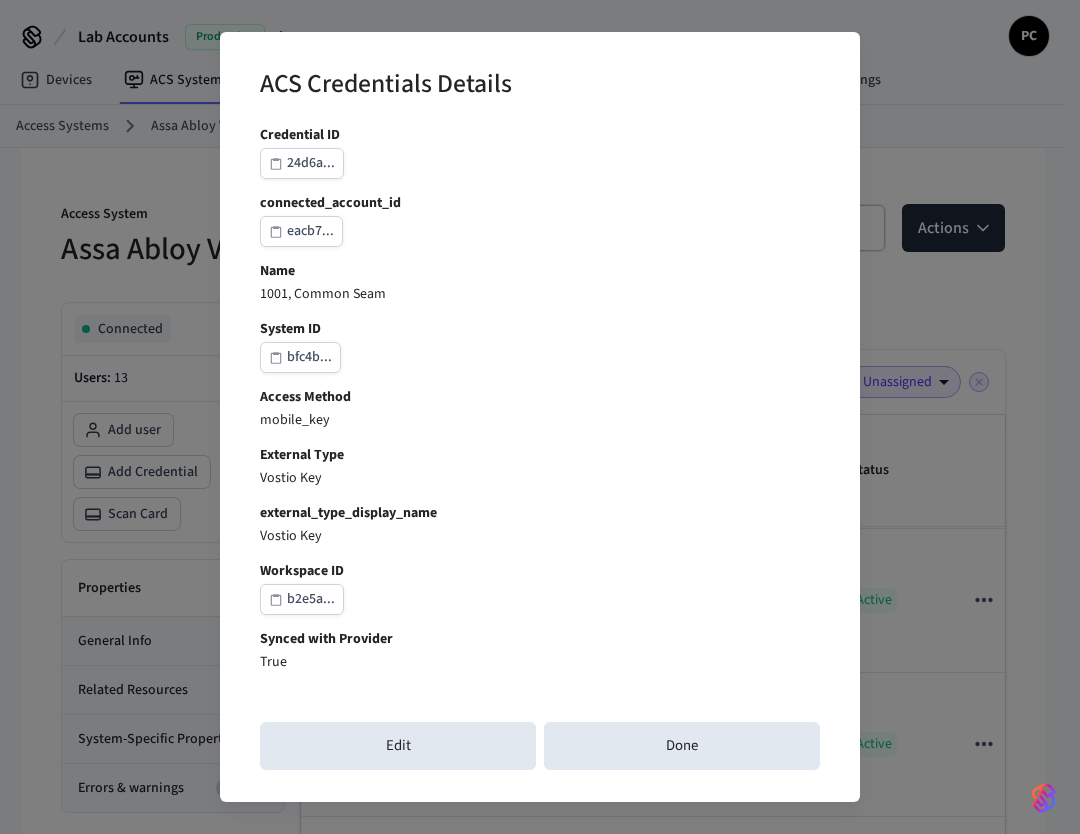 click on "Credential ID 24d6a... connected_account_id eacb7... Name 1001, Common Seam System ID bfc4b... Access Method mobile_key External Type Vostio Key external_type_display_name Vostio Key Workspace ID b2e5a... Synced with Provider True Last Synced at 2025/07/11 at 11:59 pm Added on 2025/07/11 at 11:59 pm Starts at 2025/07/11 at 9:47 pm Ends at 2025/07/31 at 6:50 am is_one_time_use False Multi-Phone Sync Credential False Assa Abloy Vostio Metadata {
"key_id": "00d2ba5c-18aa-4c8c-993e-16e02affb72c",
"door_names": [
"1001",
"Common Seam"
]
} is_managed True Entrances Common Seam   1001   Assigned To --" at bounding box center [540, 747] 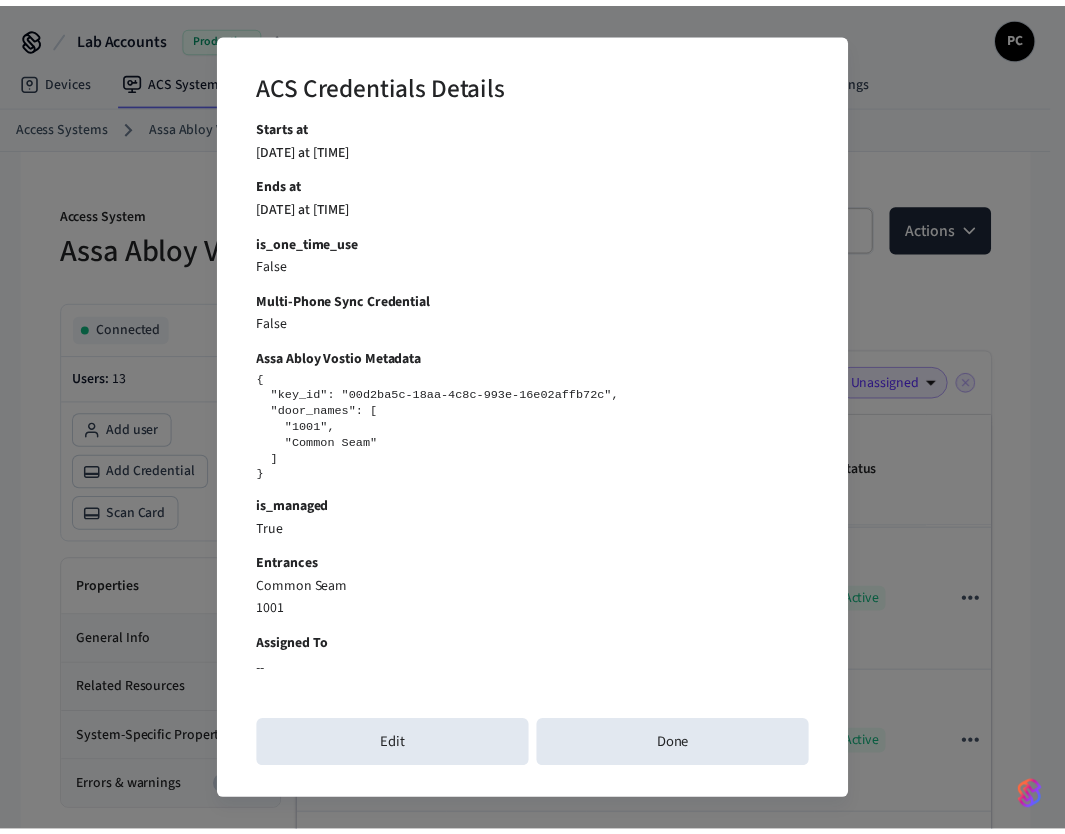 scroll, scrollTop: 0, scrollLeft: 0, axis: both 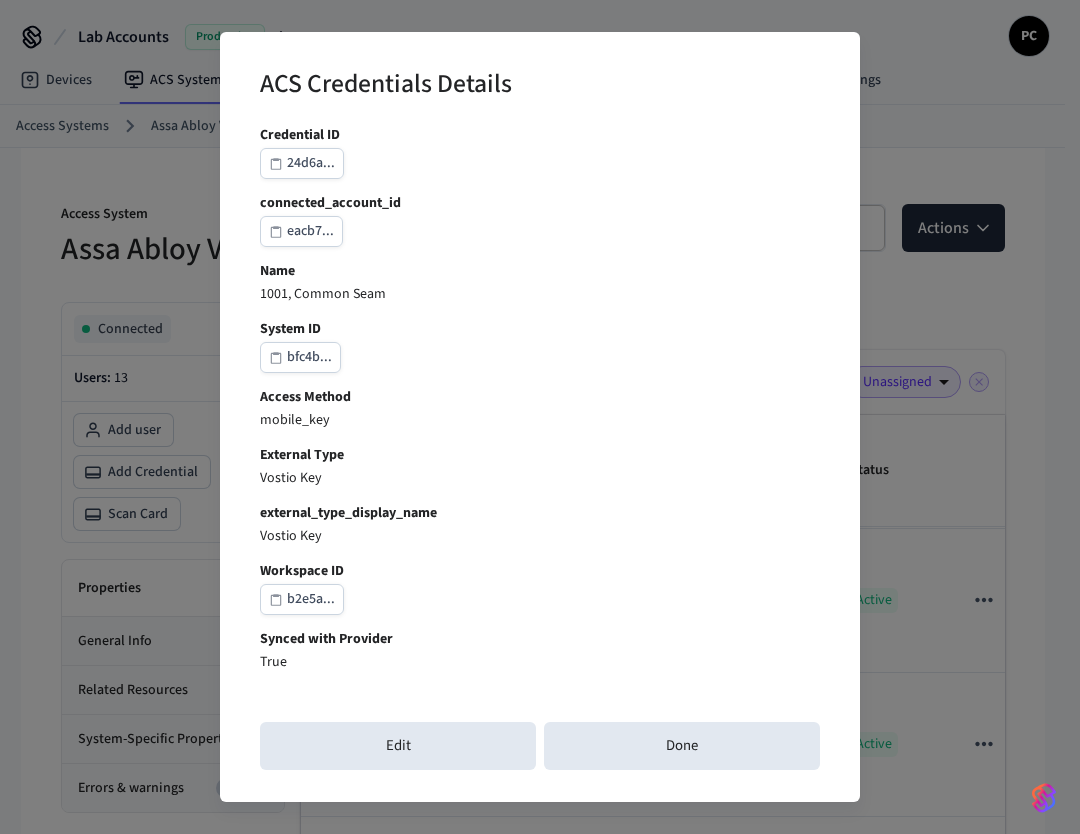 click on "ACS Credentials Details Credential ID 24d6a... connected_account_id eacb7... Name 1001, Common Seam System ID bfc4b... Access Method mobile_key External Type Vostio Key external_type_display_name Vostio Key Workspace ID b2e5a... Synced with Provider True Last Synced at 2025/07/11 at 11:59 pm Added on 2025/07/11 at 11:59 pm Starts at 2025/07/11 at 9:47 pm Ends at 2025/07/31 at 6:50 am is_one_time_use False Multi-Phone Sync Credential False Assa Abloy Vostio Metadata {
"key_id": "00d2ba5c-18aa-4c8c-993e-16e02affb72c",
"door_names": [
"1001",
"Common Seam"
]
} is_managed True Entrances Common Seam   1001   Assigned To -- Edit Done" at bounding box center [540, 417] 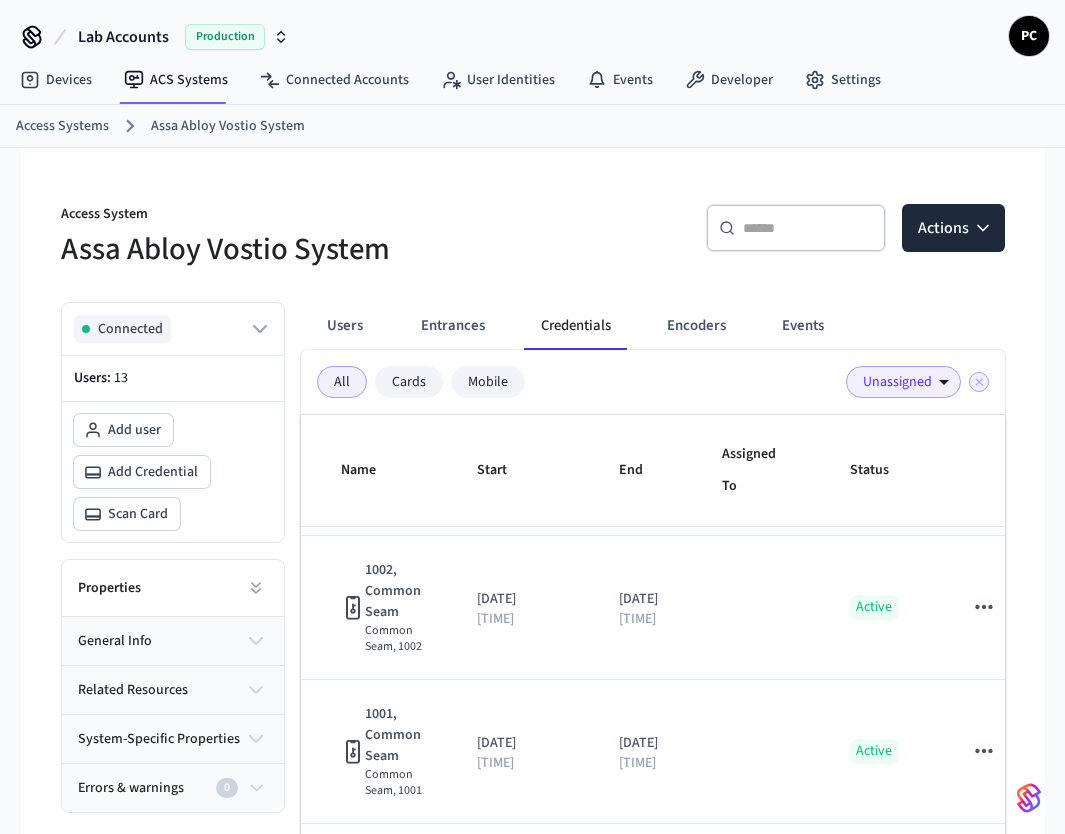 scroll, scrollTop: 0, scrollLeft: 0, axis: both 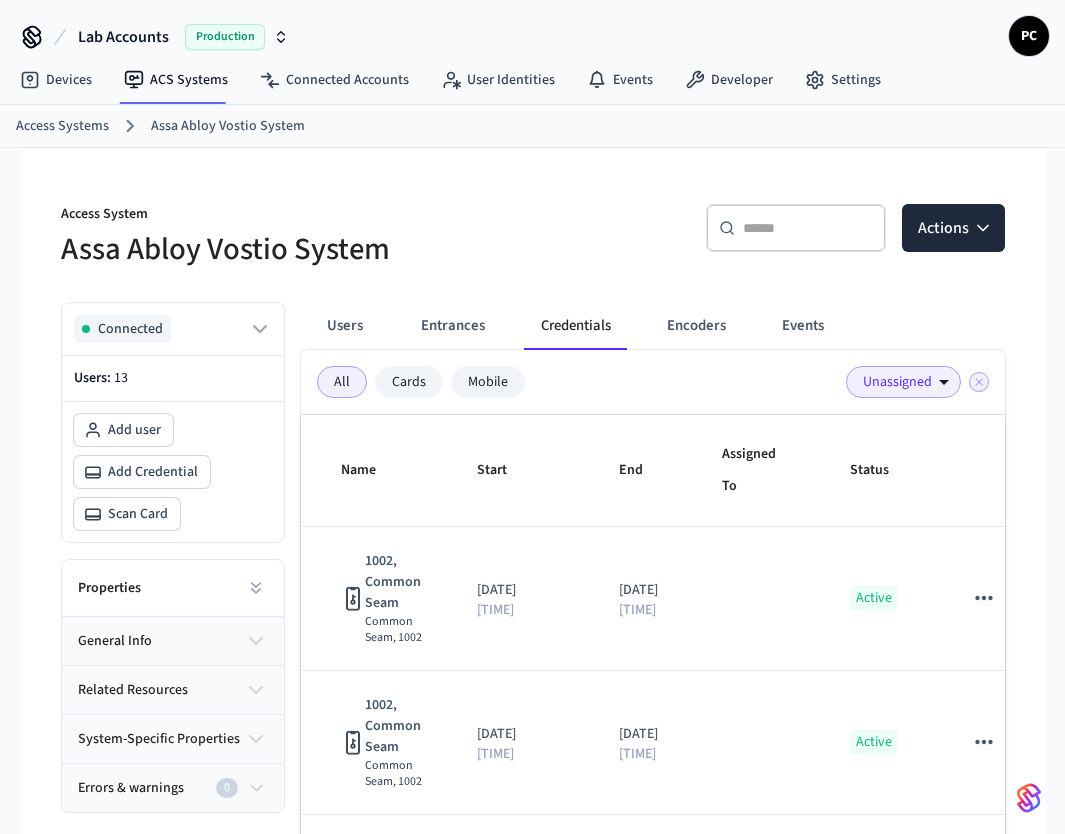 click on "Start" at bounding box center [524, 471] 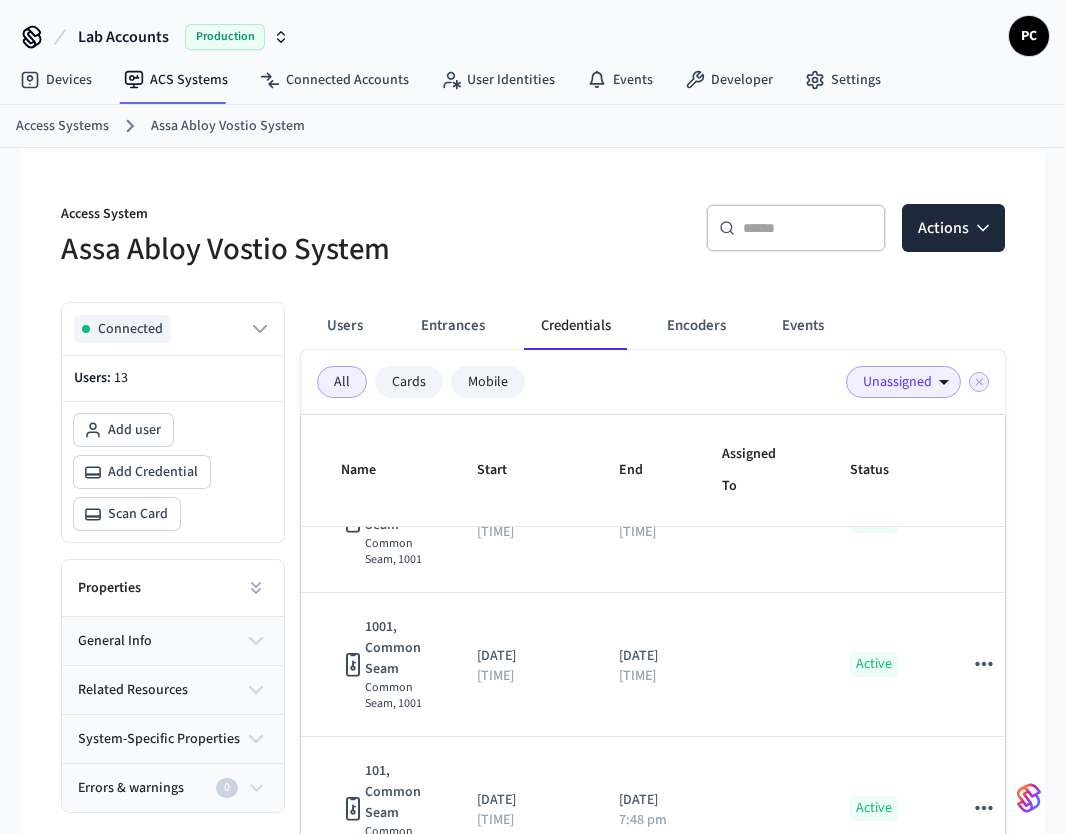 scroll, scrollTop: 2505, scrollLeft: 0, axis: vertical 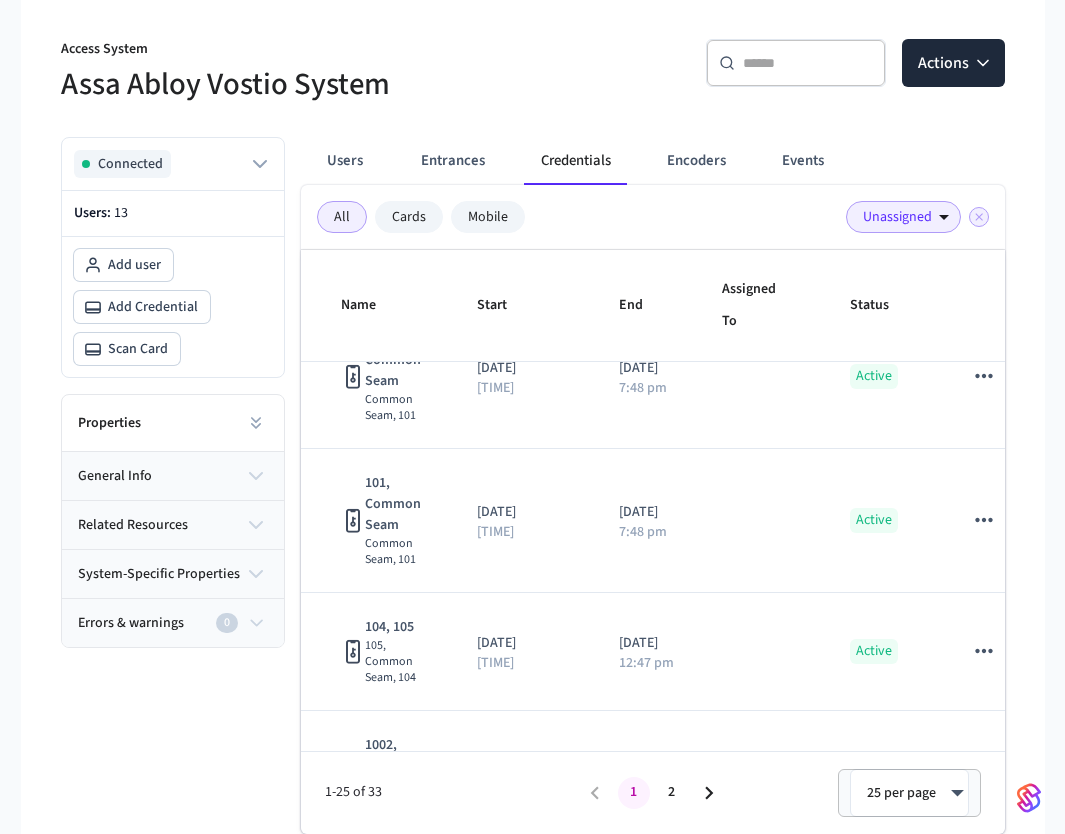 click 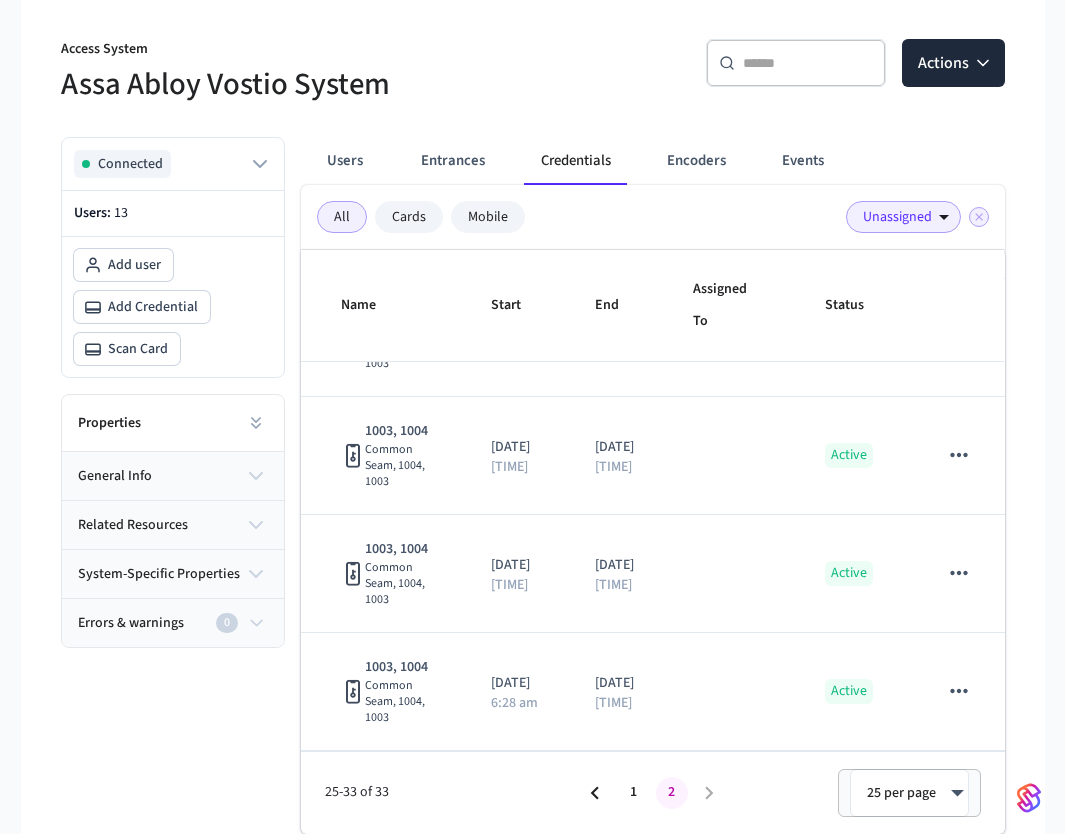 scroll, scrollTop: 738, scrollLeft: 0, axis: vertical 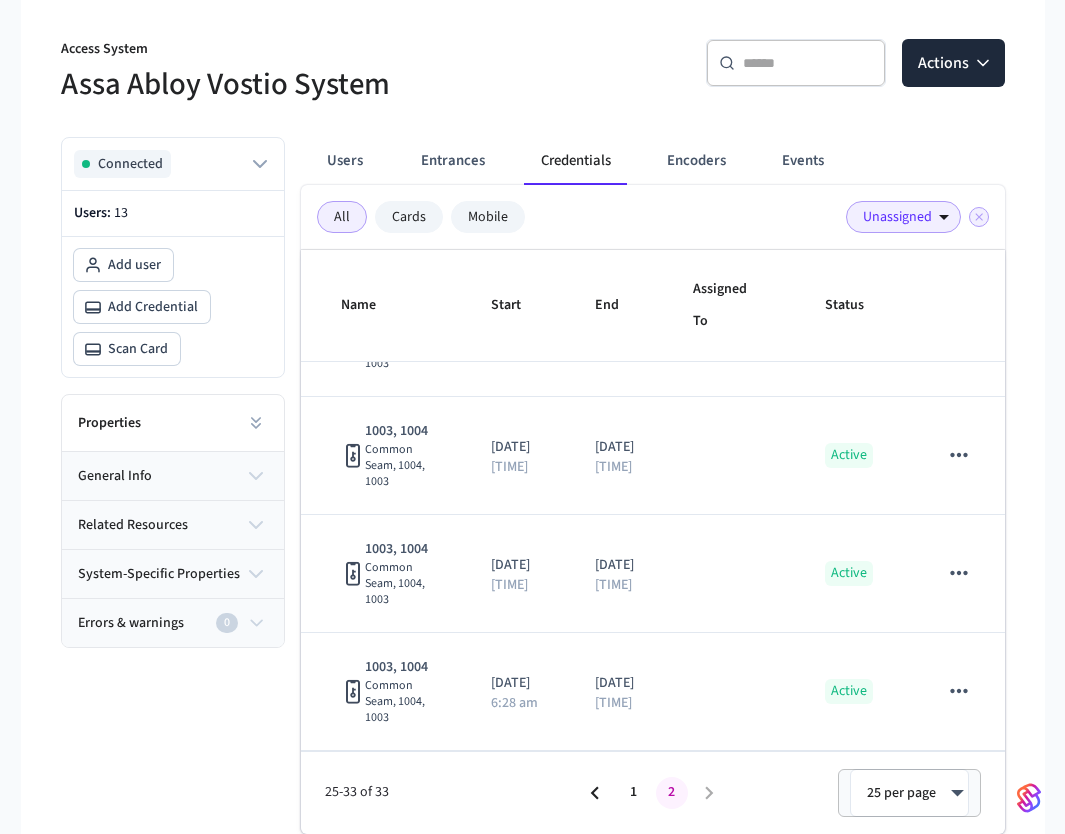 click on "Unassigned" at bounding box center (903, 217) 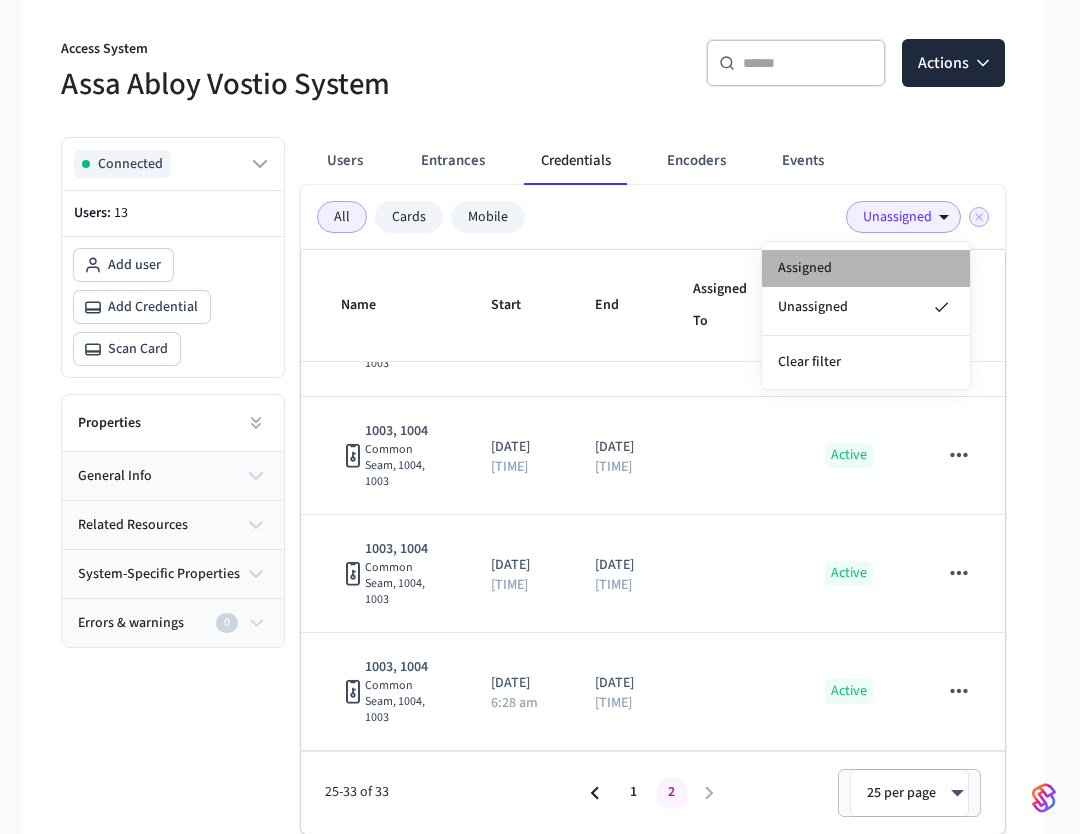 click on "Assigned" at bounding box center [866, 268] 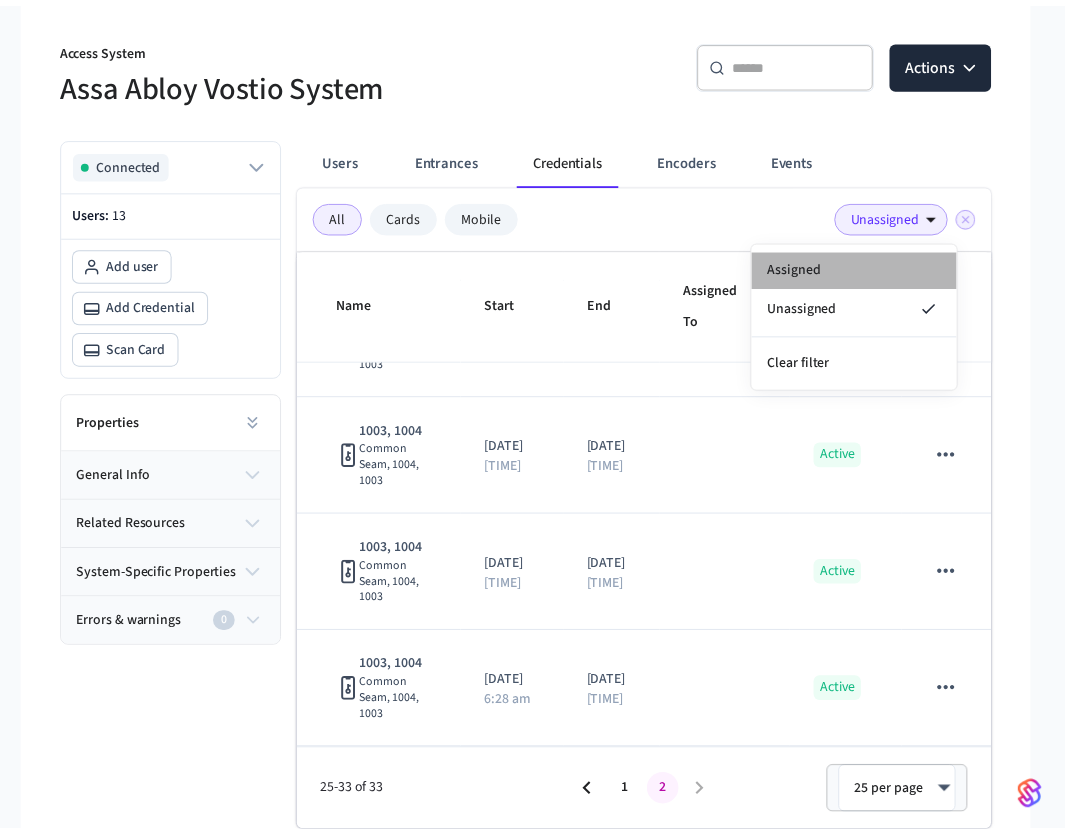 scroll, scrollTop: 0, scrollLeft: 0, axis: both 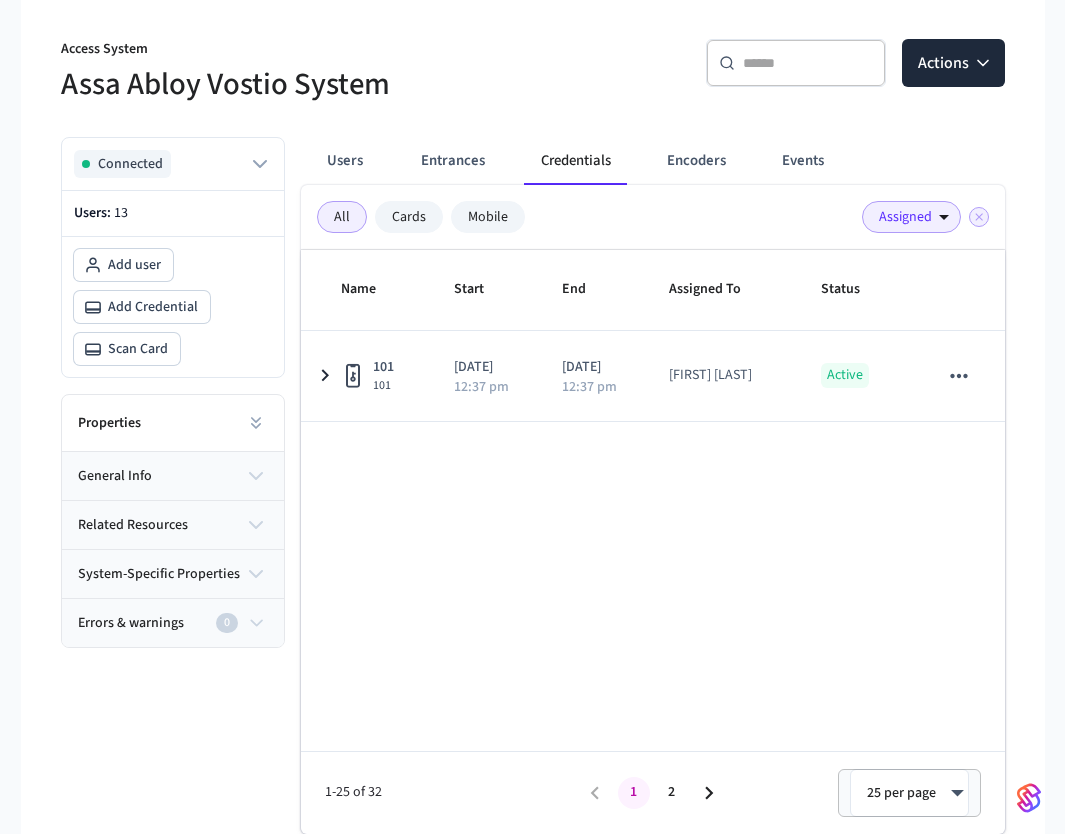 click on "Name Start End Assigned To Status               101 101 2025/07/14 12:37 pm 2025/07/15 12:37 pm Phil Test Active 1-25 of 32 1 2 25 per page ** ​" at bounding box center [653, 542] 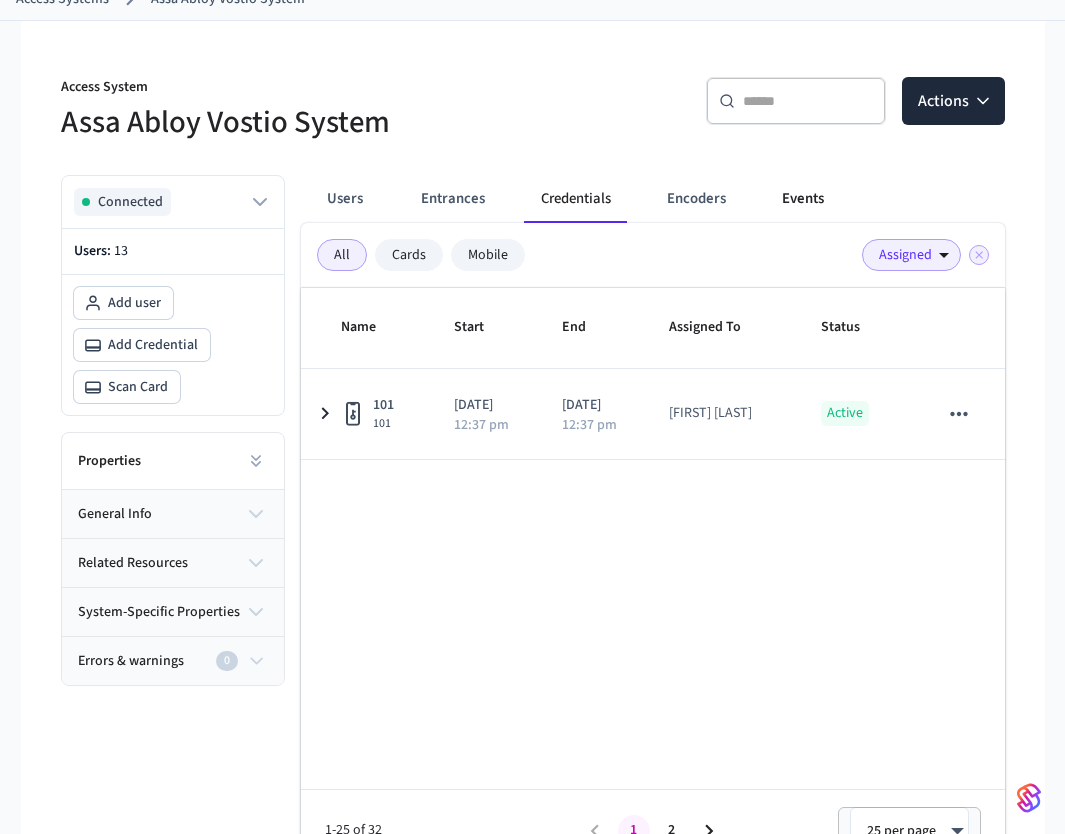 click on "Events" at bounding box center [803, 199] 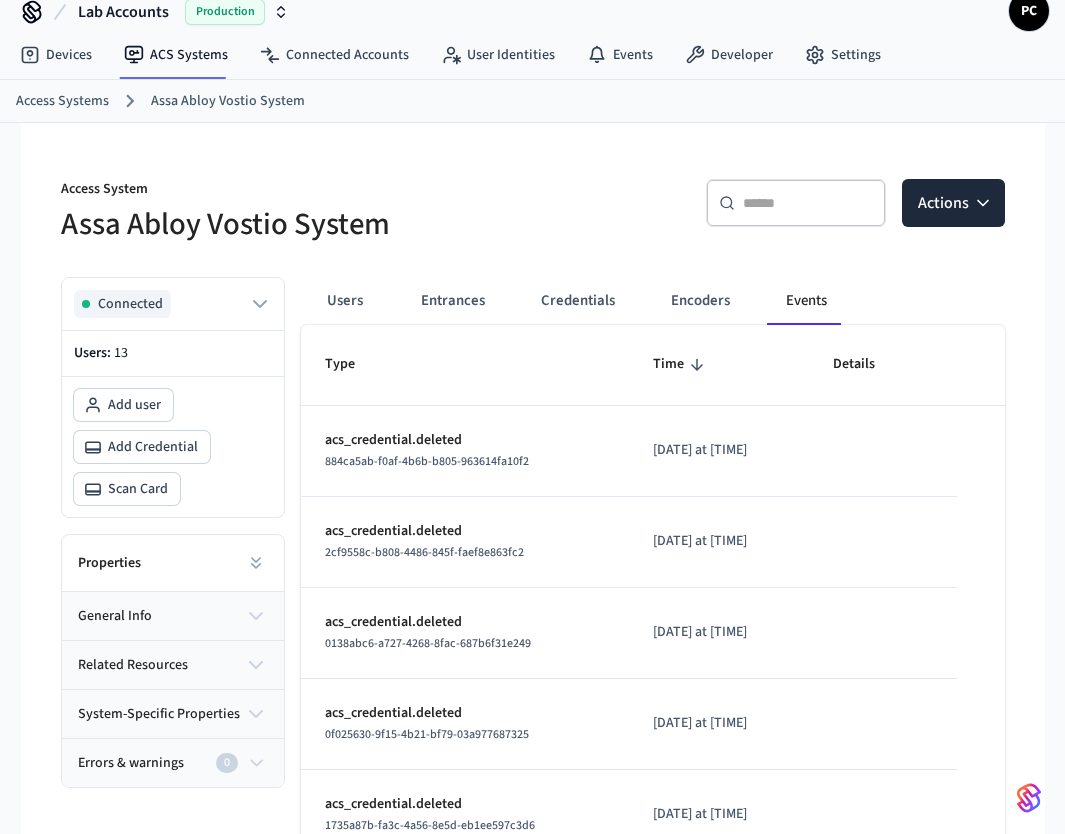 scroll, scrollTop: 604, scrollLeft: 0, axis: vertical 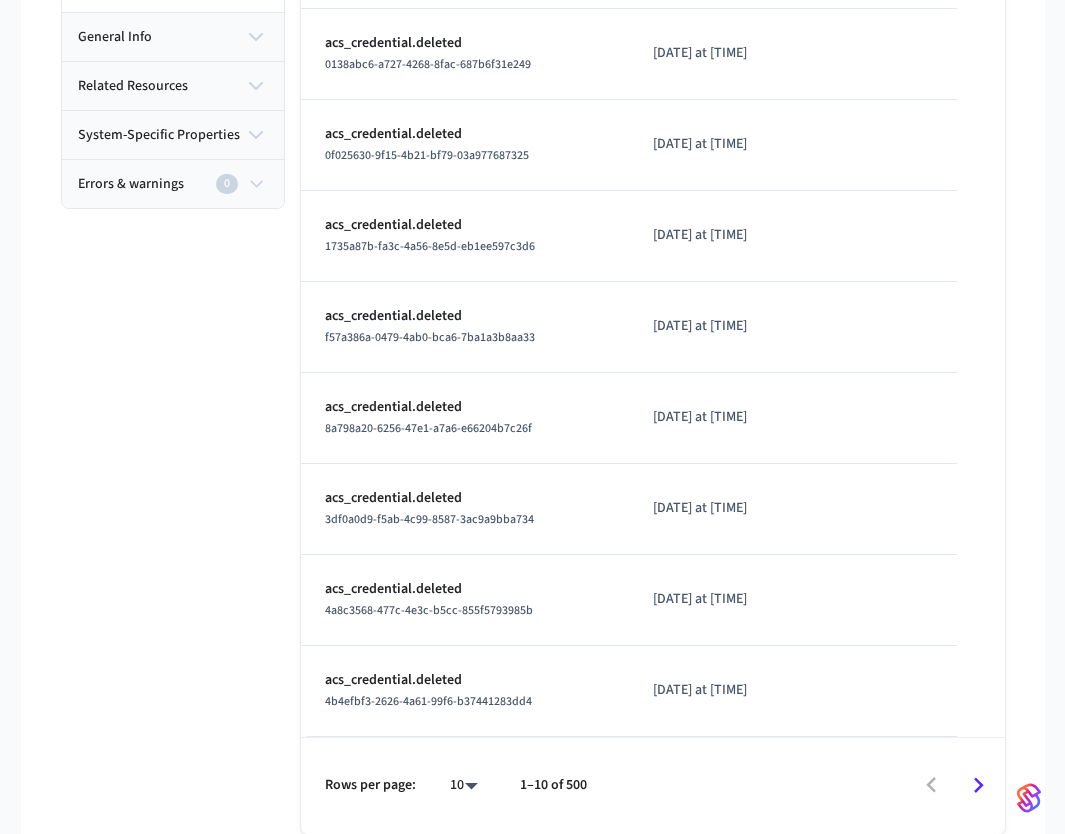 click on "acs_credential.deleted 4b4efbf3-2626-4a61-99f6-b37441283dd4" at bounding box center [465, 691] 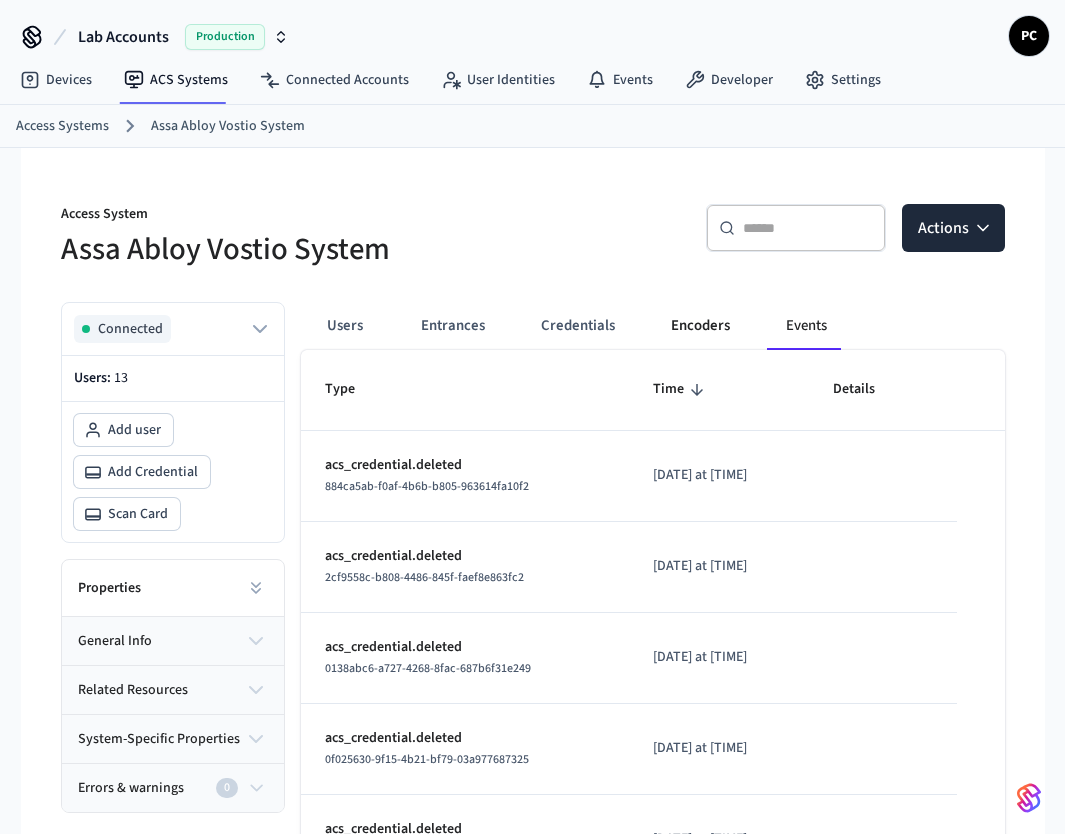 click on "Encoders" at bounding box center (700, 326) 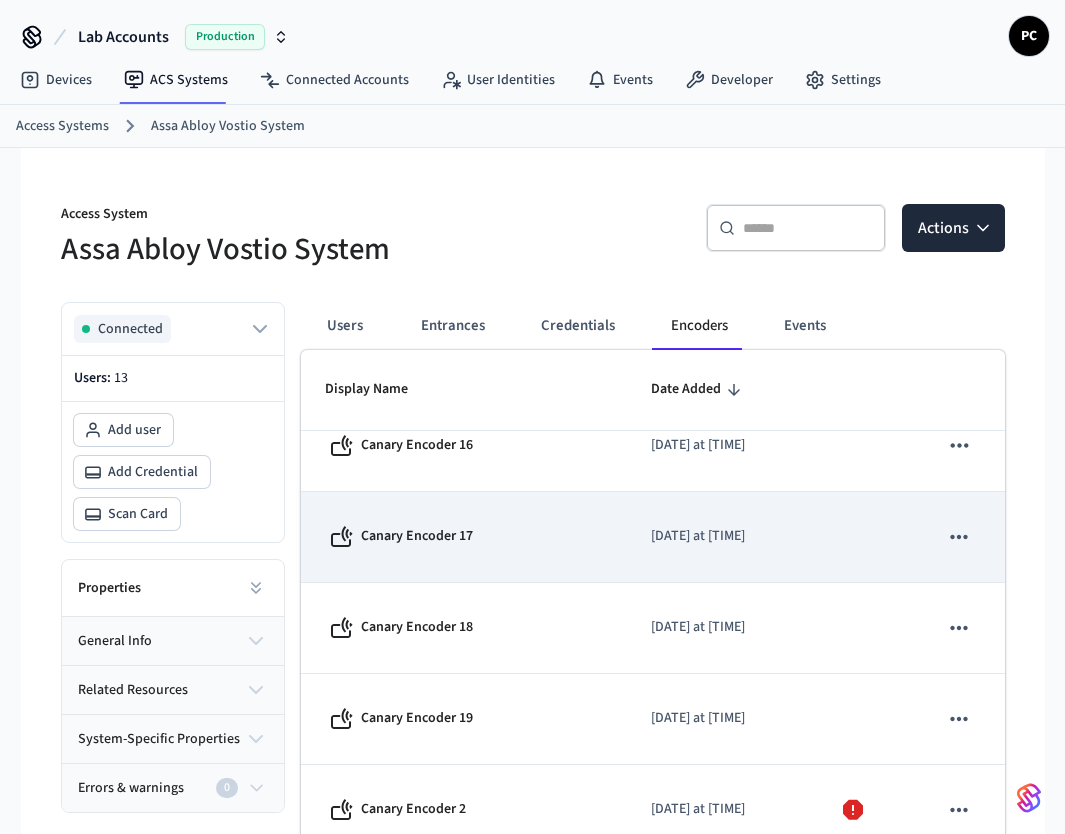 scroll, scrollTop: 0, scrollLeft: 0, axis: both 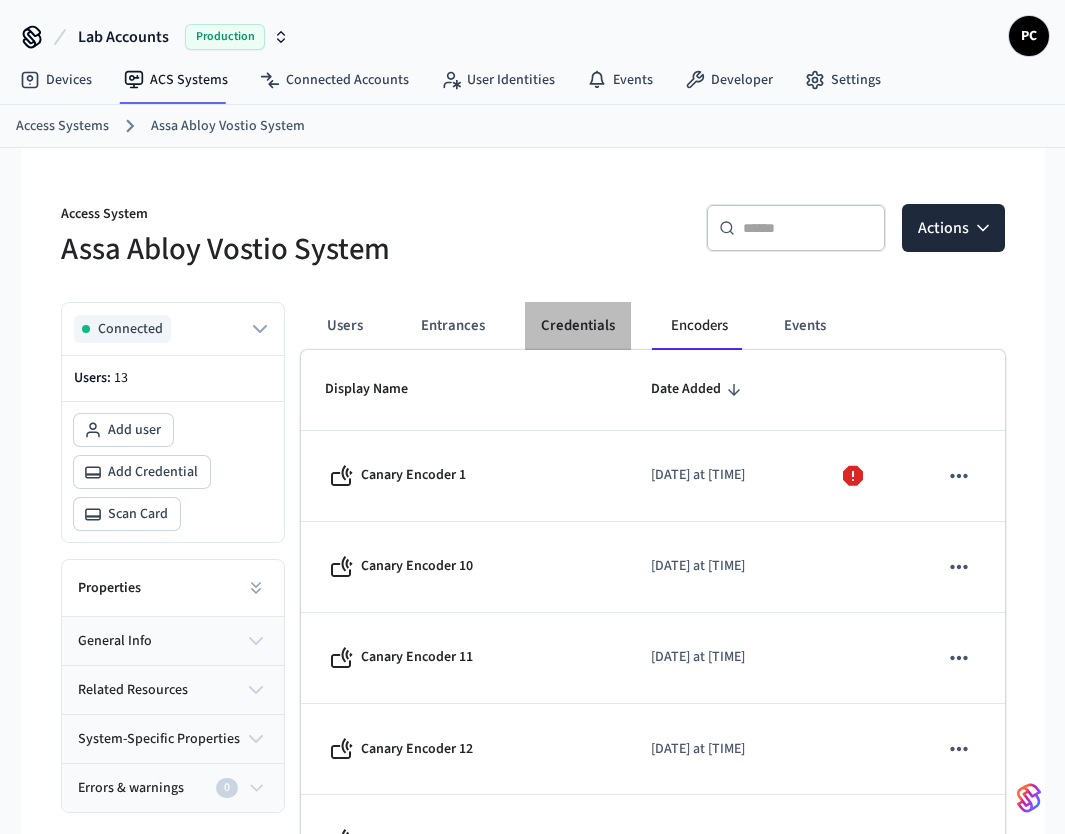 click on "Credentials" at bounding box center (578, 326) 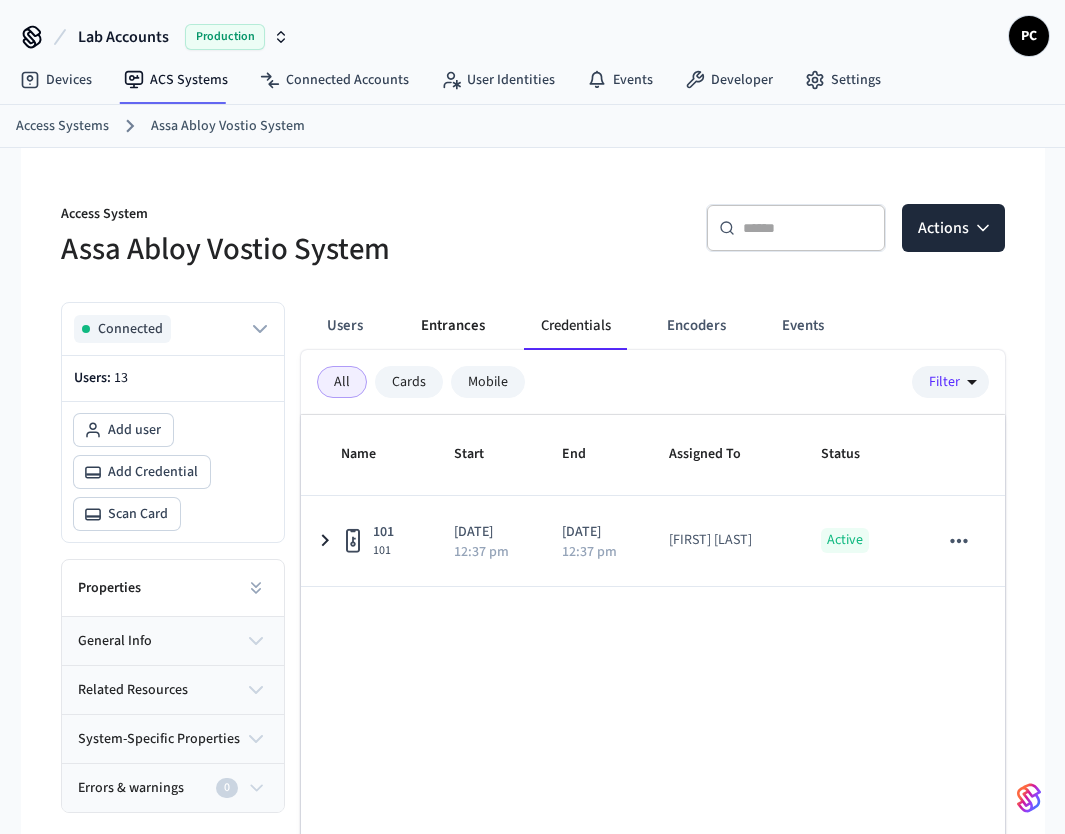click on "Entrances" at bounding box center (453, 326) 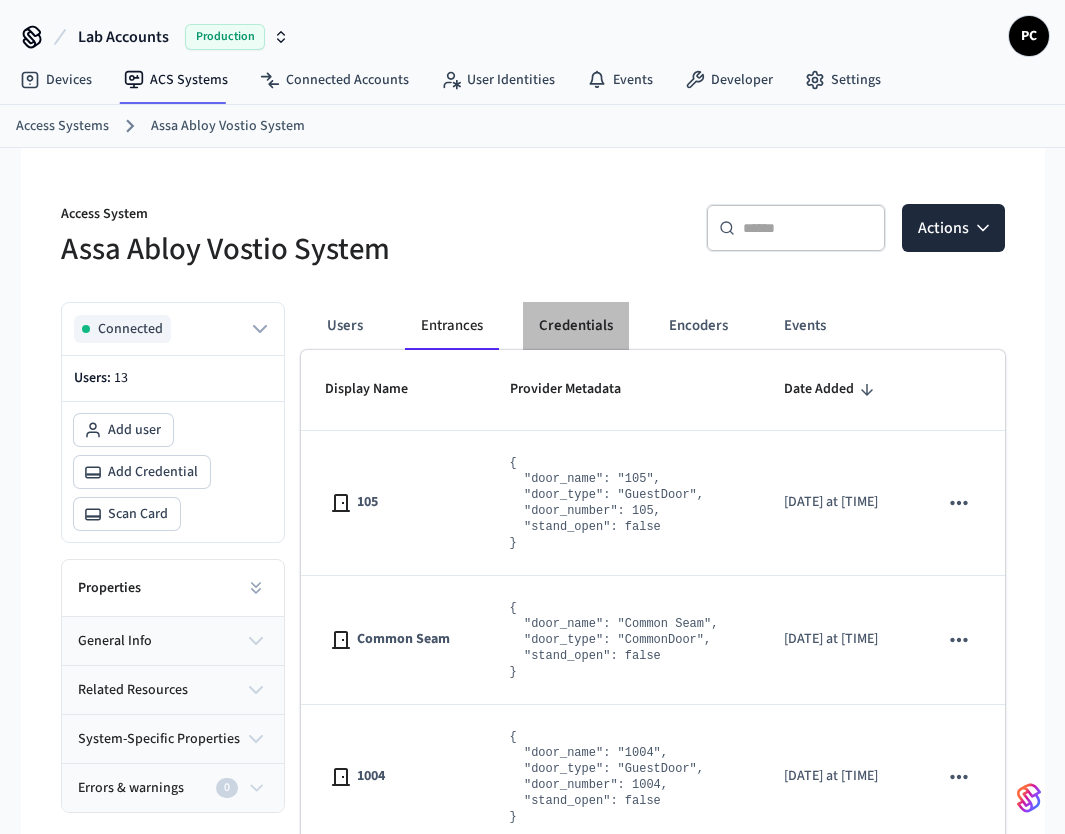 click on "Credentials" at bounding box center [576, 326] 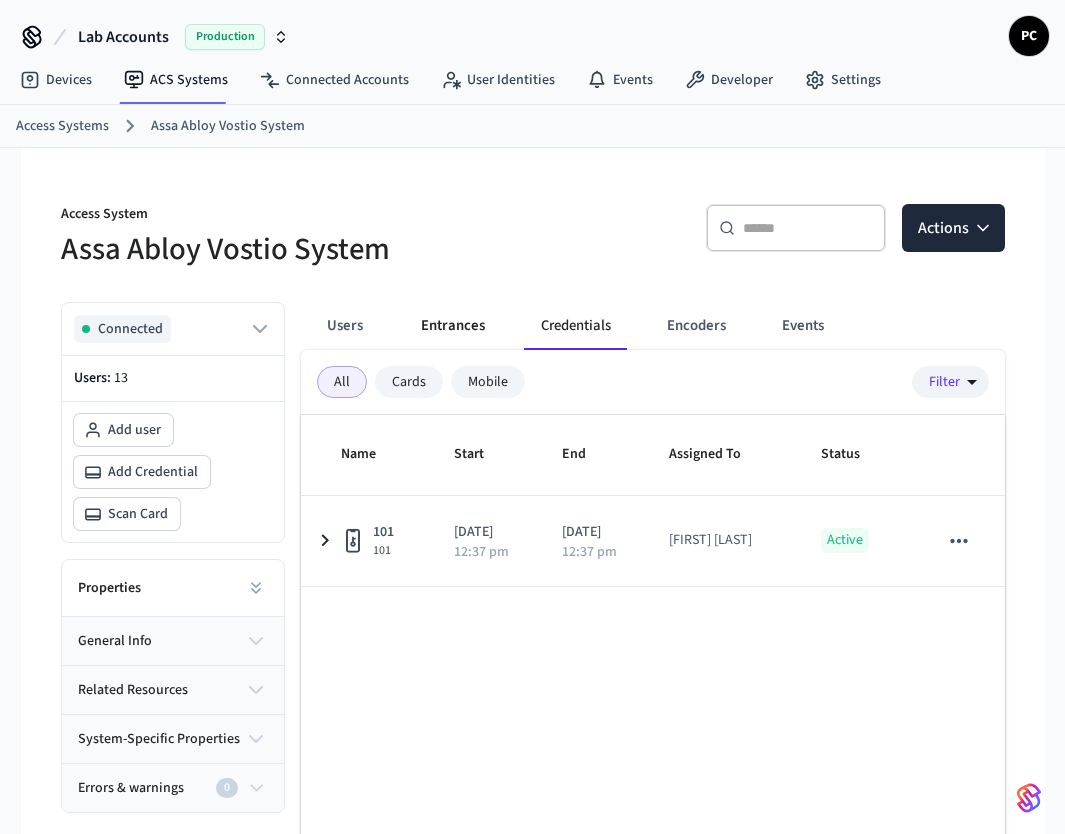 click on "Entrances" at bounding box center (453, 326) 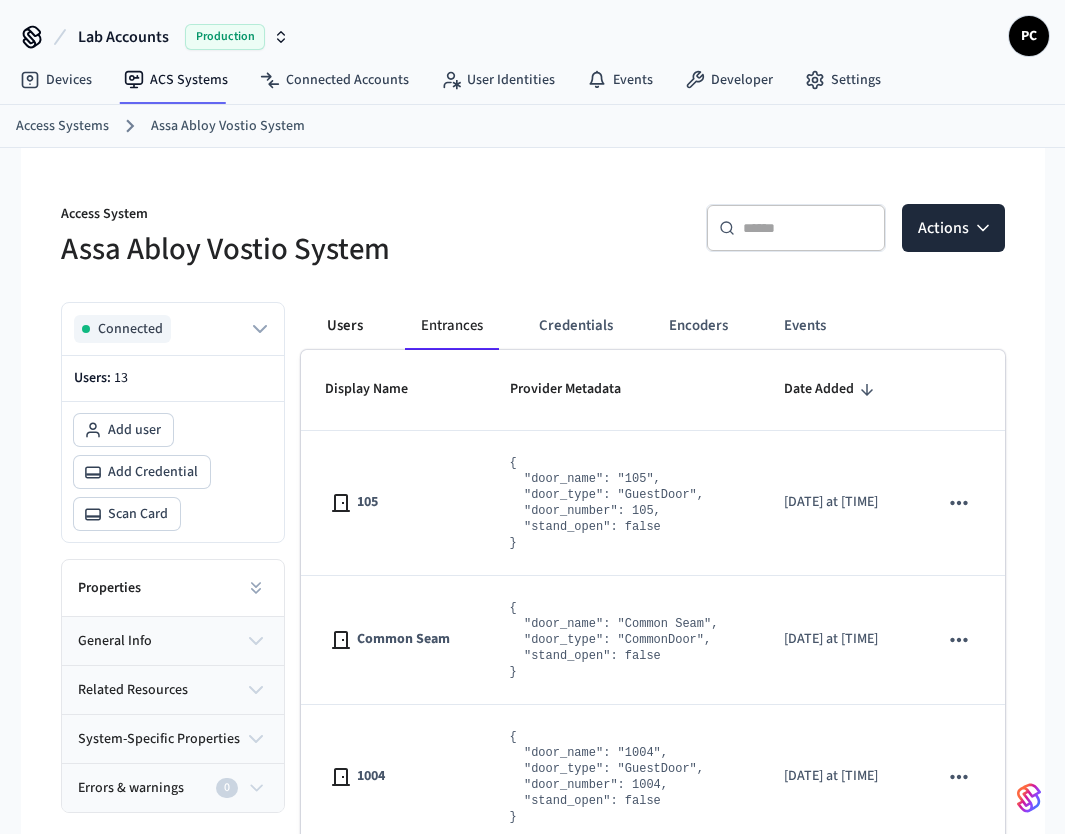 click on "Users" at bounding box center (345, 326) 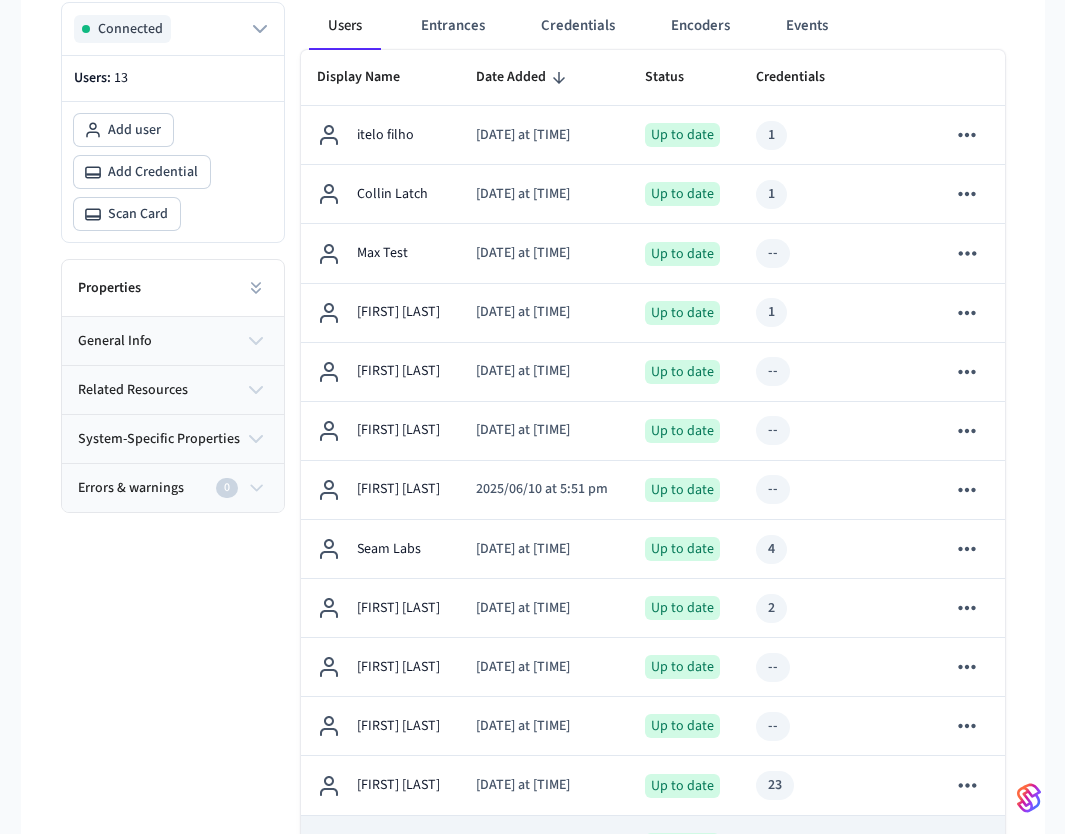scroll, scrollTop: 466, scrollLeft: 0, axis: vertical 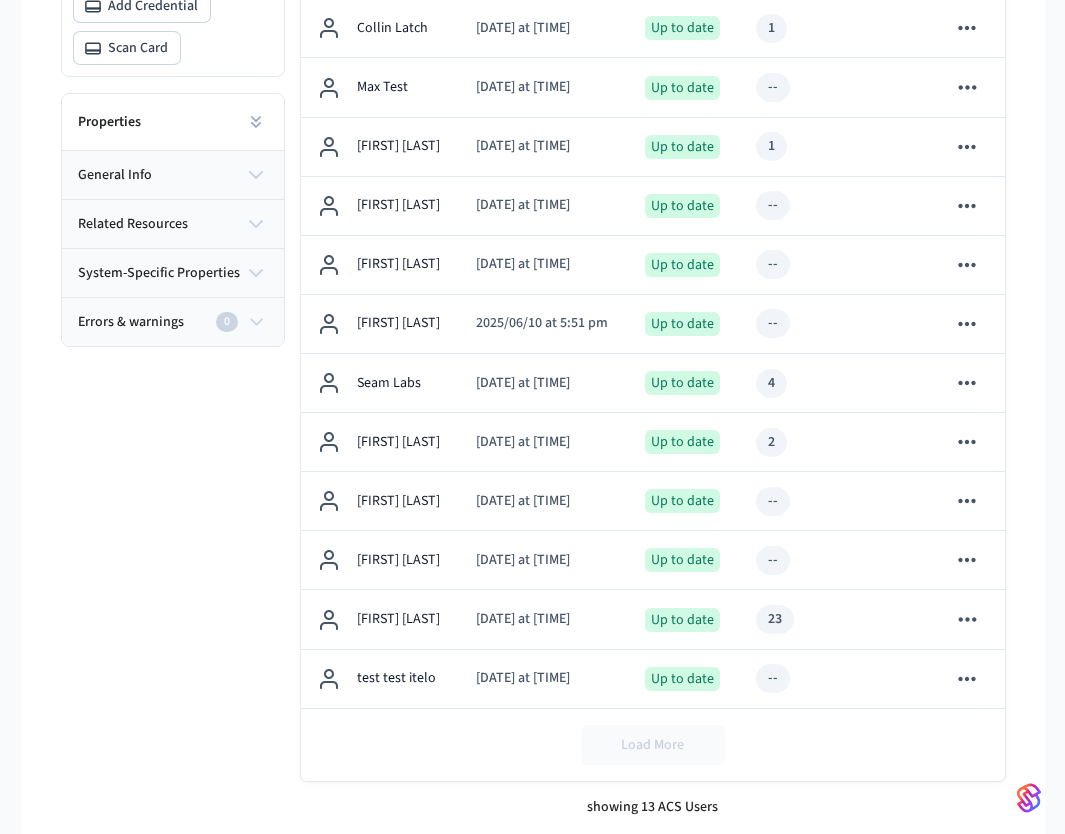 click on "Load More" at bounding box center (653, 745) 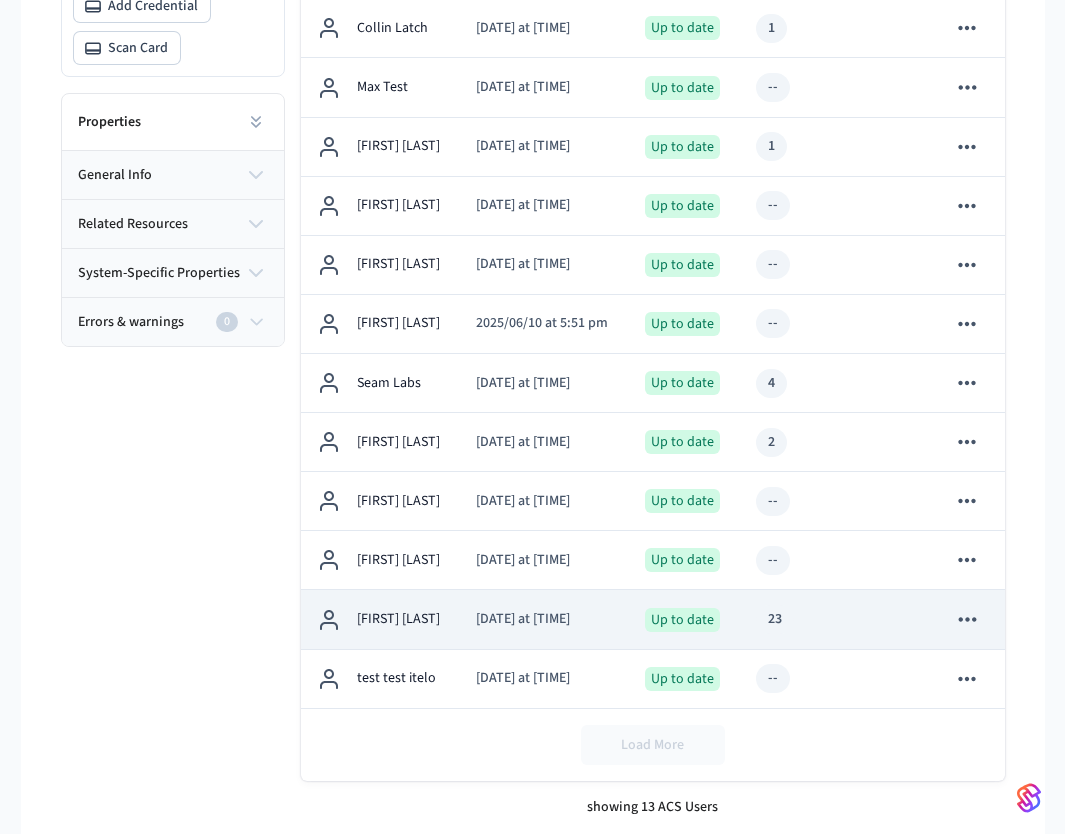 click on "23" at bounding box center (805, 619) 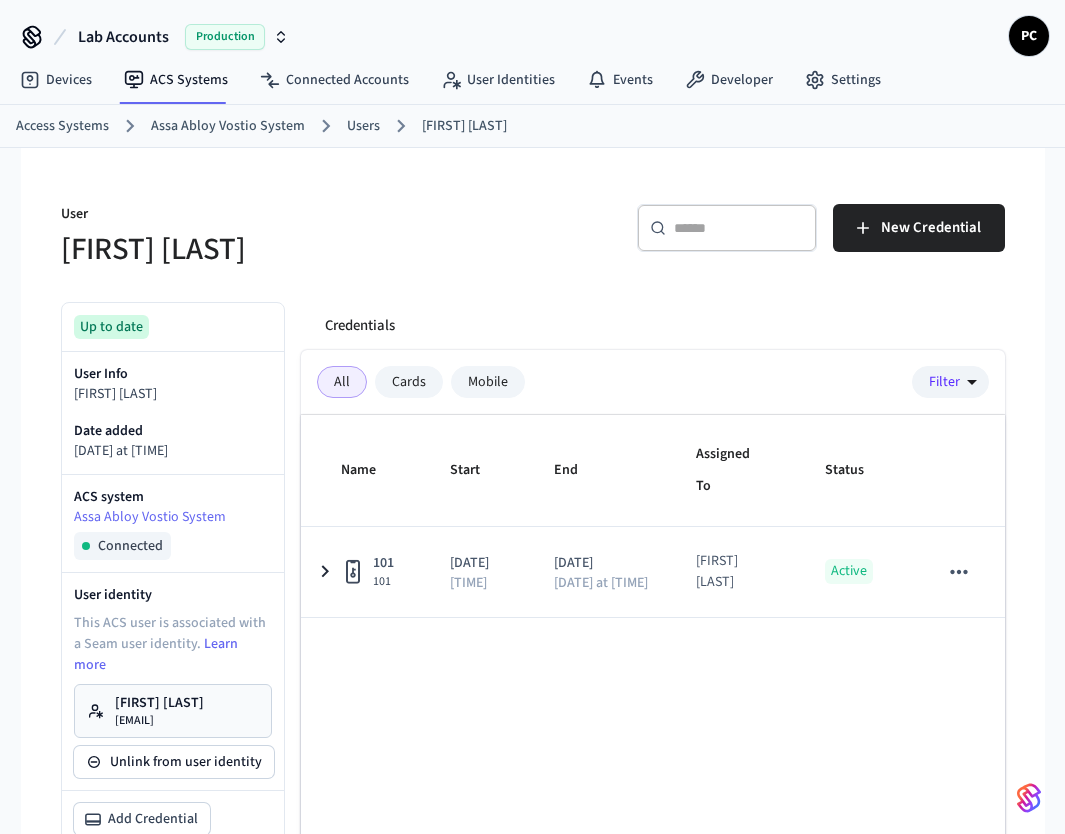 click on "Cards" at bounding box center [409, 382] 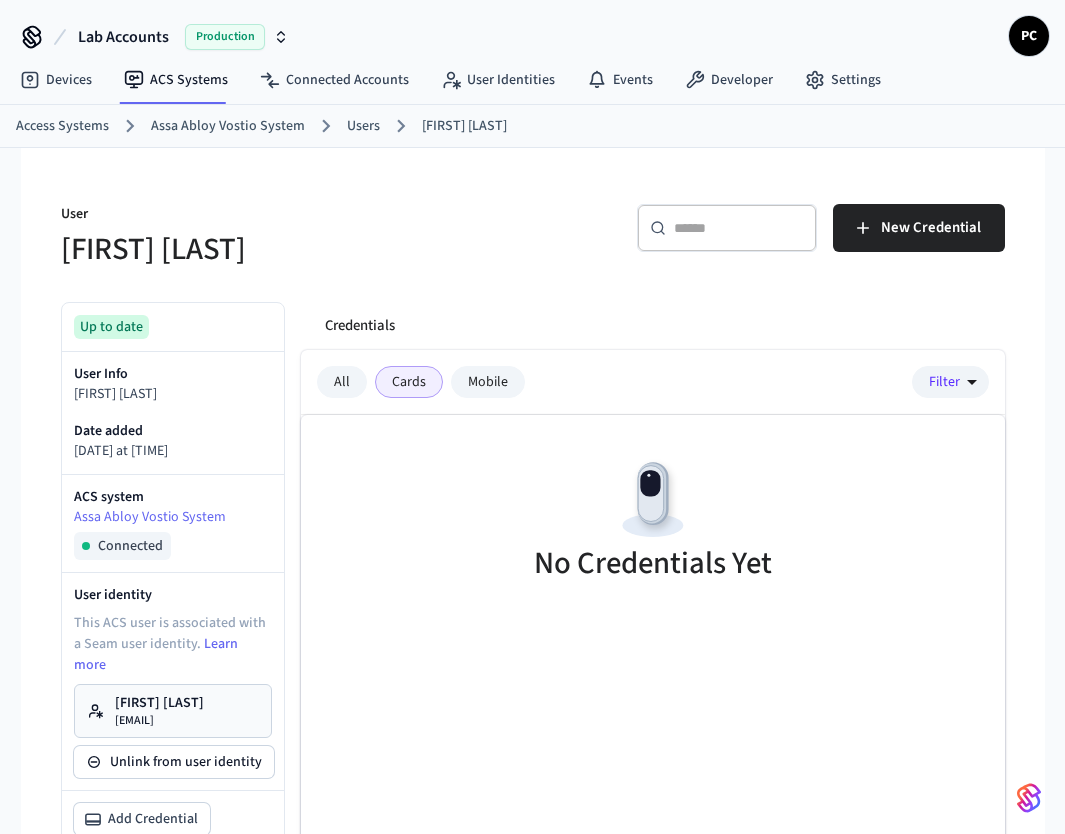 click on "Mobile" at bounding box center [488, 382] 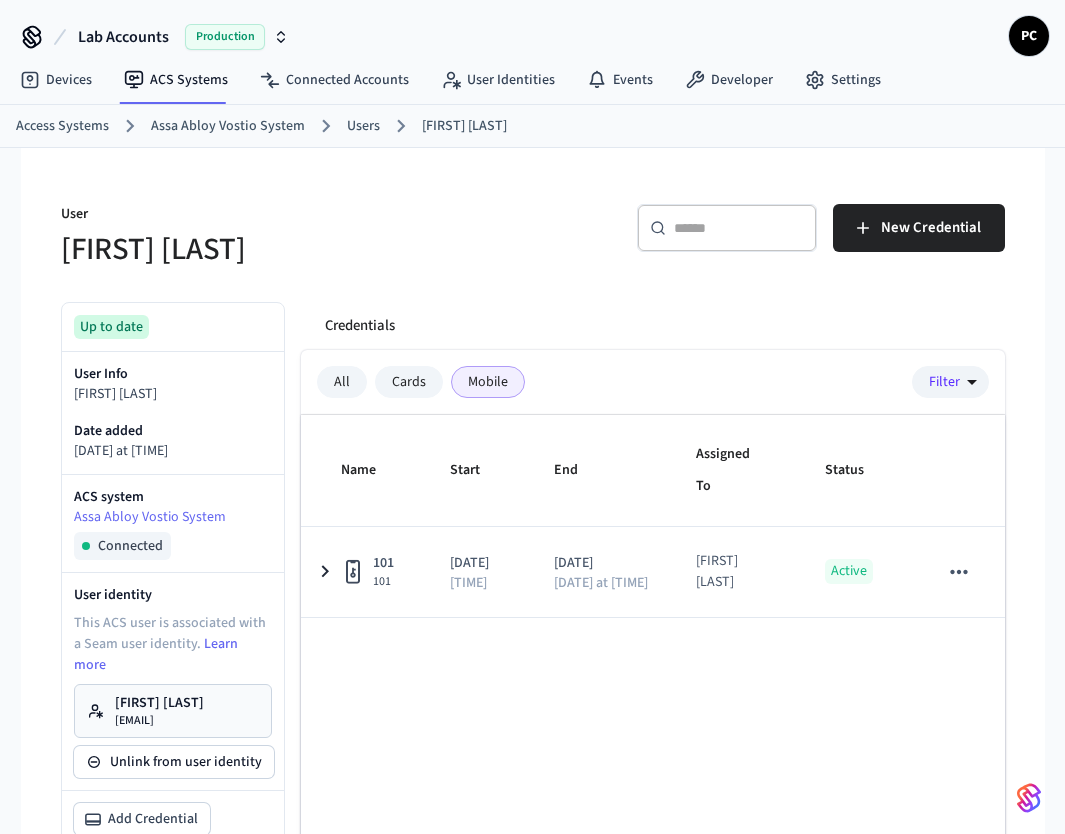 click on "Cards" at bounding box center [409, 382] 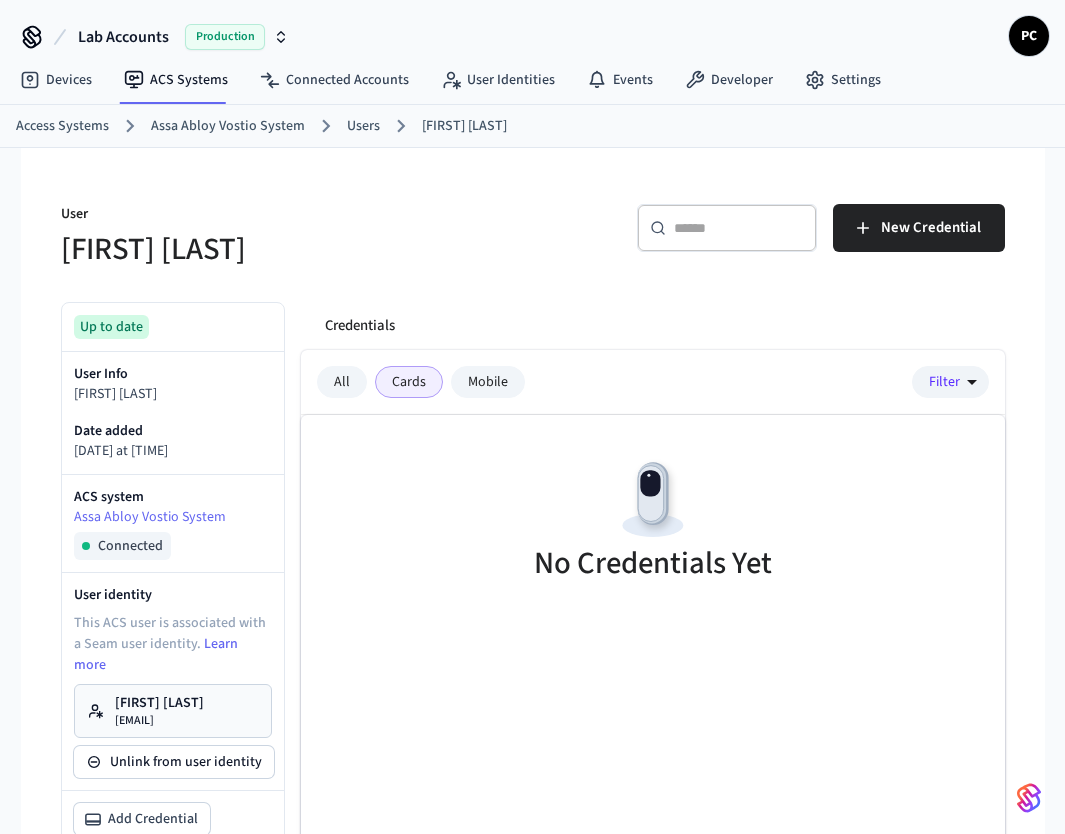 click on "All" at bounding box center [342, 382] 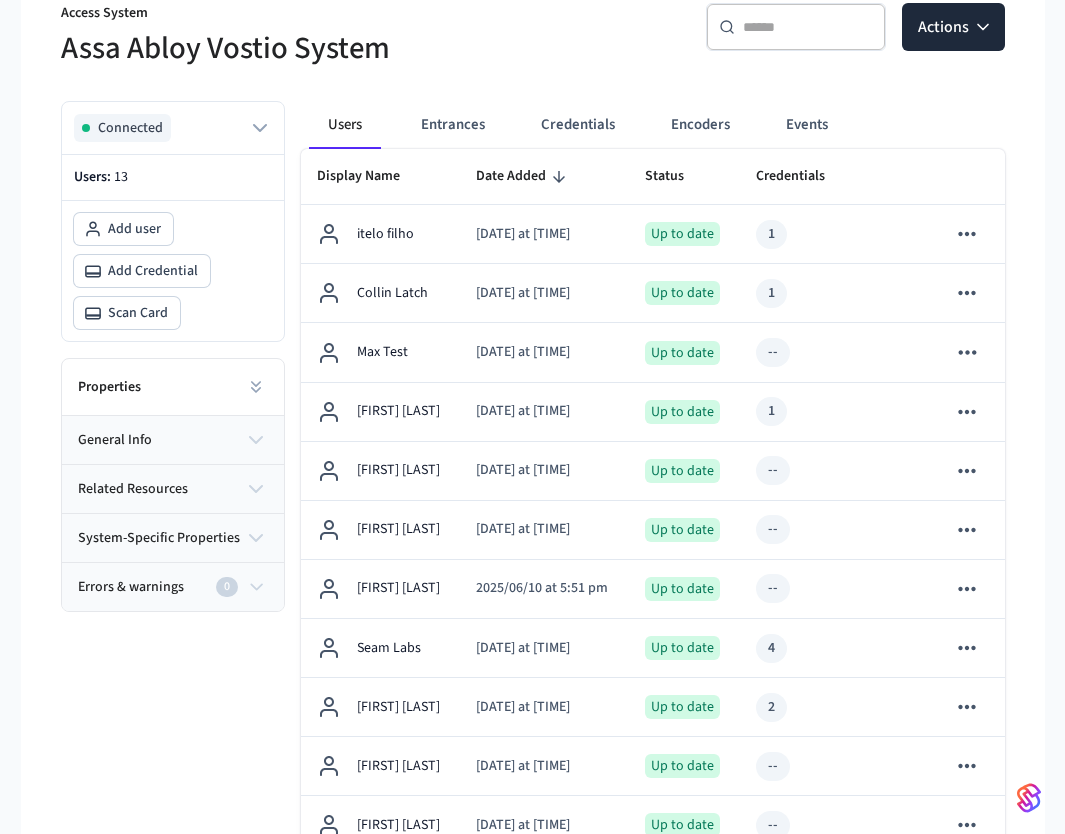 scroll, scrollTop: 0, scrollLeft: 0, axis: both 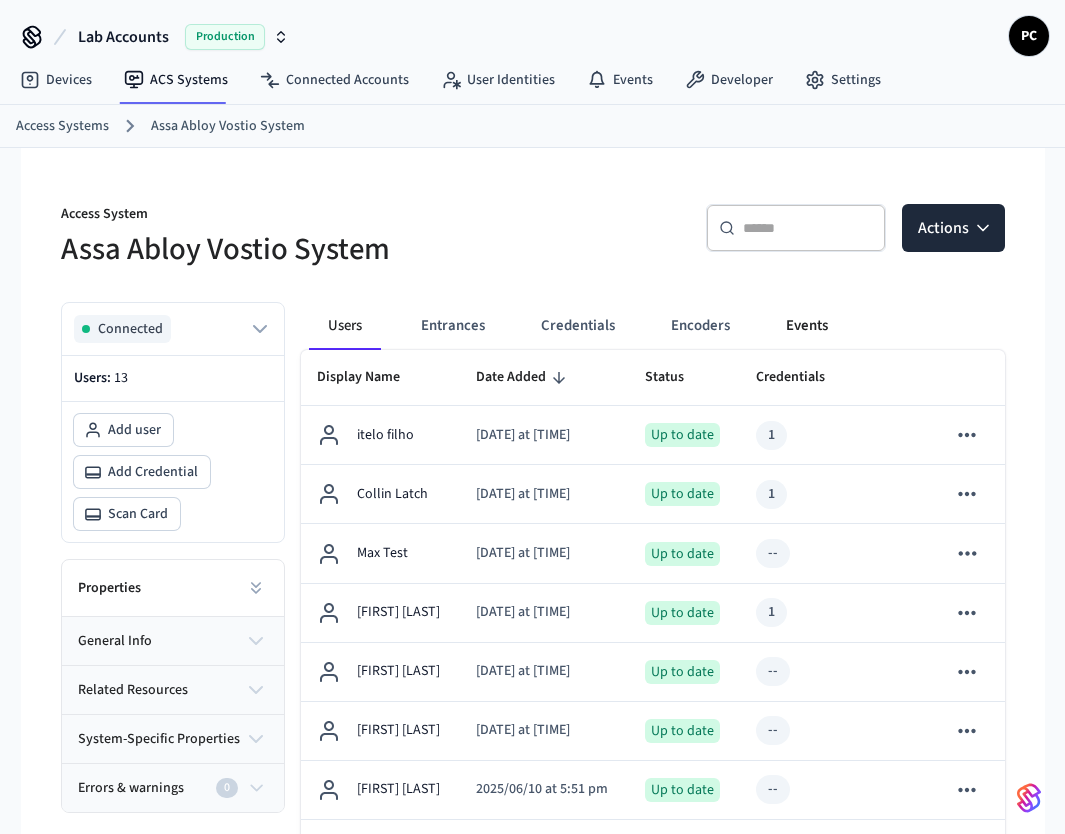 click on "Events" at bounding box center [807, 326] 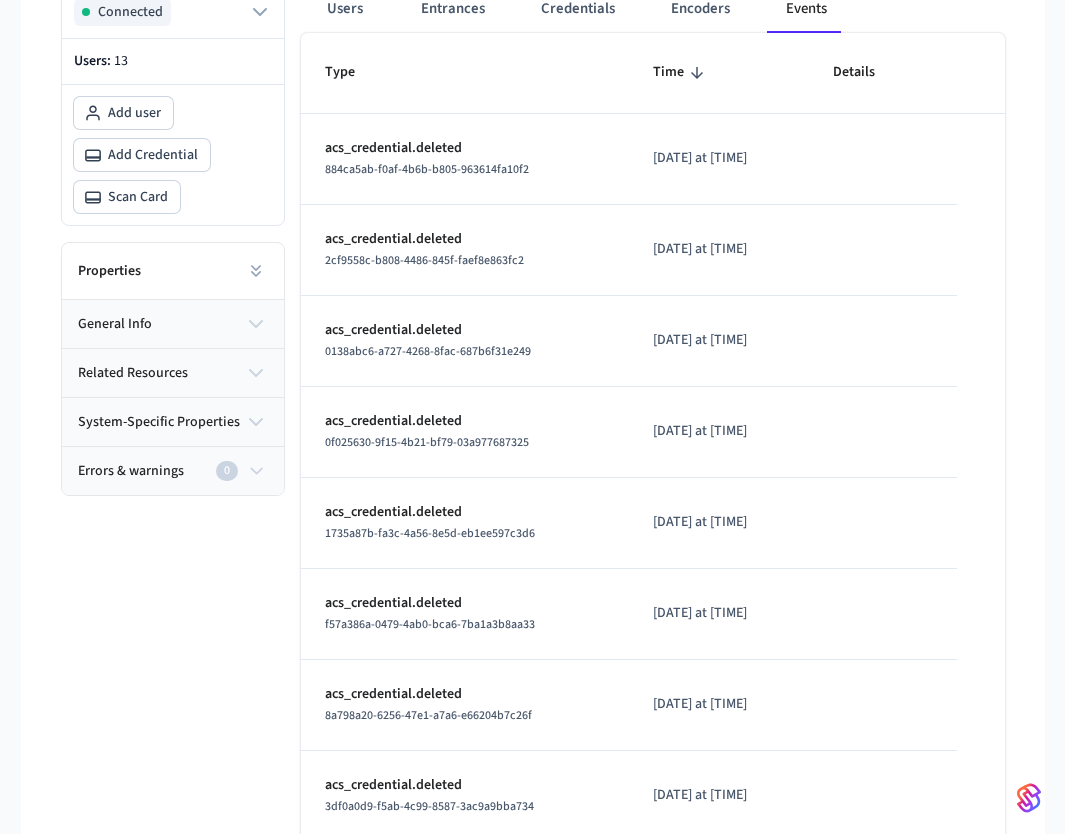 scroll, scrollTop: 382, scrollLeft: 0, axis: vertical 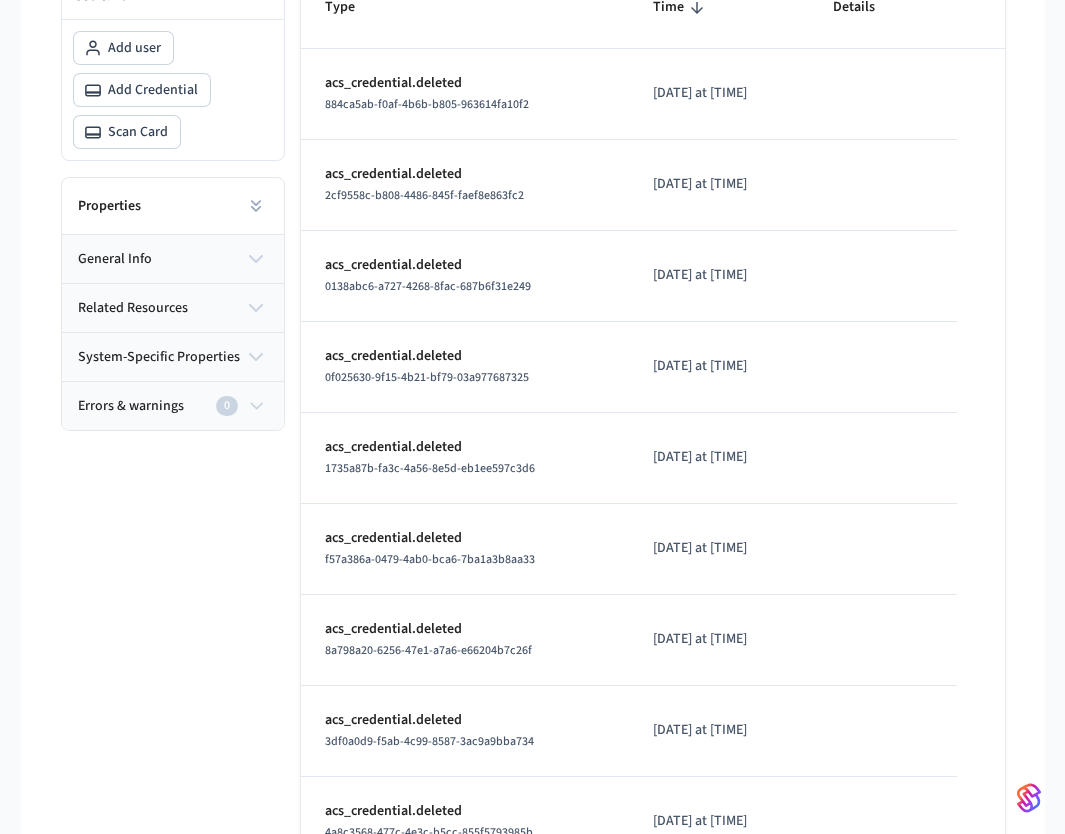 click on "acs_credential.deleted 8a798a20-6256-47e1-a7a6-e66204b7c26f" at bounding box center (465, 640) 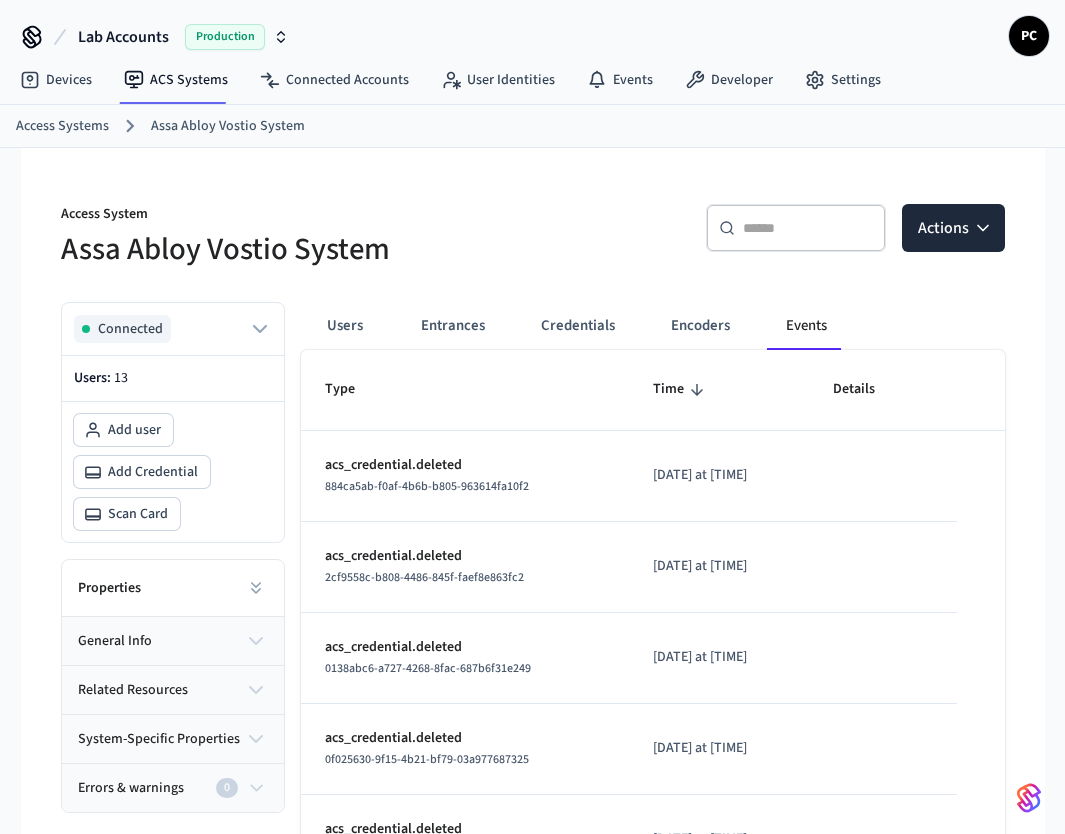 click on "Access System Assa Abloy Vostio System ​ ​ Actions   Connected Users:   13 Add user Add Credential Scan Card Properties general info related resources system-specific properties Errors & warnings 0 Users Entrances Credentials Encoders Events Type Time Details acs_credential.deleted 884ca5ab-f0af-4b6b-b805-963614fa10f2 2025/07/14 at 5:11 pm acs_credential.deleted 2cf9558c-b808-4486-845f-faef8e863fc2 2025/07/14 at 5:09 pm acs_credential.deleted 0138abc6-a727-4268-8fac-687b6f31e249 2025/07/14 at 5:08 pm acs_credential.deleted 0f025630-9f15-4b21-bf79-03a977687325 2025/07/11 at 11:59 pm acs_credential.deleted 1735a87b-fa3c-4a56-8e5d-eb1ee597c3d6 2025/07/11 at 11:59 pm acs_credential.deleted f57a386a-0479-4ab0-bca6-7ba1a3b8aa33 2025/07/11 at 11:59 pm acs_credential.deleted 8a798a20-6256-47e1-a7a6-e66204b7c26f 2025/07/11 at 11:59 pm acs_credential.deleted 3df0a0d9-f5ab-4c99-8587-3ac9a9bba734 2025/07/11 at 11:59 pm acs_credential.deleted 4a8c3568-477c-4e3c-b5cc-855f5793985b 2025/07/11 at 11:59 pm Rows per page:" at bounding box center (533, 793) 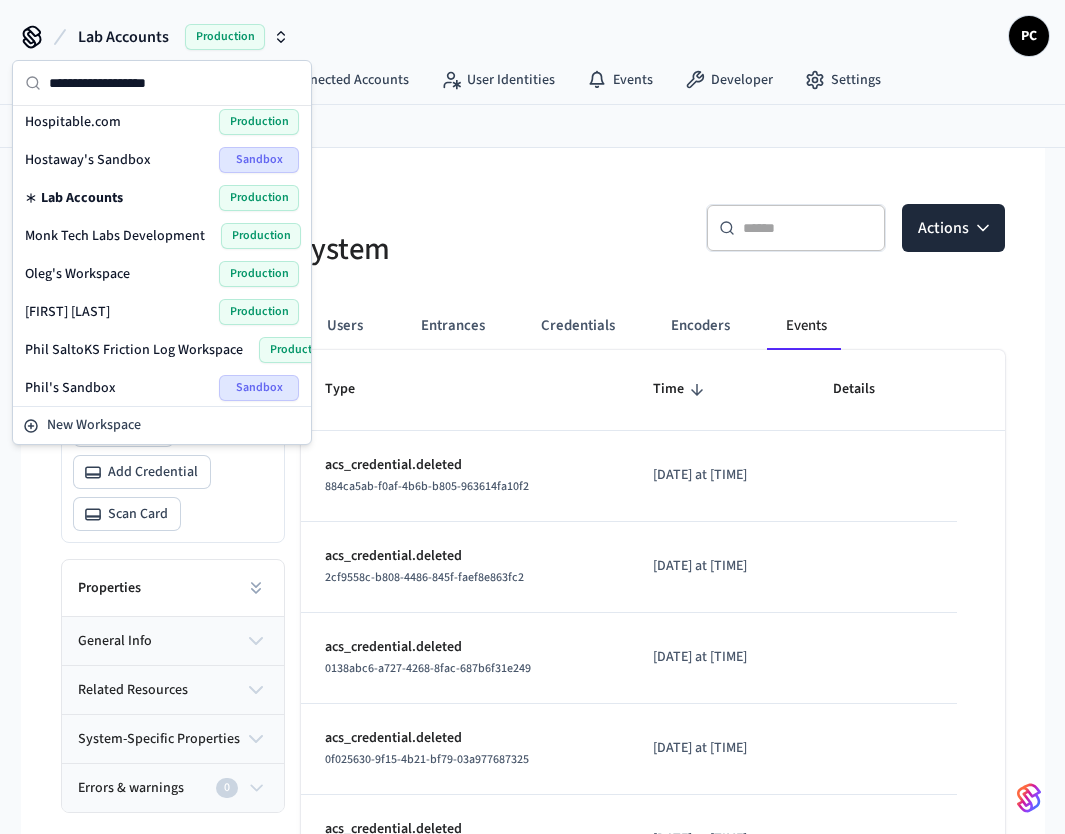 scroll, scrollTop: 0, scrollLeft: 0, axis: both 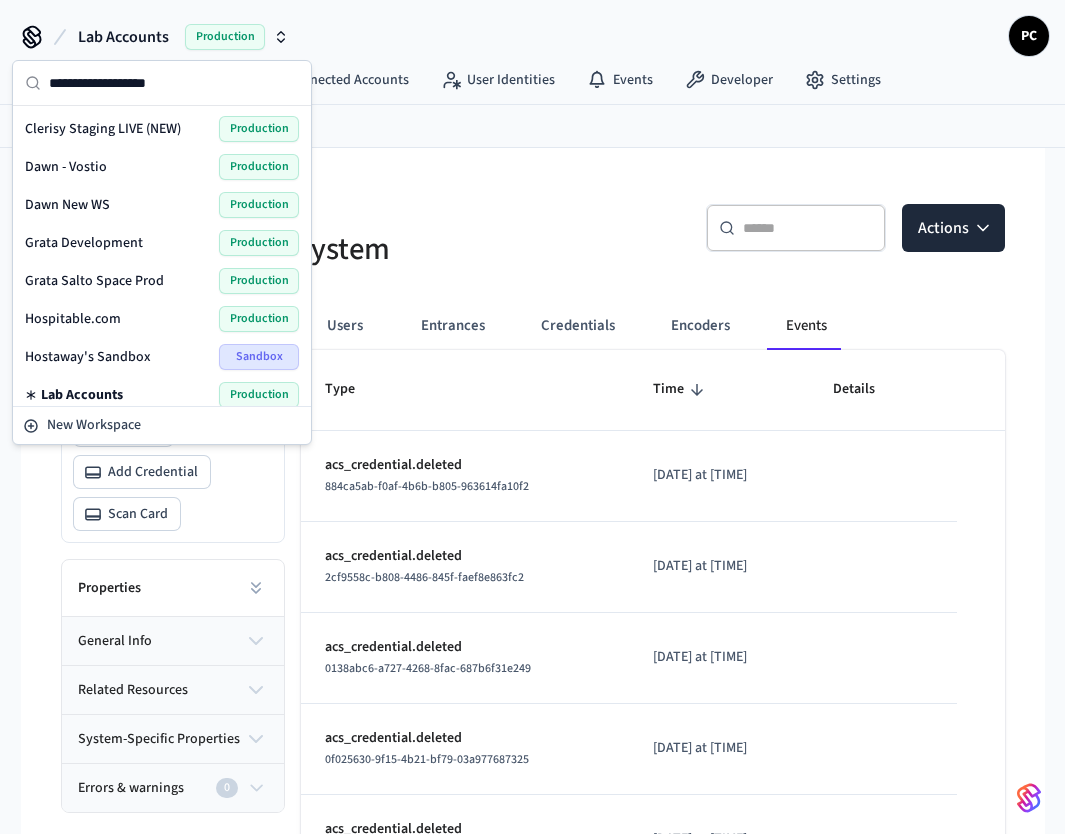 click on "Lab Accounts" at bounding box center [123, 37] 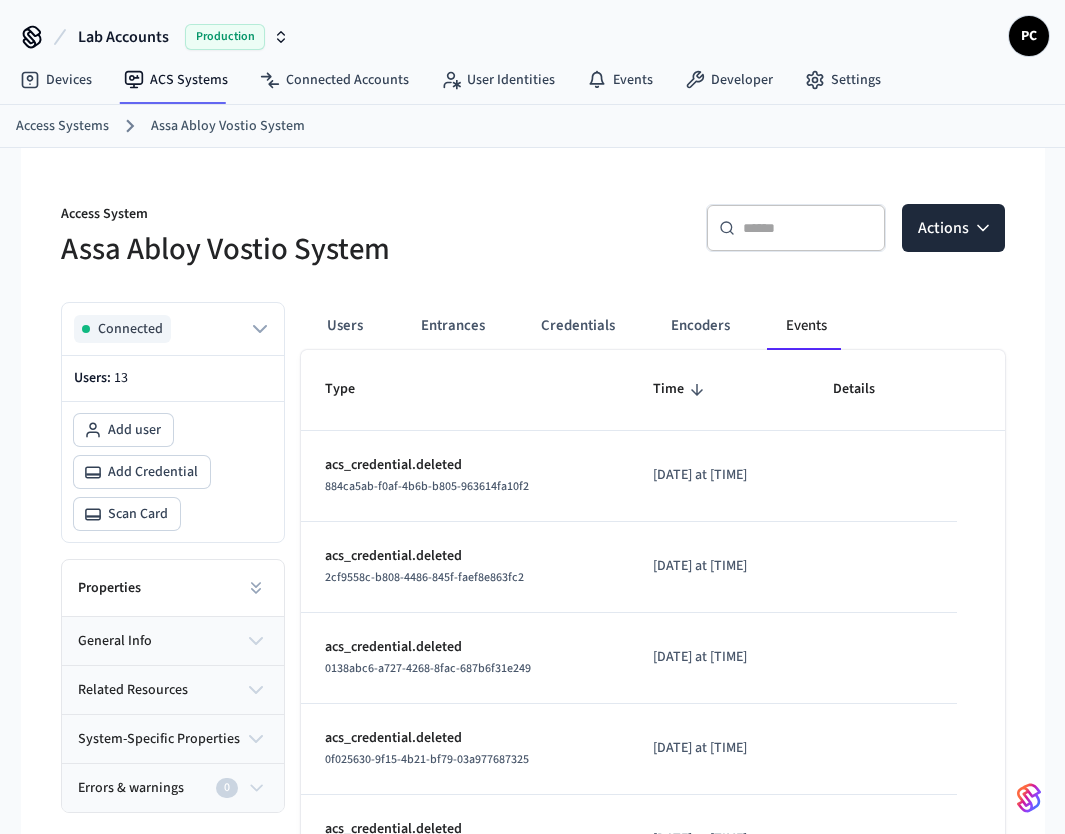 click on "Lab Accounts" at bounding box center [123, 37] 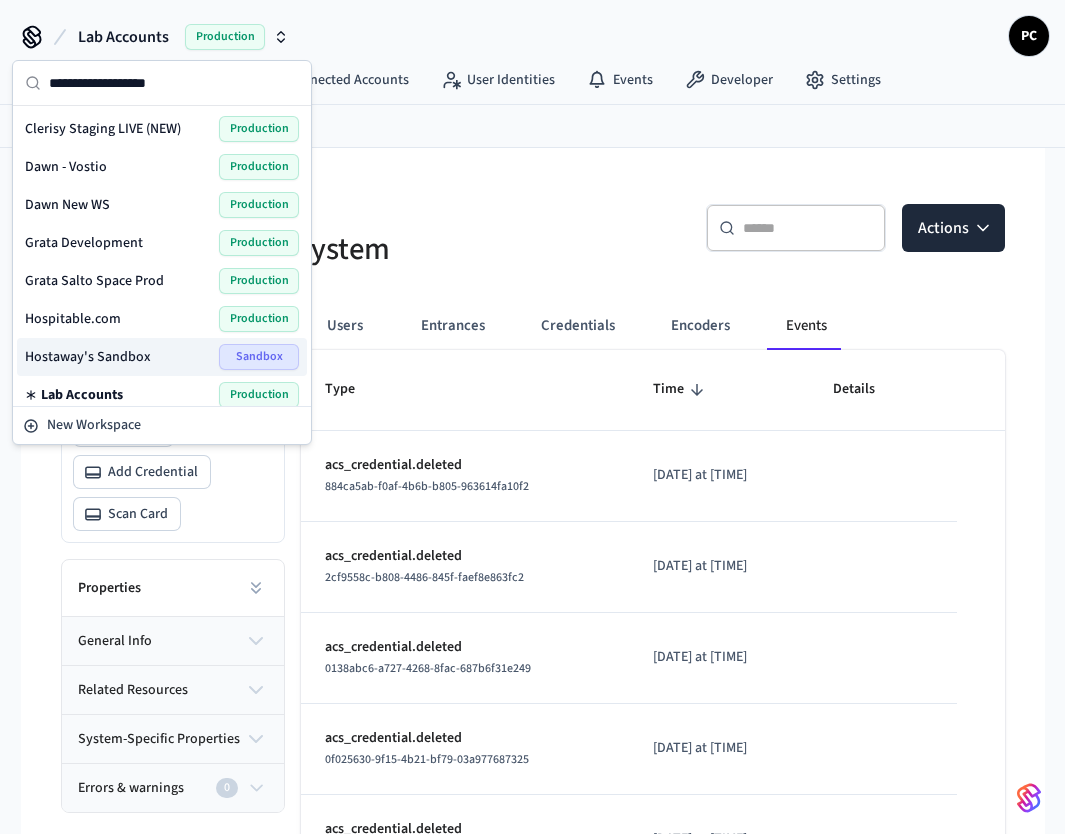 scroll, scrollTop: 430, scrollLeft: 0, axis: vertical 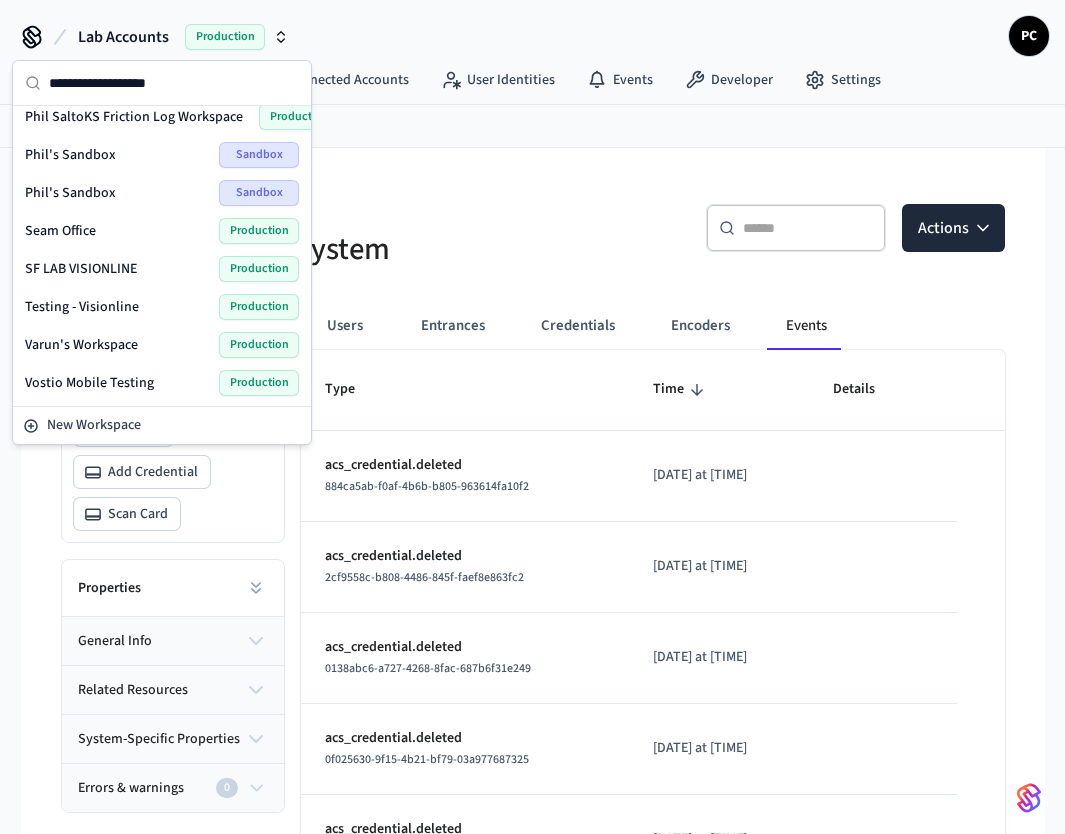click at bounding box center (533, 188) 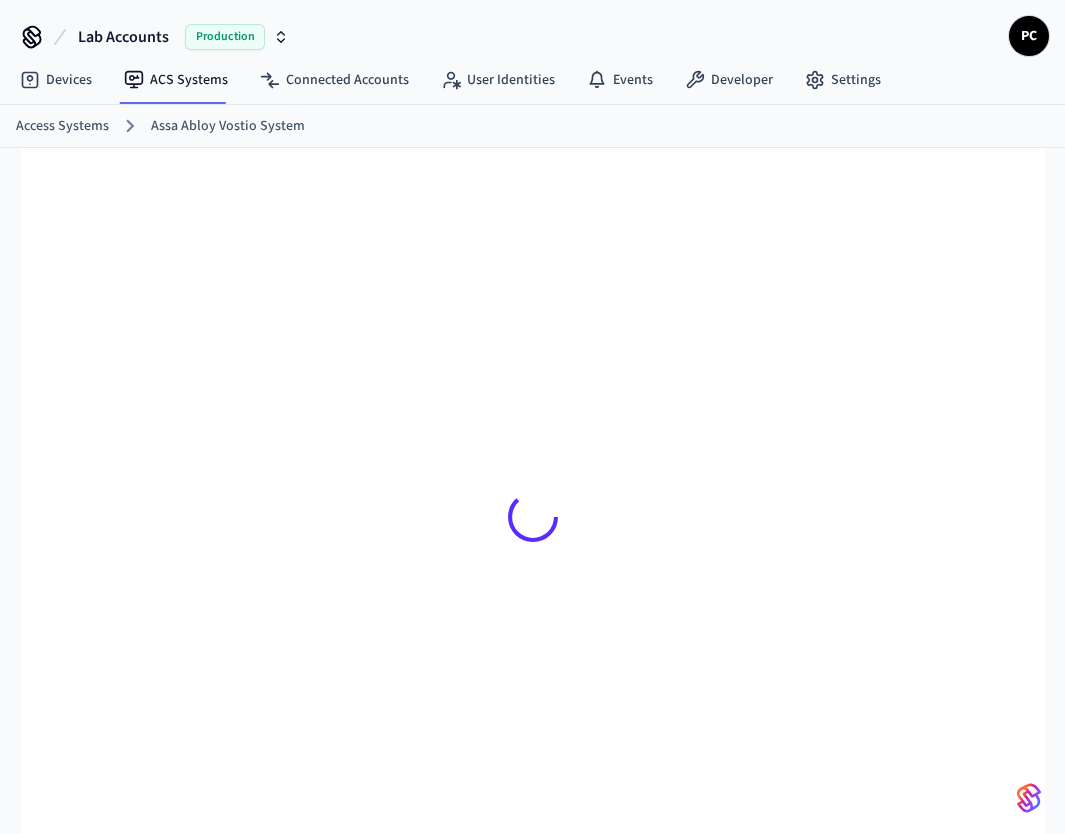 scroll, scrollTop: 0, scrollLeft: 0, axis: both 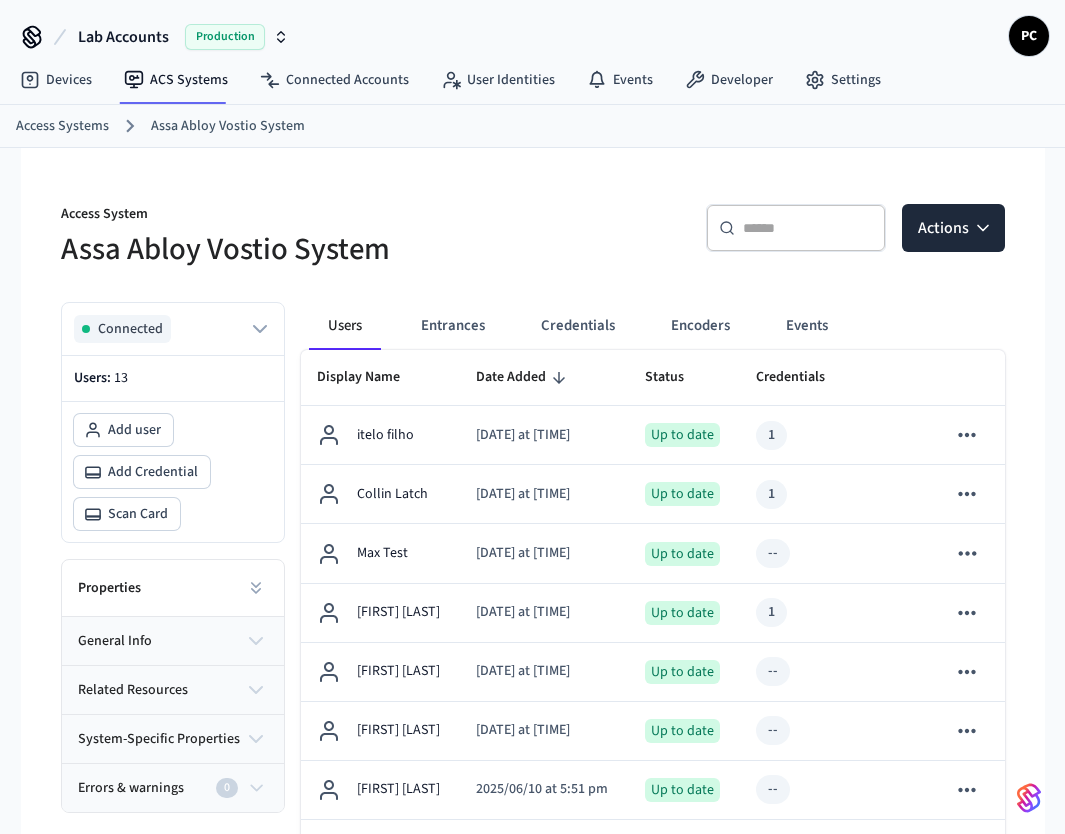 click on "Lab Accounts" at bounding box center [123, 37] 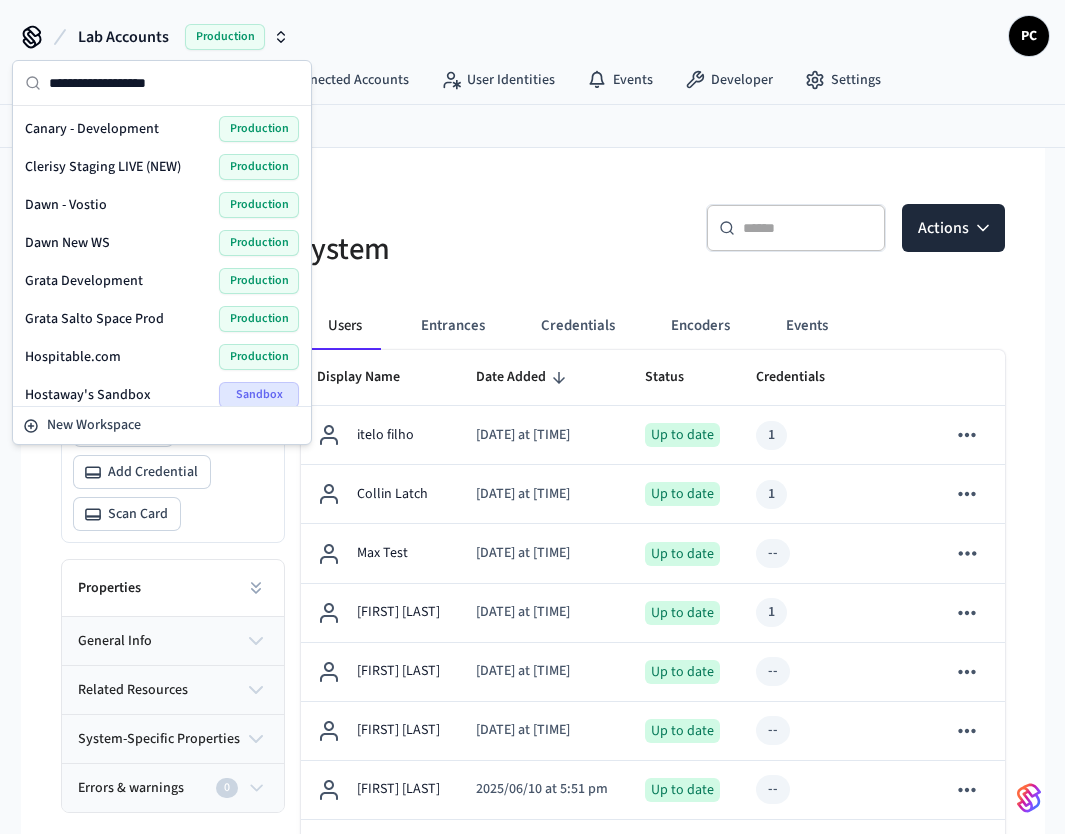 click on "Canary - Development" at bounding box center [92, 129] 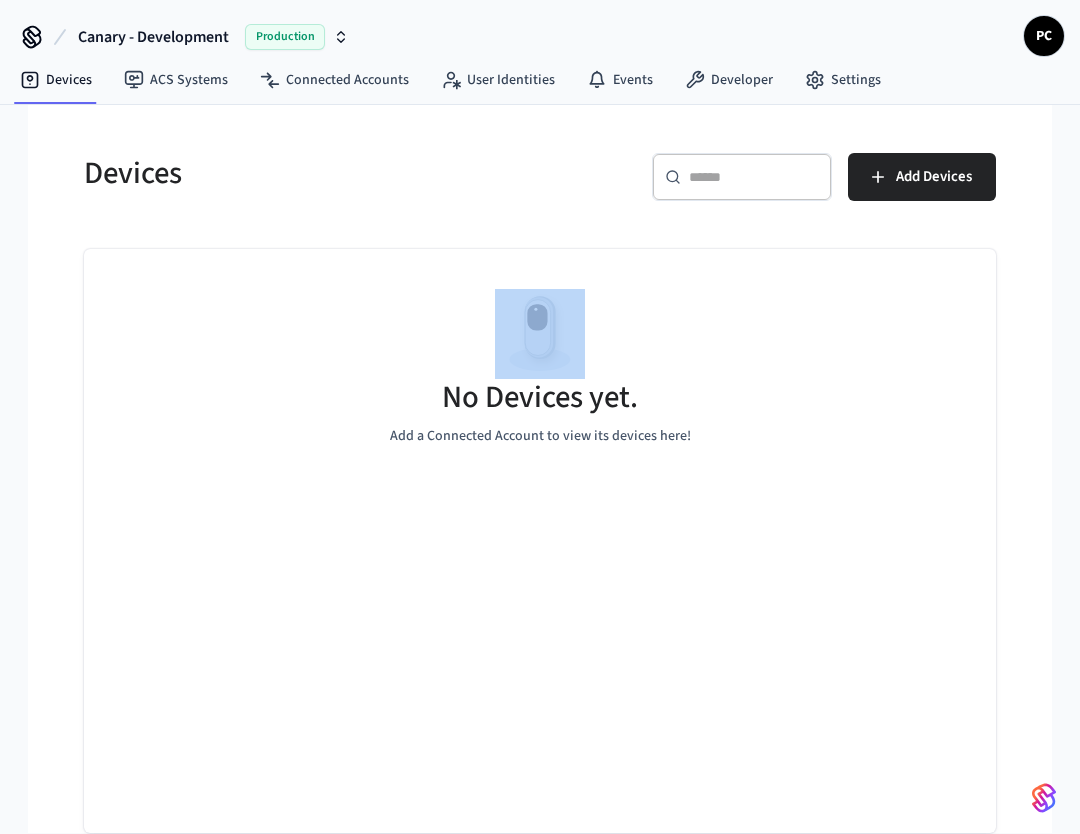 click on "No Devices yet. Add a Connected Account to view its devices here!" at bounding box center (540, 368) 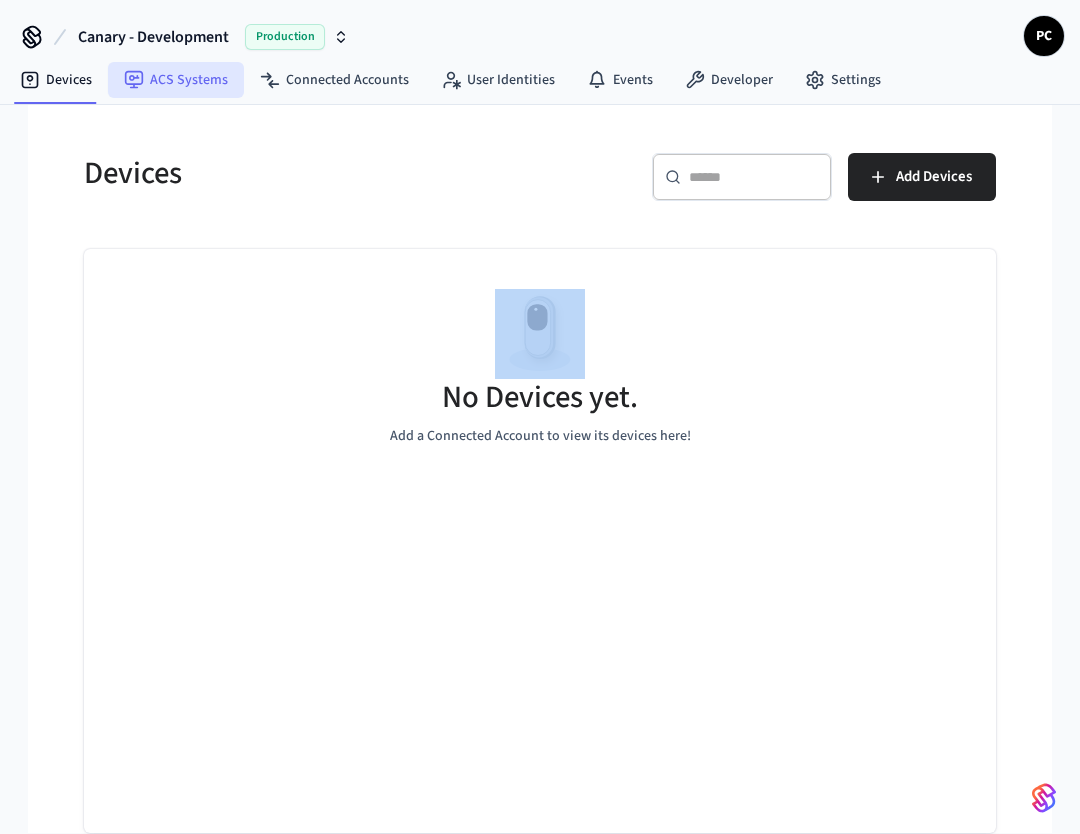 click on "ACS Systems" at bounding box center [176, 80] 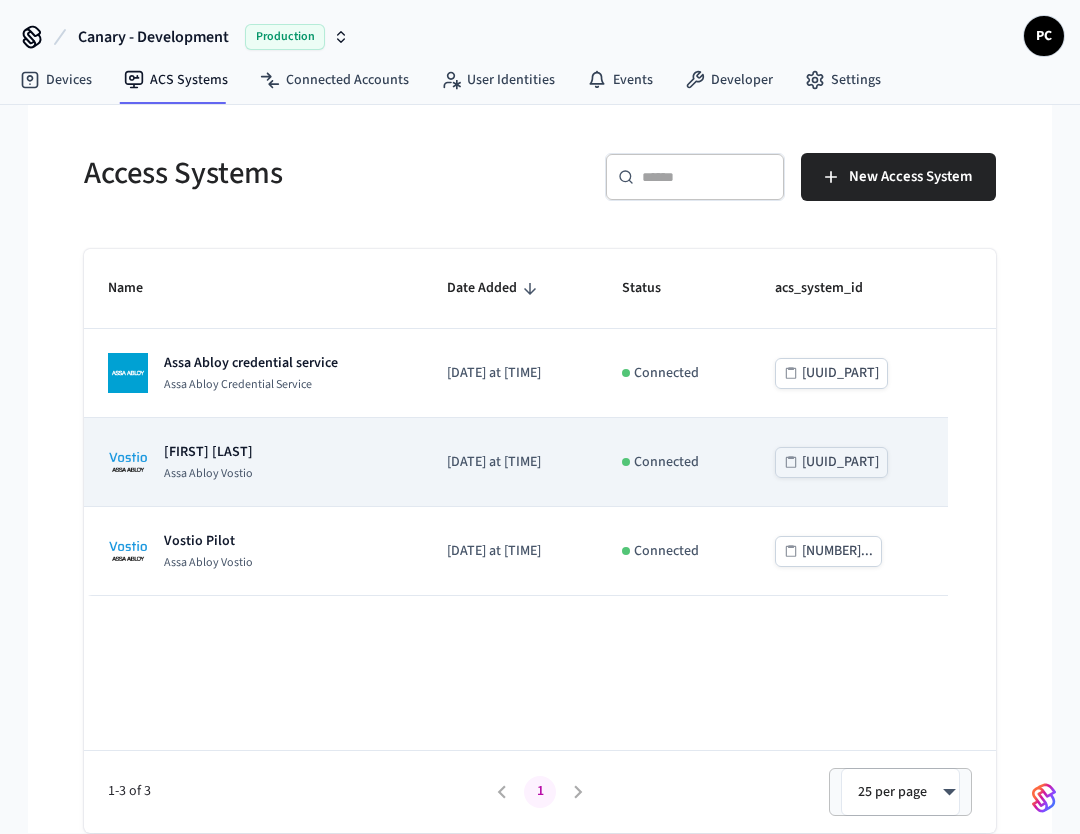 click on "Canary Vostio Assa Abloy Vostio" at bounding box center (253, 462) 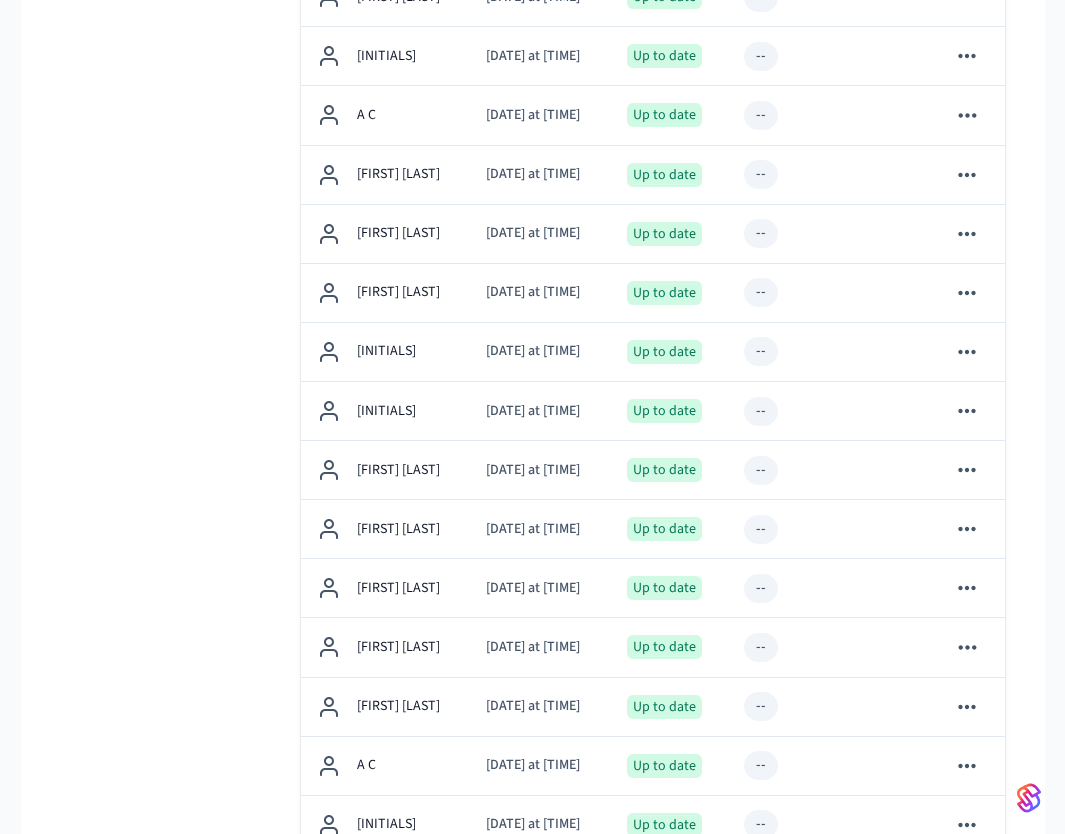 scroll, scrollTop: 2747, scrollLeft: 0, axis: vertical 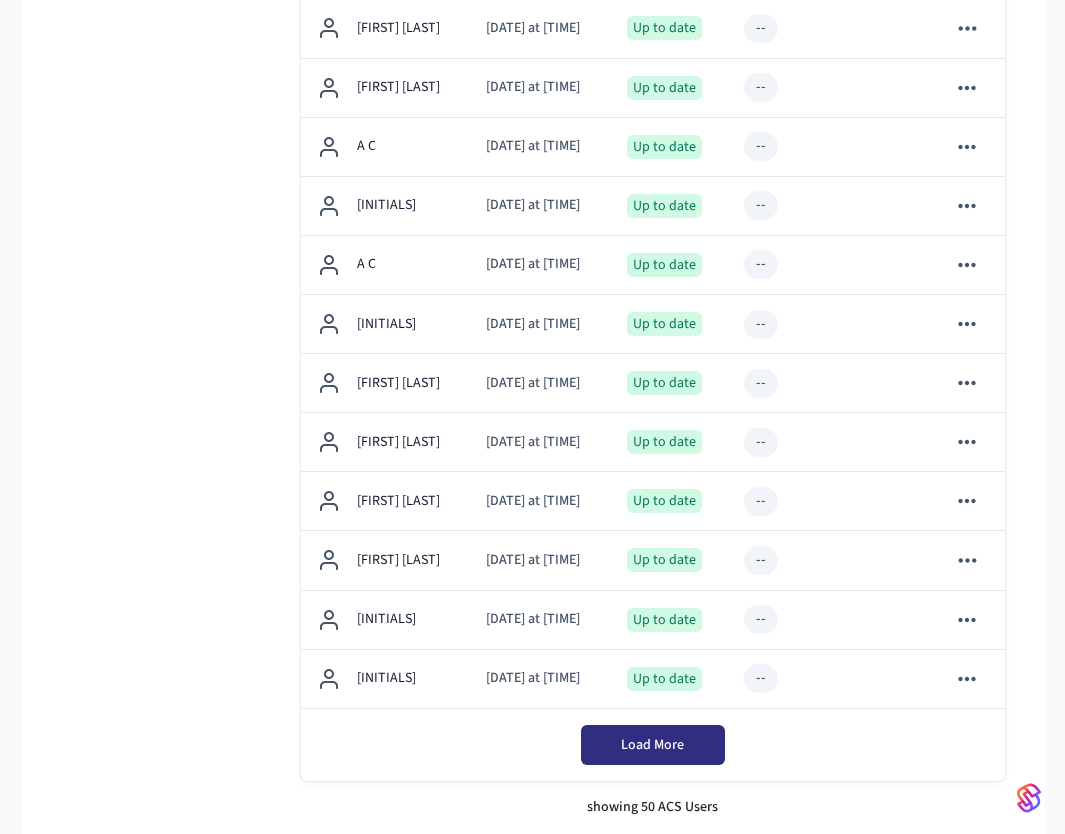 click on "Load More" at bounding box center [652, 745] 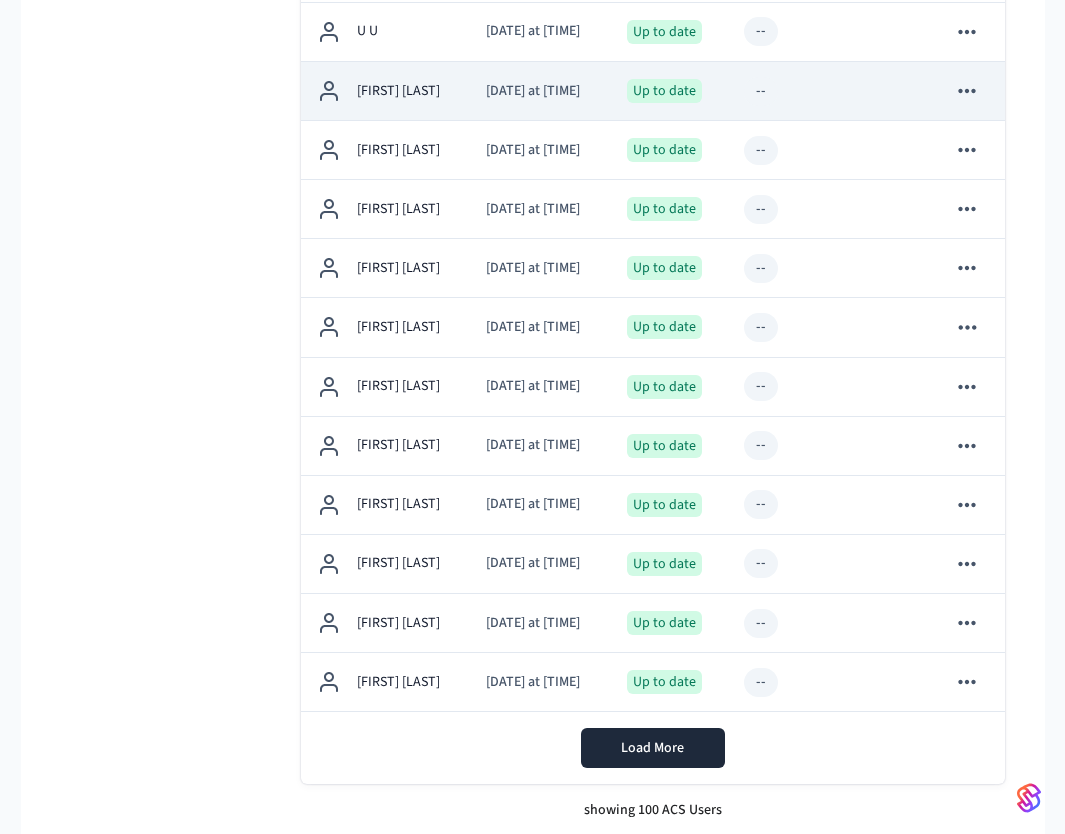 scroll, scrollTop: 5797, scrollLeft: 0, axis: vertical 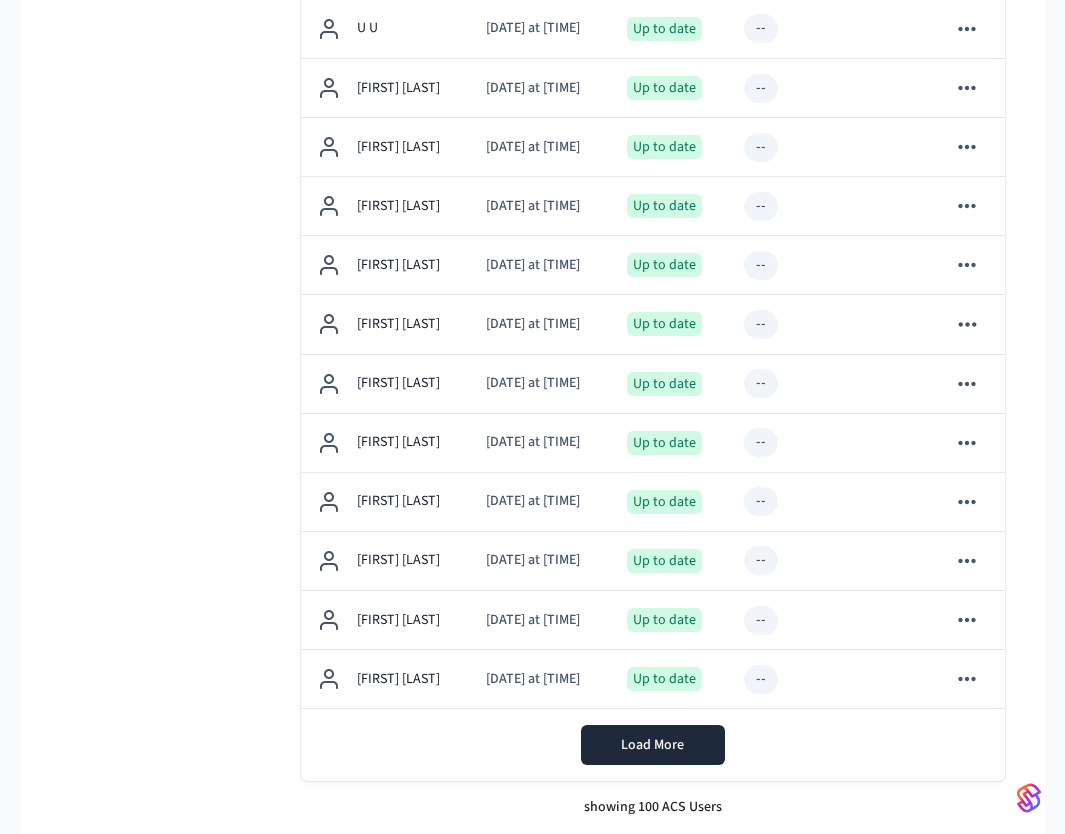 click on "Load More" at bounding box center [653, 745] 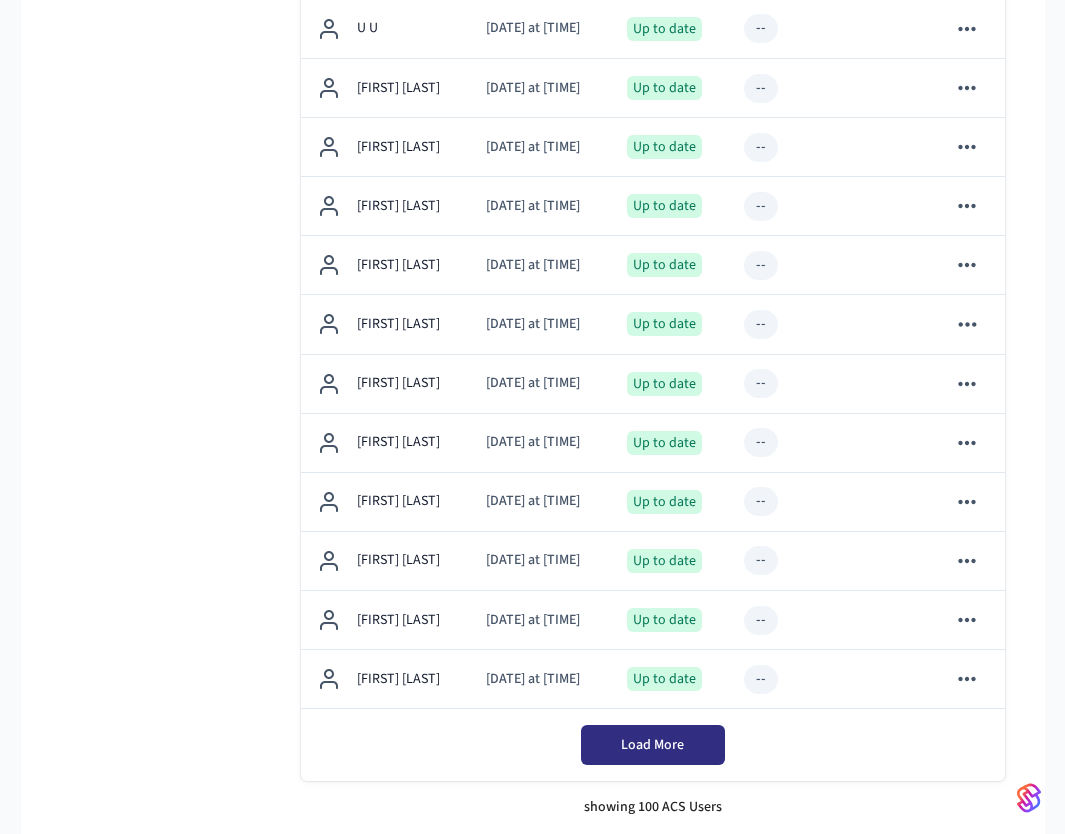 click on "Load More" at bounding box center [653, 745] 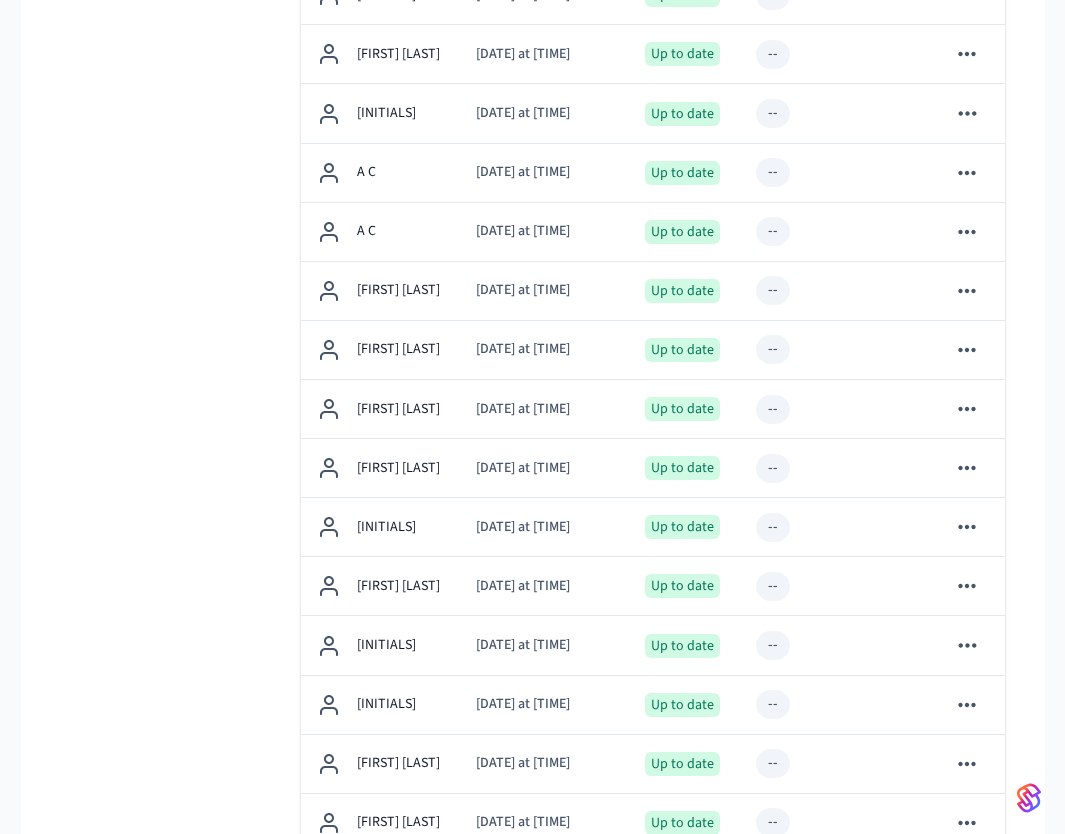 scroll, scrollTop: 0, scrollLeft: 0, axis: both 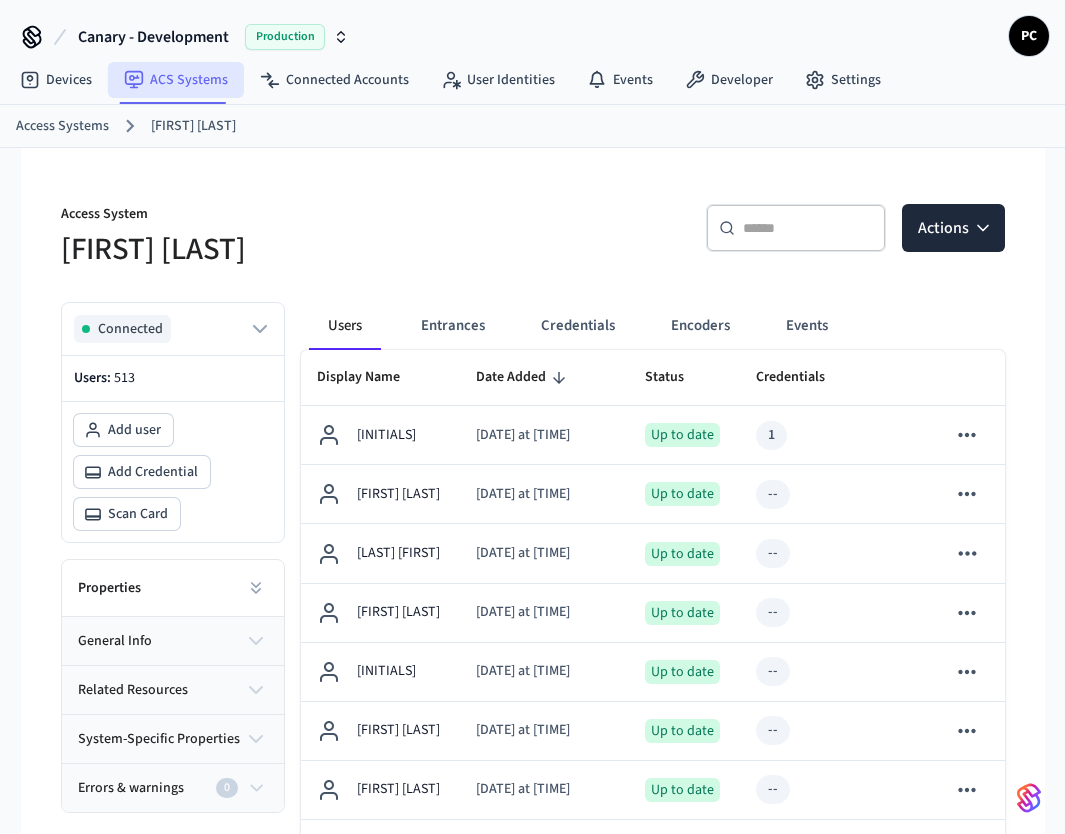 click on "ACS Systems" at bounding box center [176, 80] 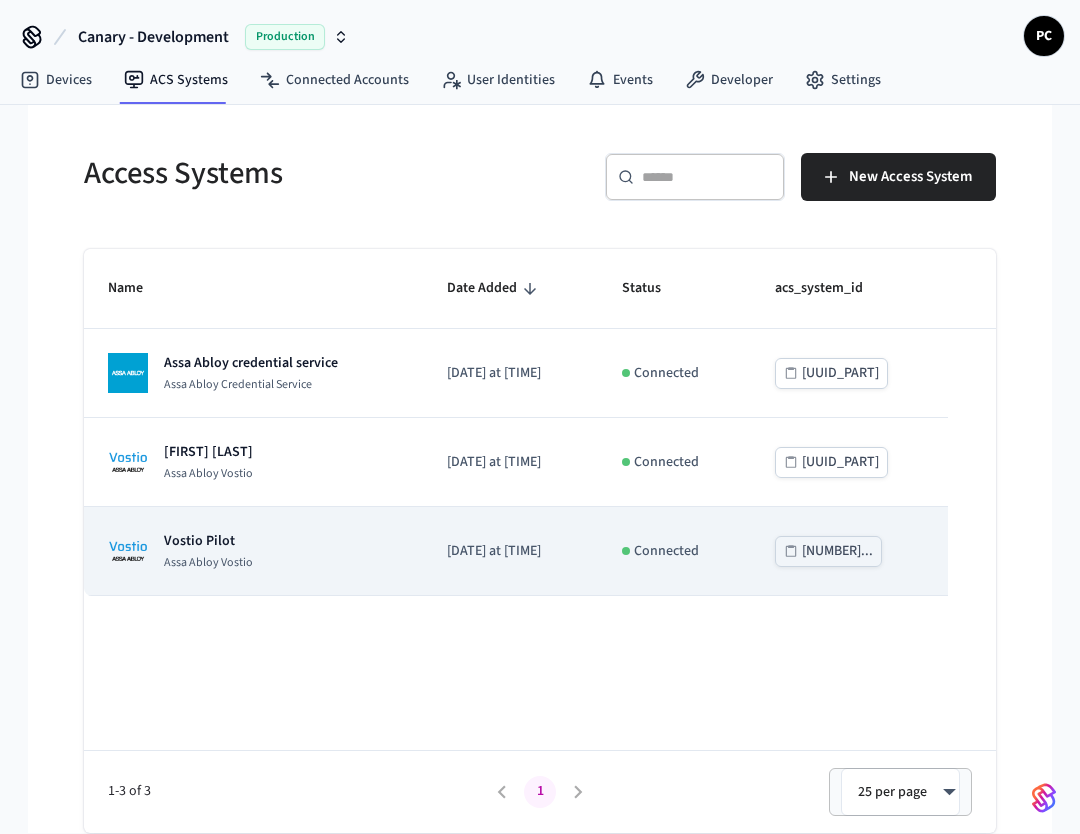 click on "Assa Abloy Vostio" at bounding box center [208, 563] 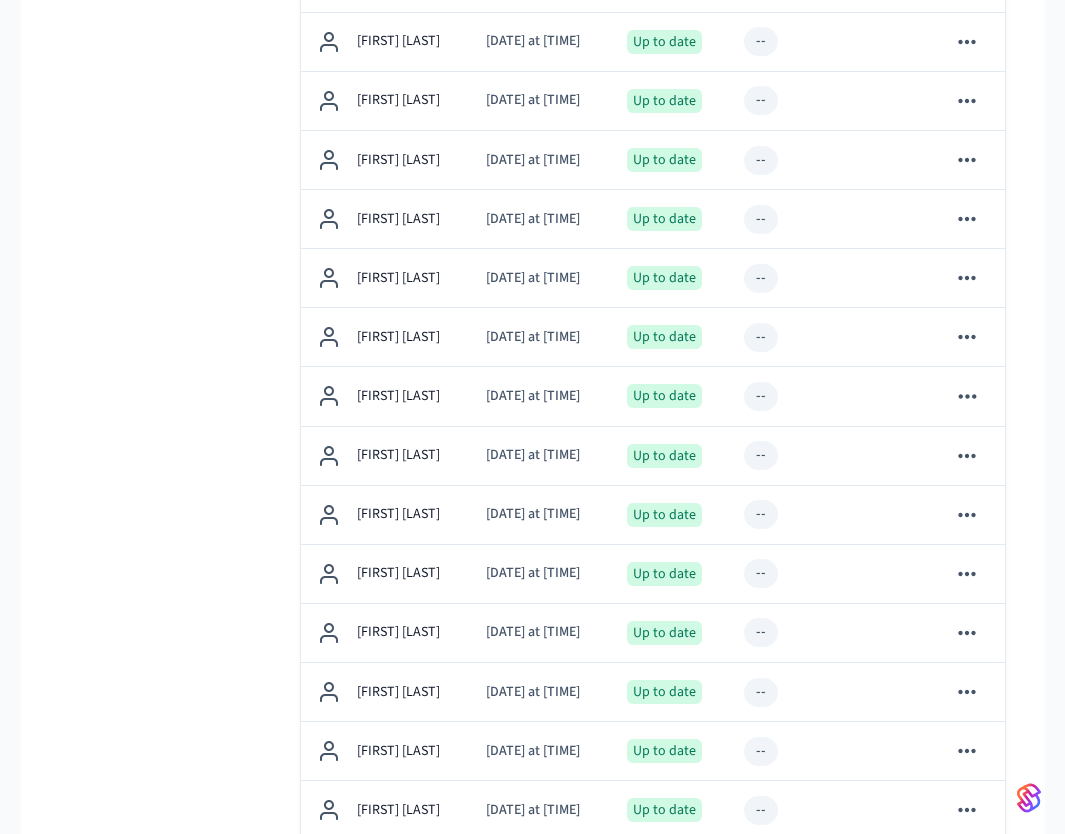 scroll, scrollTop: 2653, scrollLeft: 0, axis: vertical 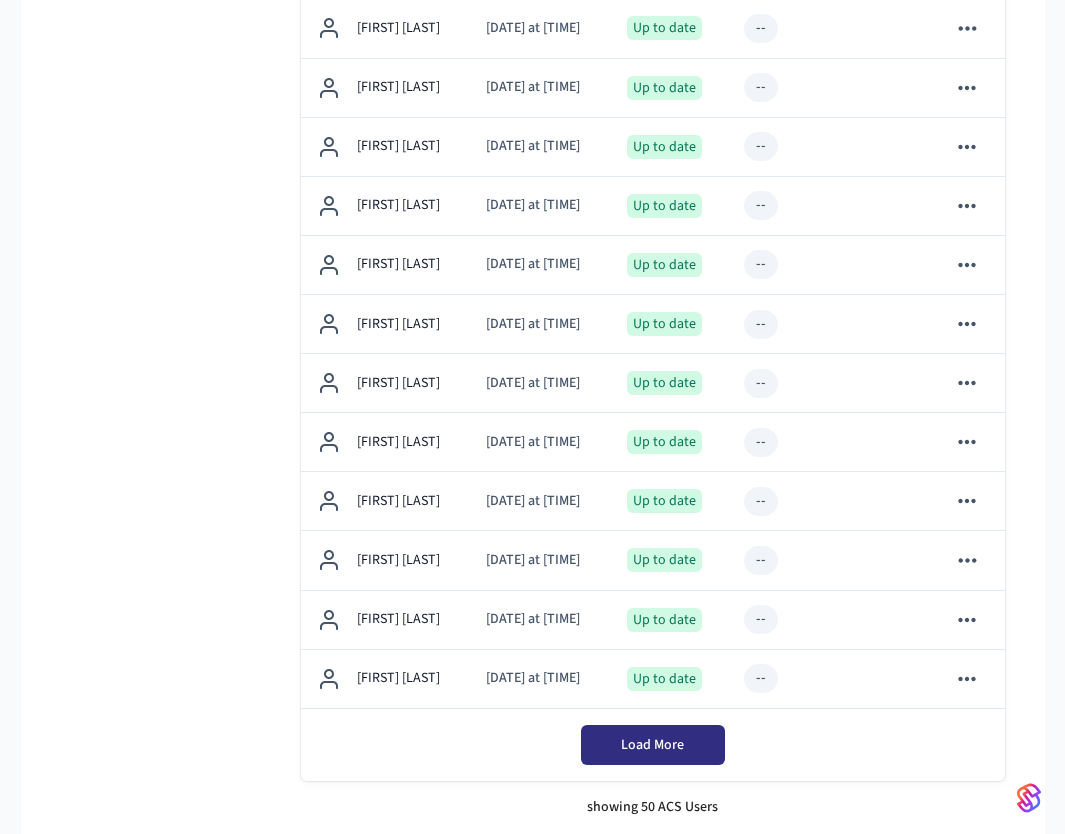click on "Load More" at bounding box center (652, 745) 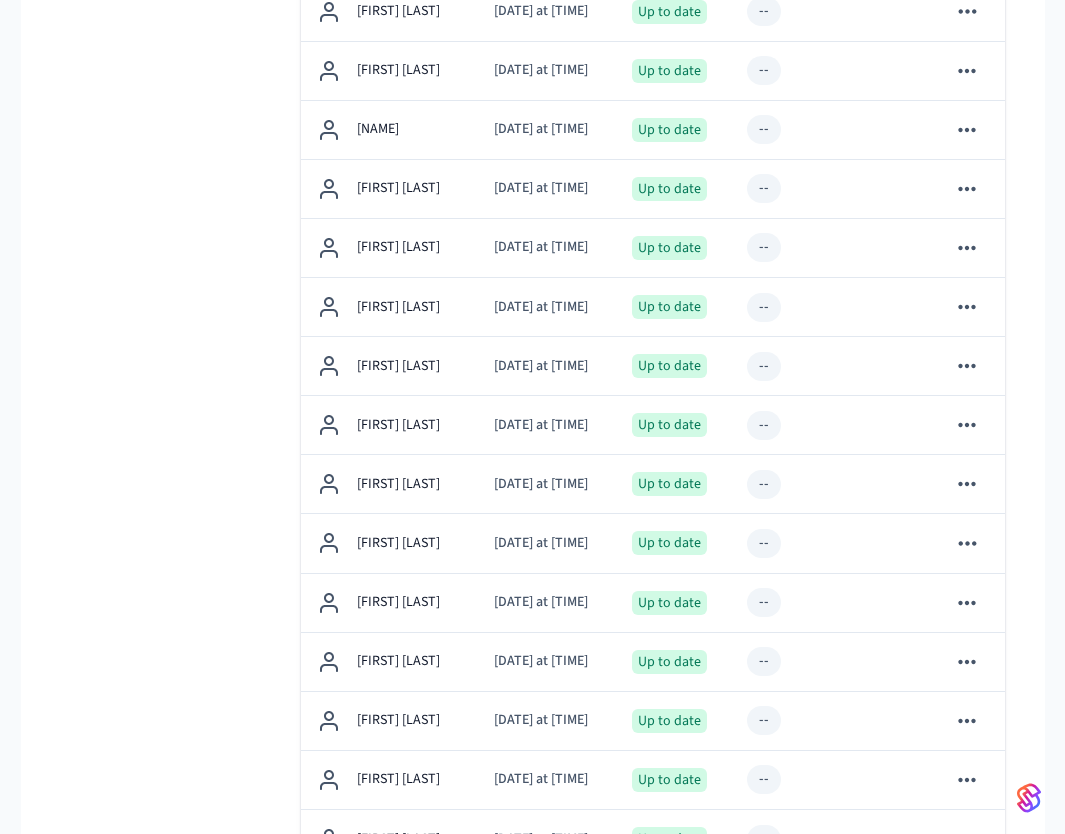 scroll, scrollTop: 5370, scrollLeft: 0, axis: vertical 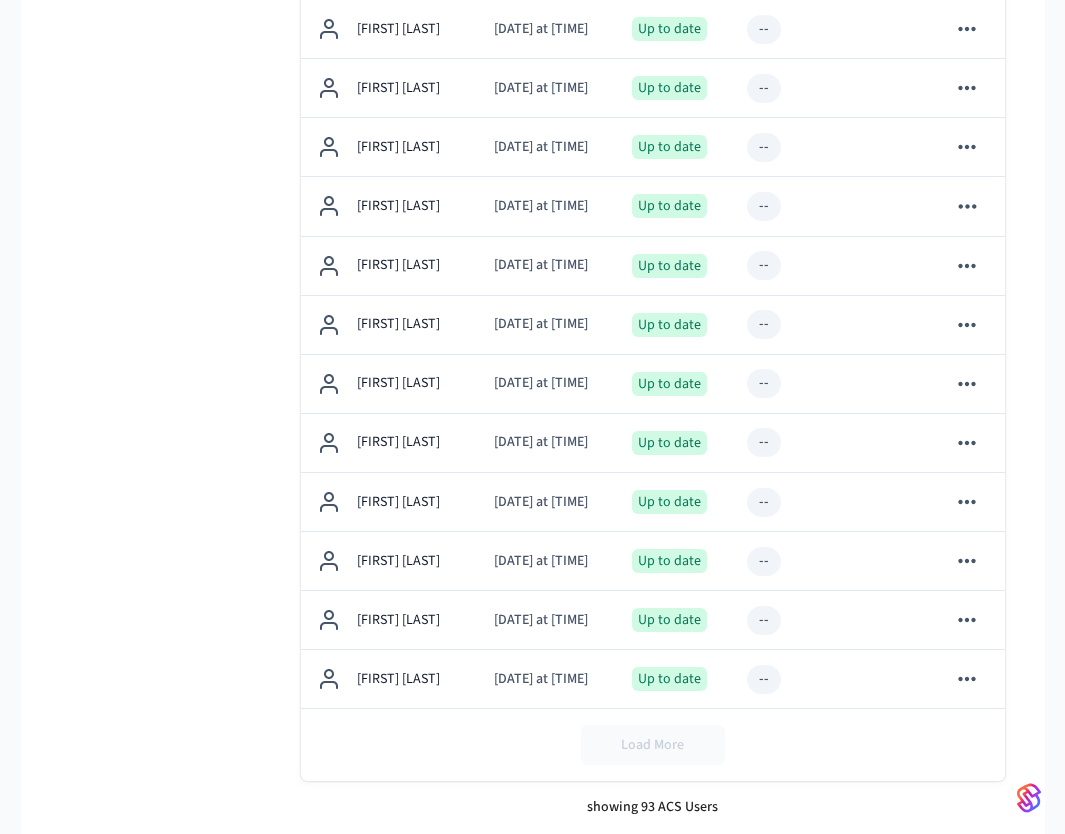 click on "Load More" at bounding box center [653, 745] 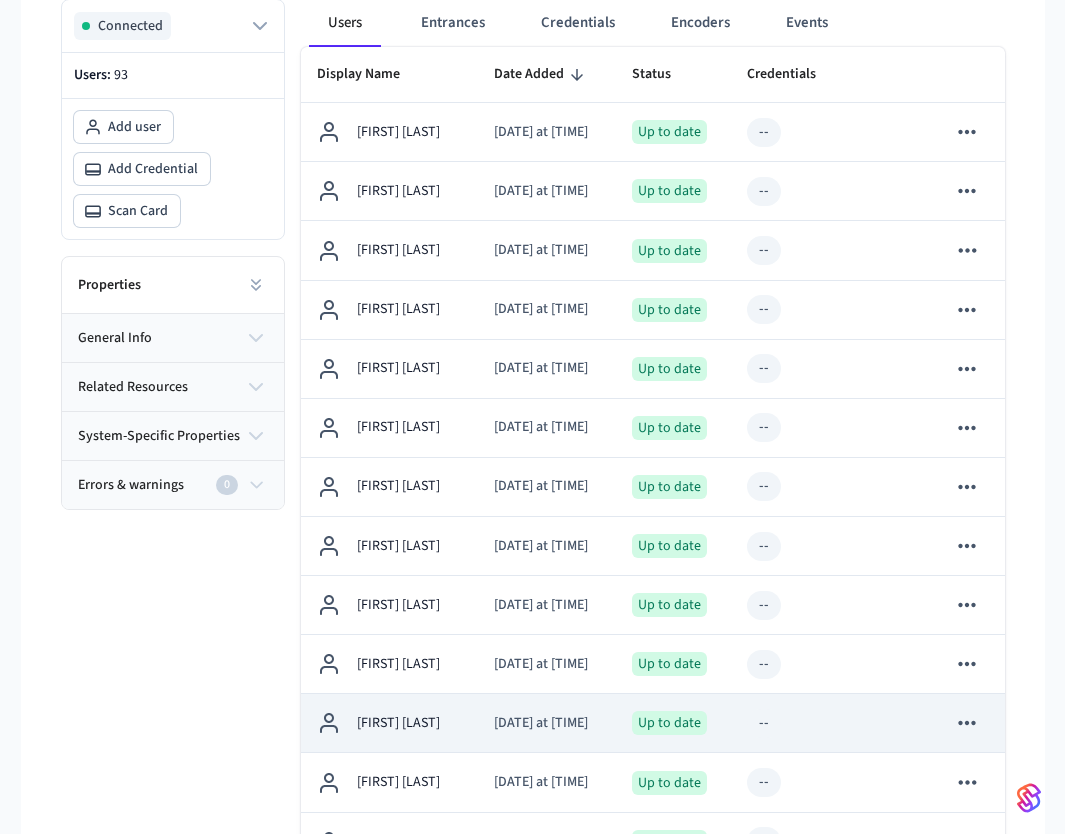 scroll, scrollTop: 0, scrollLeft: 0, axis: both 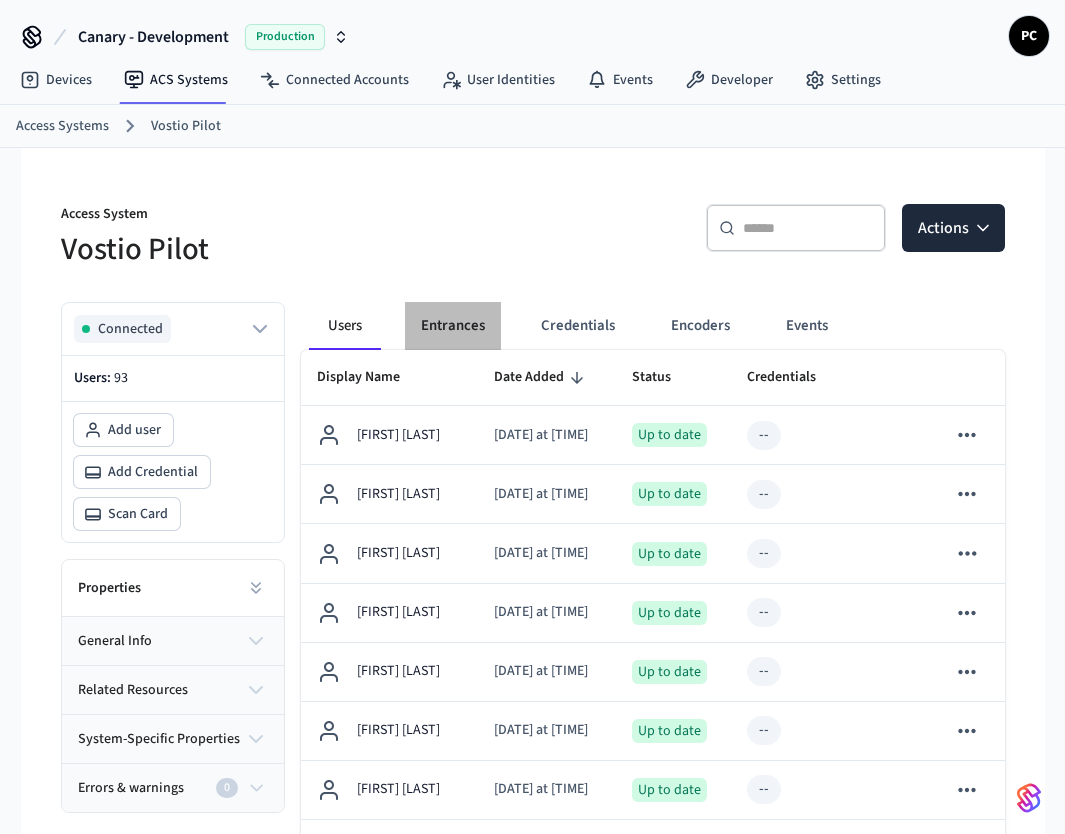 click on "Entrances" at bounding box center [453, 326] 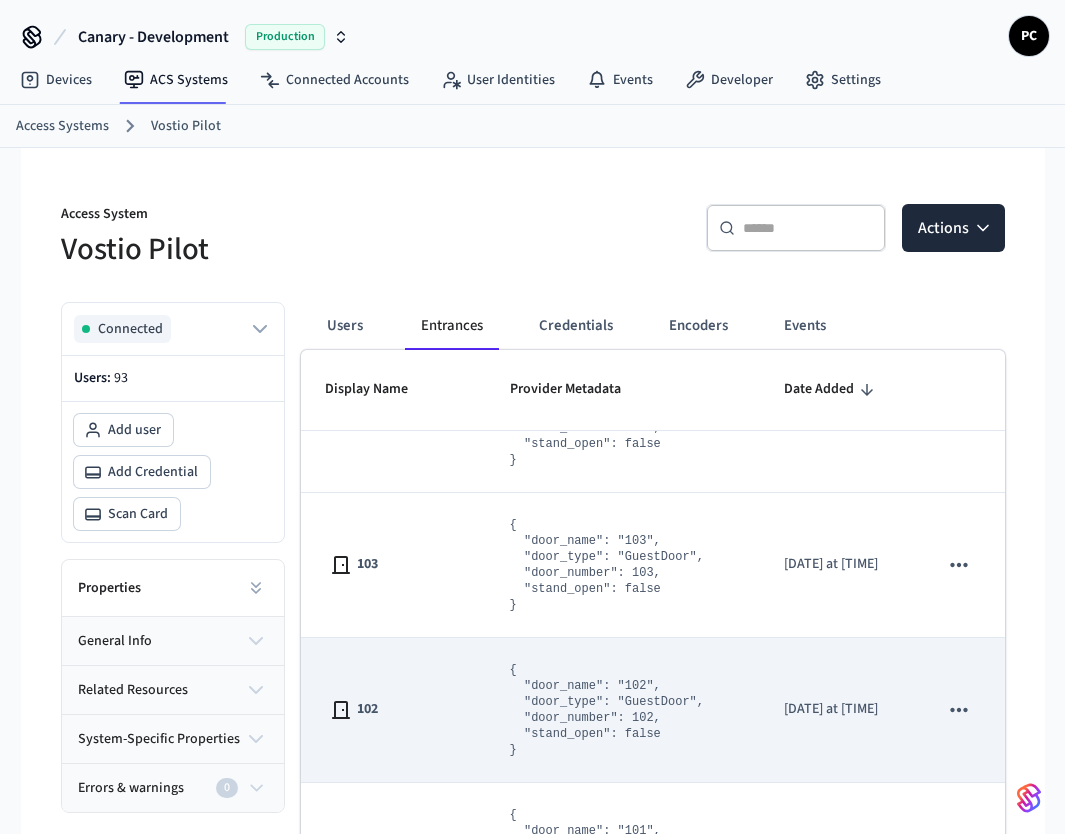 scroll, scrollTop: 1014, scrollLeft: 0, axis: vertical 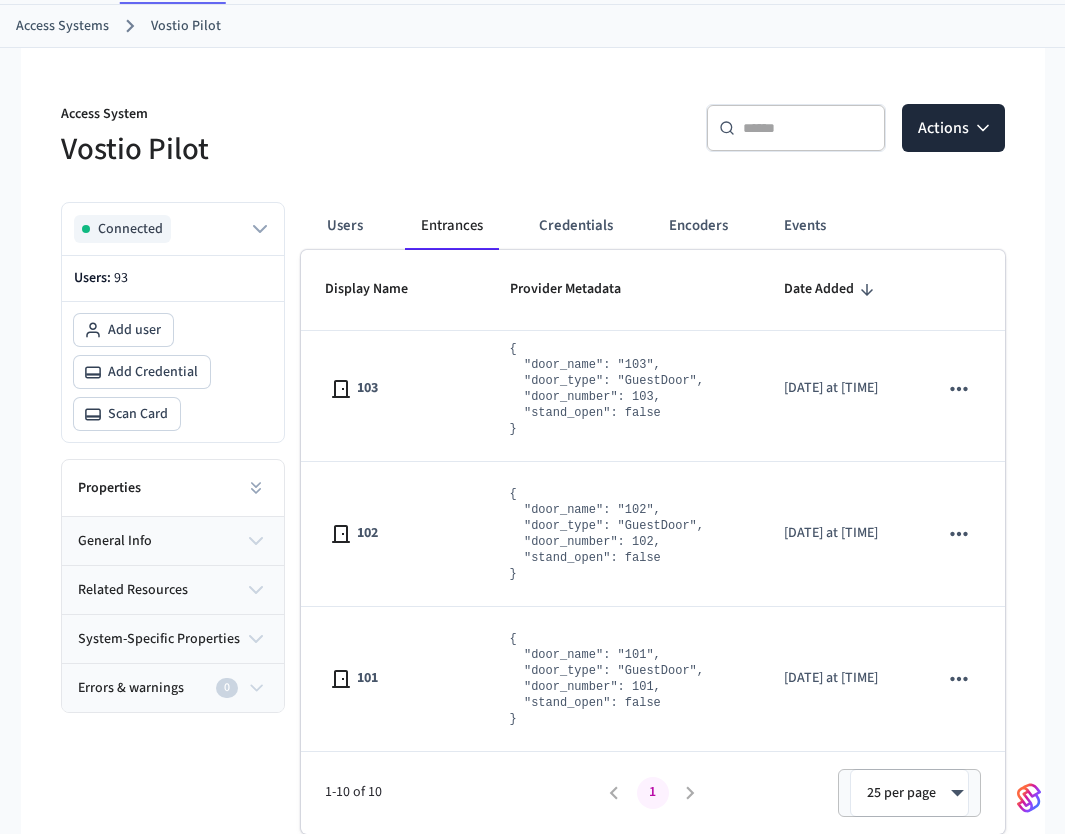 click at bounding box center (691, 793) 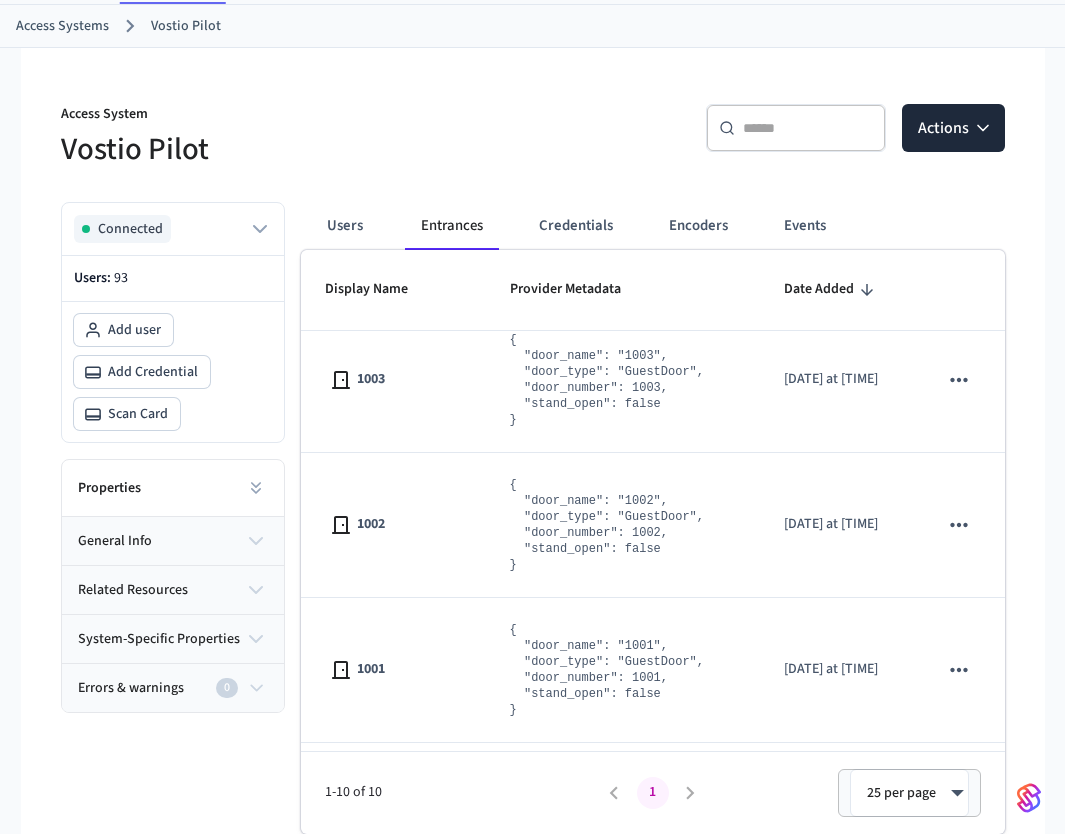 scroll, scrollTop: 38, scrollLeft: 0, axis: vertical 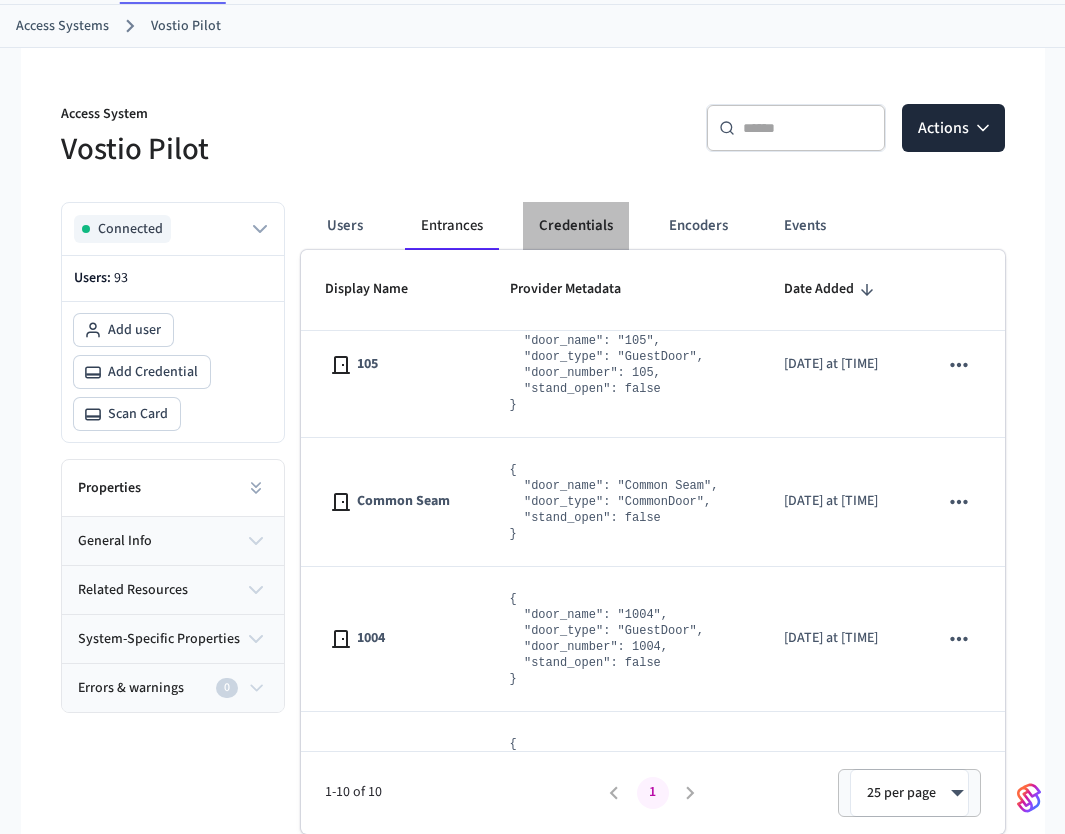 click on "Credentials" at bounding box center [576, 226] 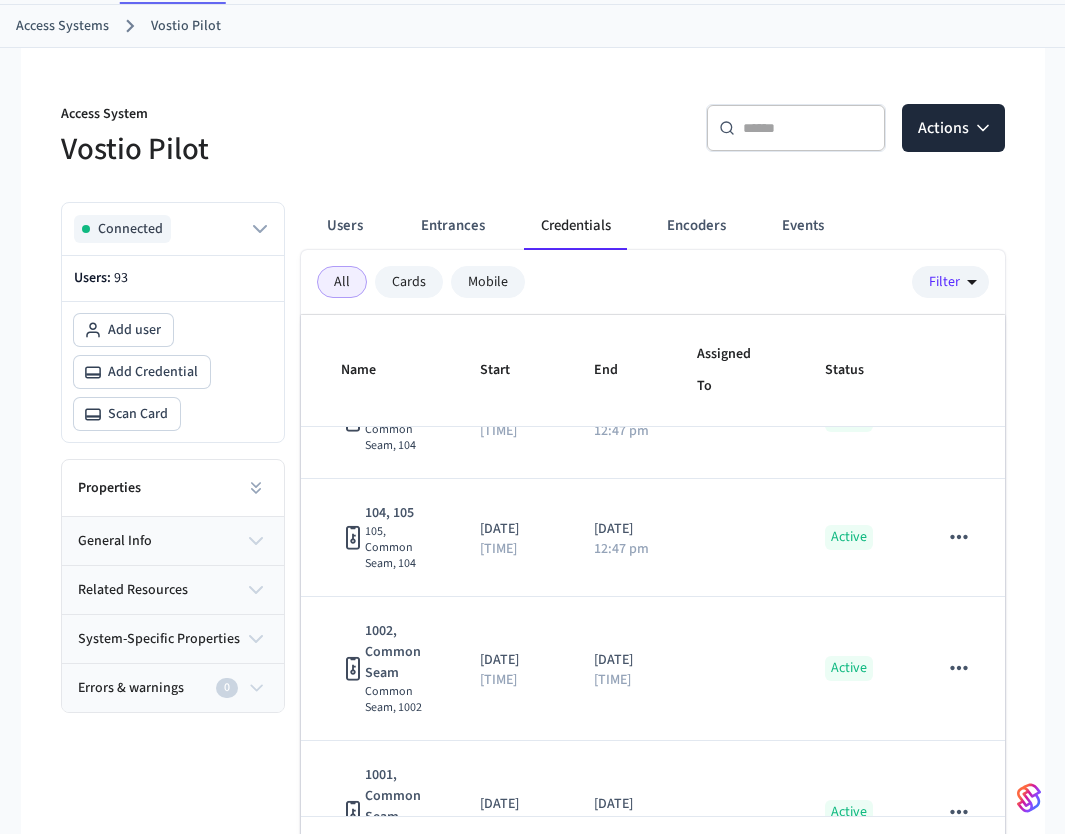 scroll, scrollTop: 2968, scrollLeft: 0, axis: vertical 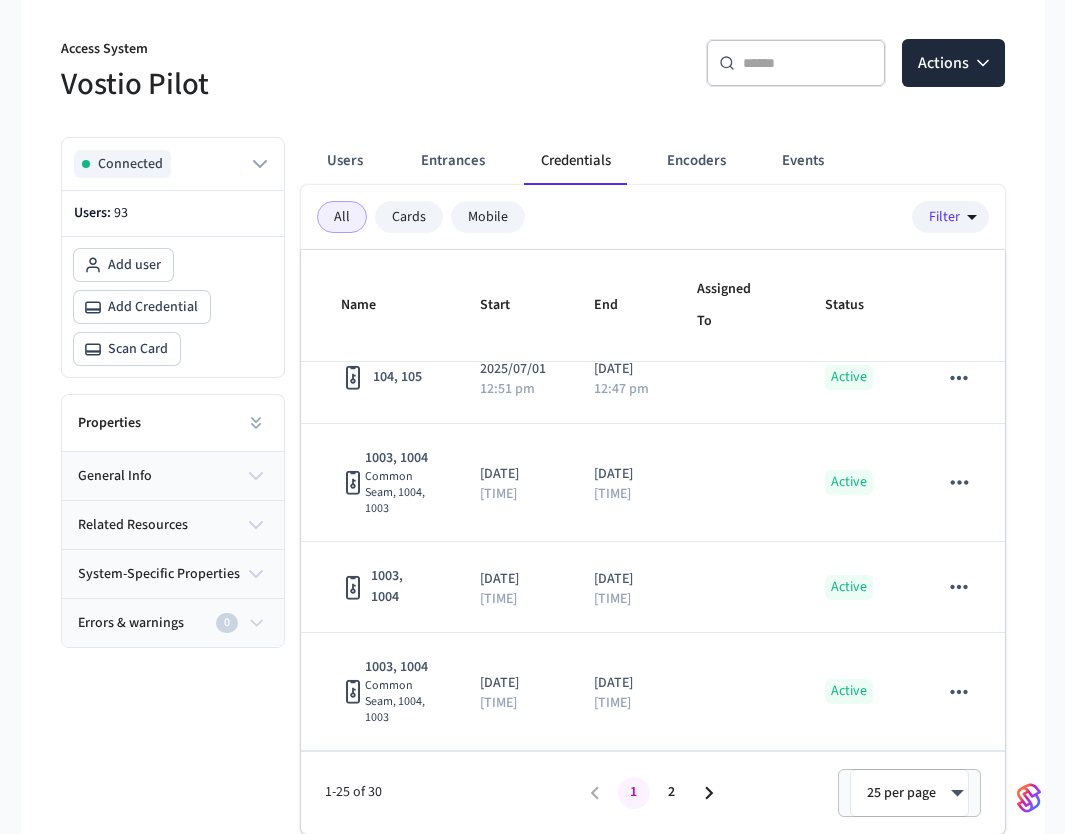 click on "2" at bounding box center [672, 793] 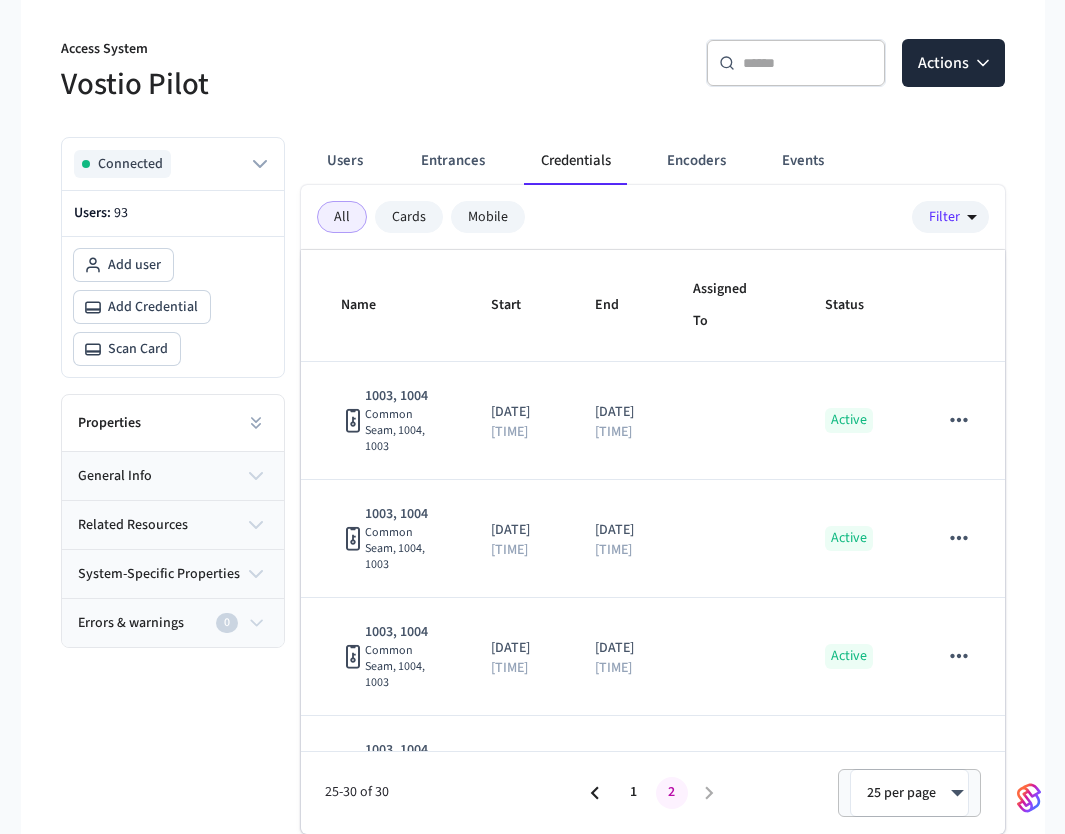 scroll, scrollTop: 321, scrollLeft: 0, axis: vertical 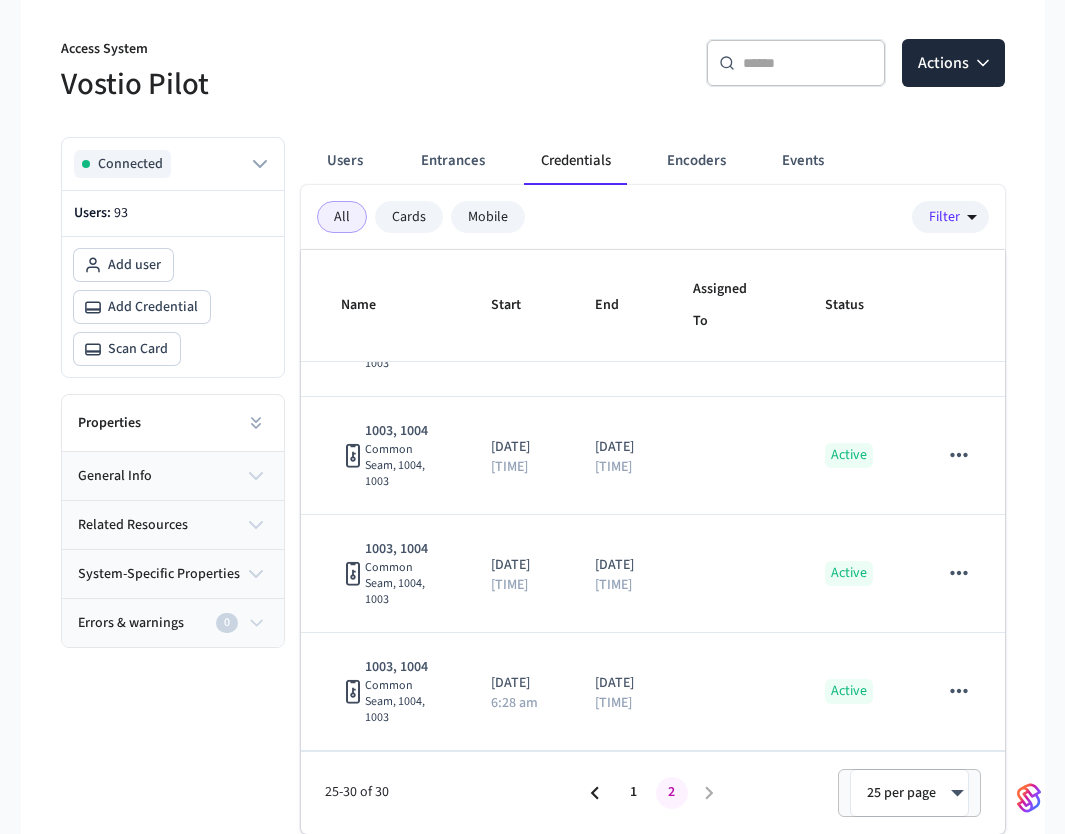 click on "1" at bounding box center (634, 793) 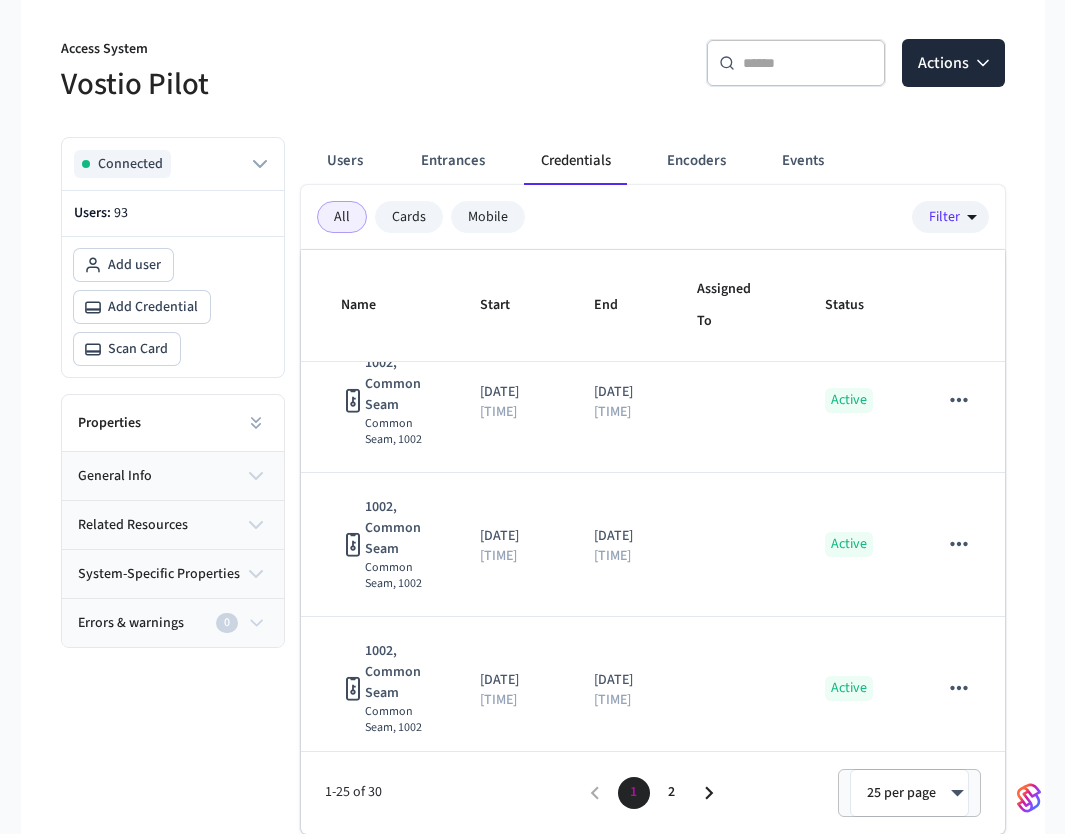 click on "1" at bounding box center [634, 793] 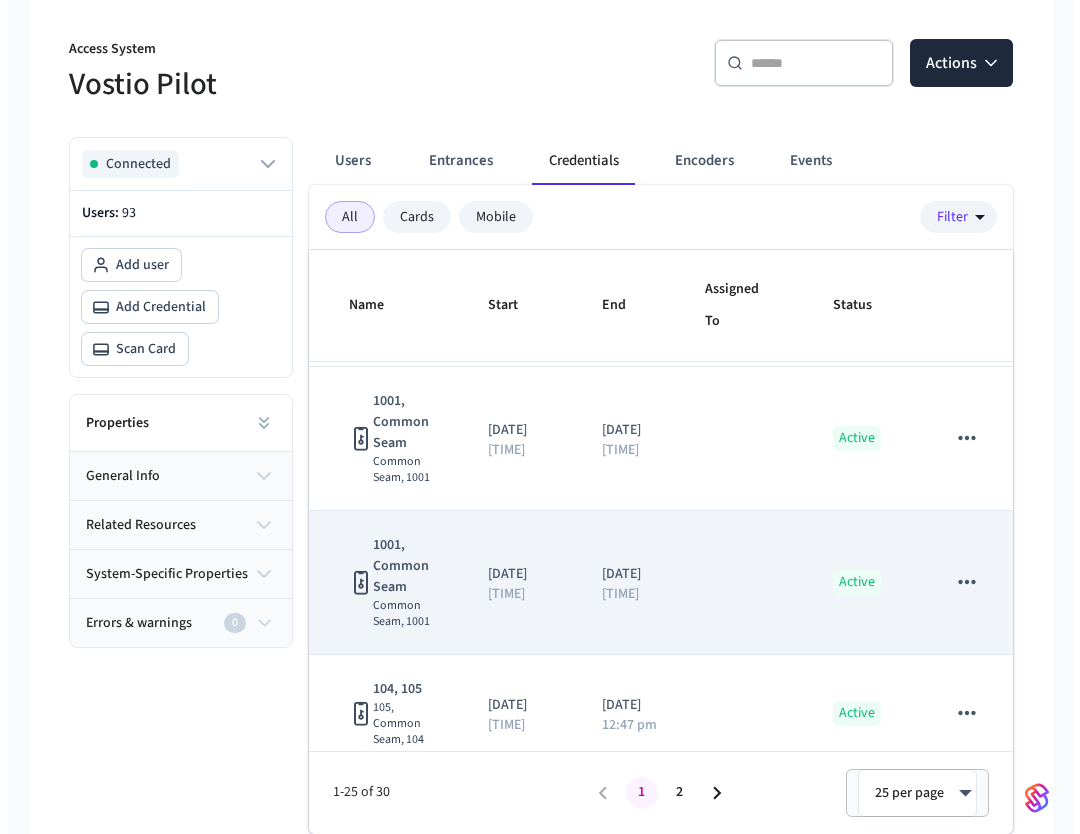 scroll, scrollTop: 2037, scrollLeft: 0, axis: vertical 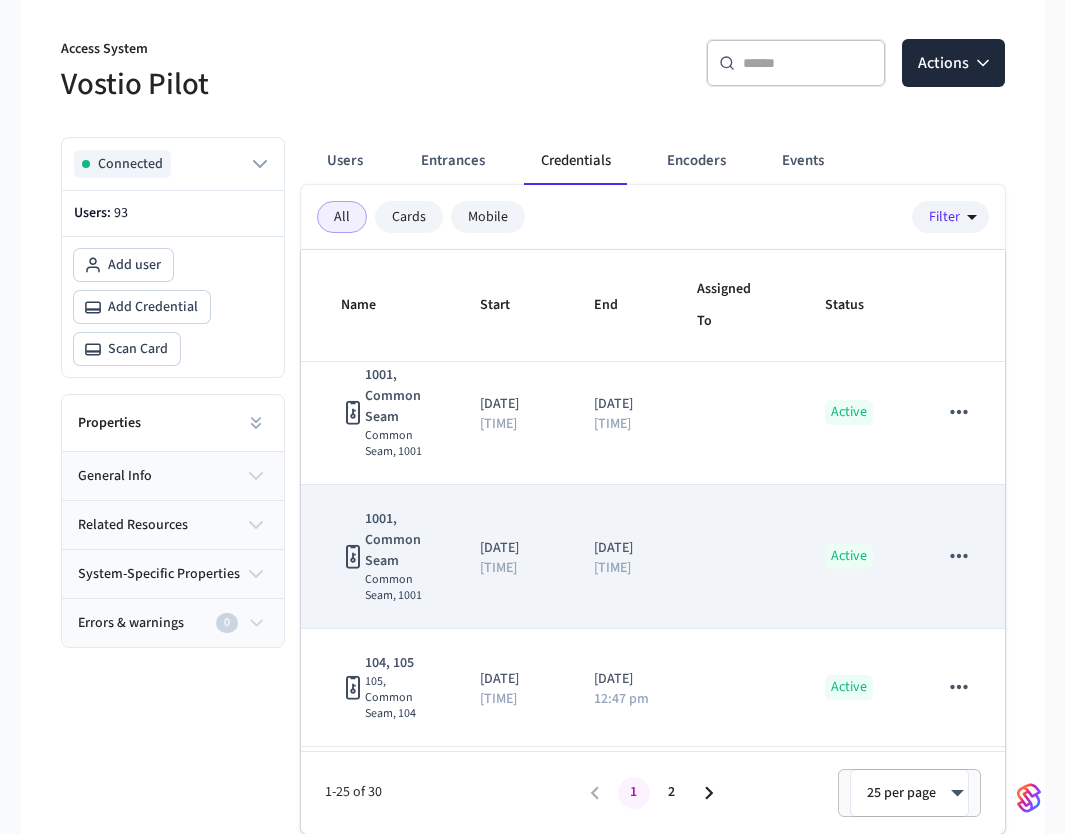 click at bounding box center [737, 557] 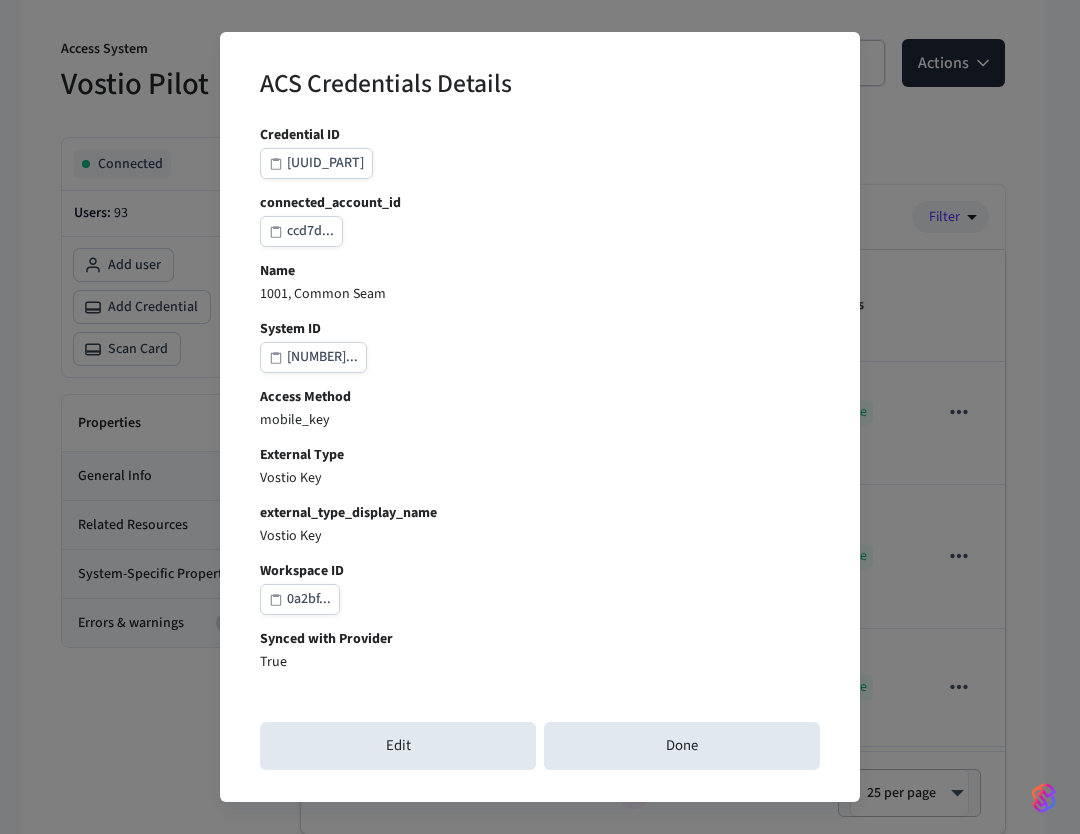 click on "external_type_display_name Vostio Key" at bounding box center (540, 525) 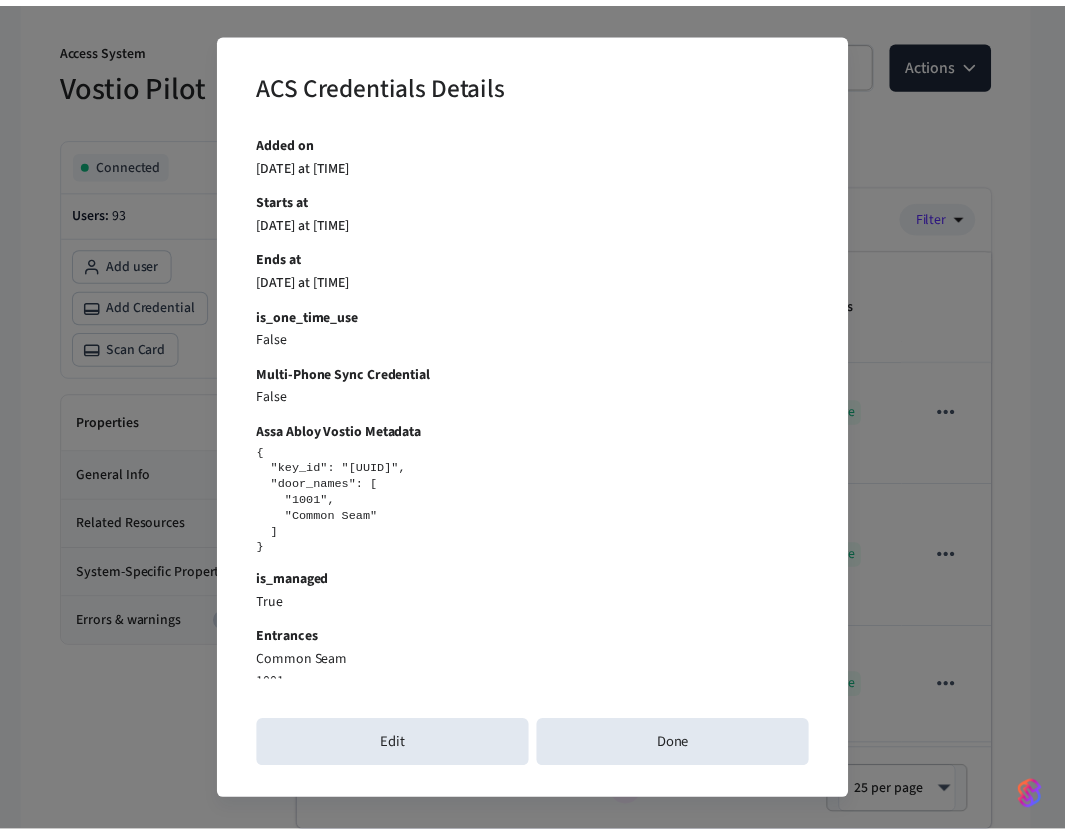 scroll, scrollTop: 687, scrollLeft: 0, axis: vertical 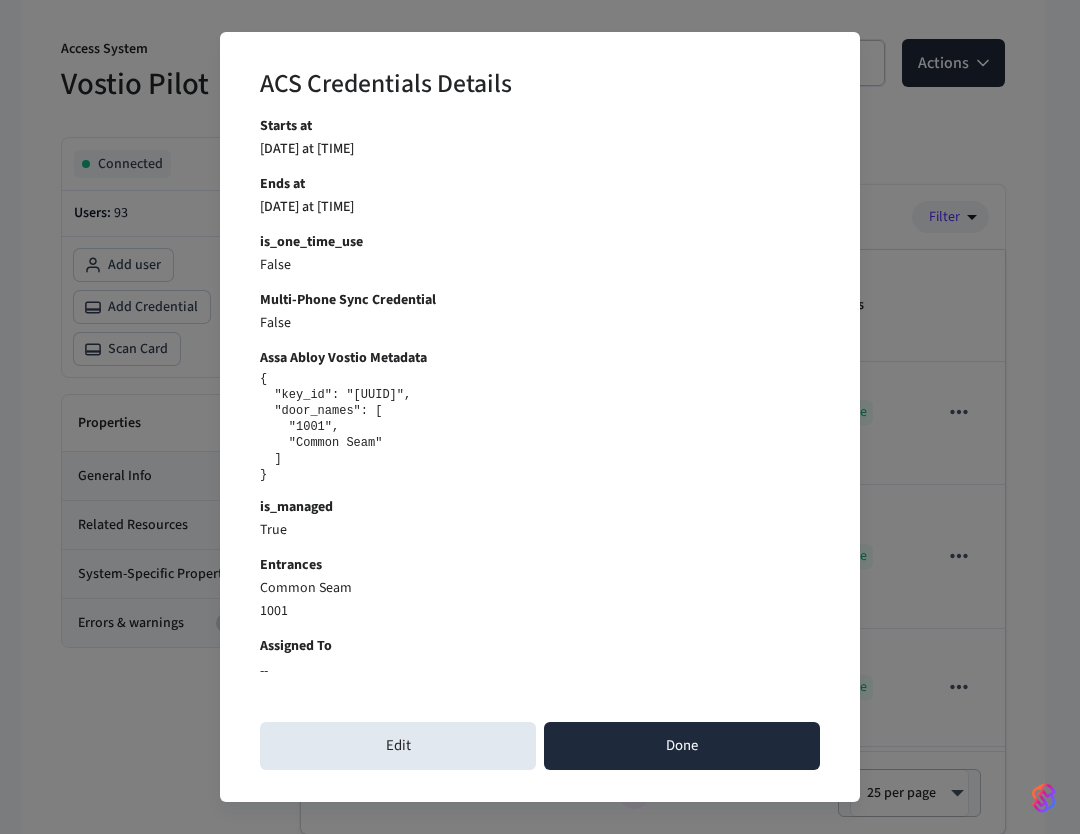 click on "Done" at bounding box center (682, 746) 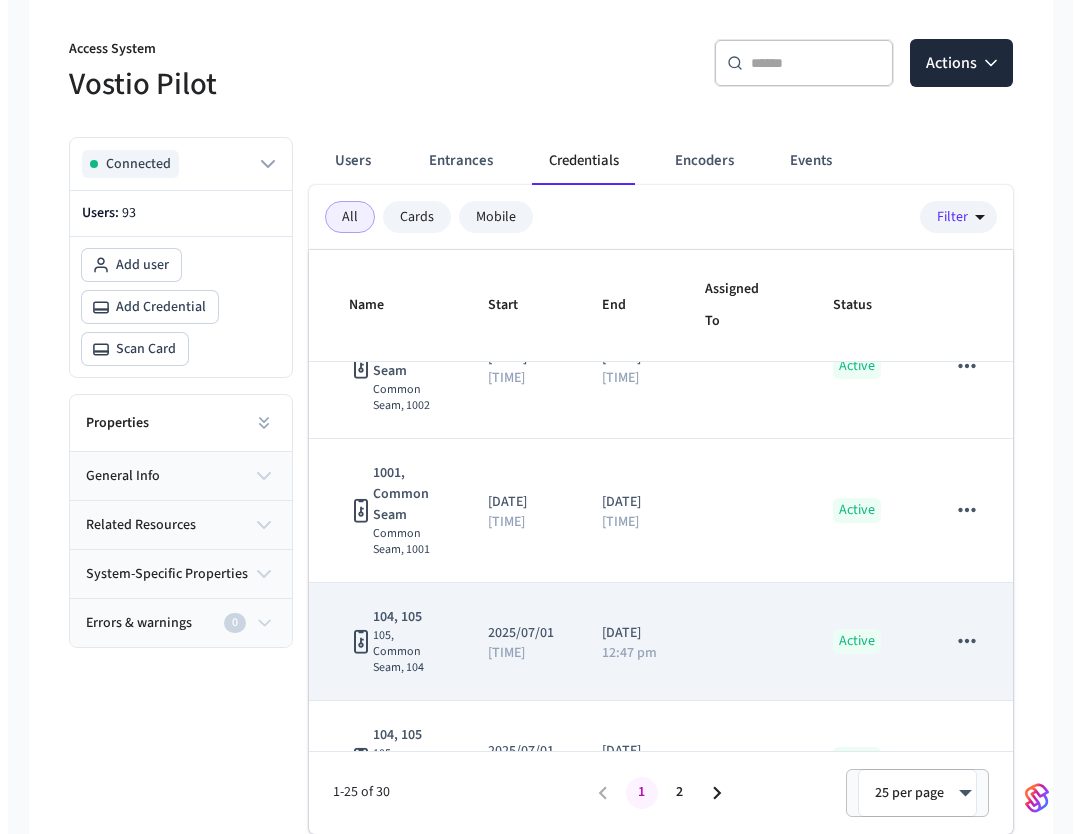 scroll, scrollTop: 2594, scrollLeft: 0, axis: vertical 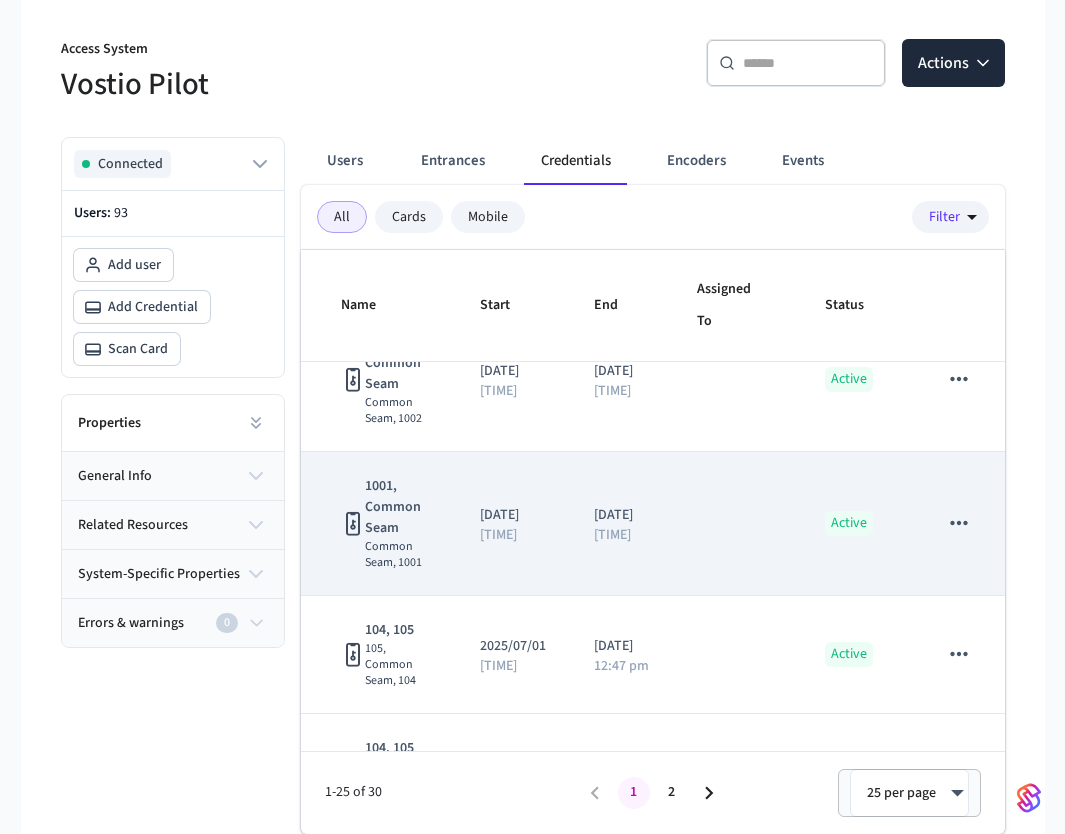 click on "1001, Common Seam Common Seam, 1001" at bounding box center (378, 524) 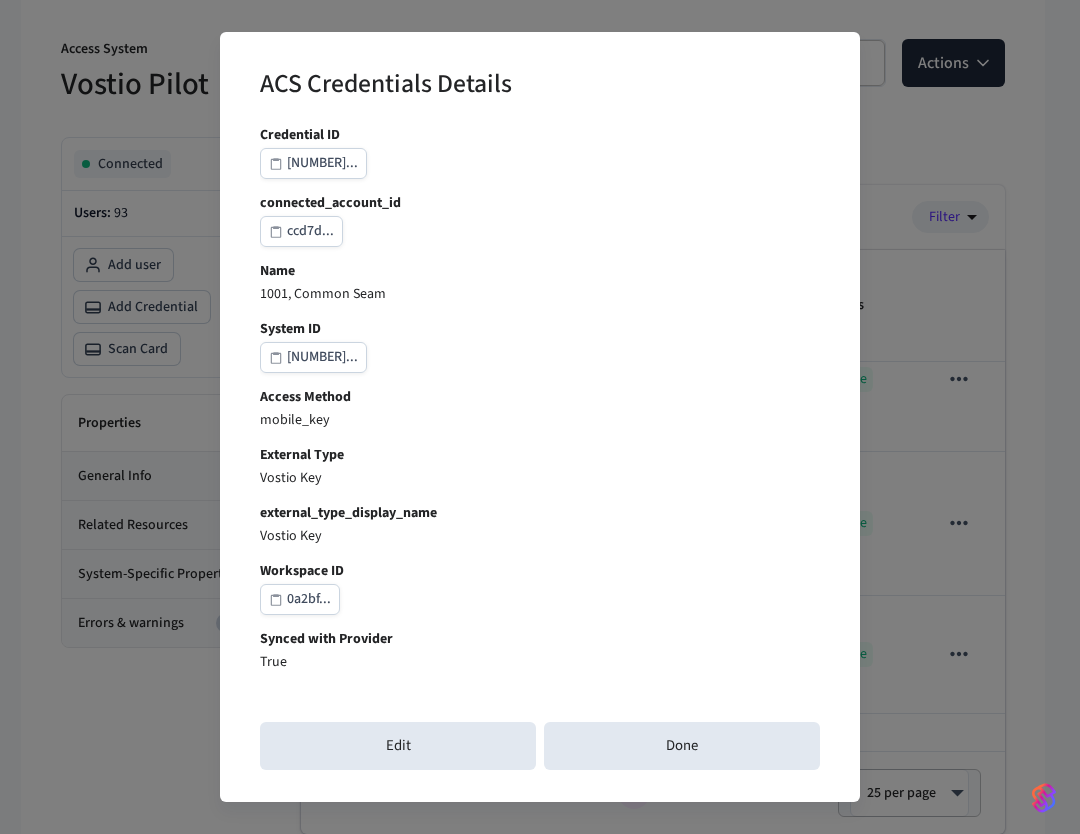 click on "System ID" at bounding box center (540, 329) 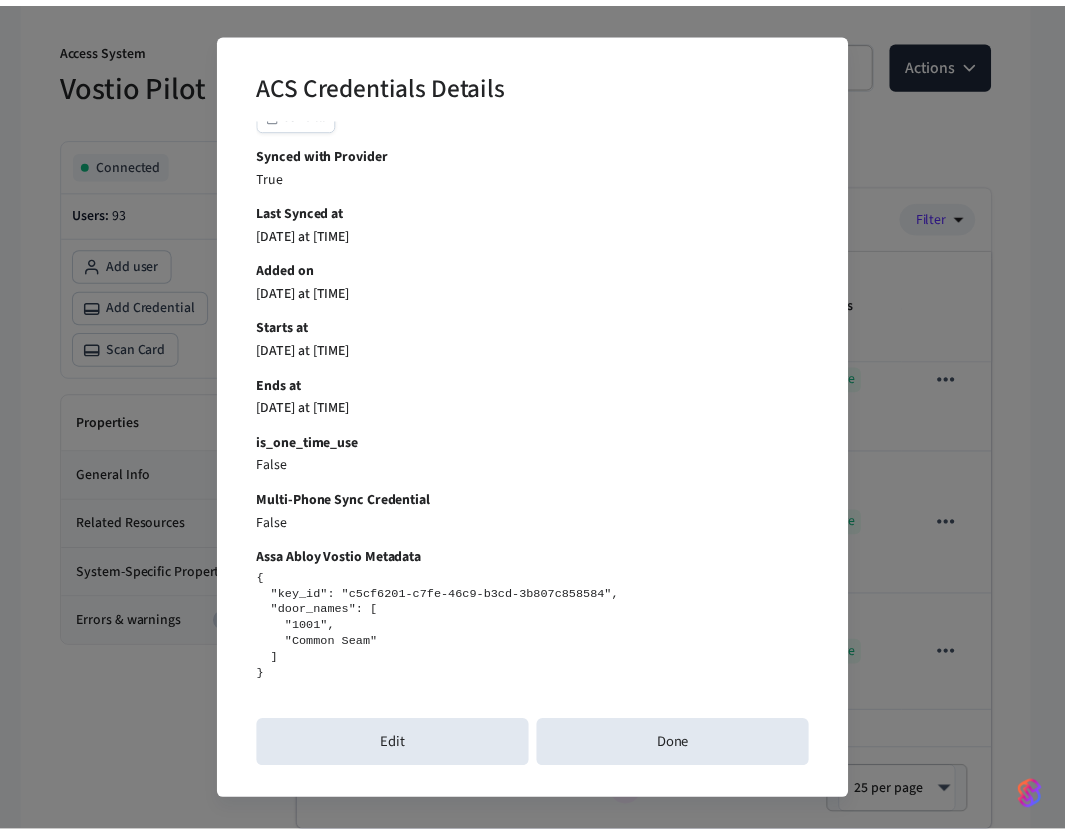scroll, scrollTop: 687, scrollLeft: 0, axis: vertical 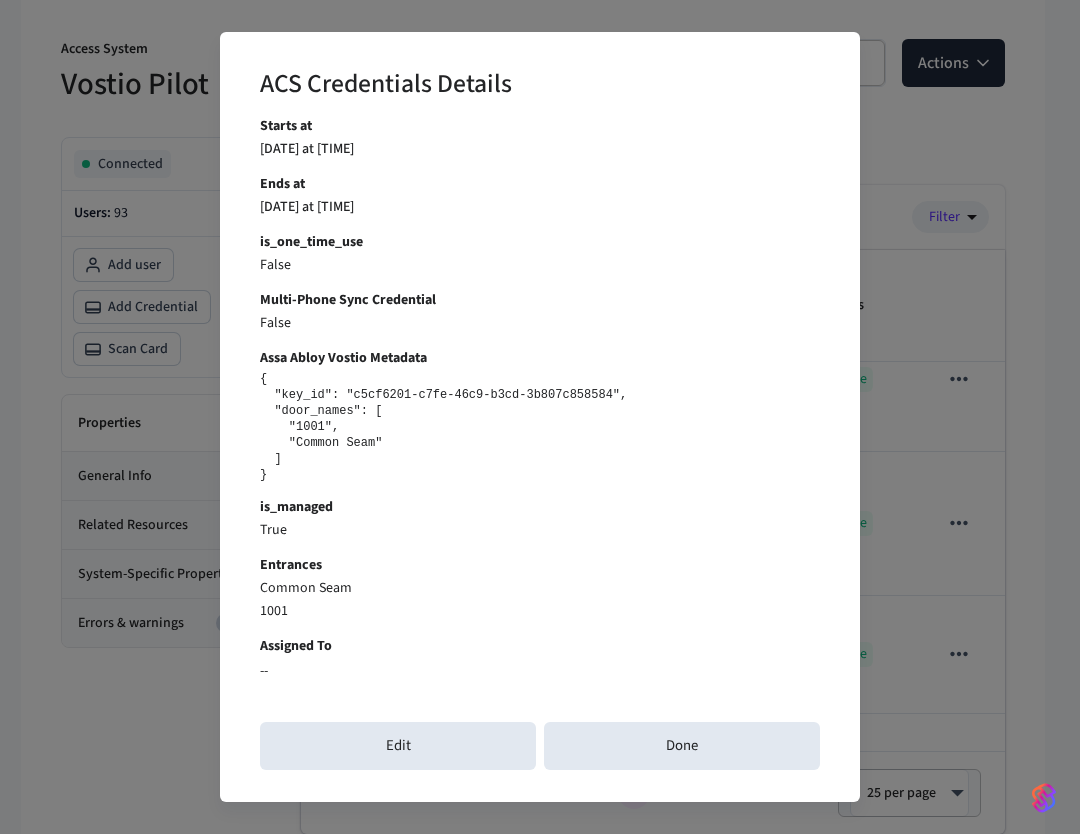 click on "1001" at bounding box center [540, 611] 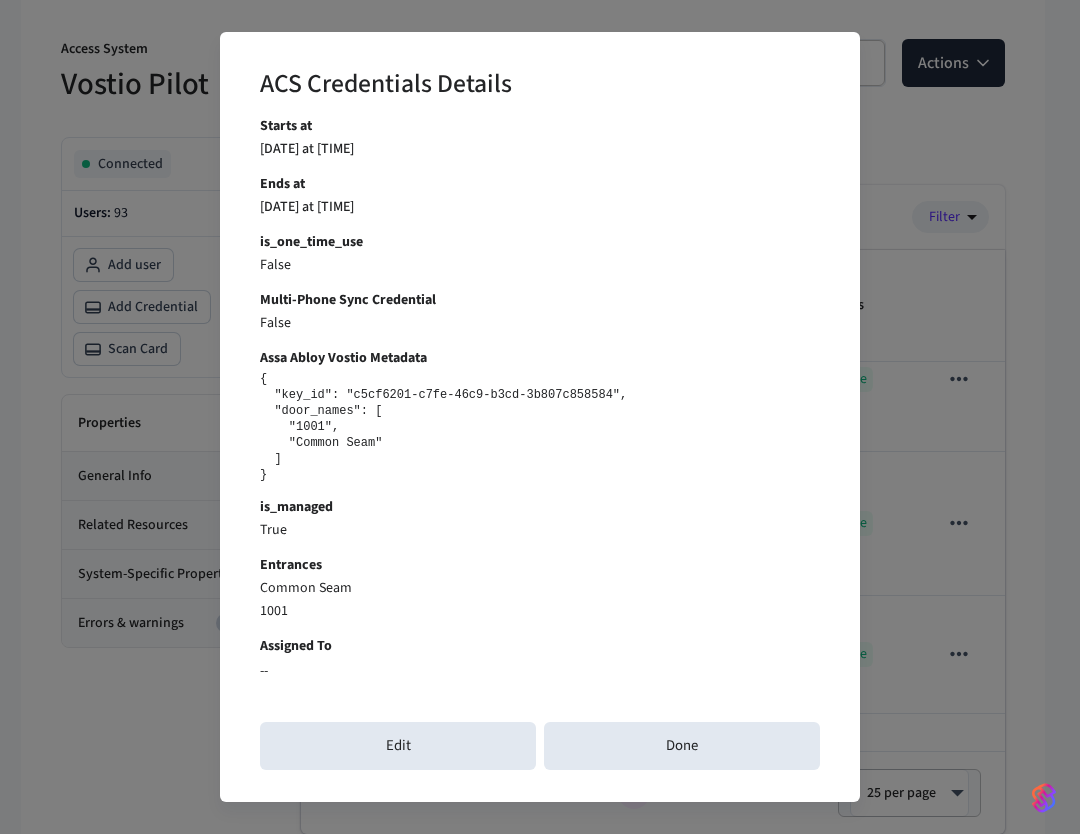 drag, startPoint x: 332, startPoint y: 670, endPoint x: 103, endPoint y: 671, distance: 229.00218 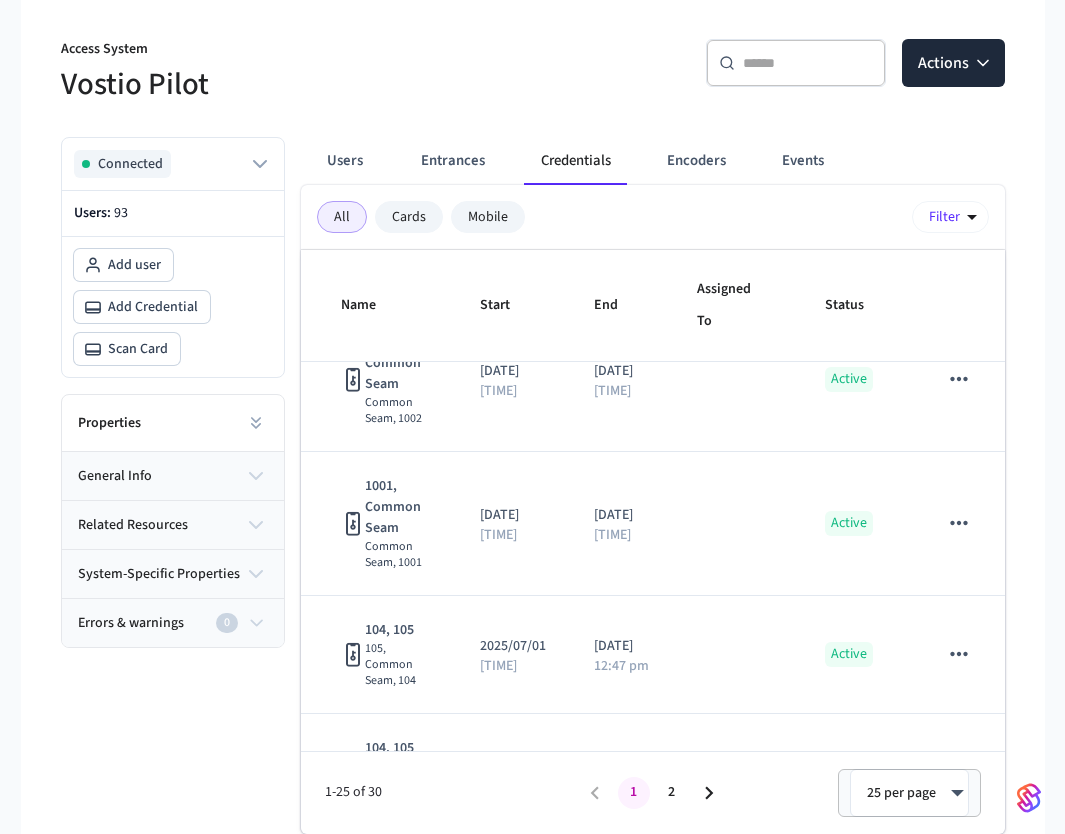 click on "Filter" at bounding box center [950, 217] 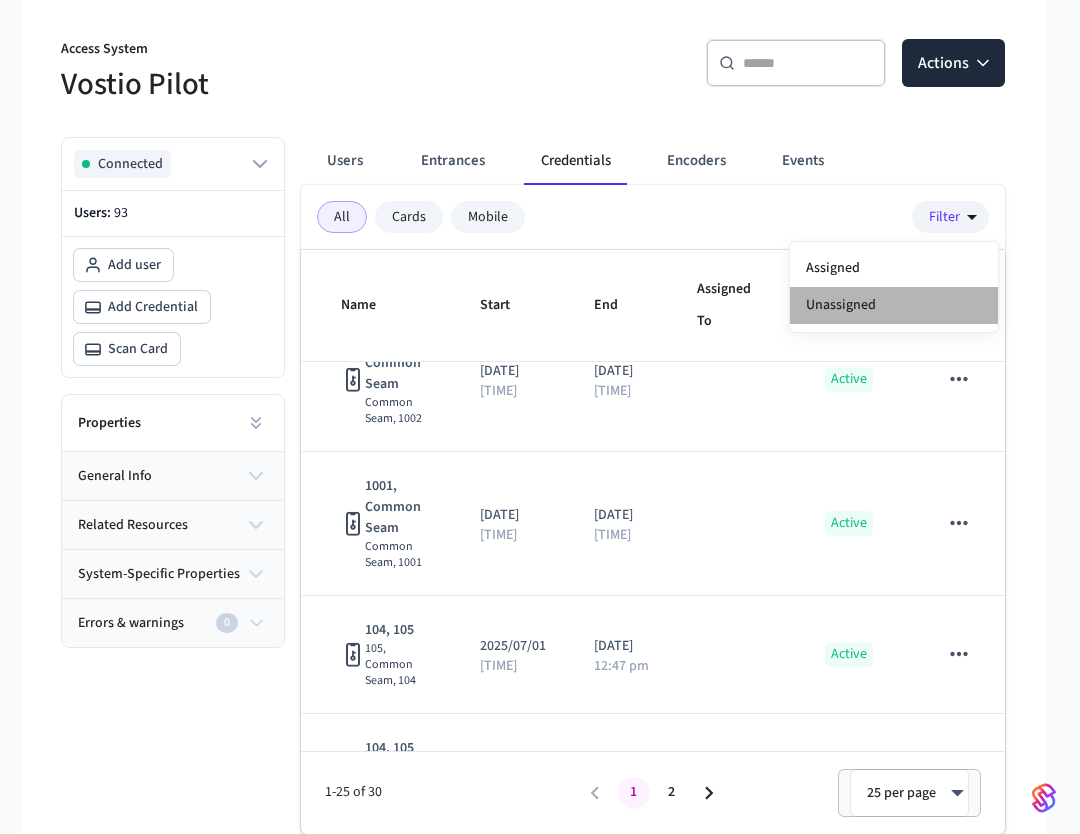 click on "Unassigned" at bounding box center [894, 305] 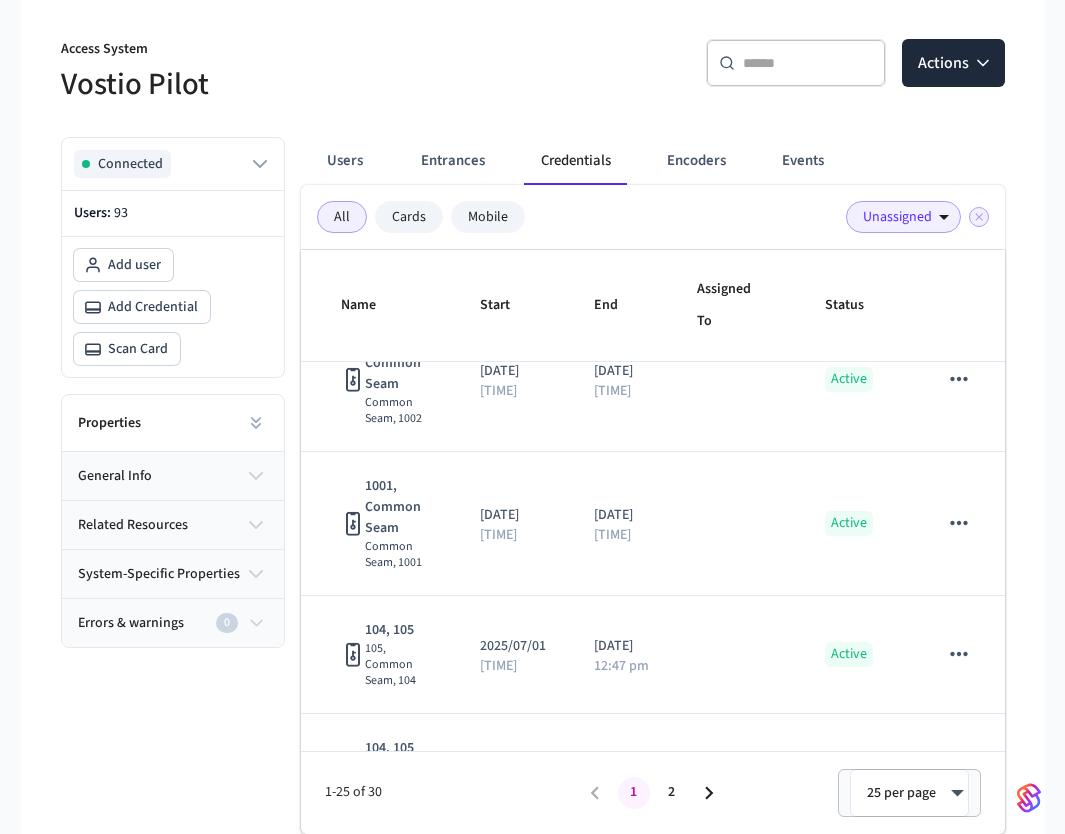 click on "Assigned To" at bounding box center (737, 306) 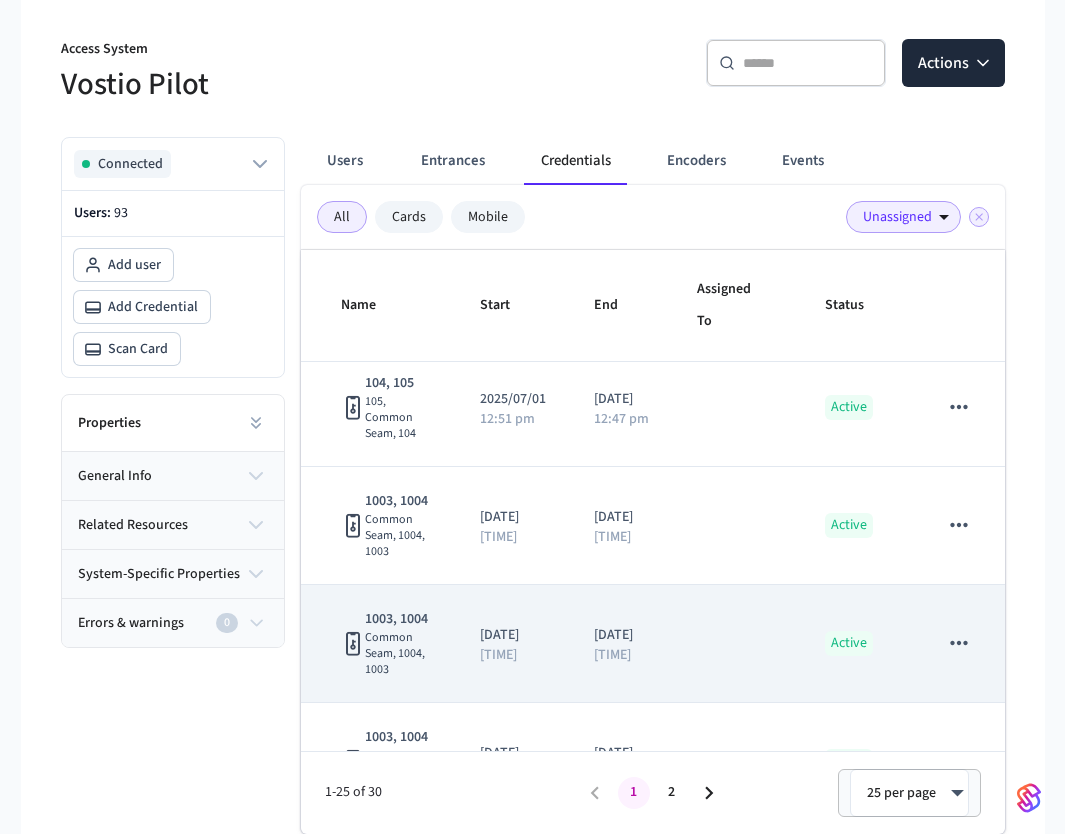 scroll, scrollTop: 3107, scrollLeft: 0, axis: vertical 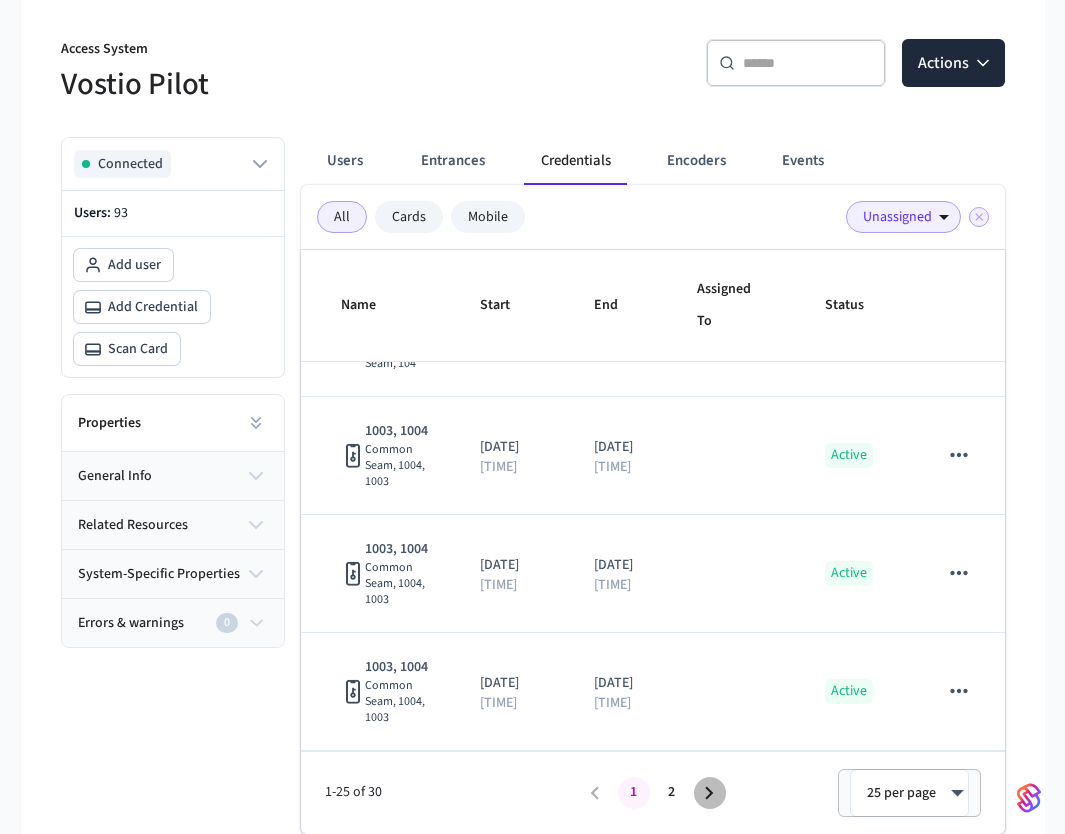 click 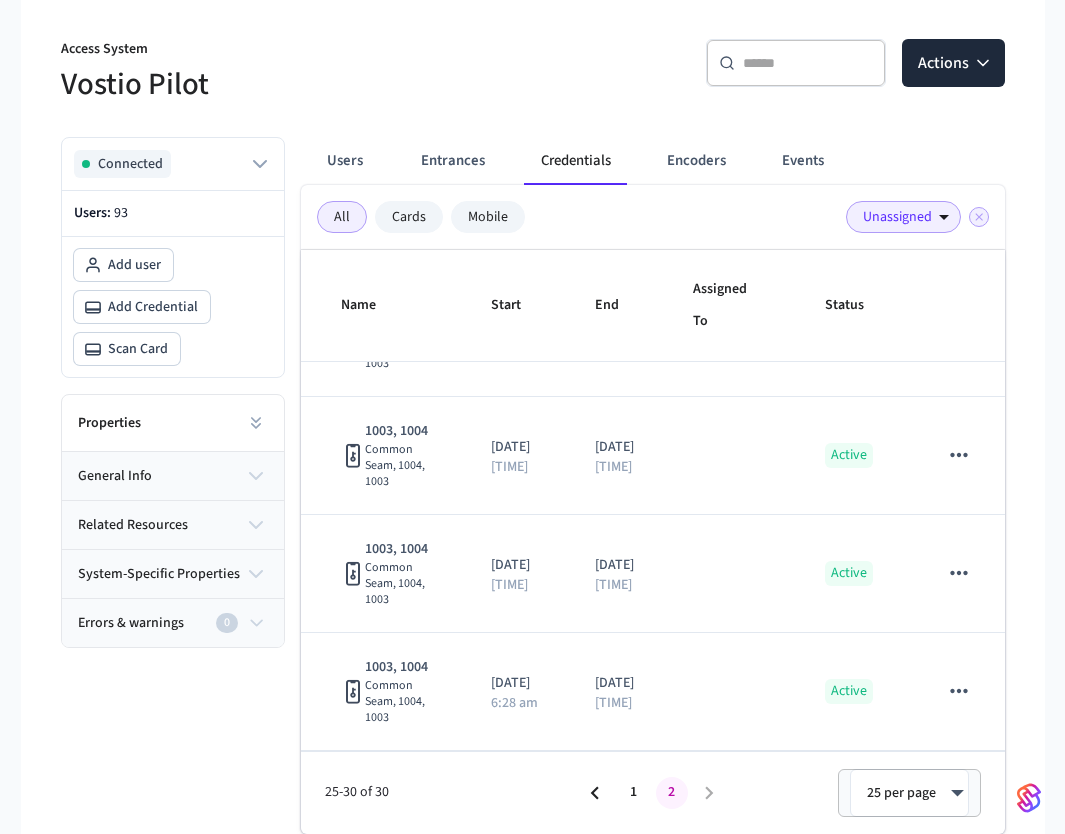 click at bounding box center (710, 793) 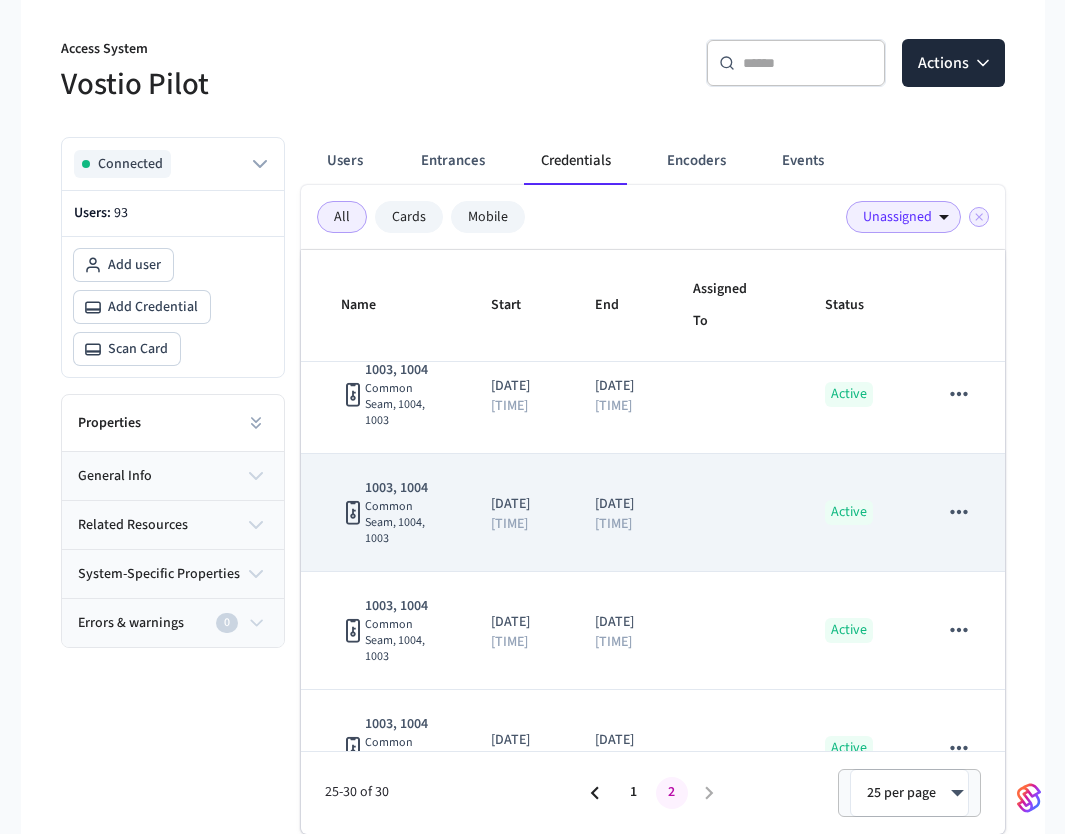 scroll, scrollTop: 0, scrollLeft: 0, axis: both 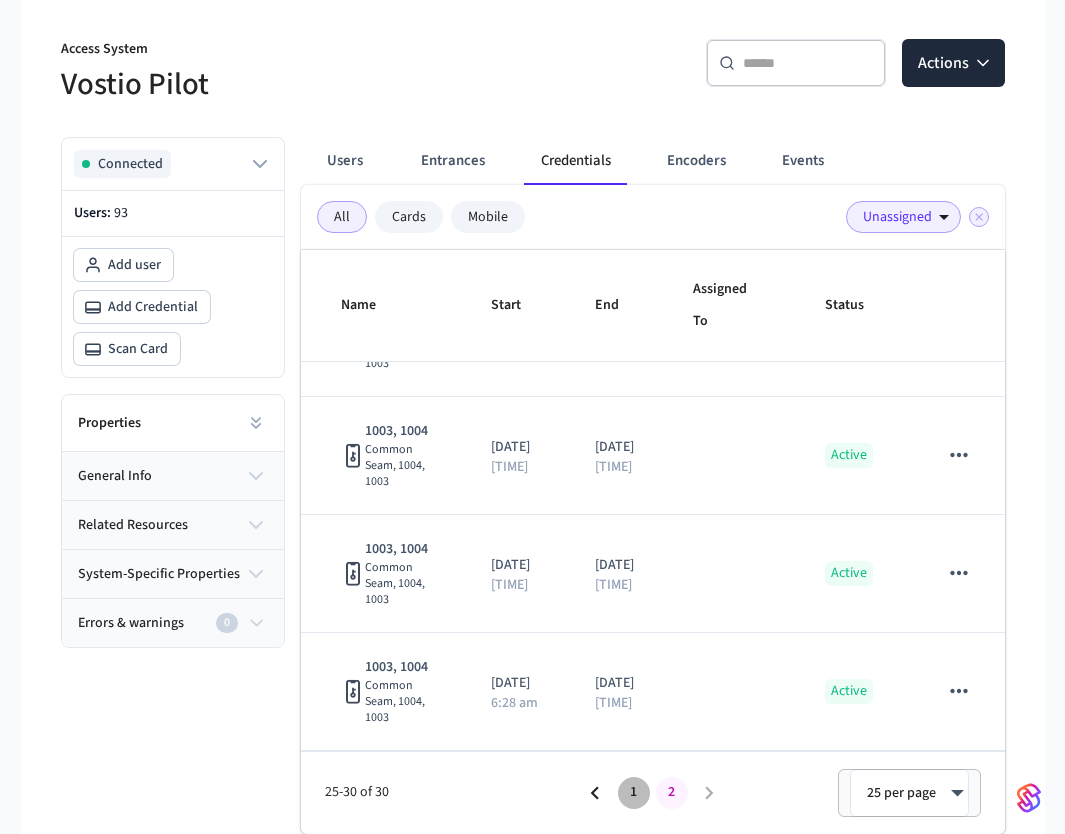 click on "1" at bounding box center [634, 793] 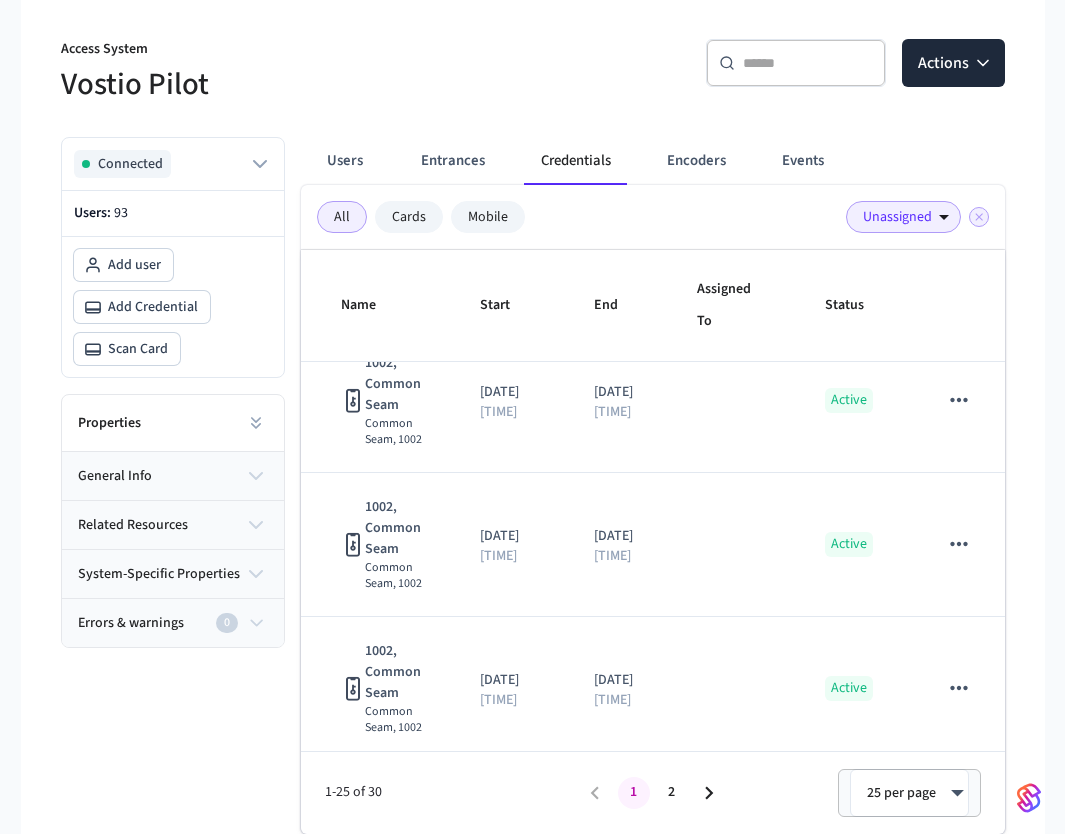 click on "Unassigned" at bounding box center [903, 217] 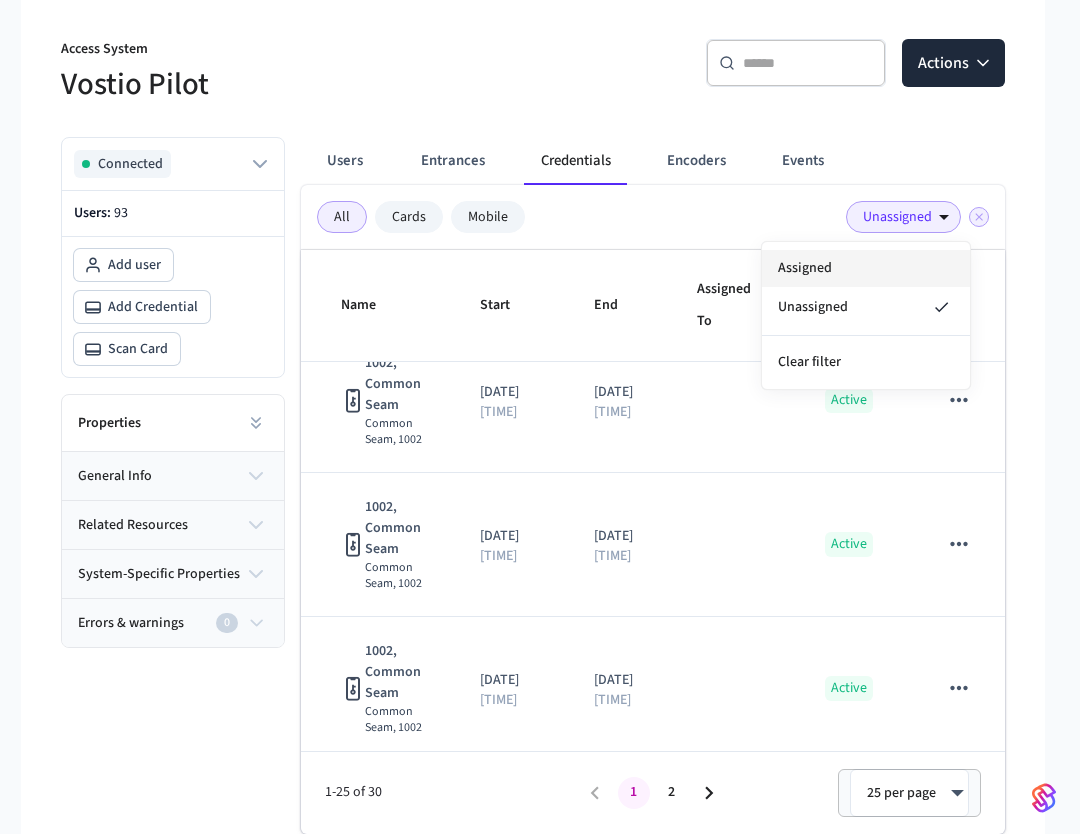 click on "Assigned" at bounding box center [866, 268] 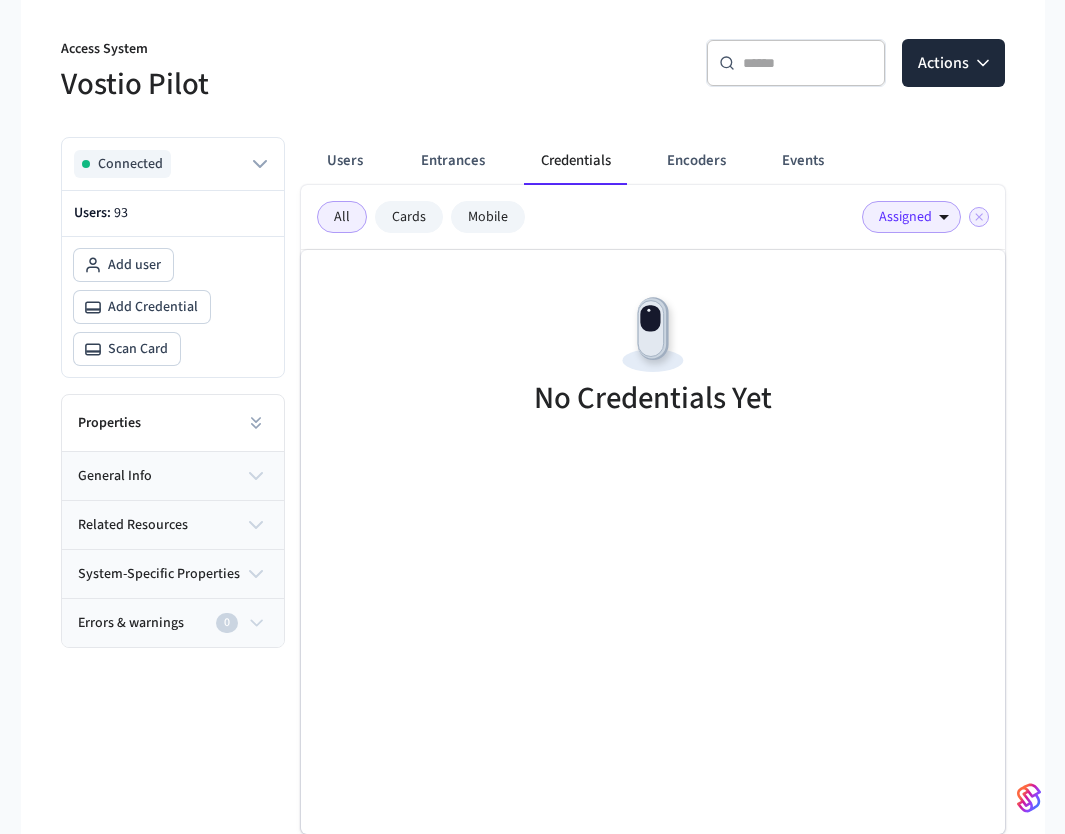 click on "Assigned" at bounding box center [911, 217] 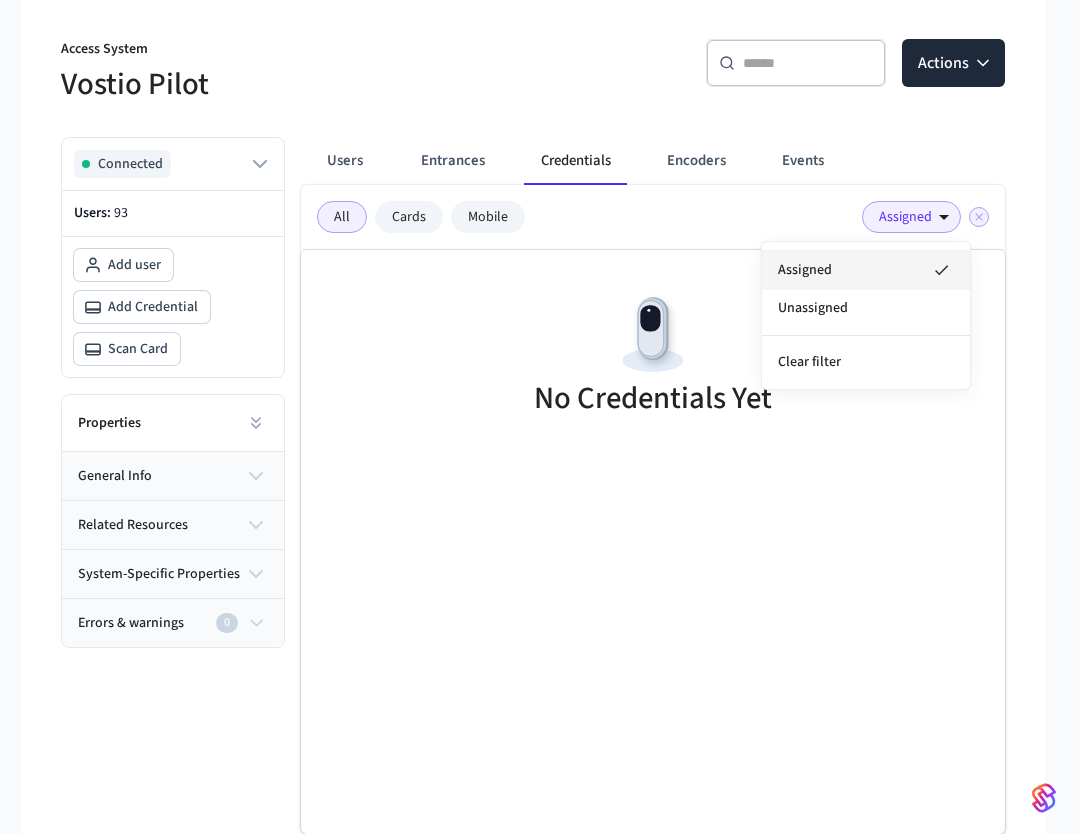 click on "Assigned" at bounding box center [866, 270] 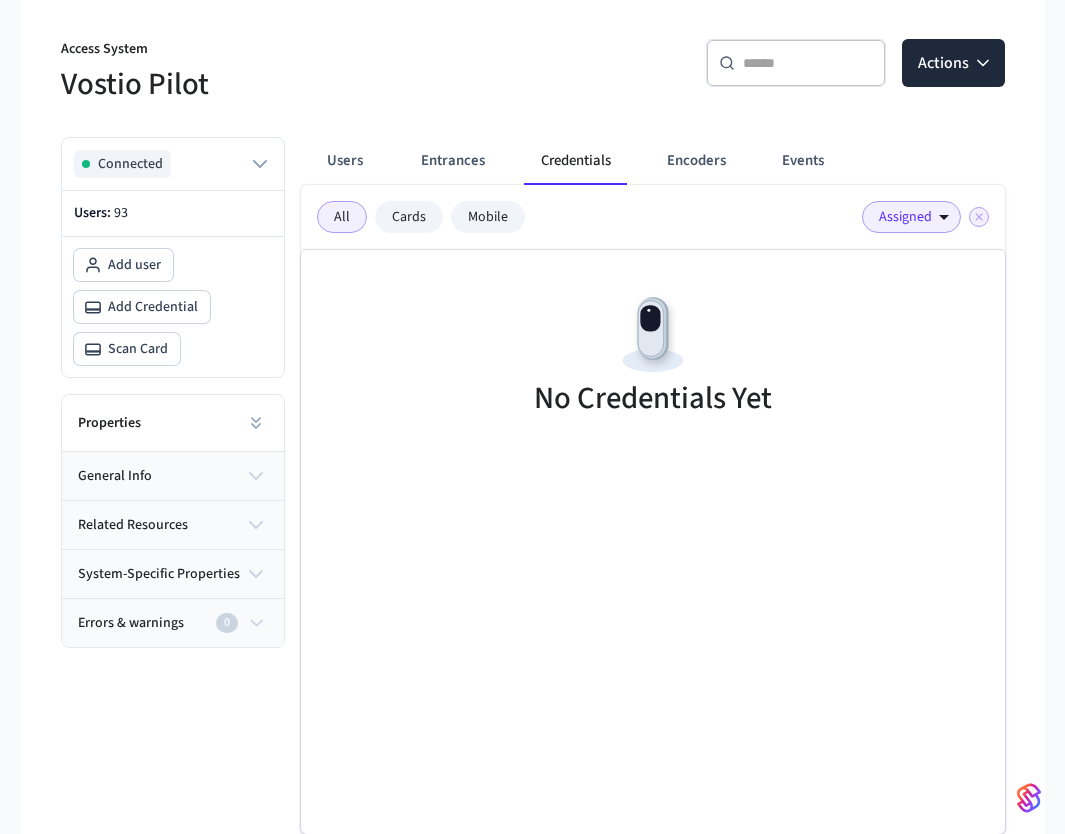 click on "All Cards Mobile Assigned" at bounding box center [653, 217] 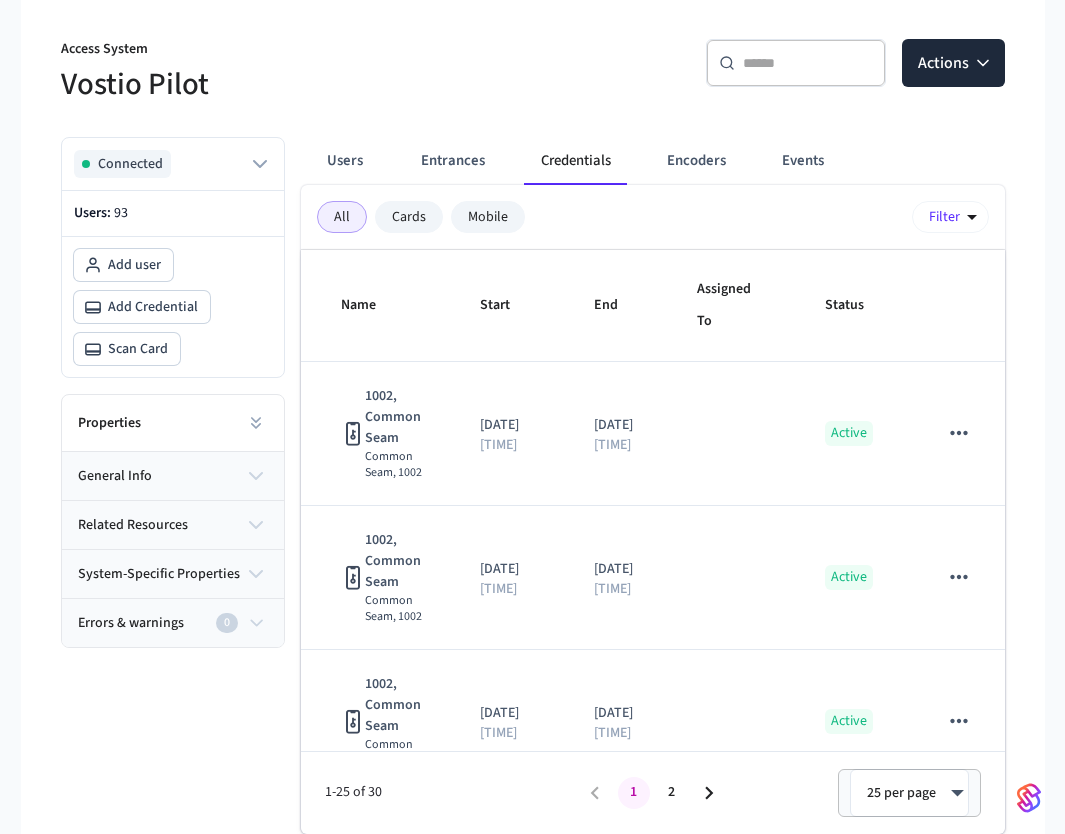 click 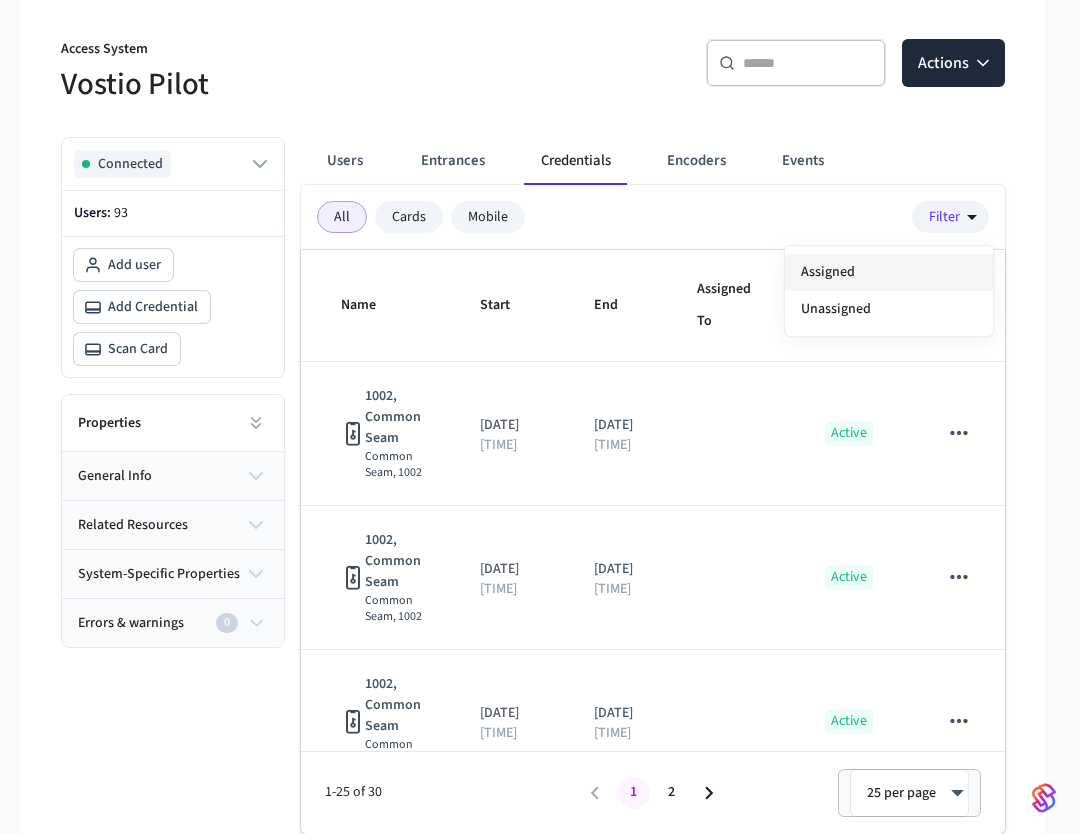 click on "Assigned" at bounding box center (889, 272) 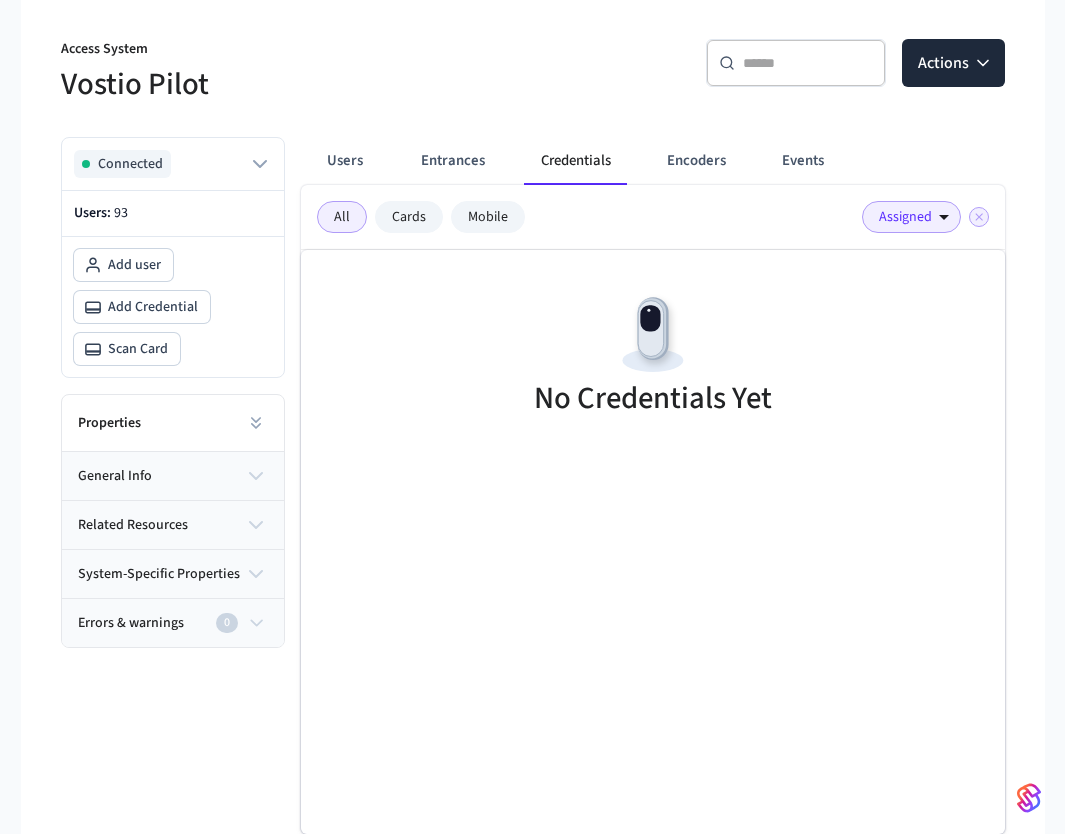 drag, startPoint x: 693, startPoint y: 210, endPoint x: 673, endPoint y: 217, distance: 21.189621 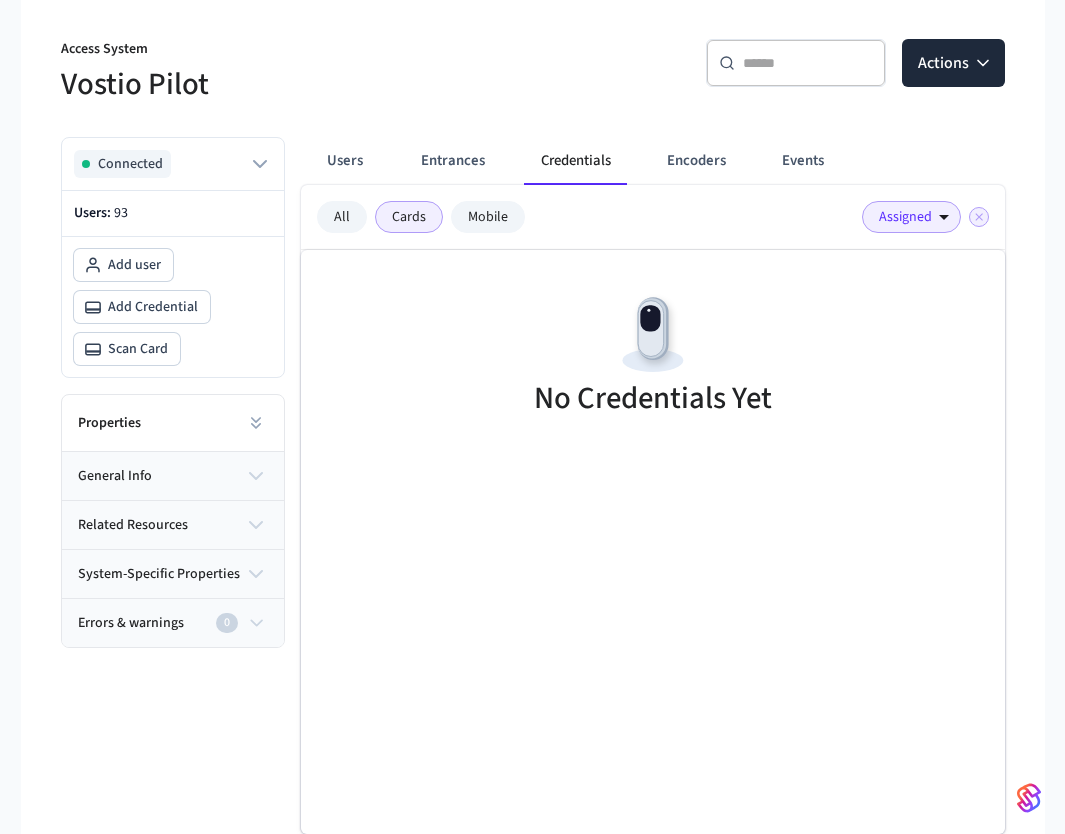 click on "Mobile" at bounding box center (488, 217) 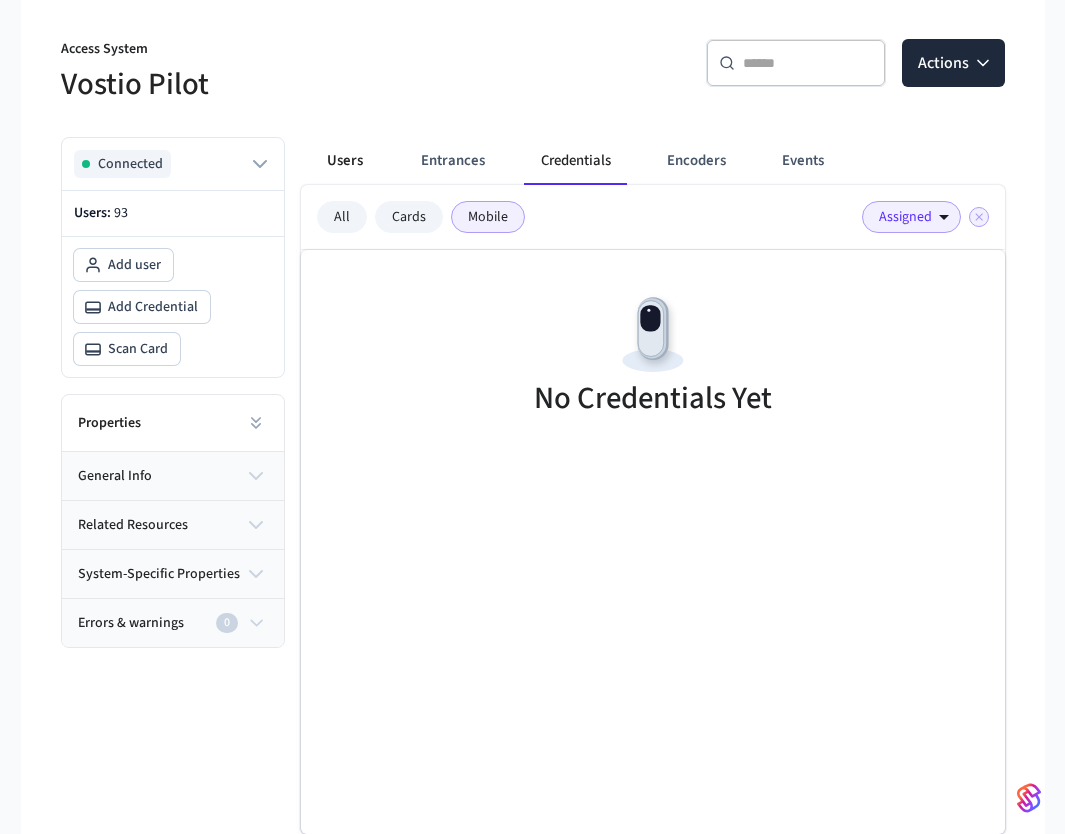 click on "Users" at bounding box center [345, 161] 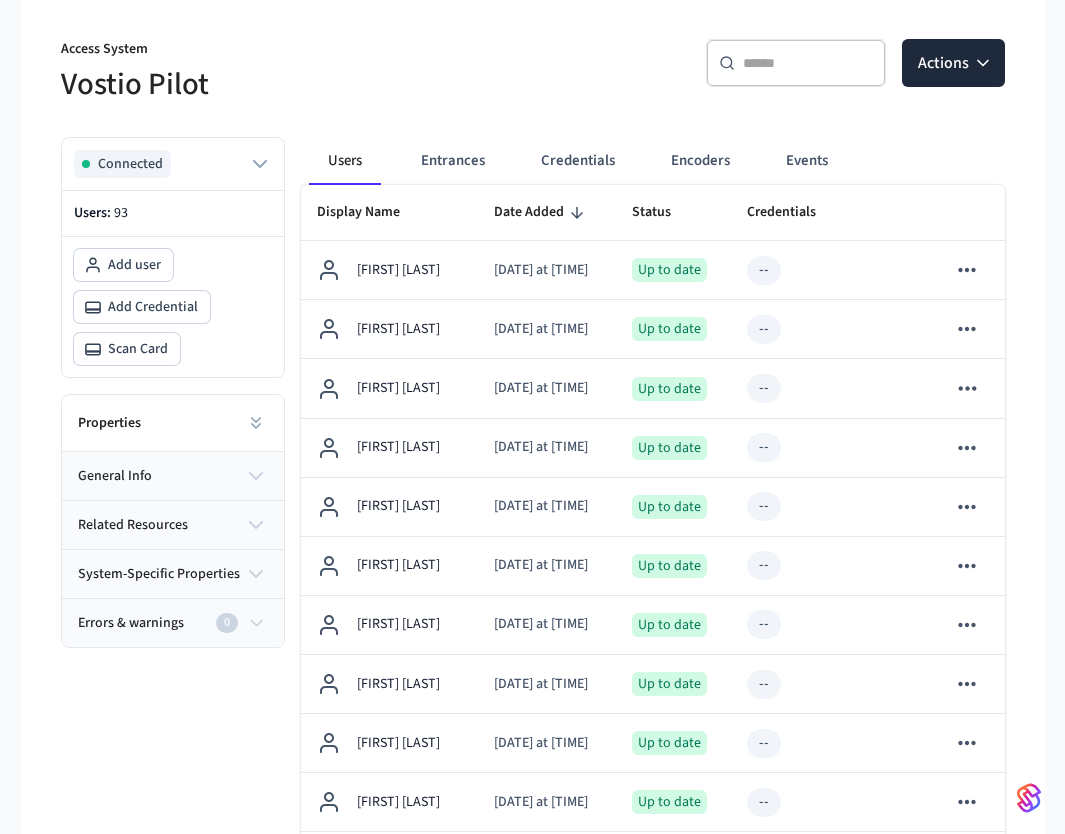 click on "Users Entrances Credentials Encoders Events" at bounding box center [588, 161] 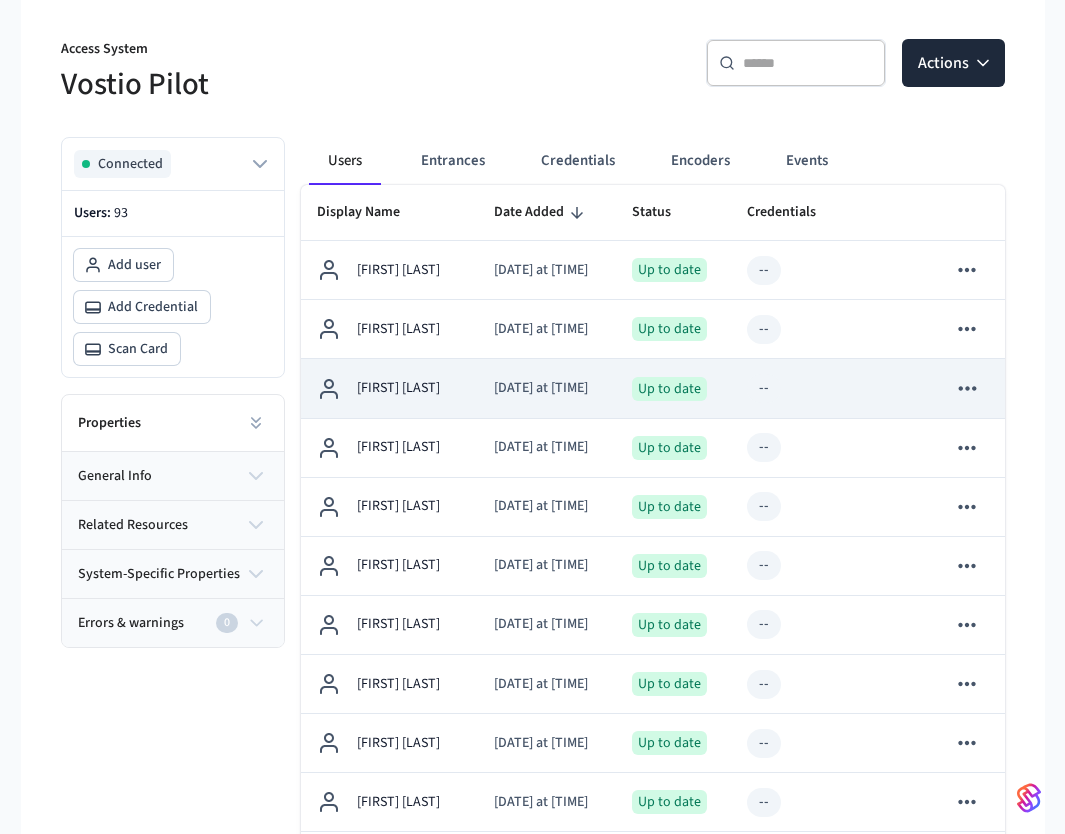 click on "[DATE] at [TIME]" at bounding box center [547, 388] 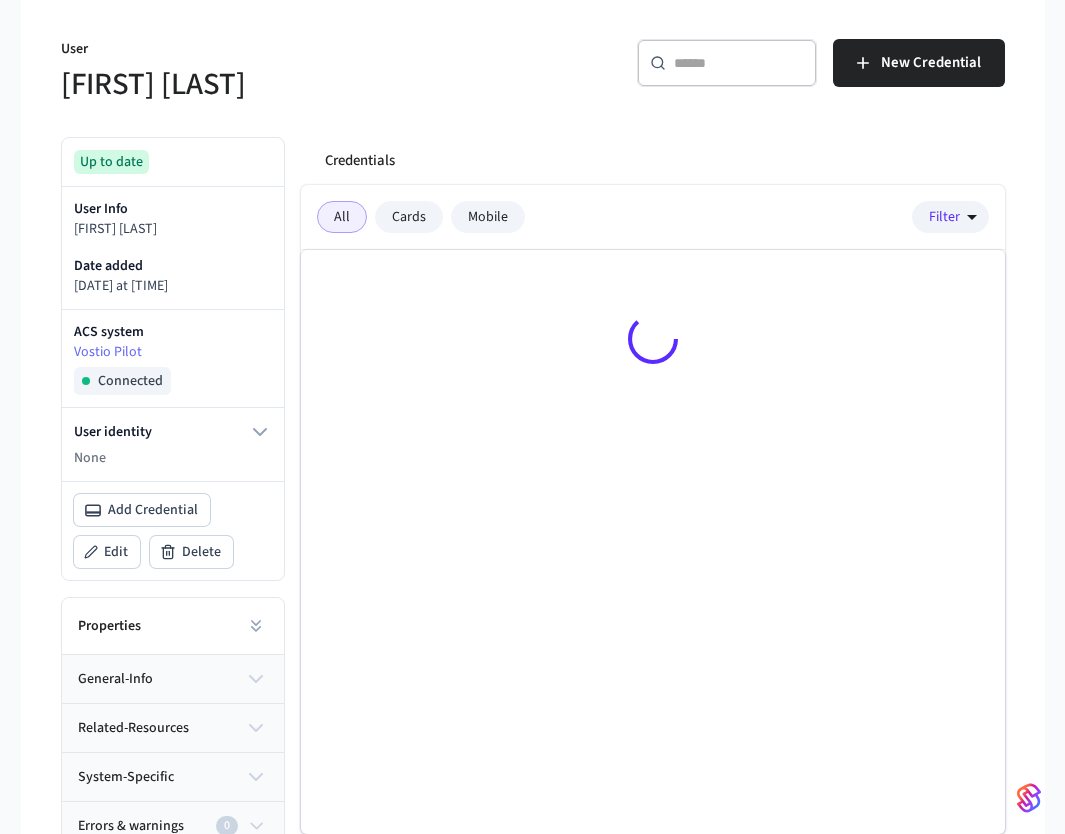 scroll, scrollTop: 0, scrollLeft: 0, axis: both 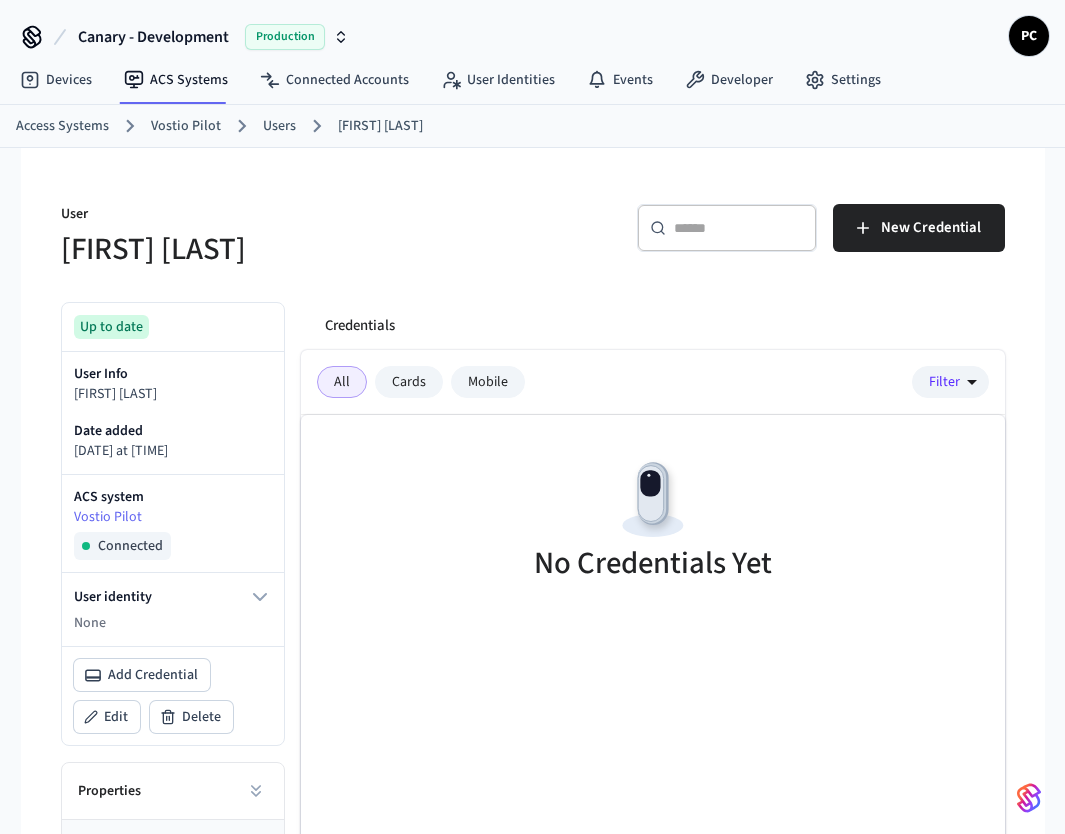 click at bounding box center [533, 188] 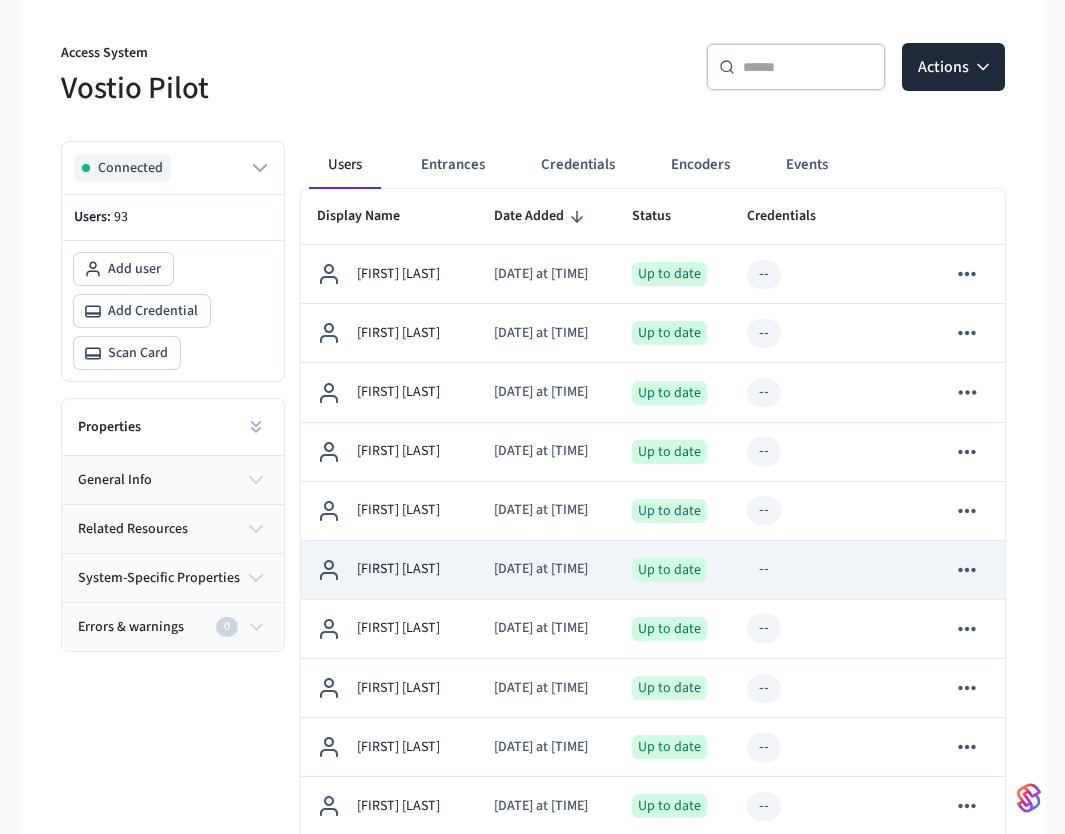 scroll, scrollTop: 0, scrollLeft: 0, axis: both 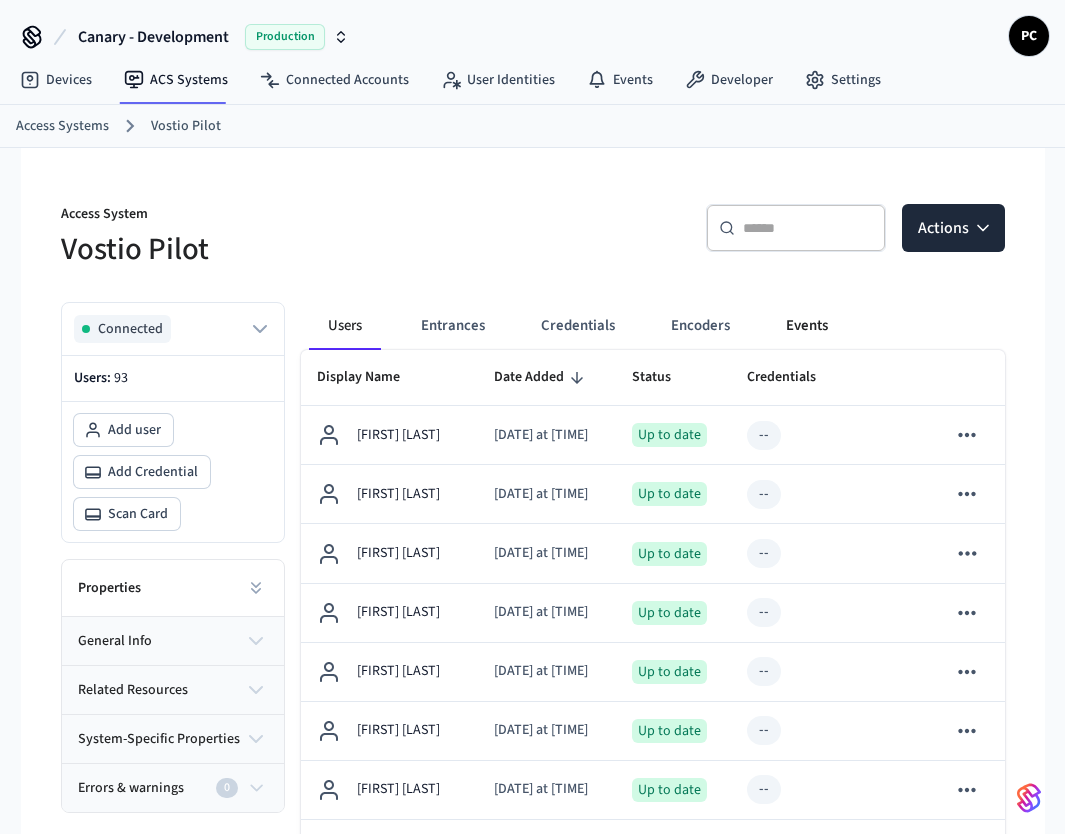 click on "Events" at bounding box center [807, 326] 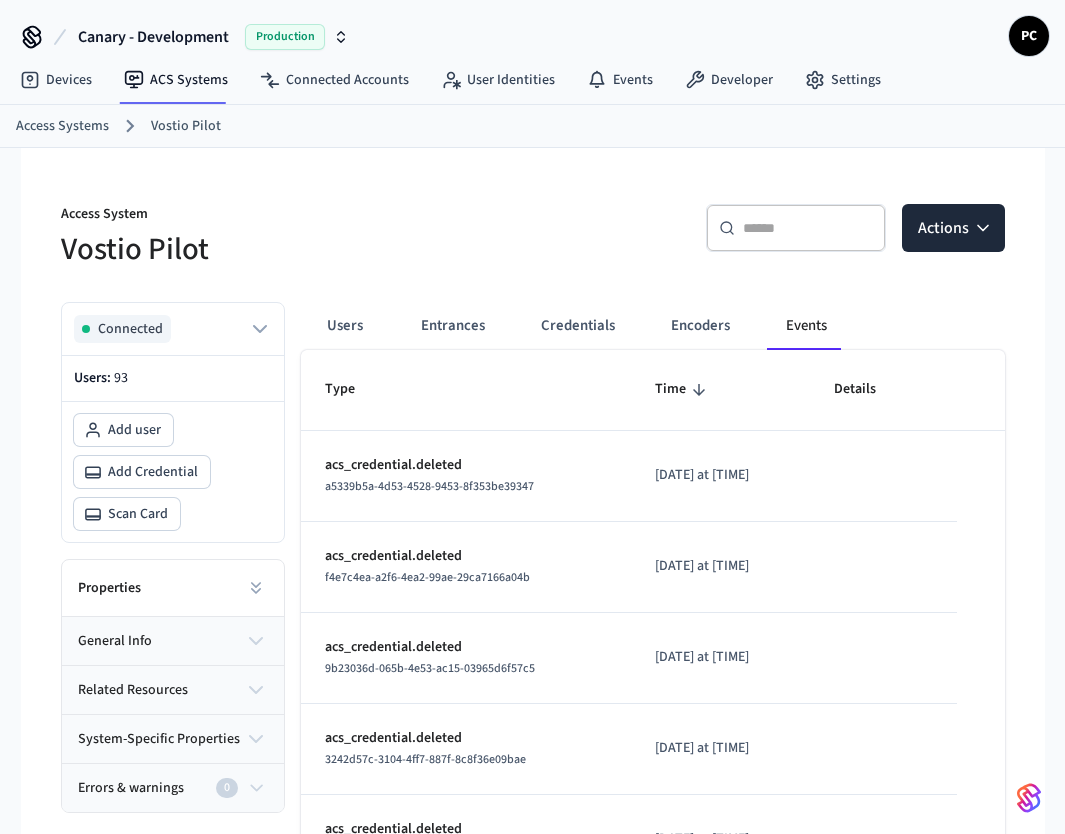 scroll, scrollTop: 604, scrollLeft: 0, axis: vertical 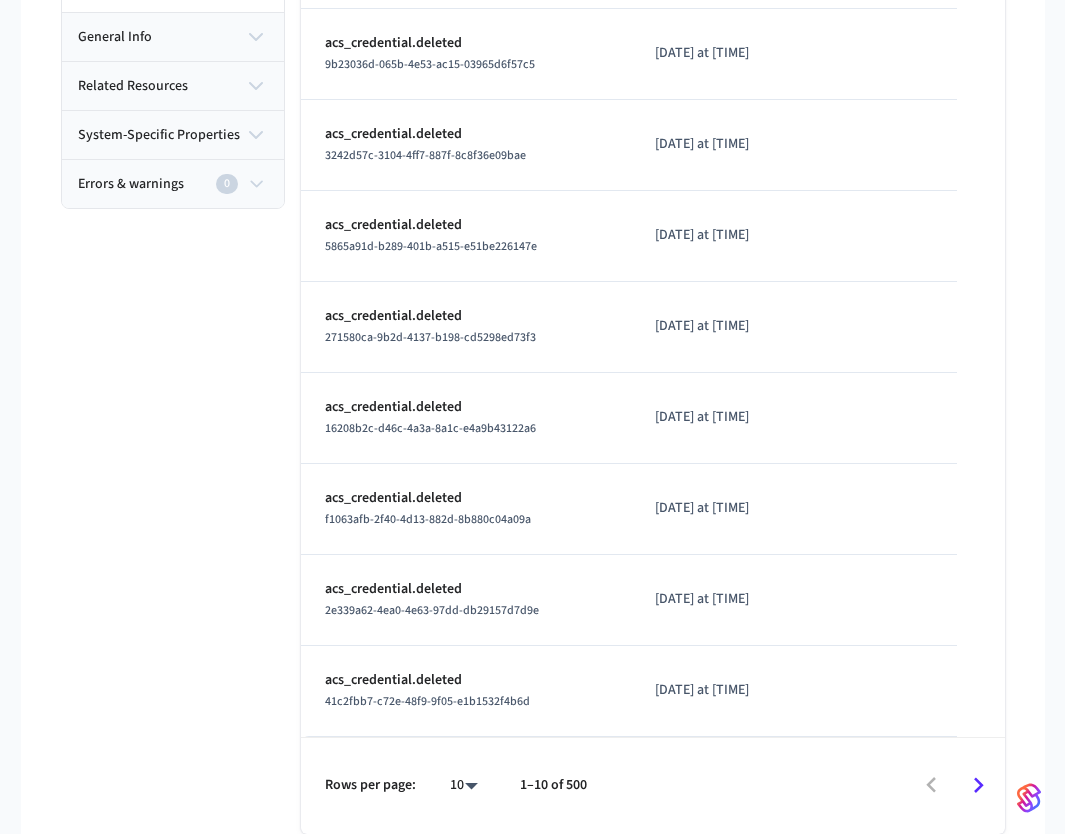 click 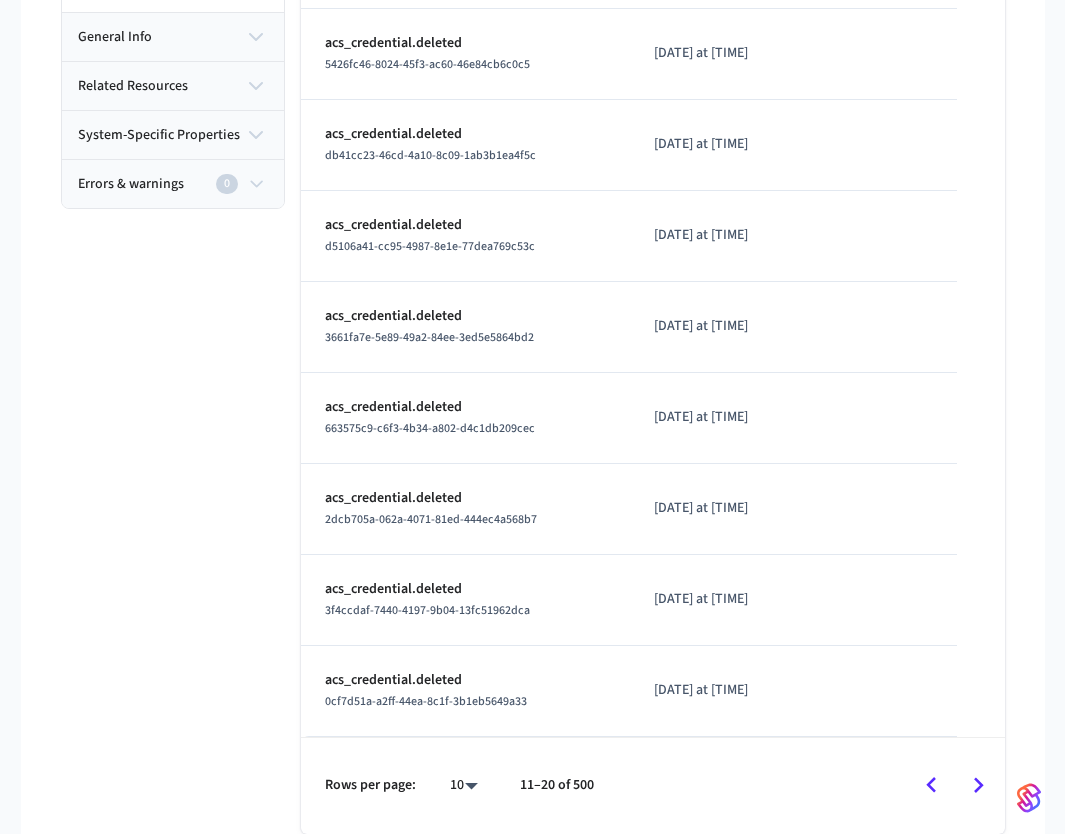 click 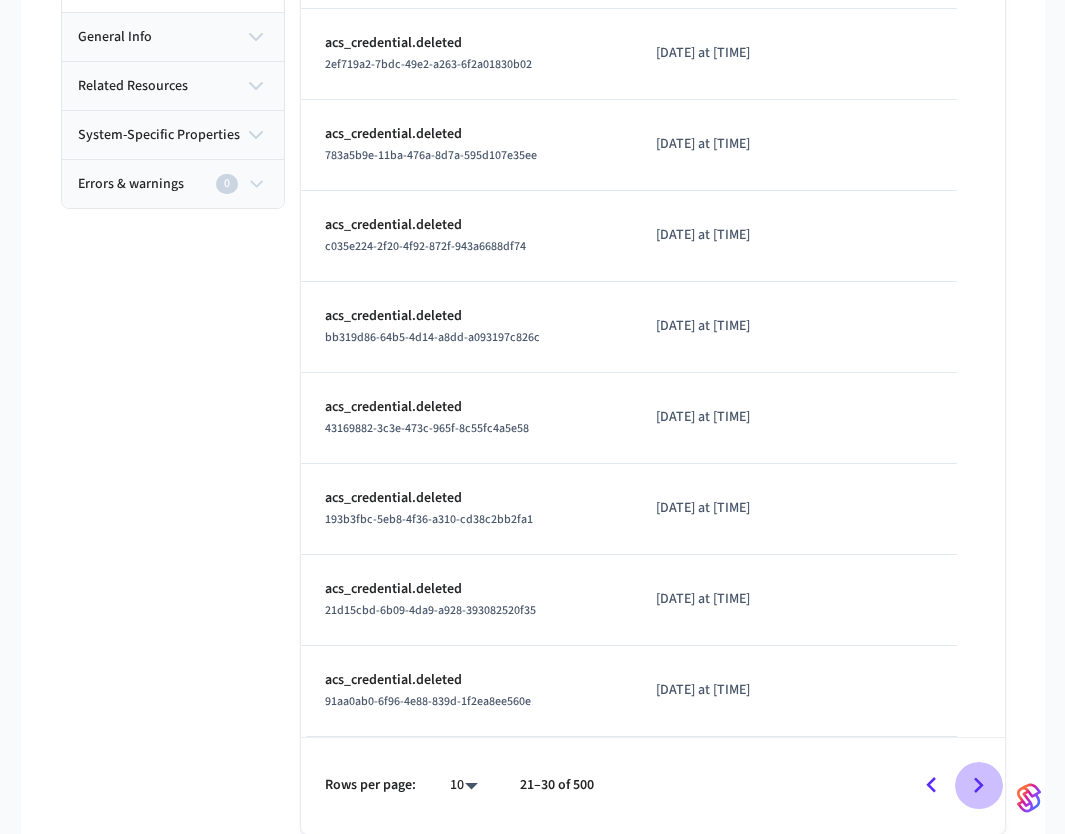 click 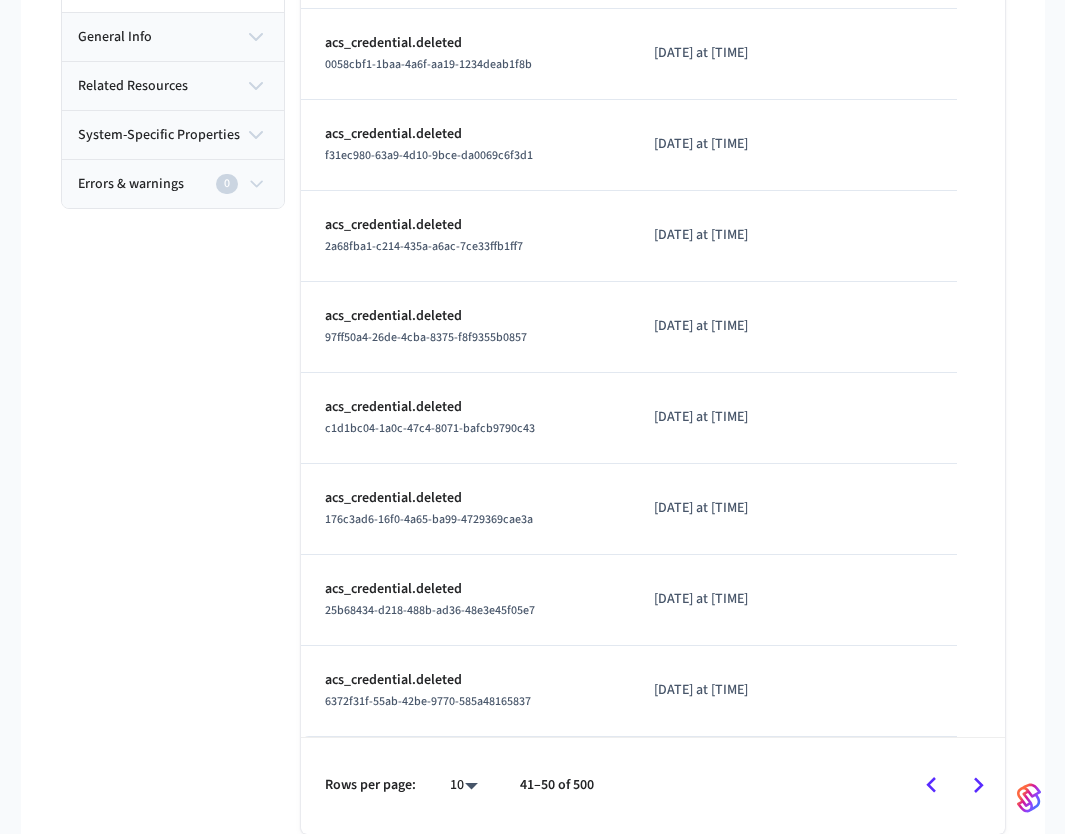 click 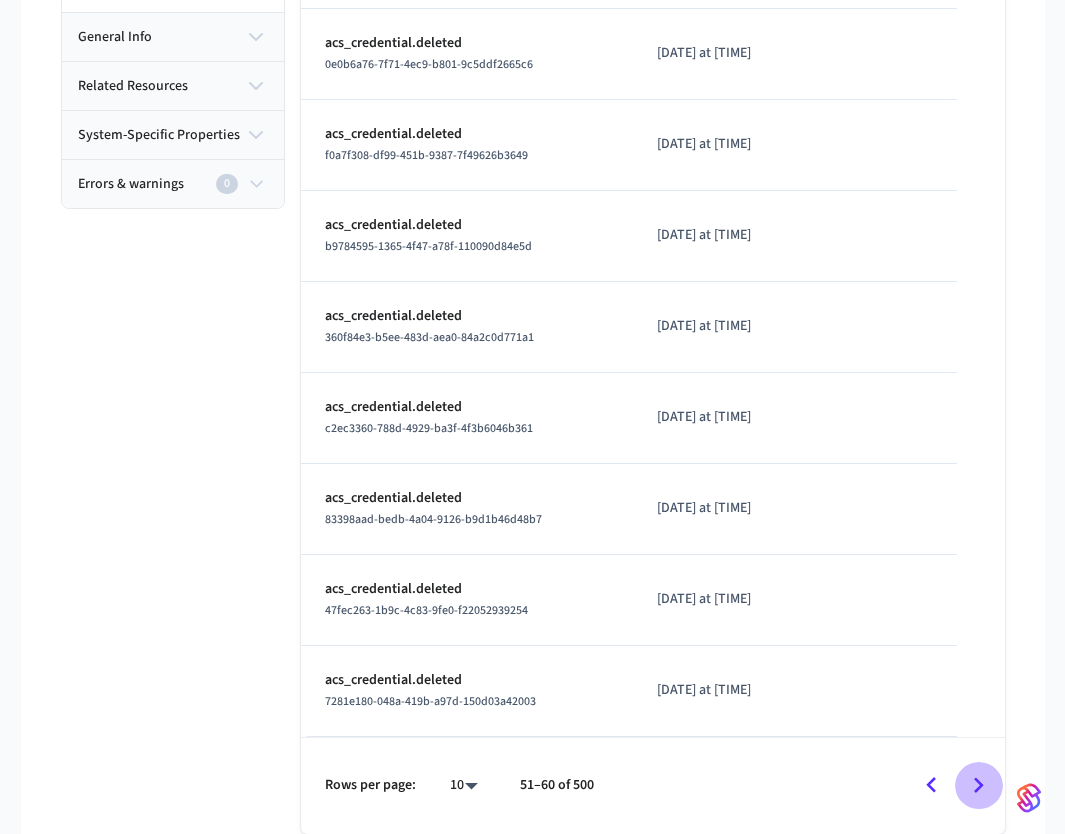click 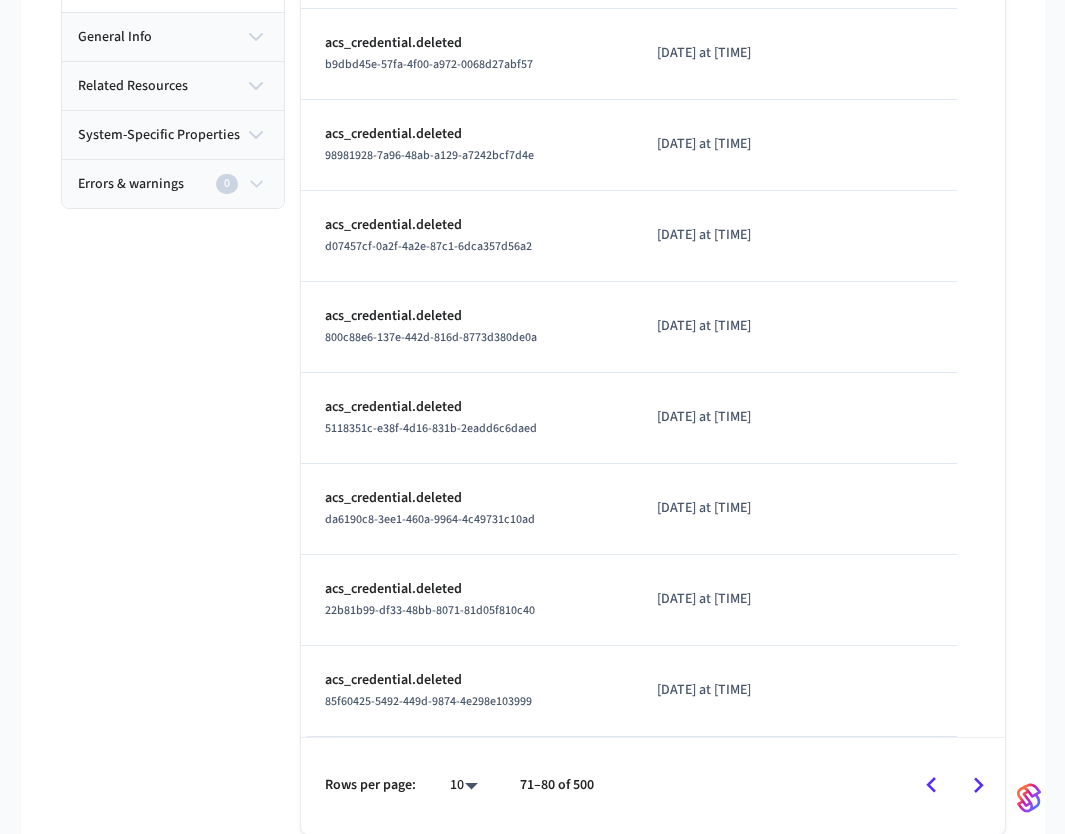 click 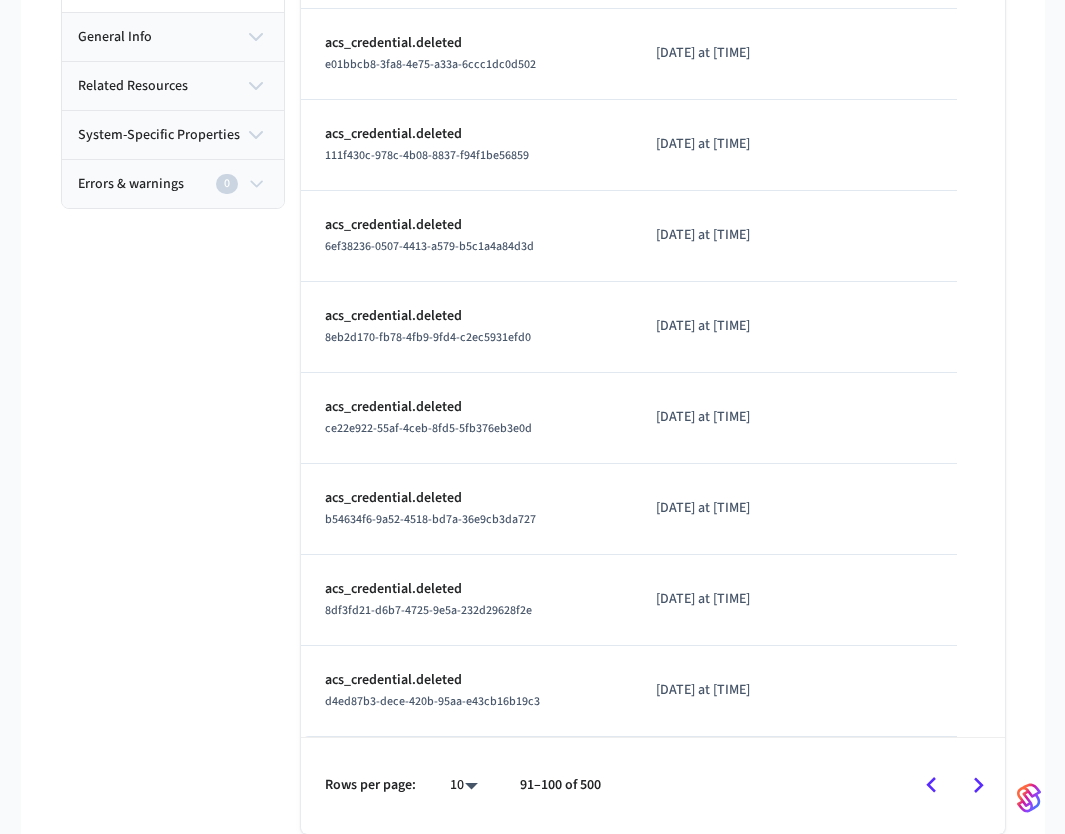 click 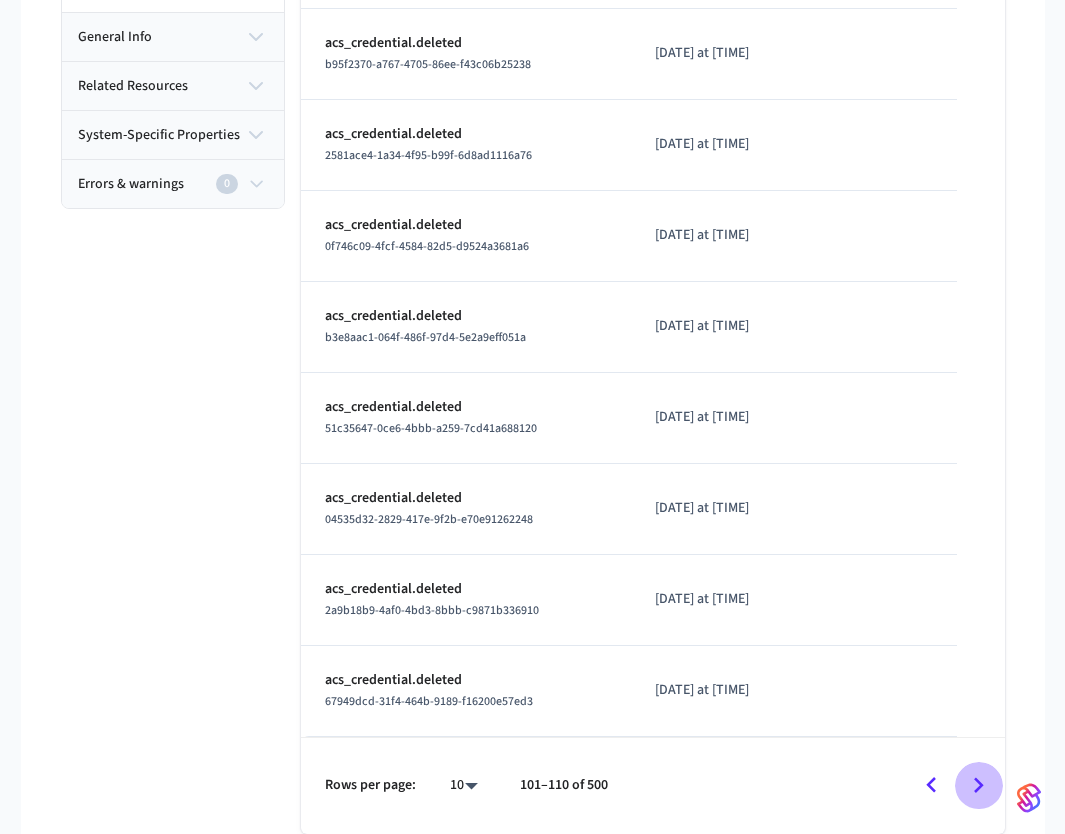 click 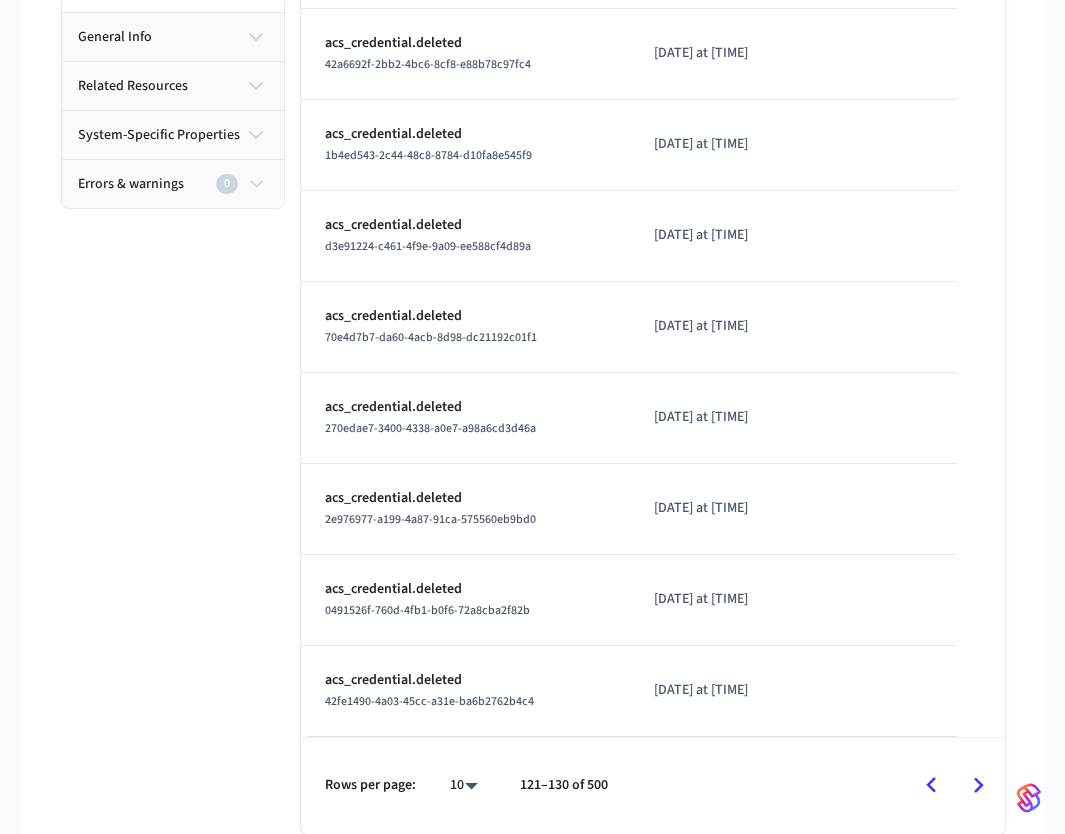 click 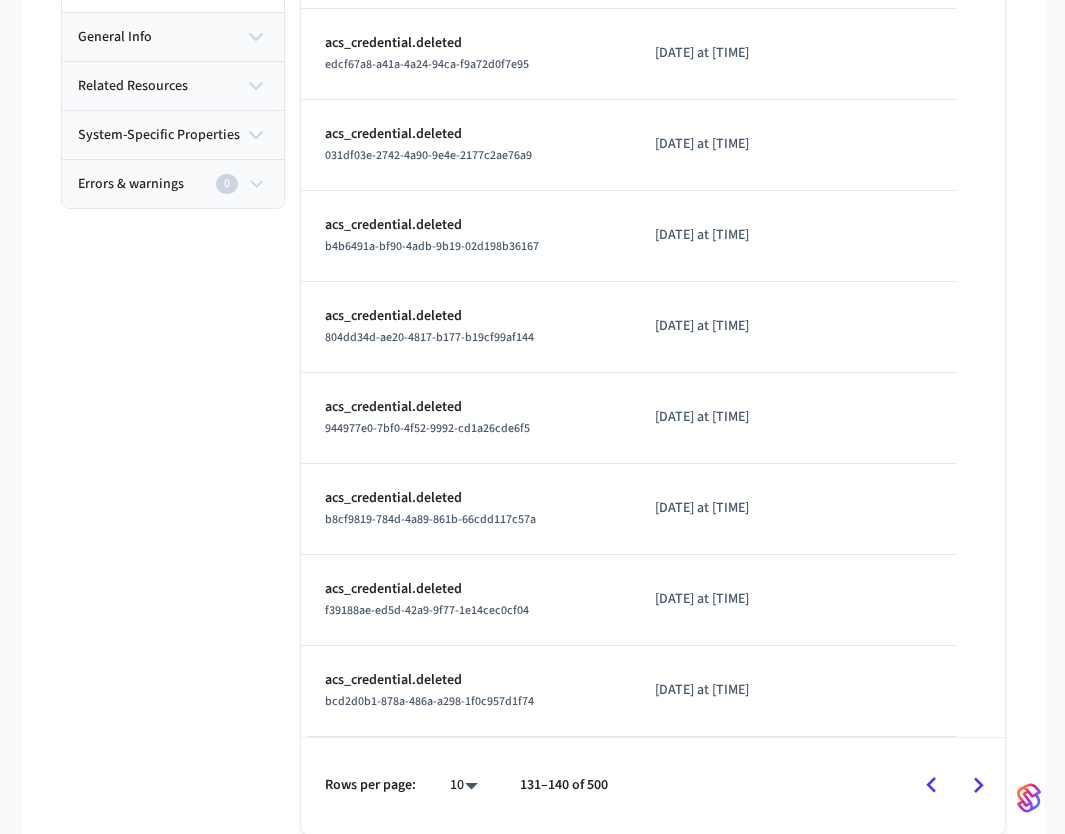 click 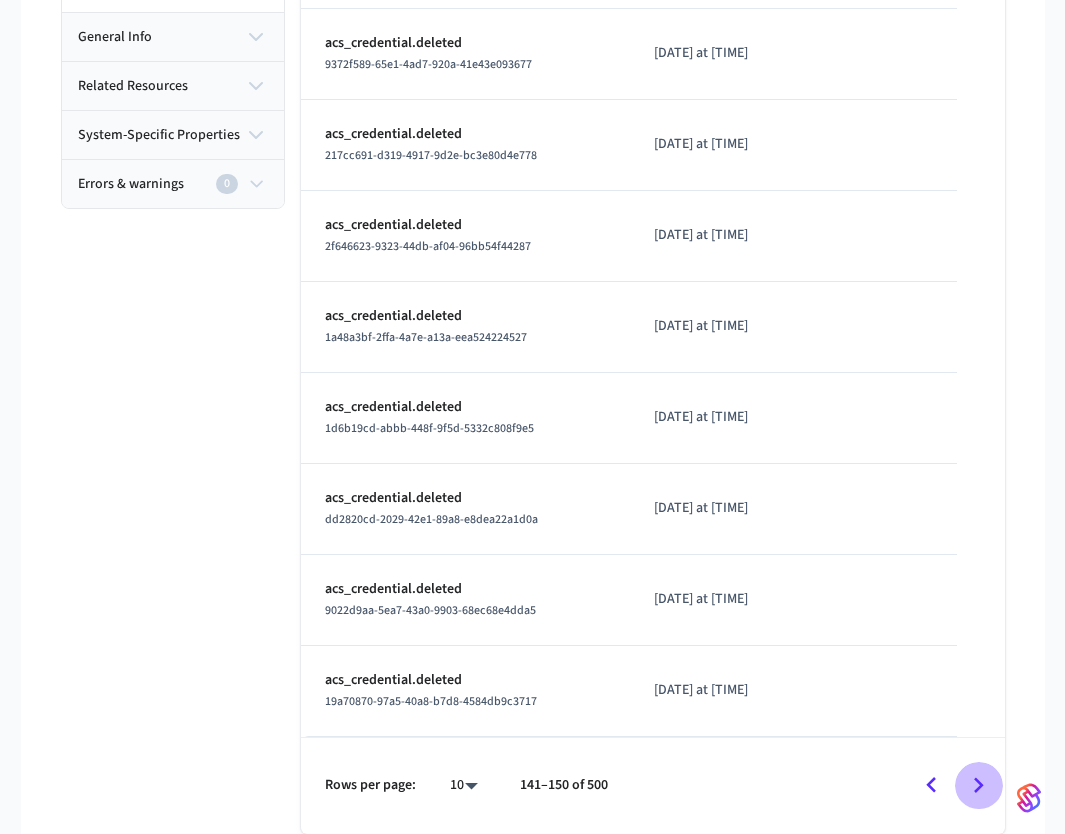 click 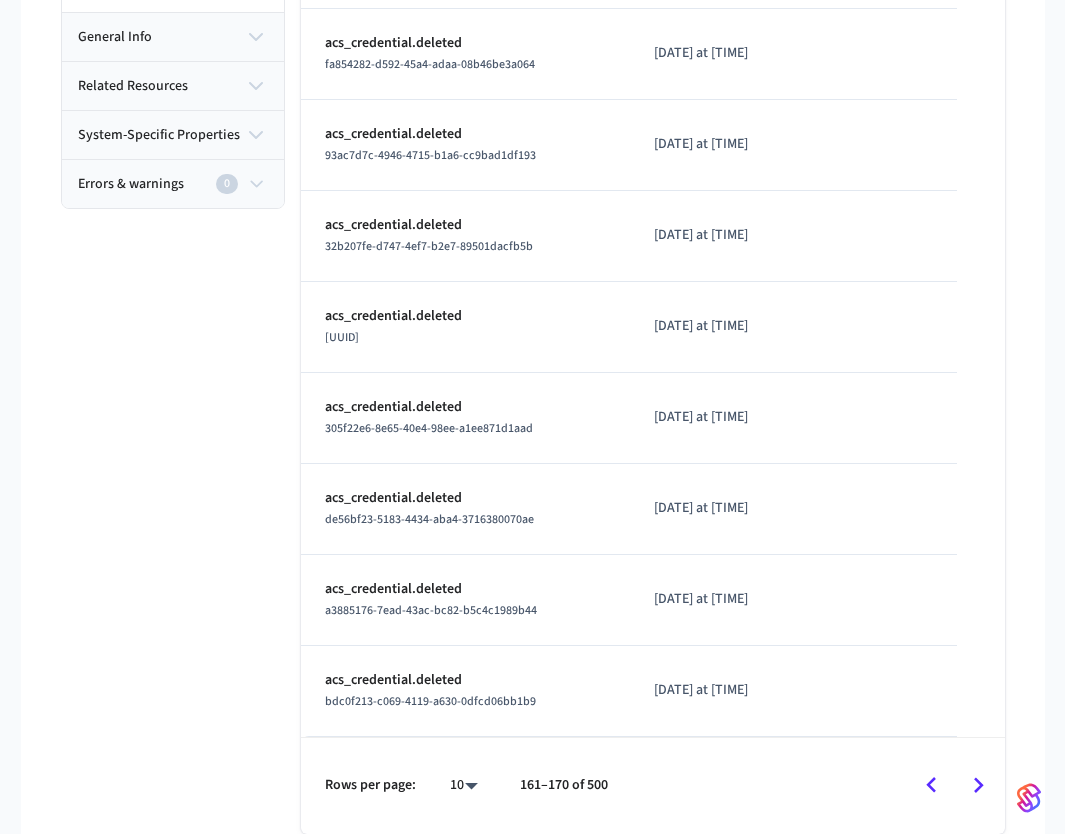click 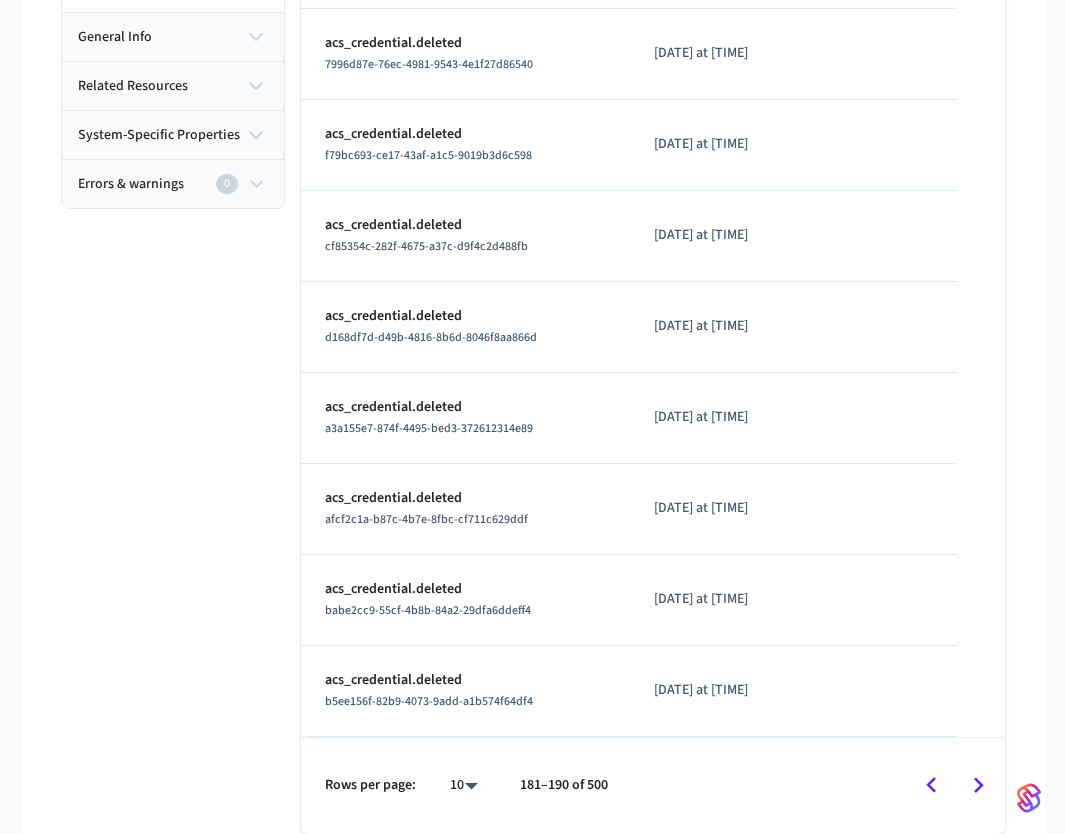 click 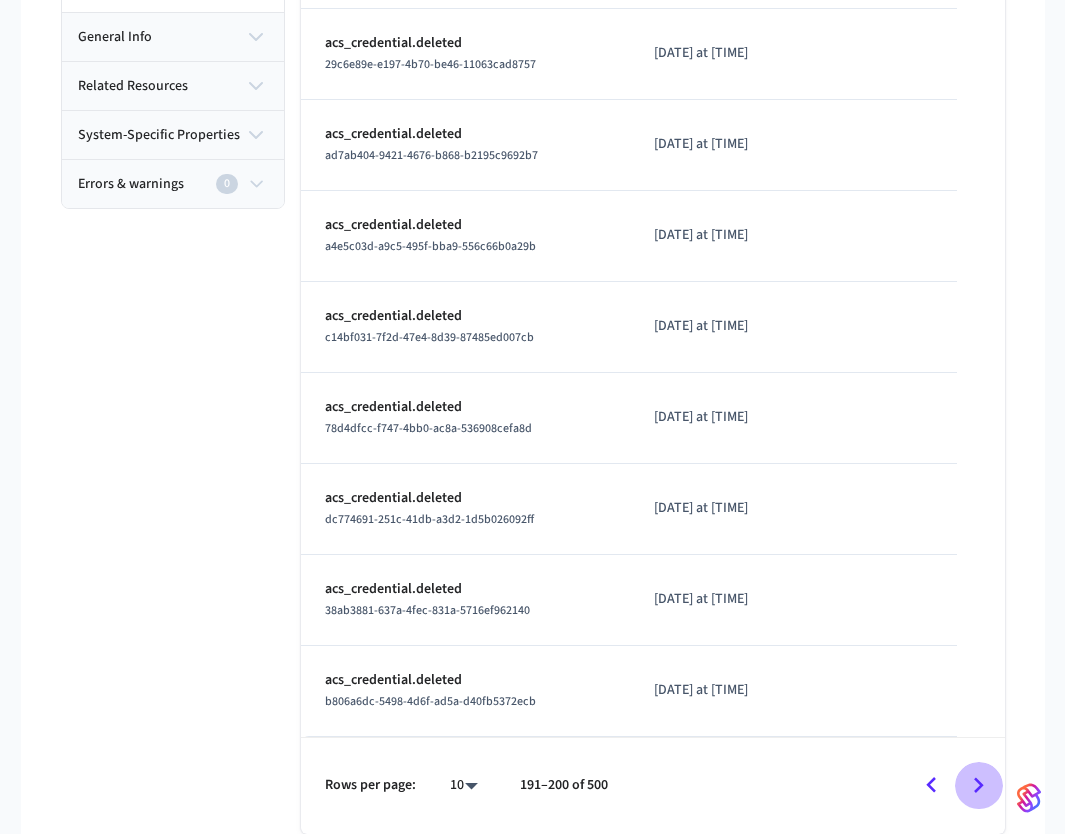click 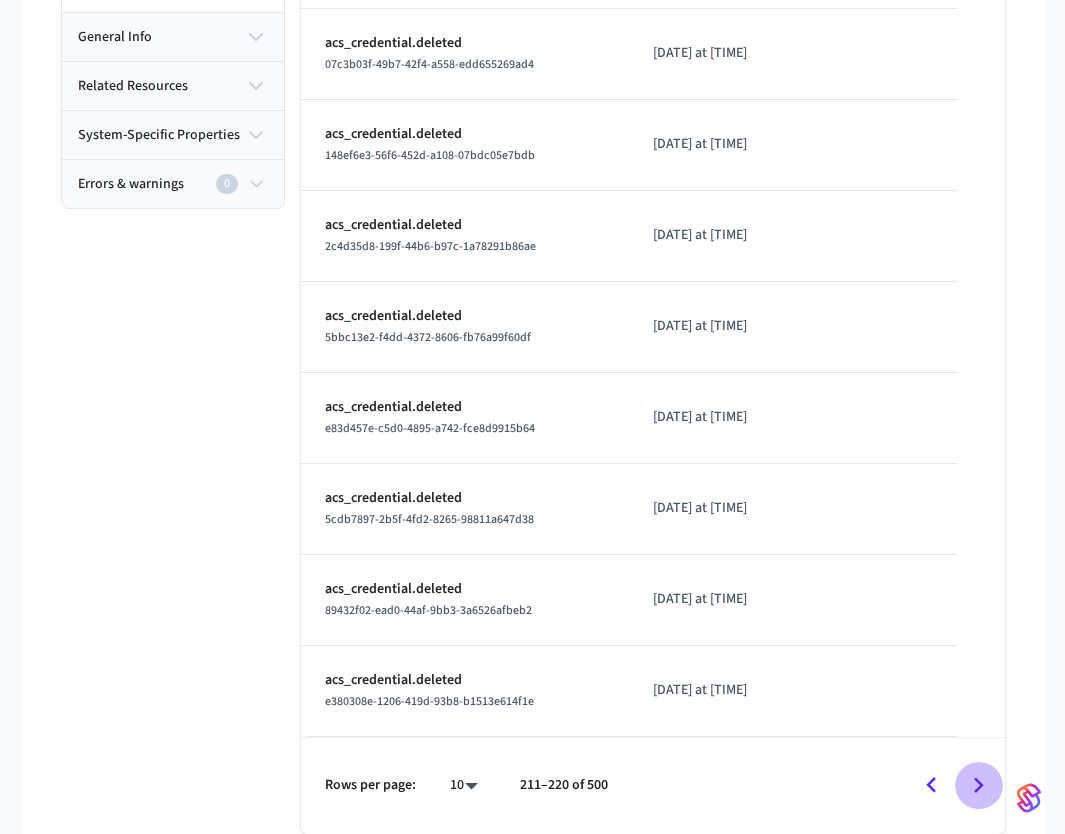 click 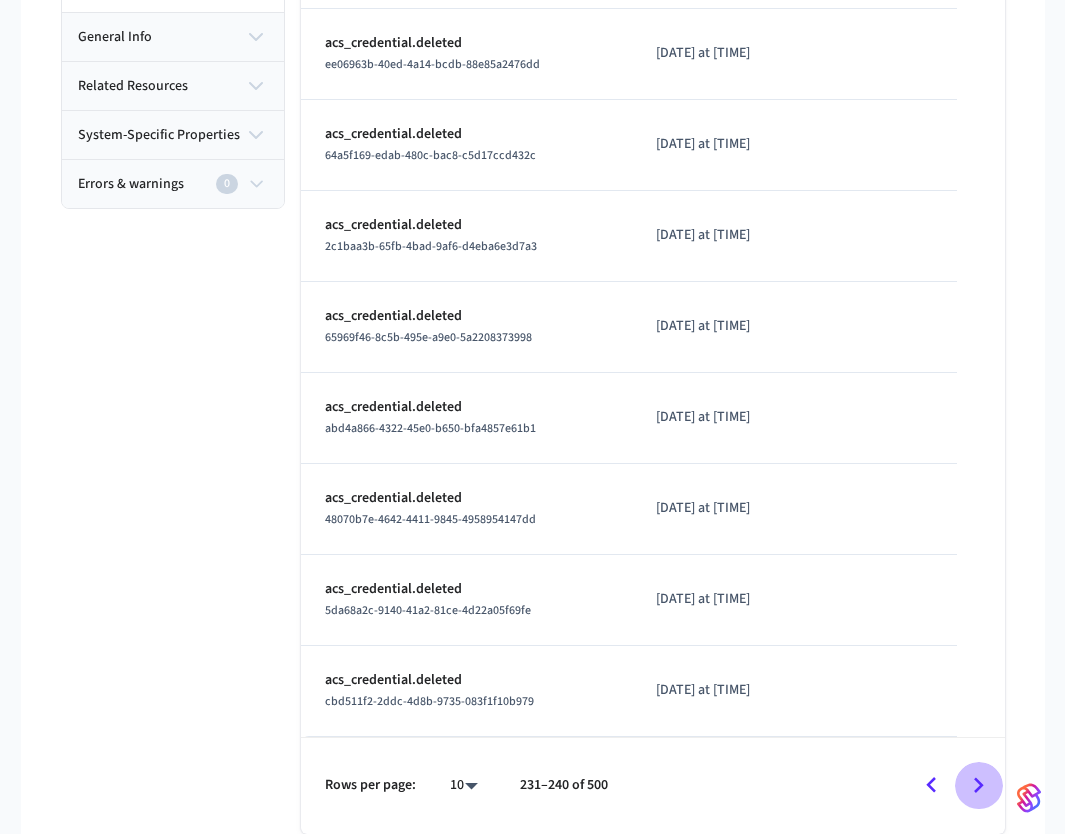 click 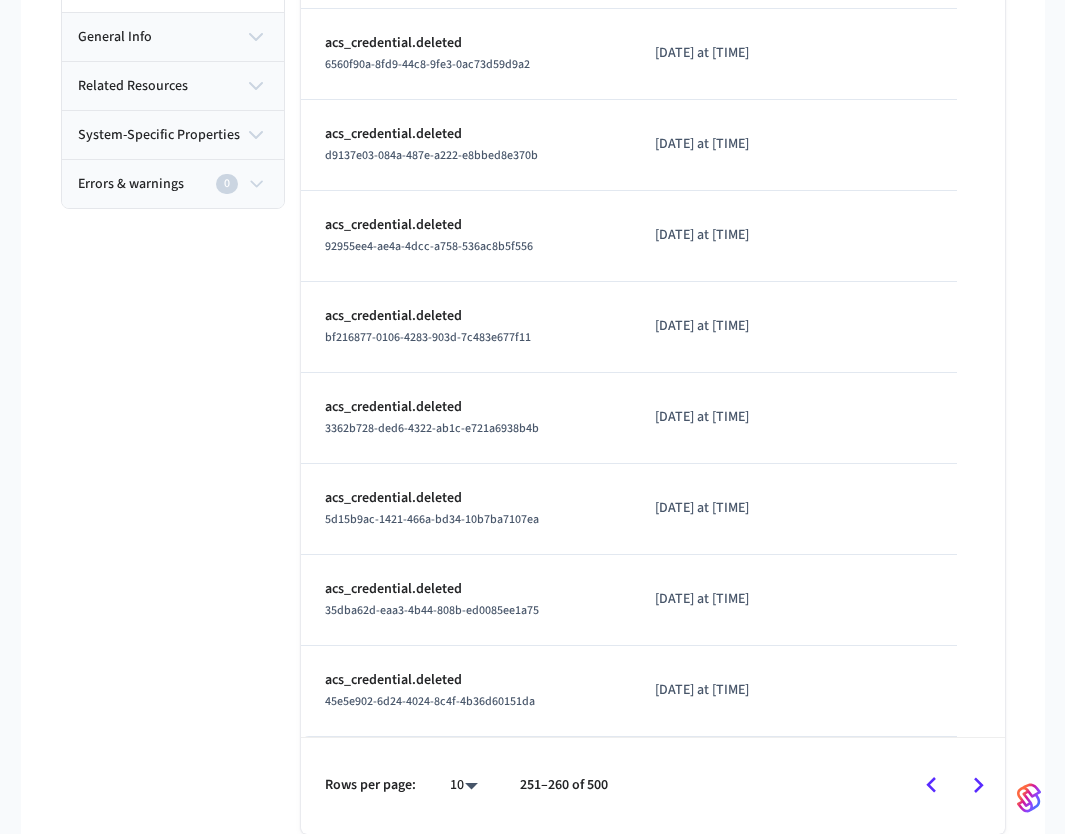 click 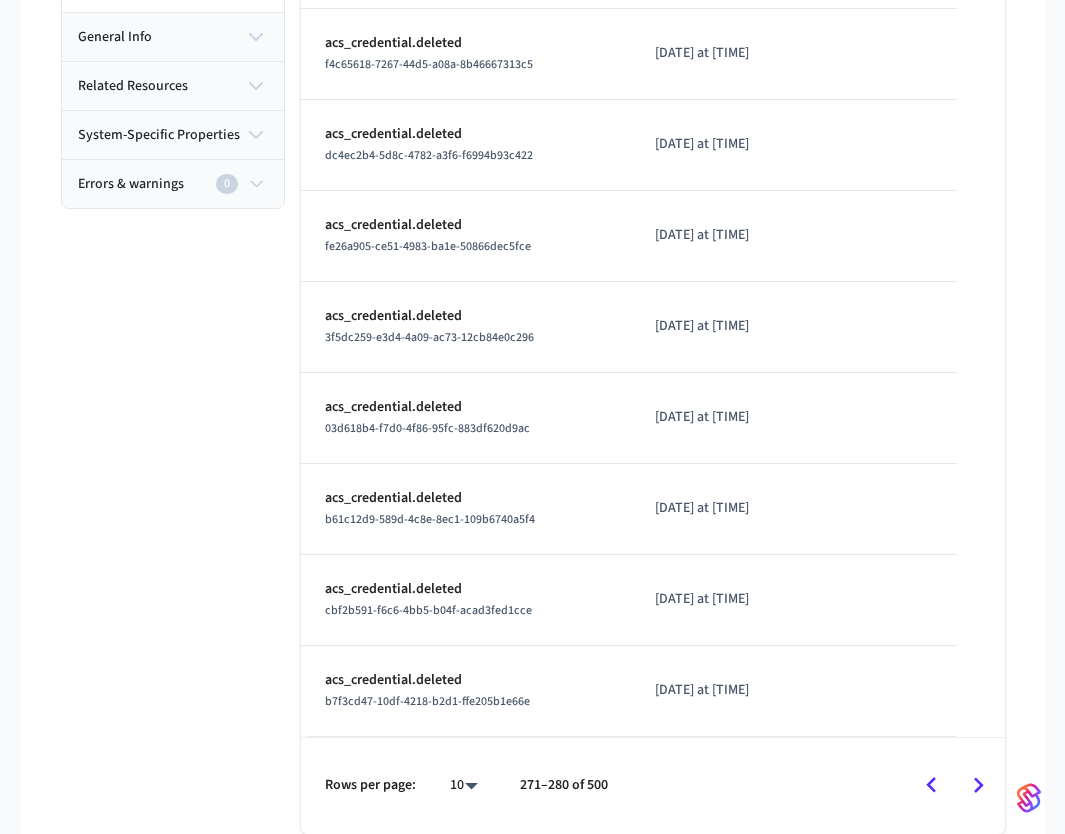 click 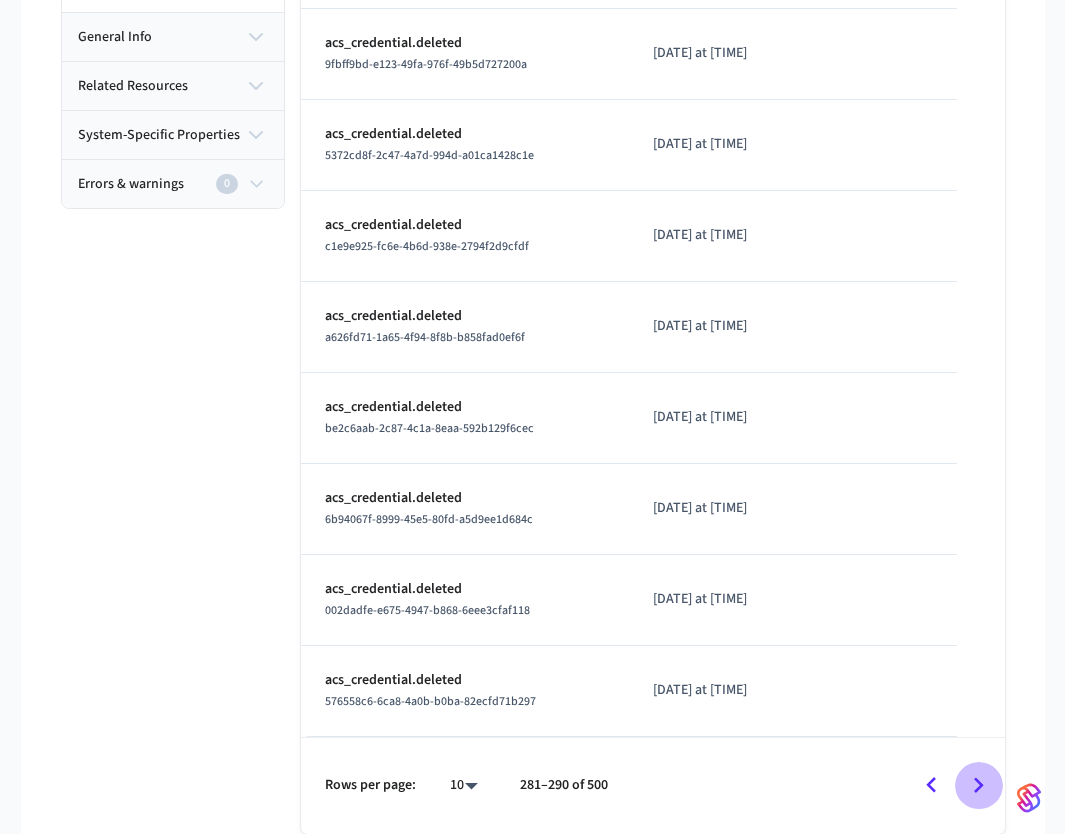 click 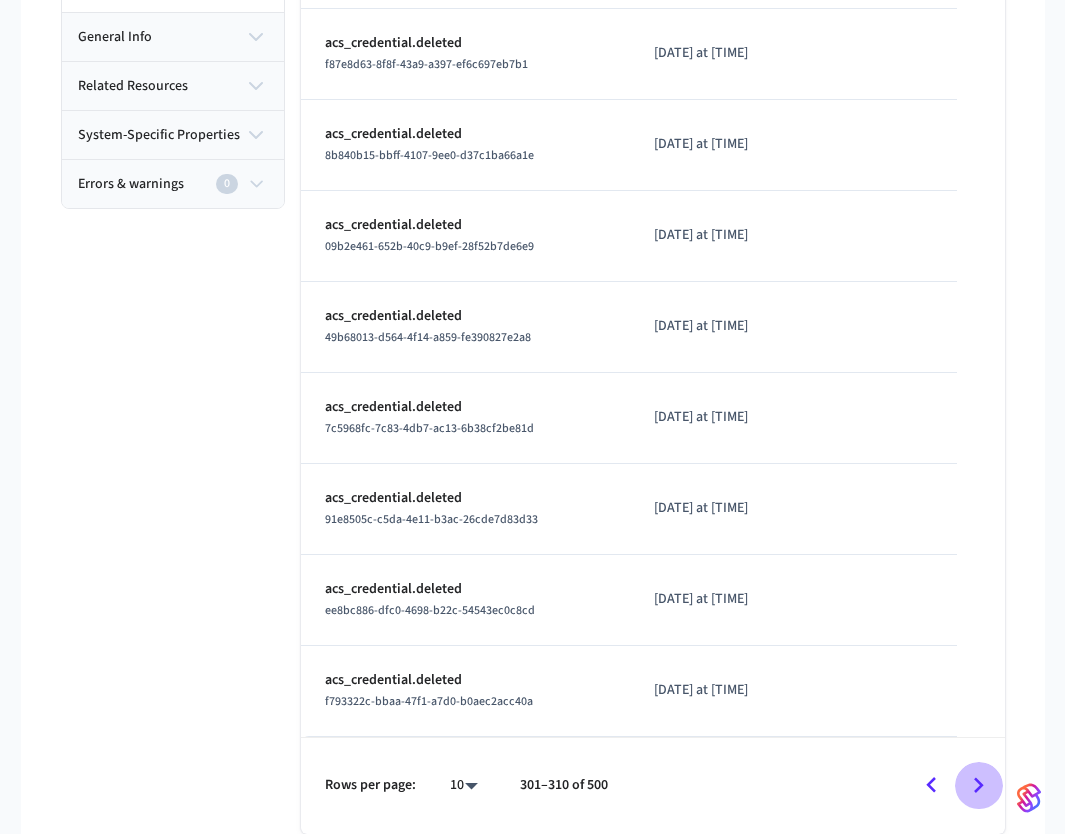 click 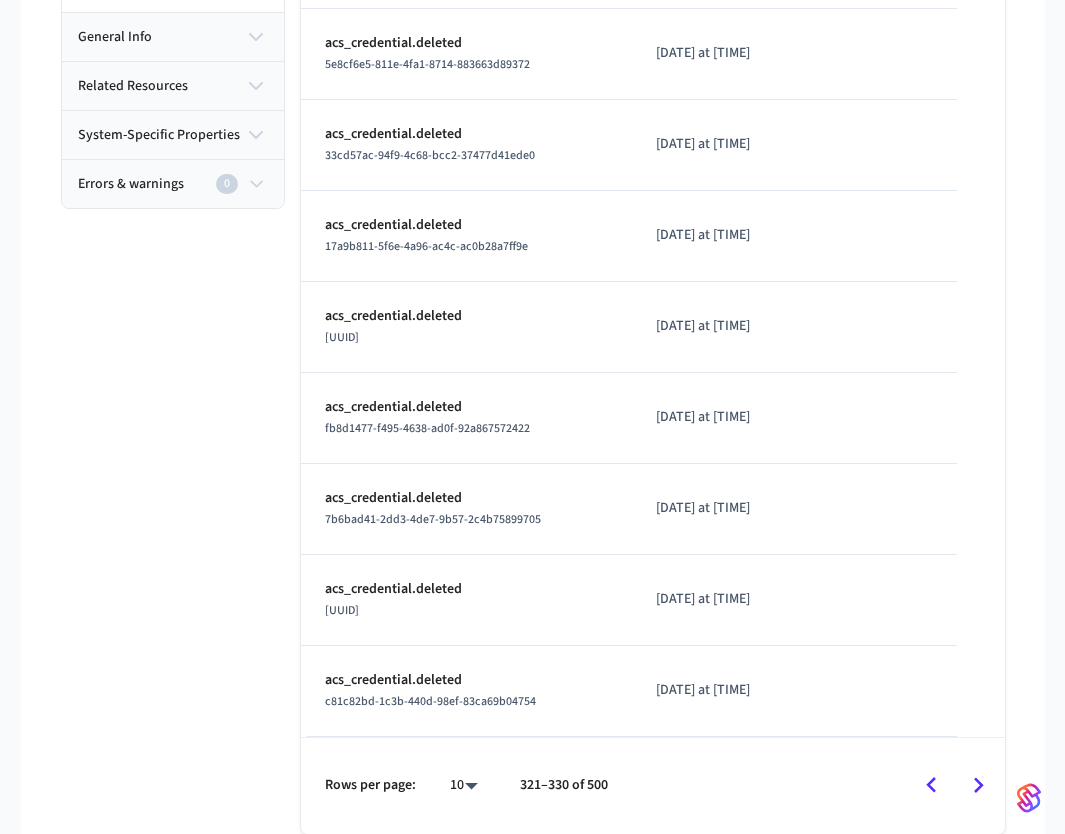 click on "acs_credential.deleted [UUID]" at bounding box center [467, 327] 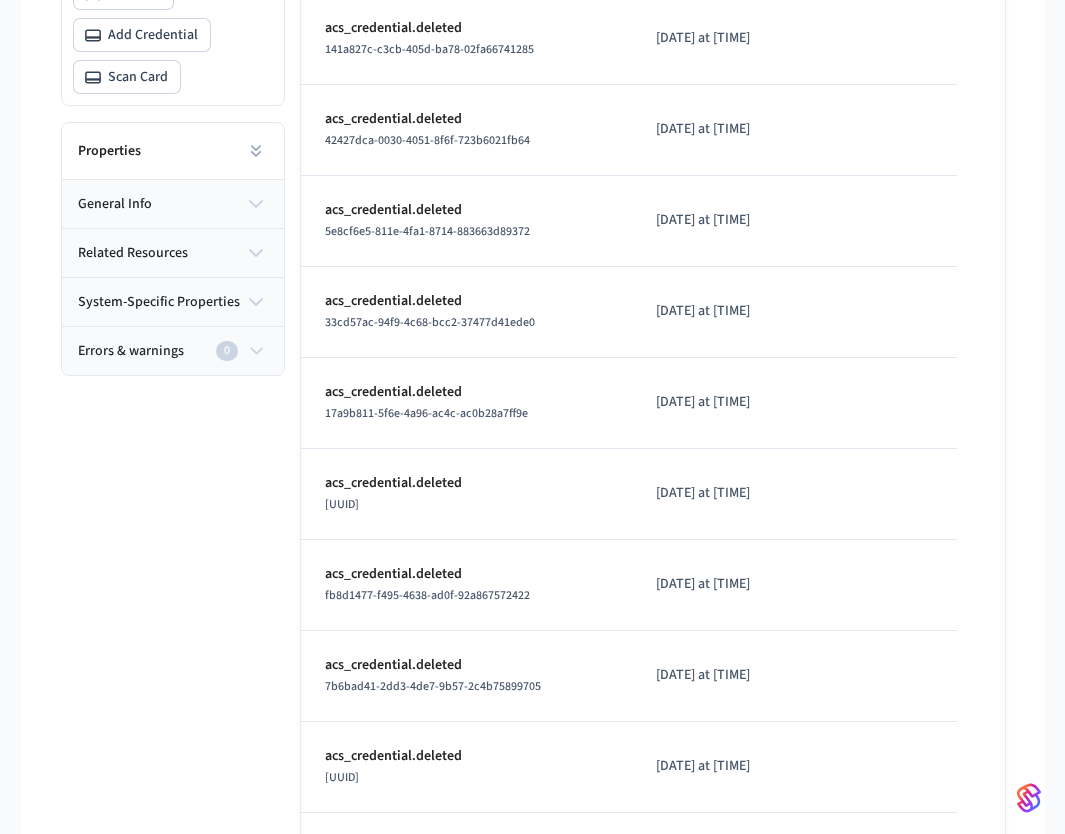 scroll, scrollTop: 129, scrollLeft: 0, axis: vertical 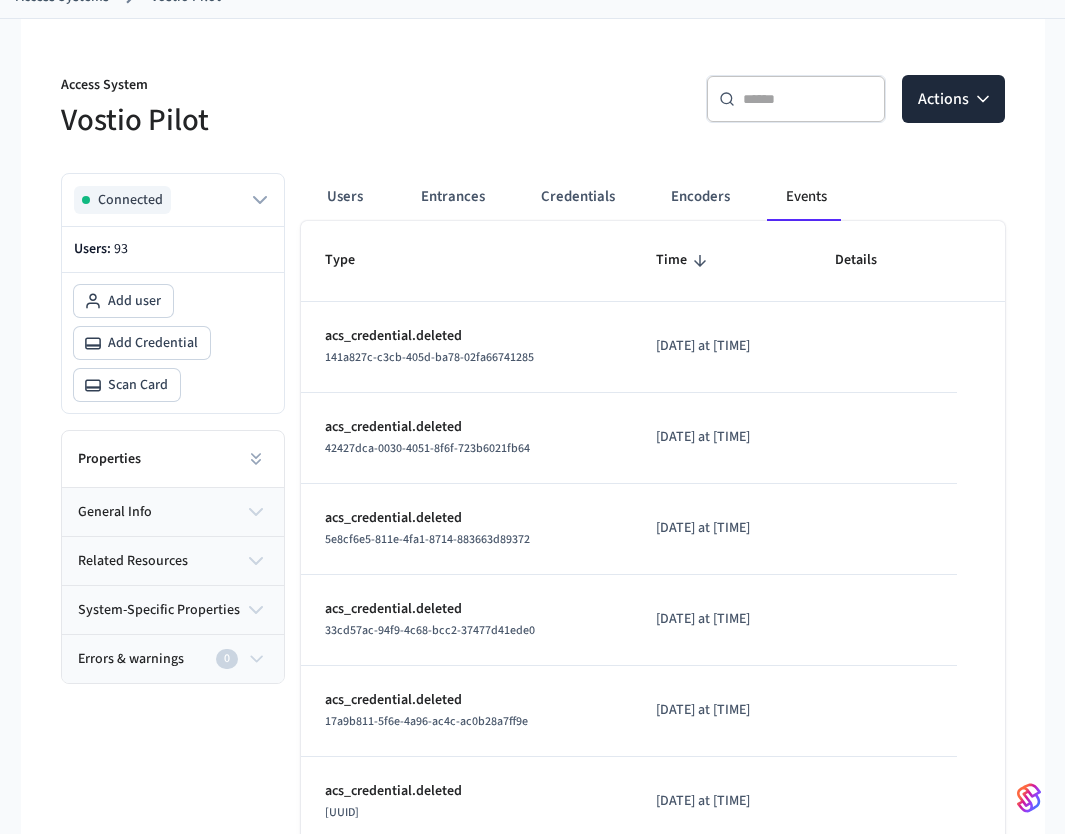 click on "acs_credential.deleted" at bounding box center [467, 336] 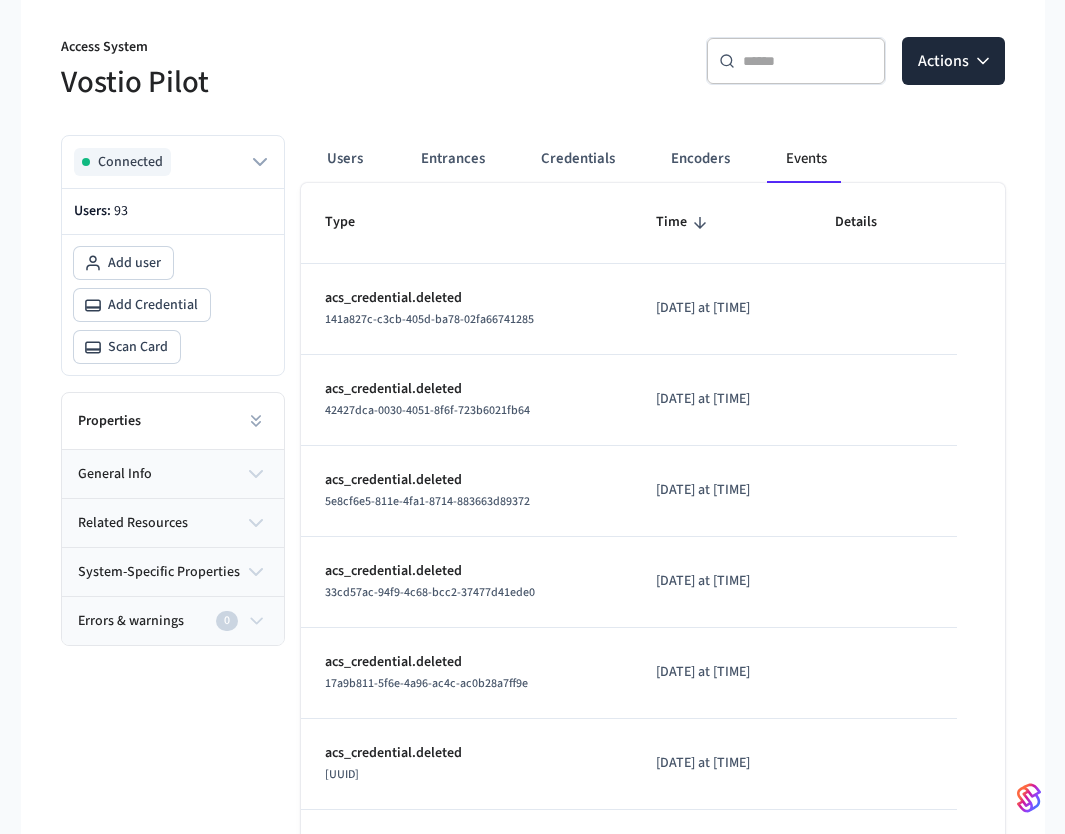 scroll, scrollTop: 604, scrollLeft: 0, axis: vertical 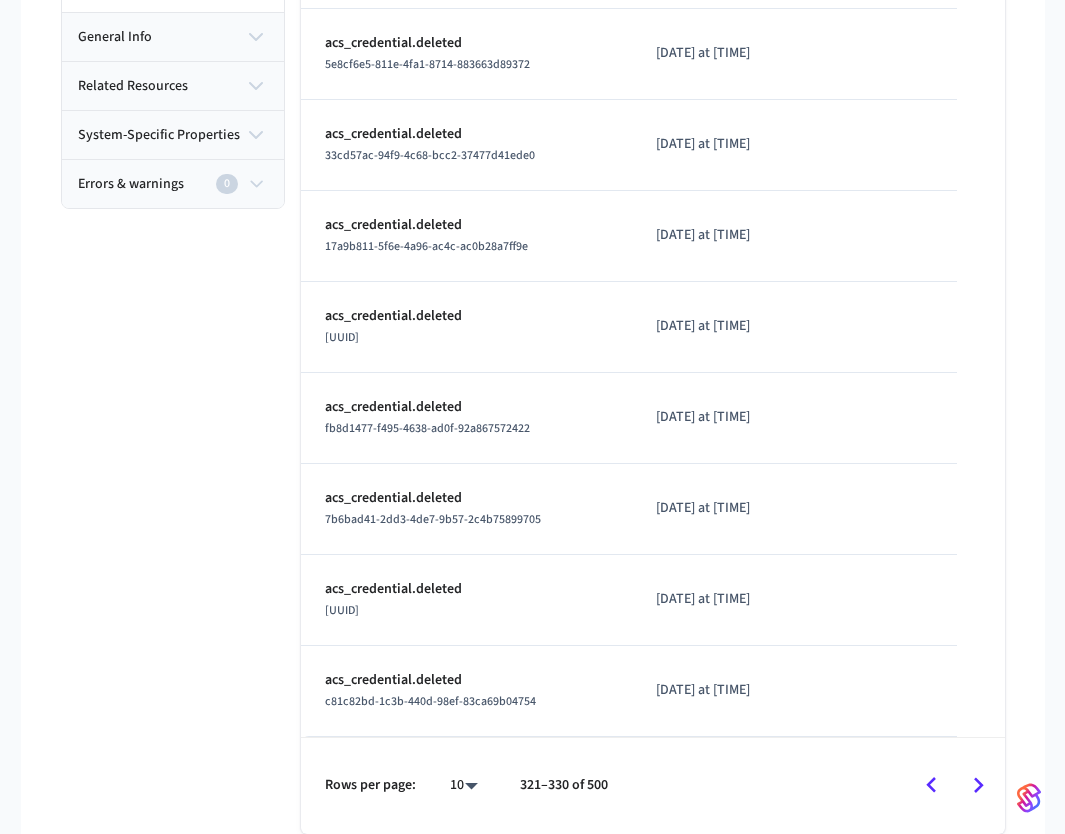 click on "acs_credential.deleted [UUID]" at bounding box center (467, 600) 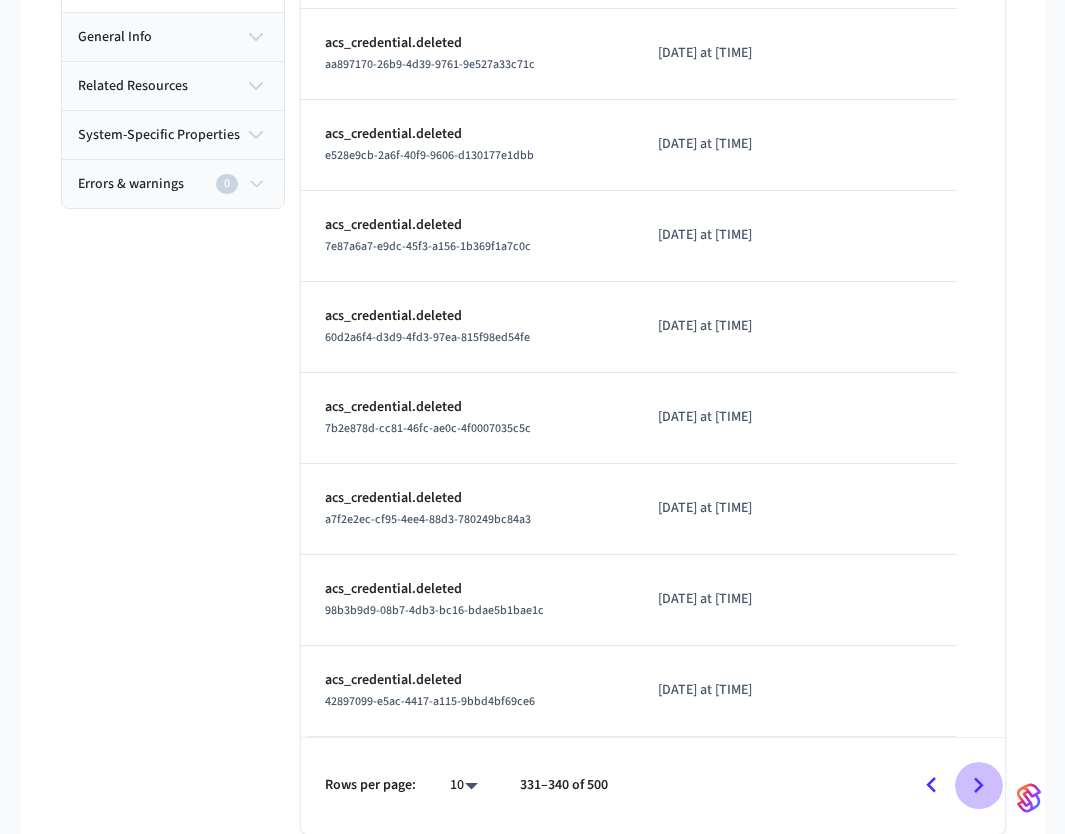 click 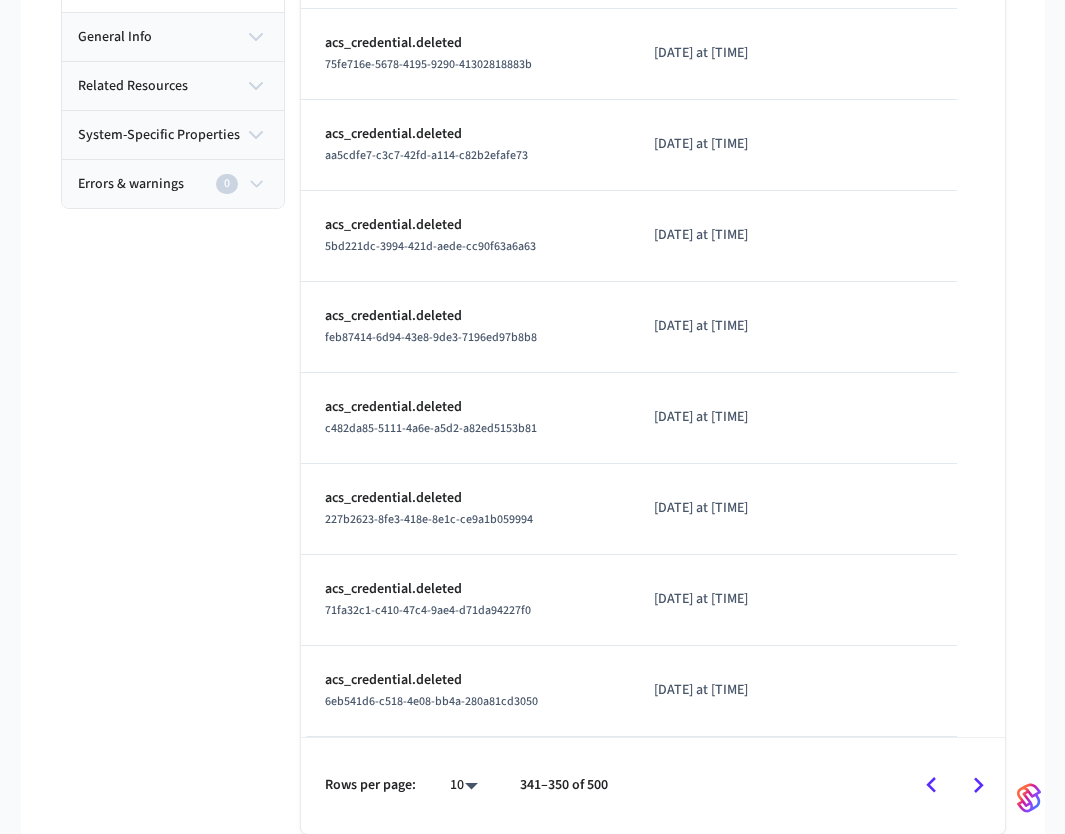 click 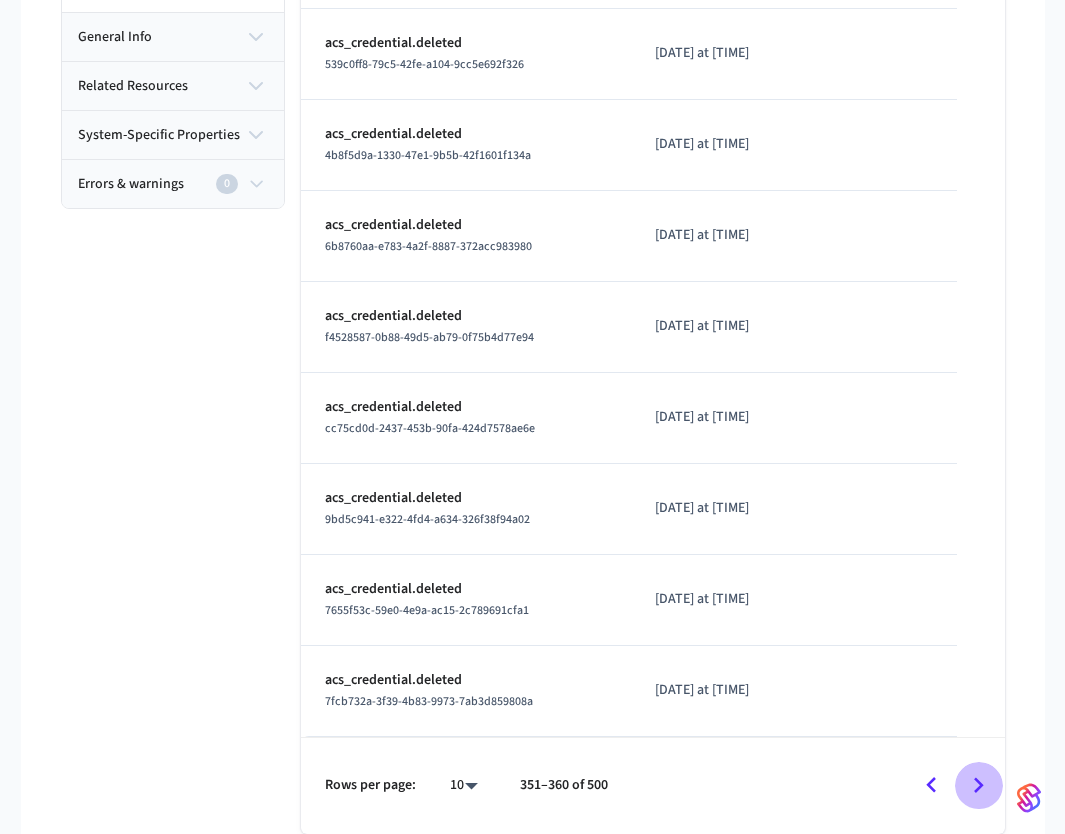 click 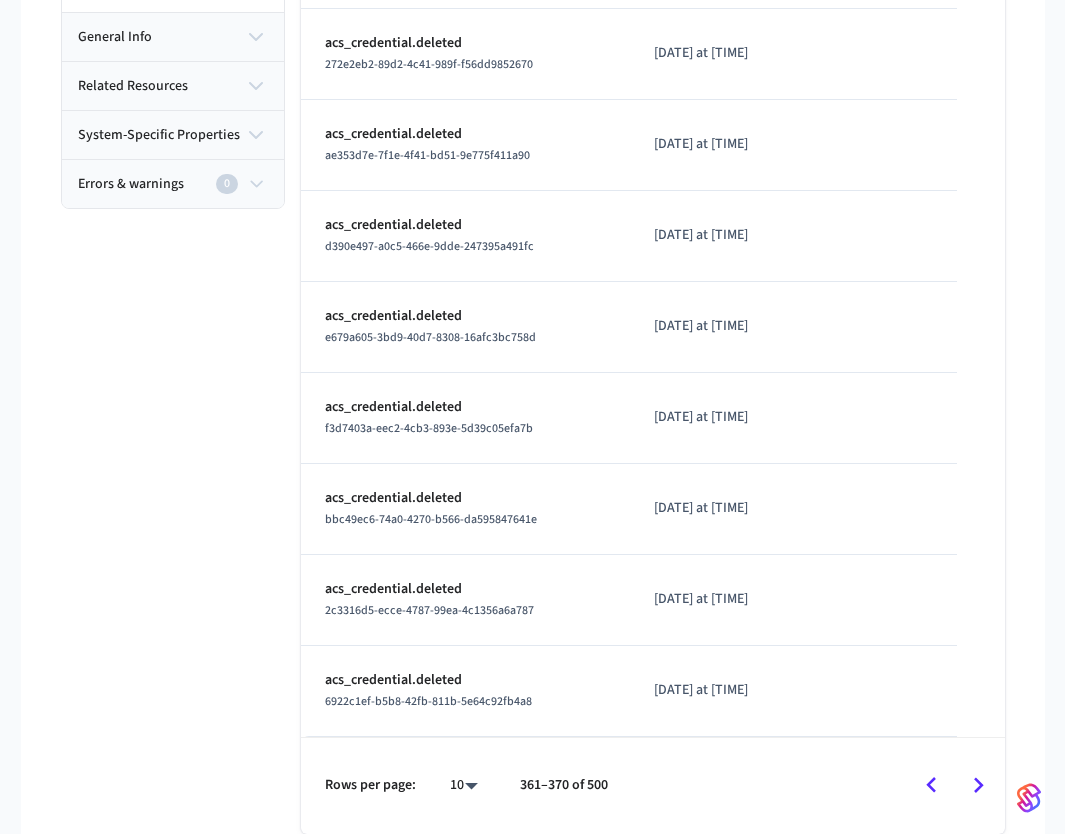 click 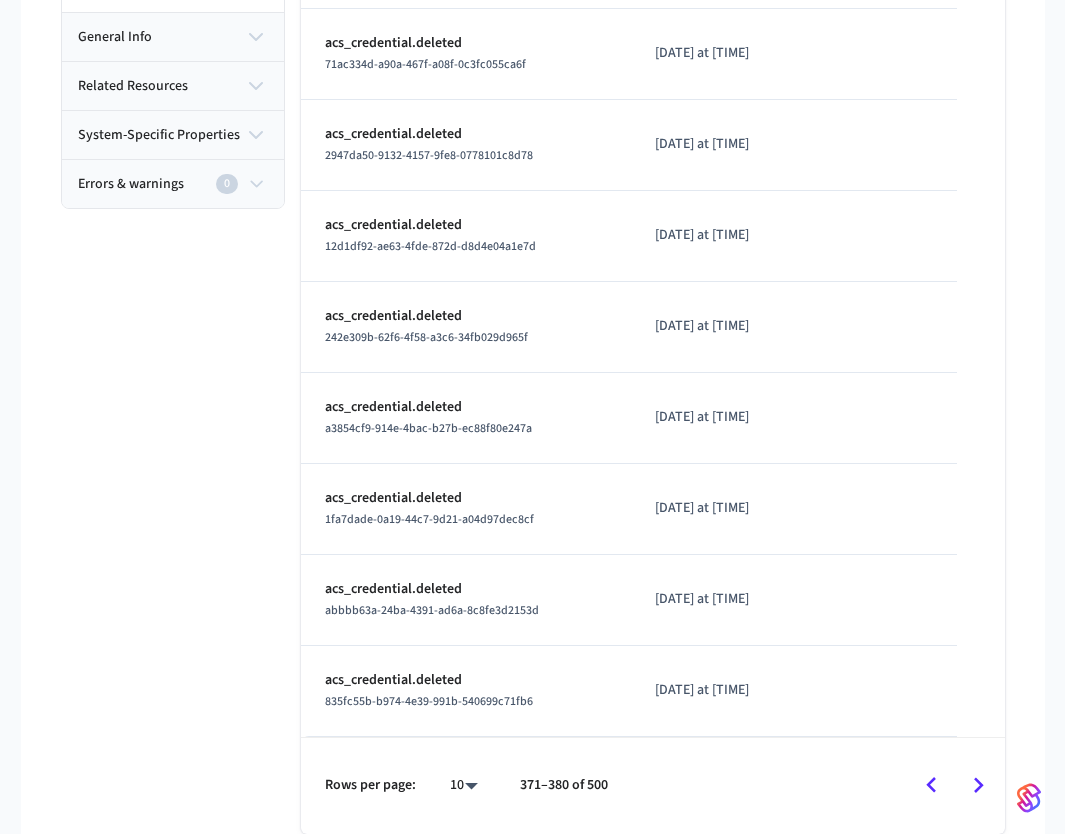 click 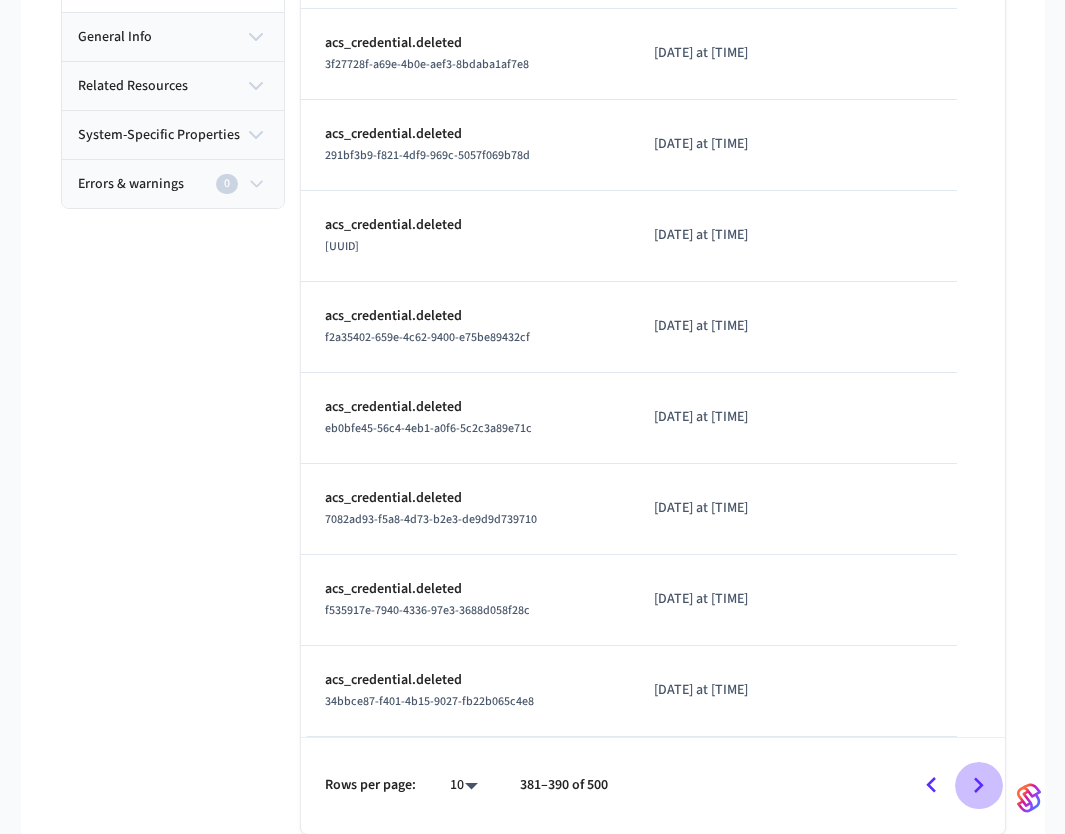 click 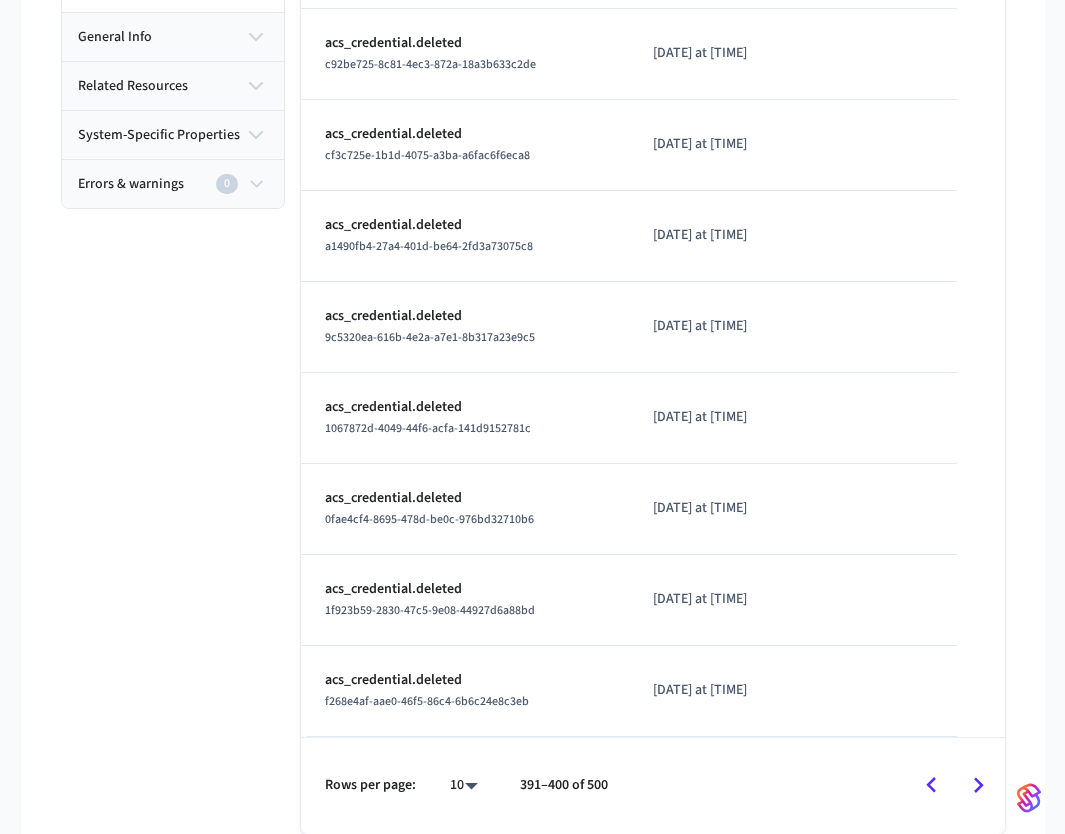 click 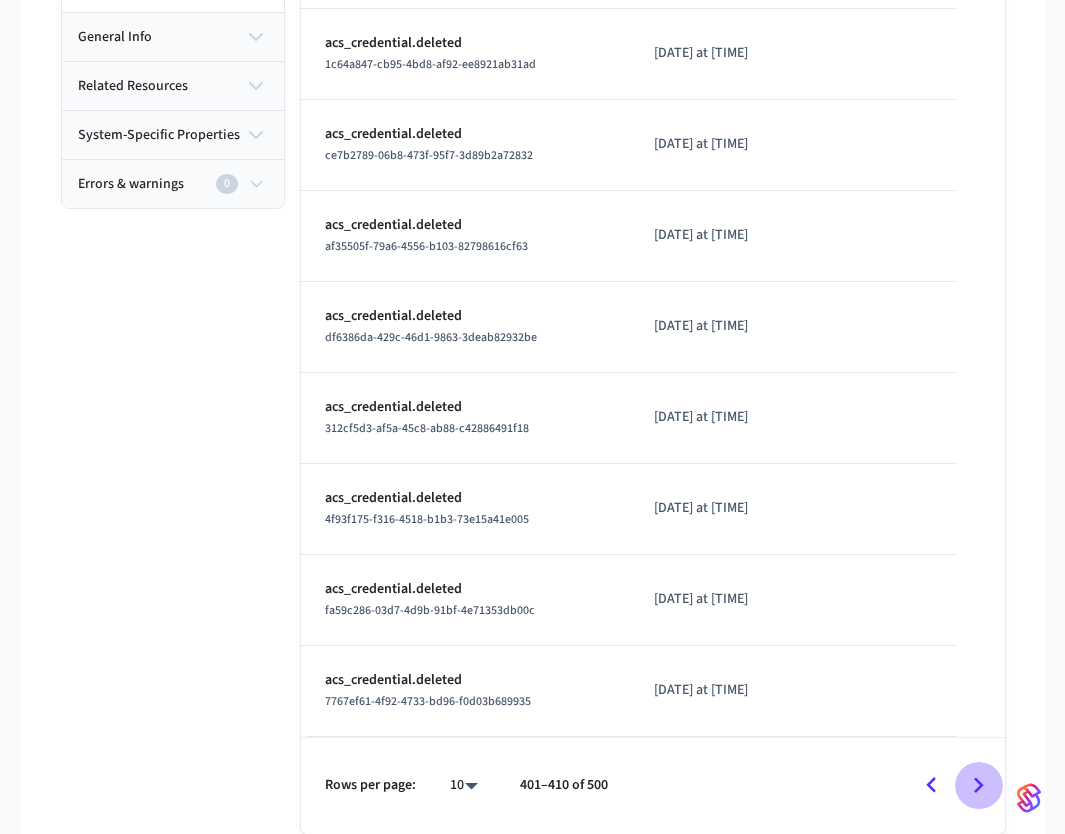 click 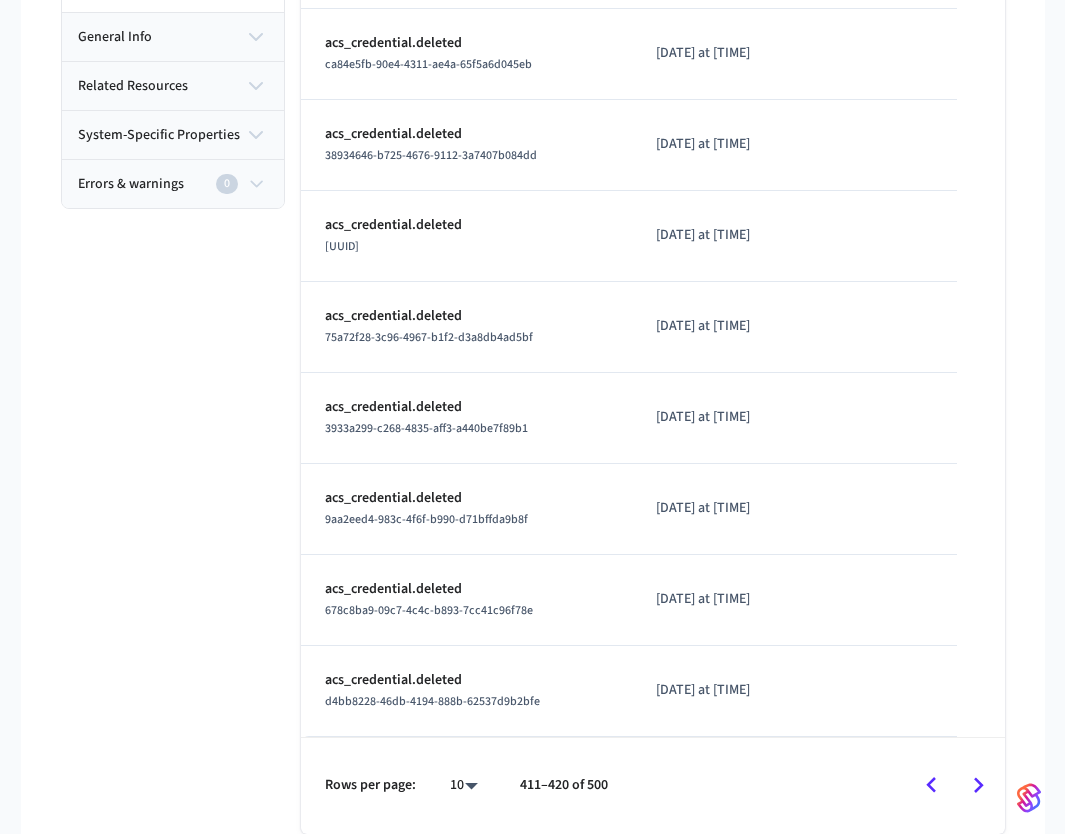 click 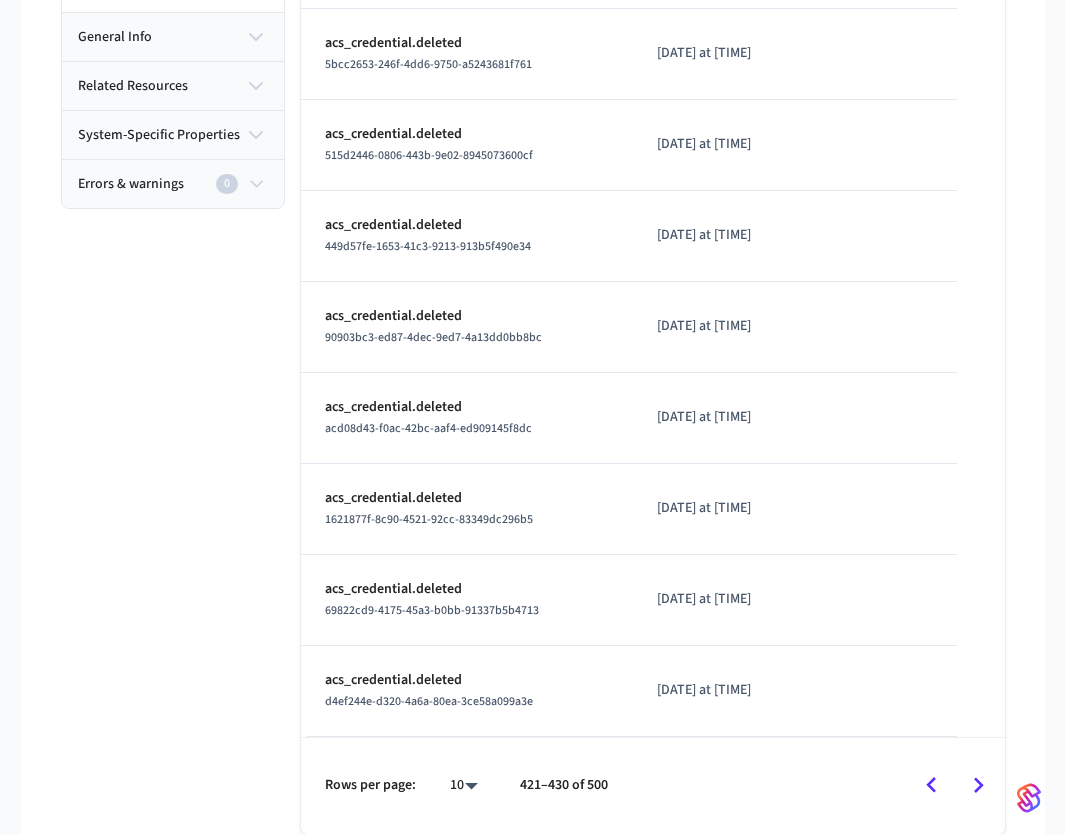 click 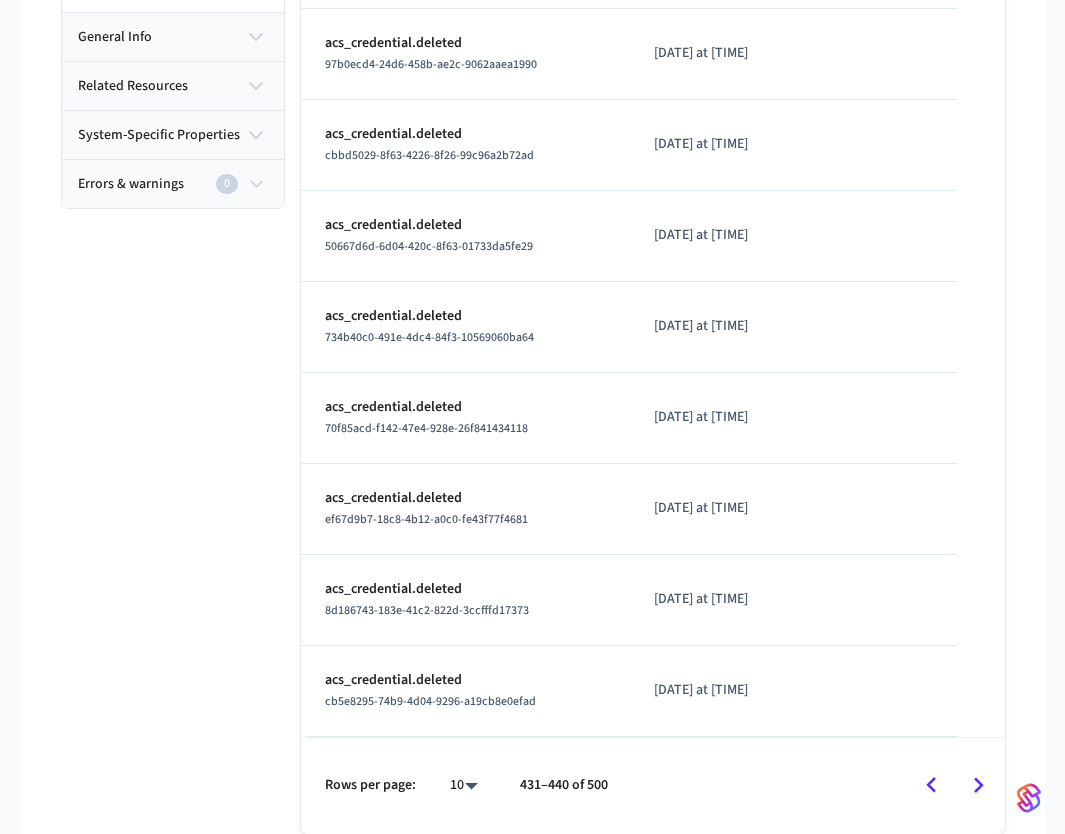 click 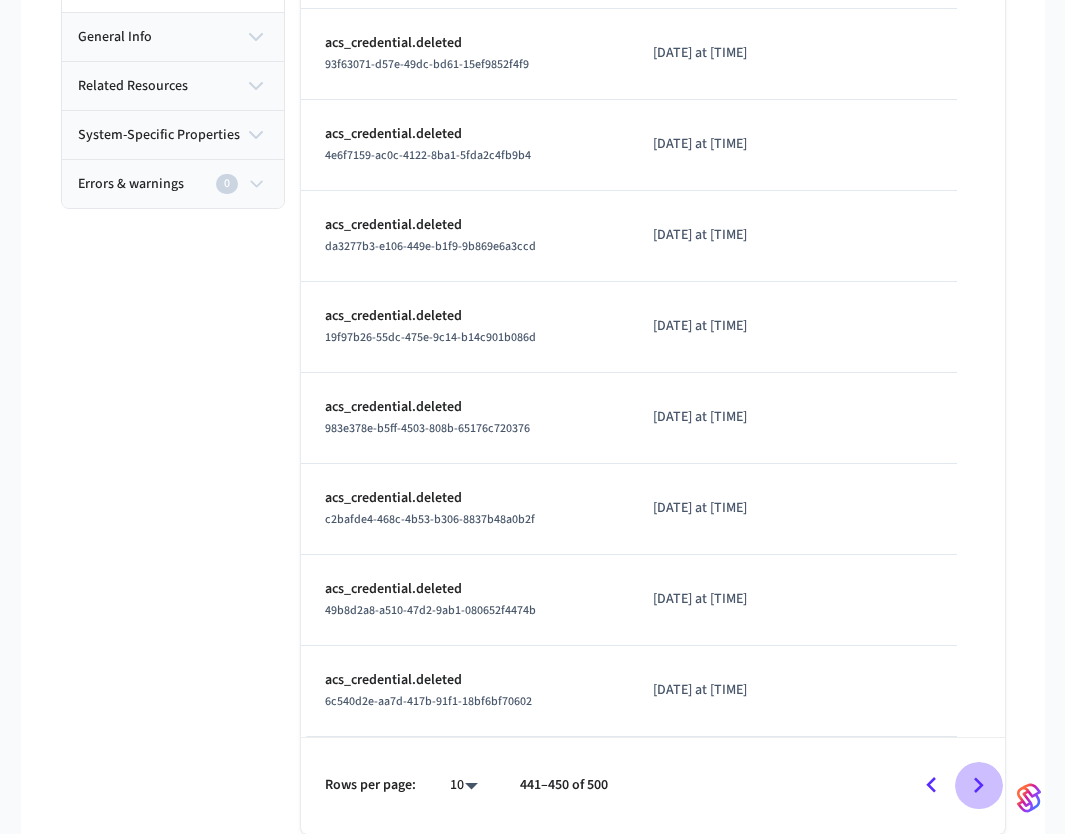 click 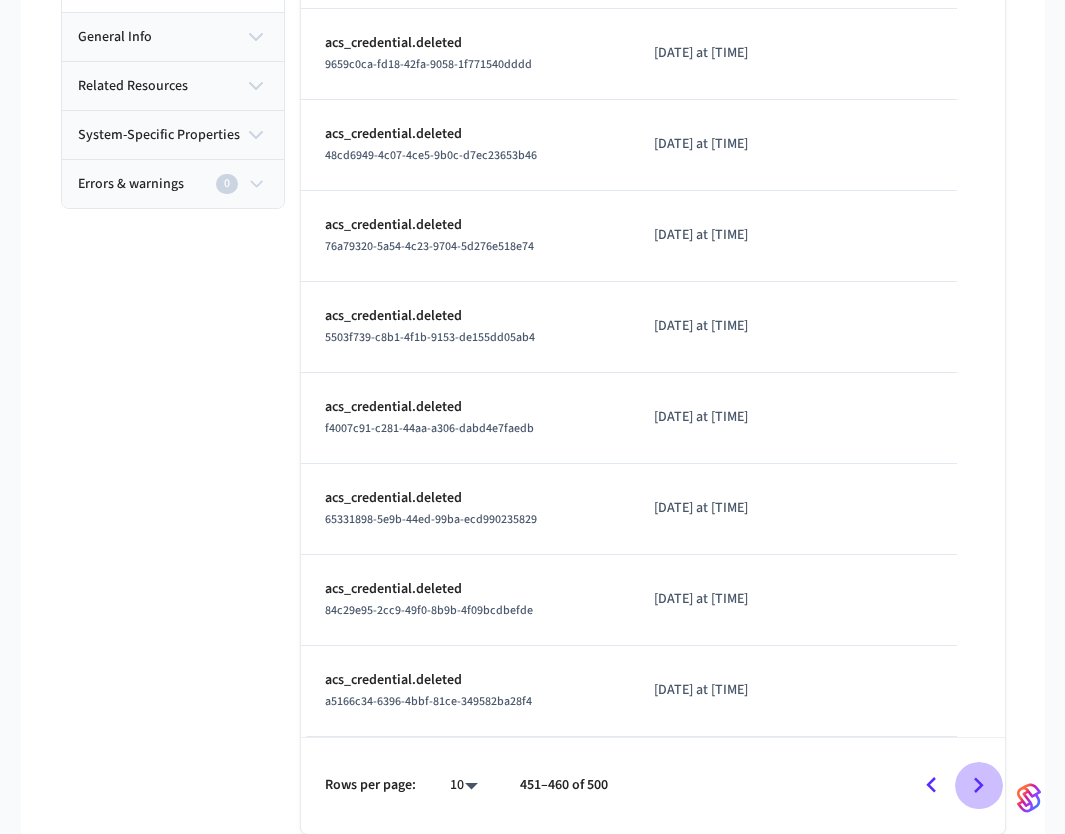 click 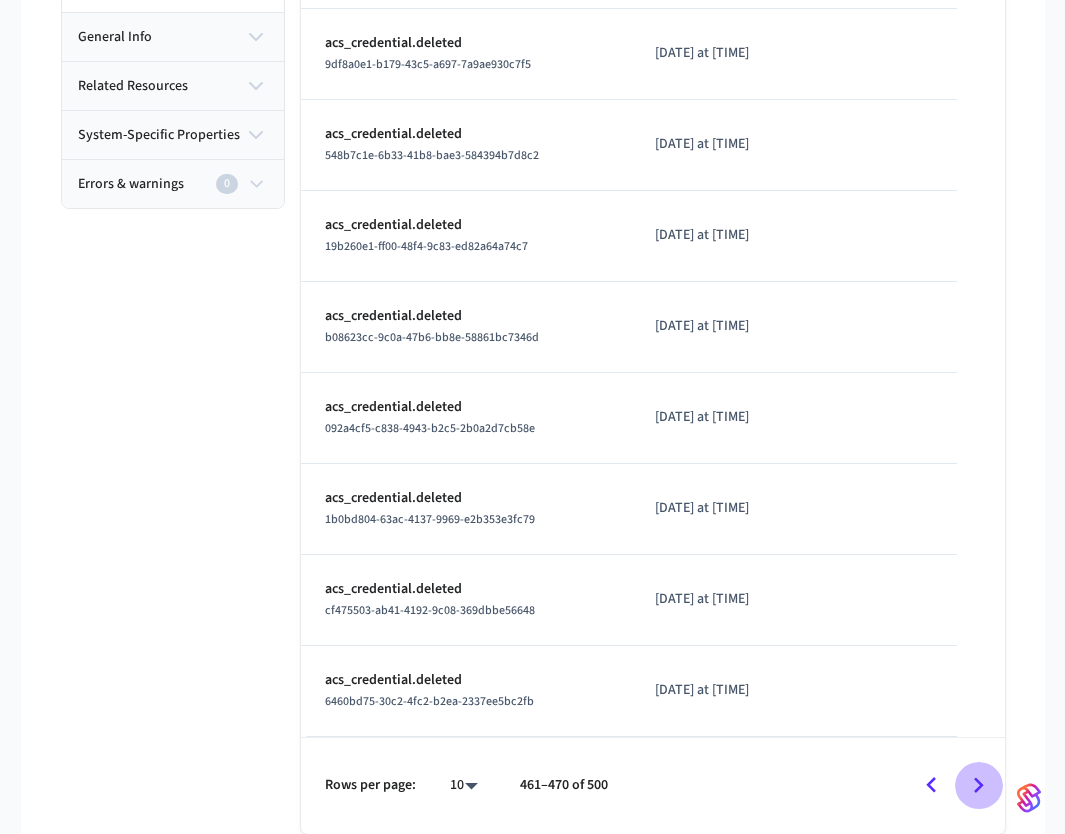 click 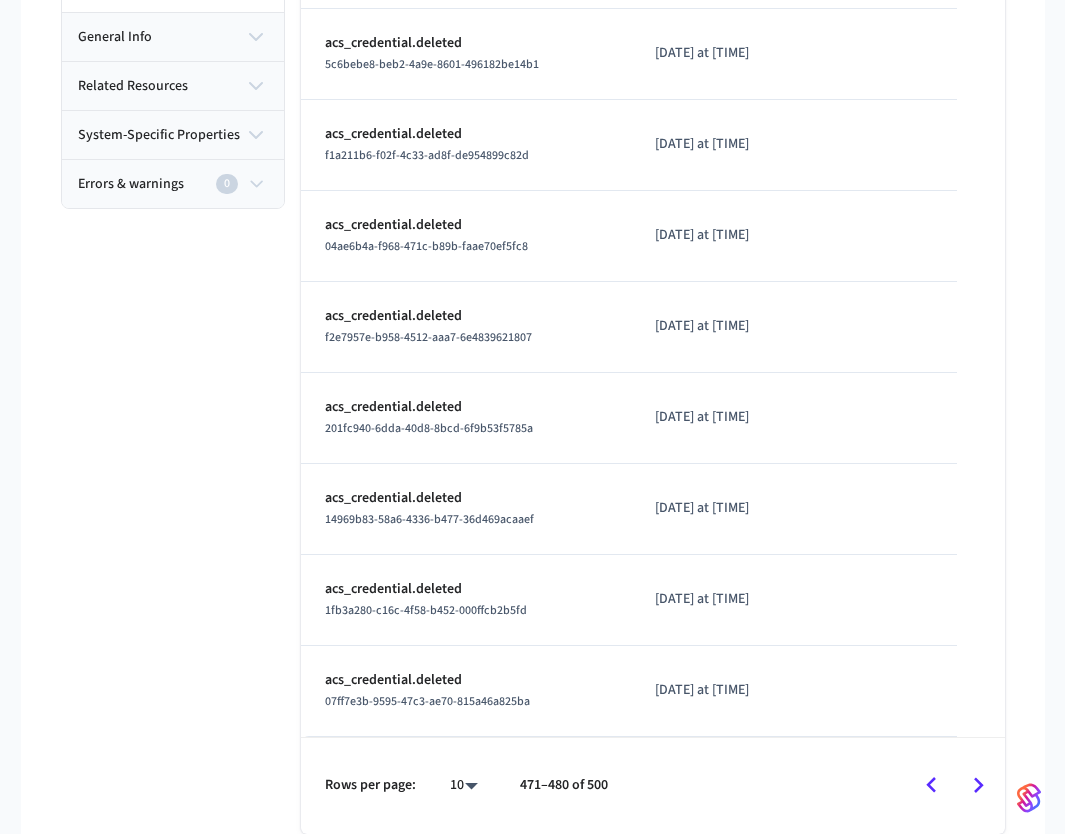 click 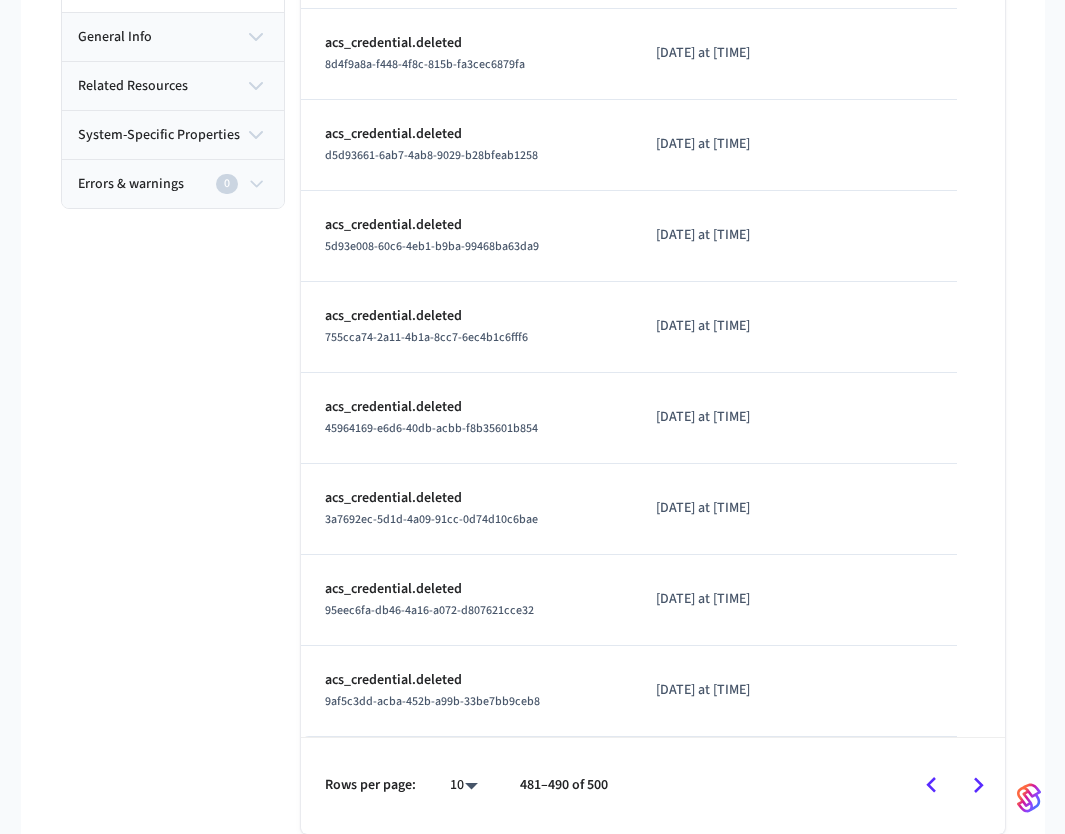 click 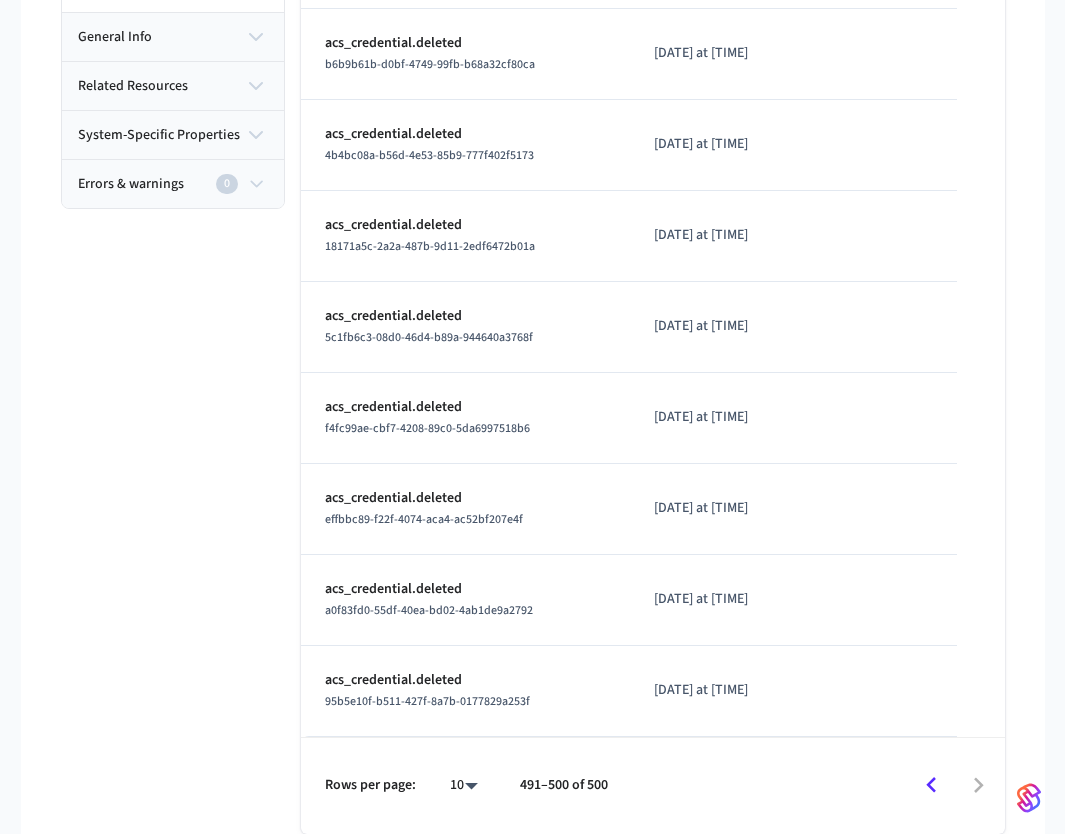click at bounding box center [815, 785] 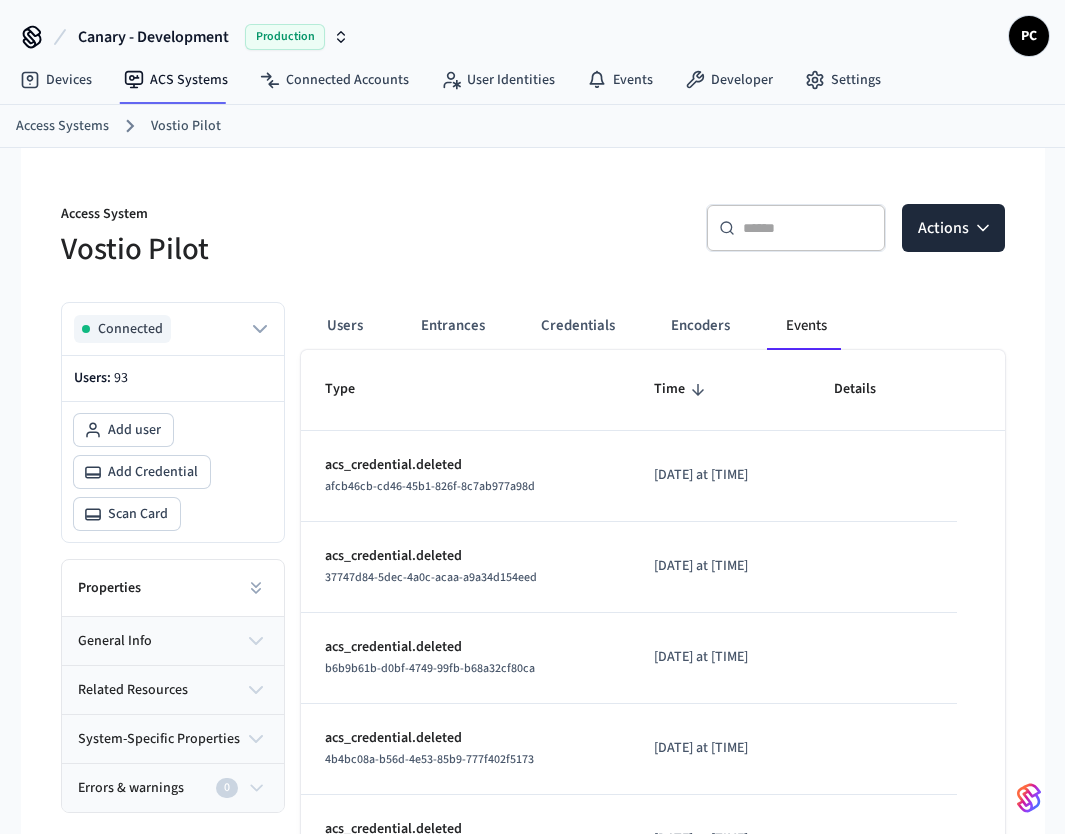 click on "Users Entrances Credentials Encoders Events" at bounding box center (588, 326) 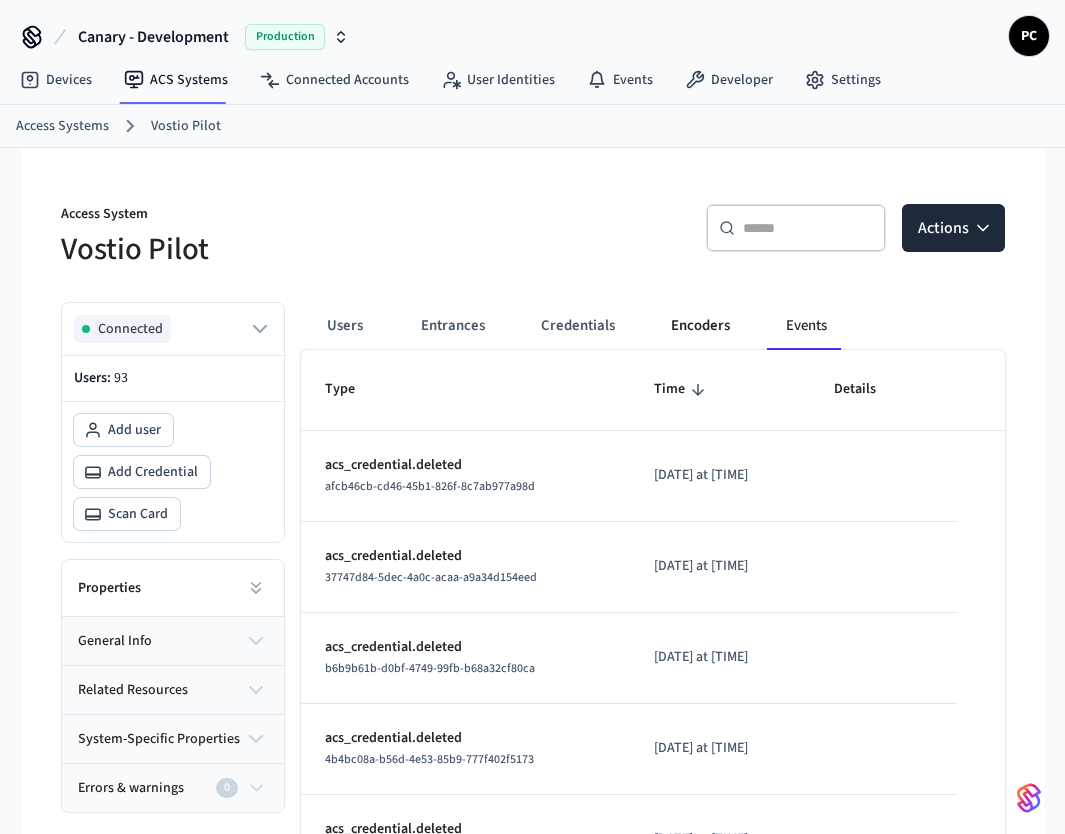 click on "Encoders" at bounding box center (700, 326) 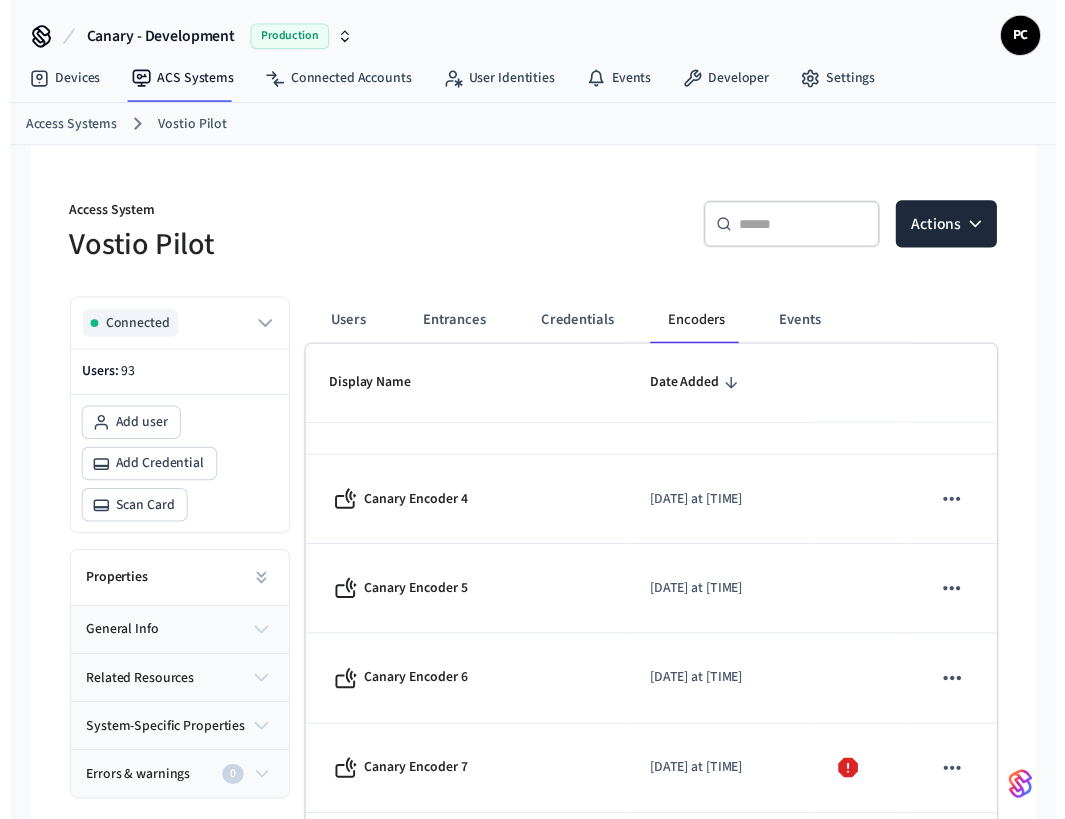 scroll, scrollTop: 0, scrollLeft: 0, axis: both 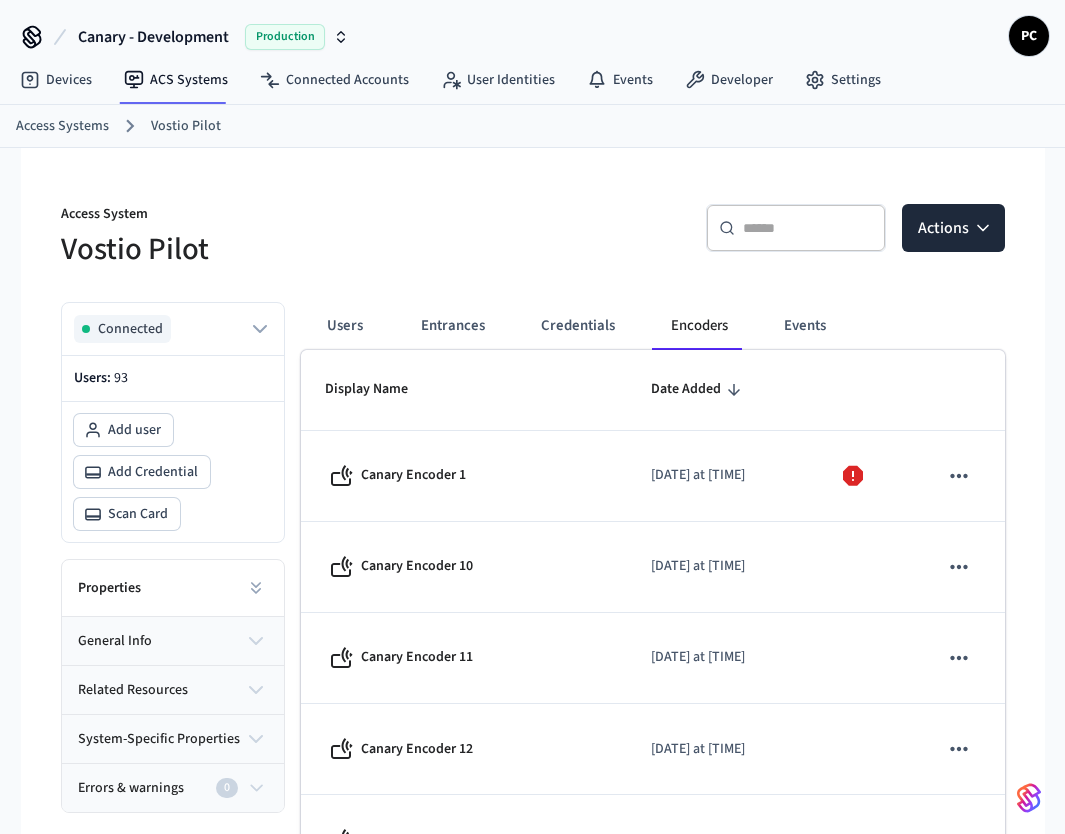 drag, startPoint x: 456, startPoint y: 163, endPoint x: 403, endPoint y: 131, distance: 61.91123 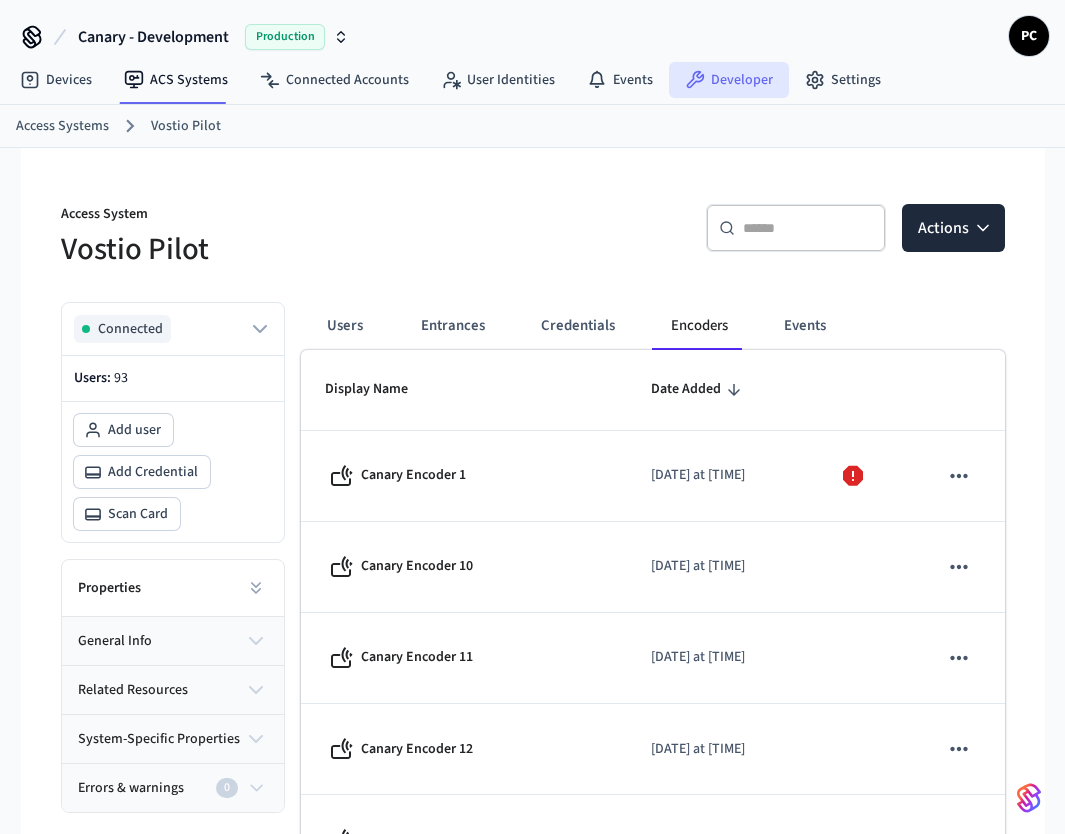 click on "Developer" at bounding box center [729, 80] 